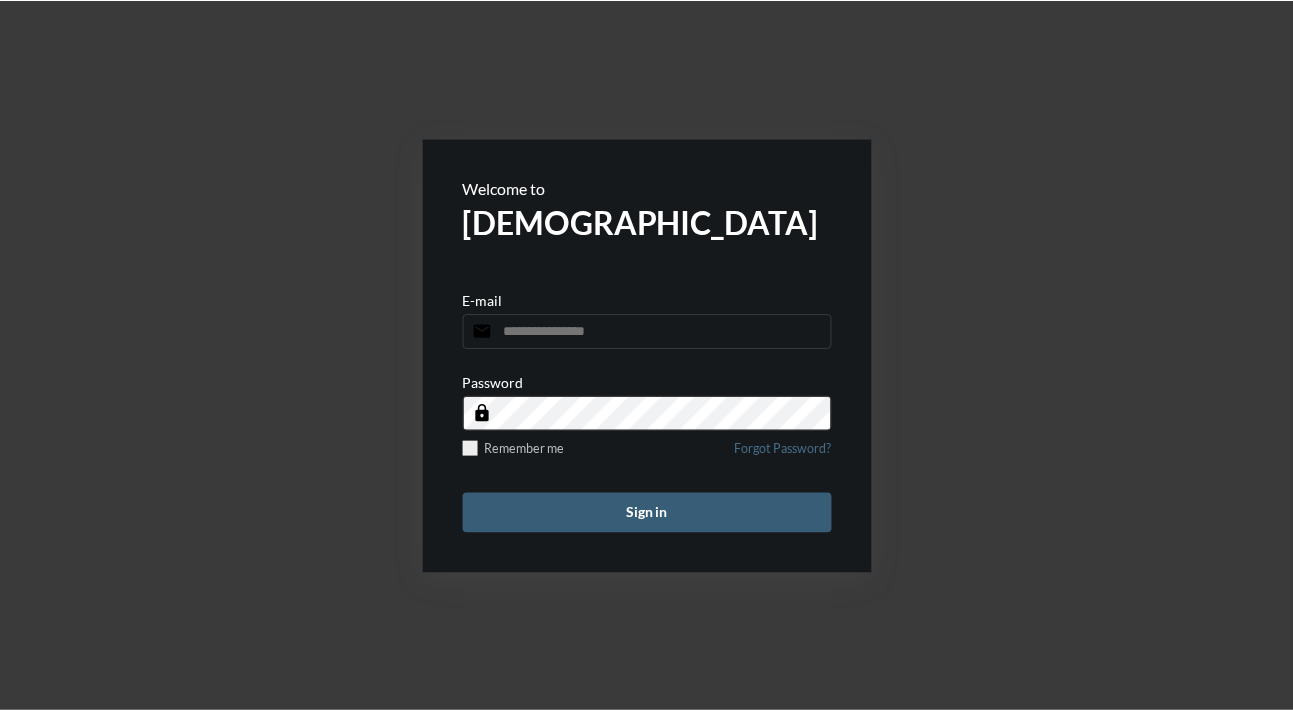 scroll, scrollTop: 0, scrollLeft: 0, axis: both 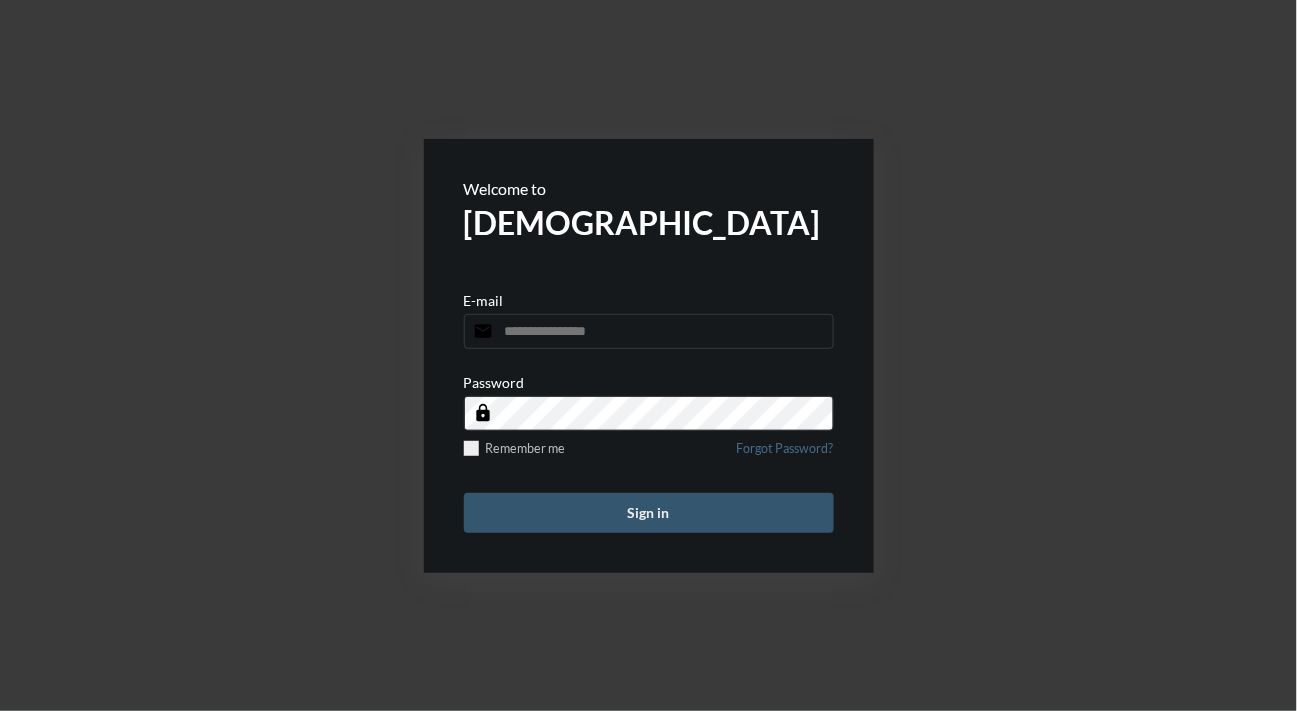 type on "**********" 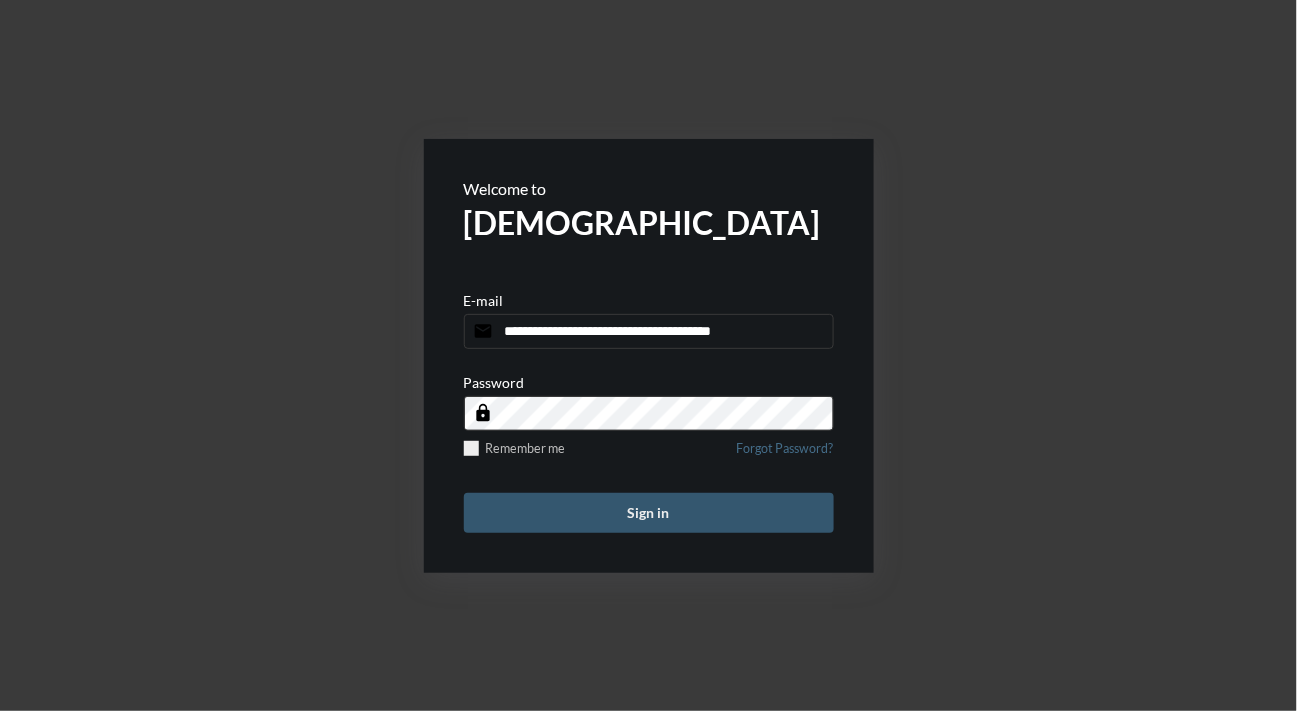 click on "Sign in" at bounding box center (649, 513) 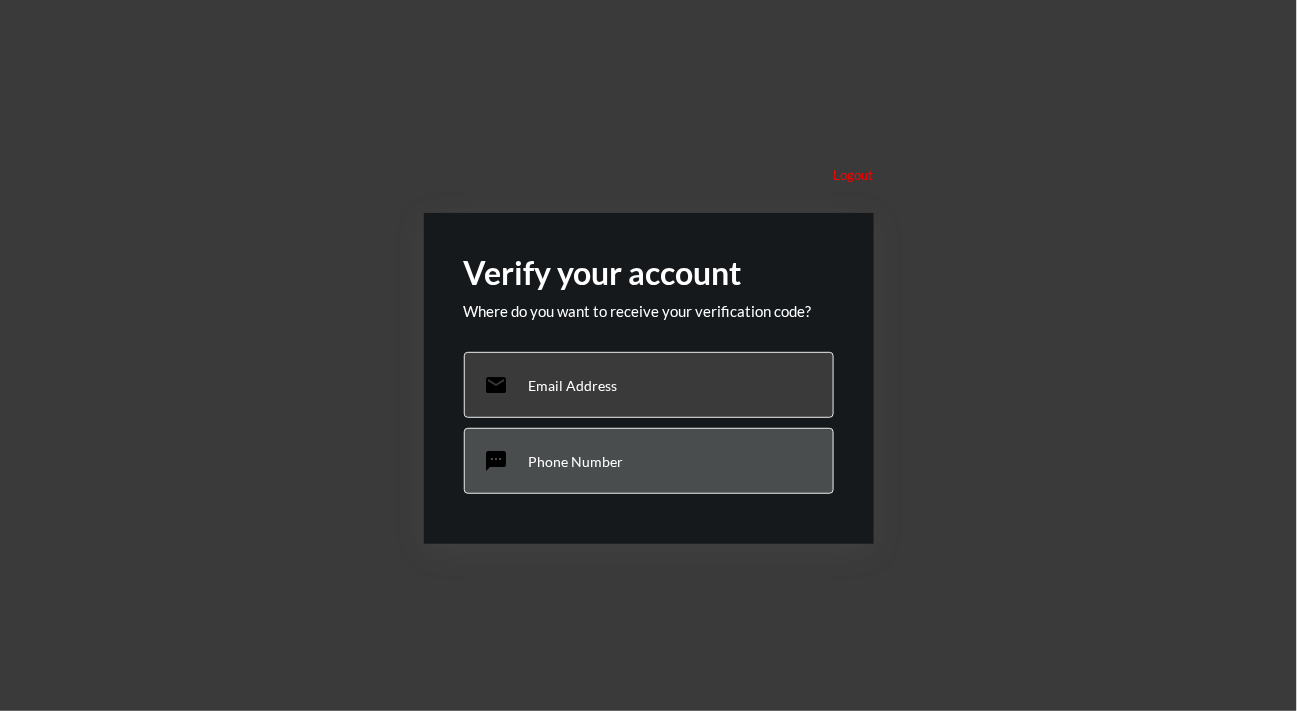 click on "sms Phone Number" at bounding box center (649, 461) 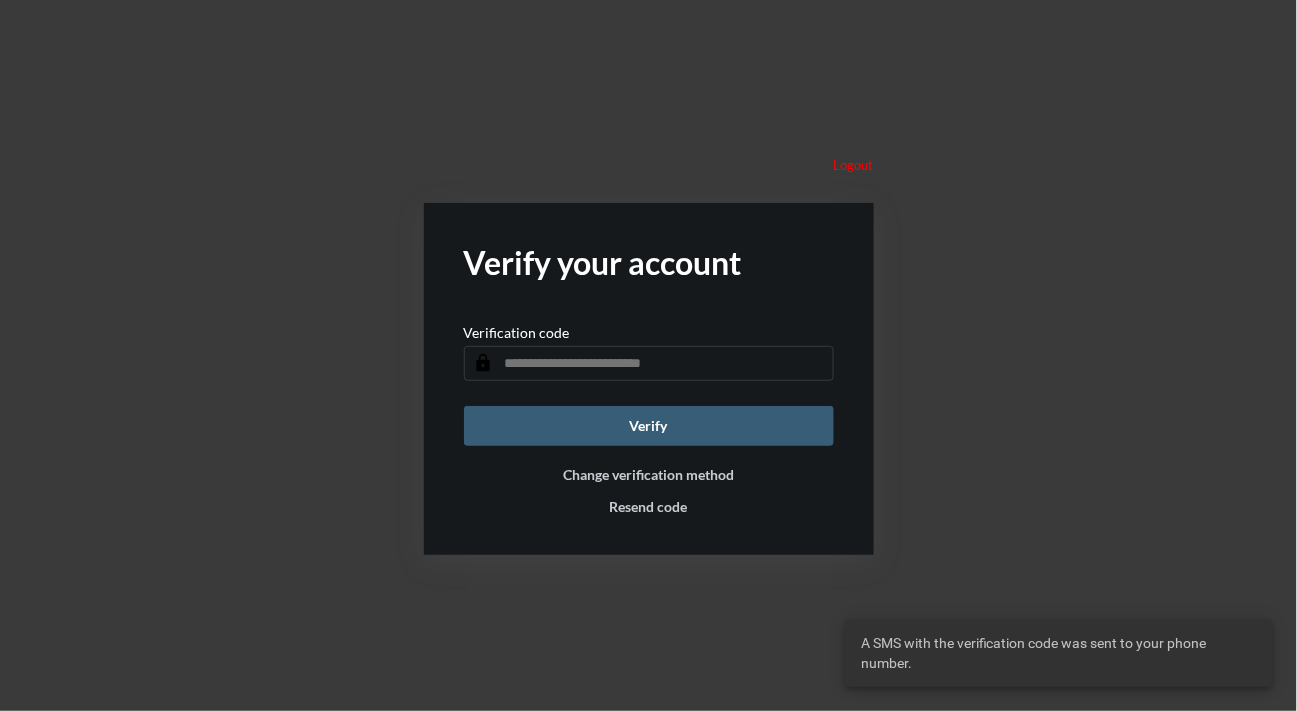 click at bounding box center (649, 363) 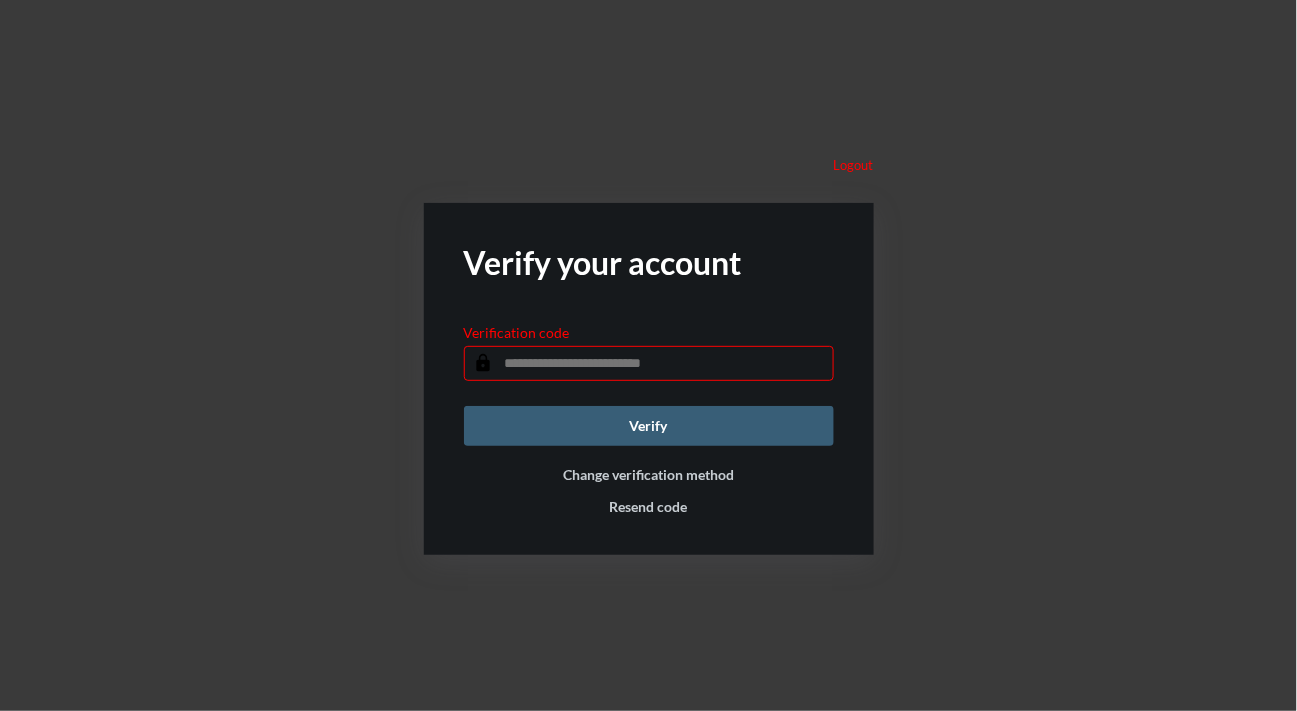 click at bounding box center [649, 363] 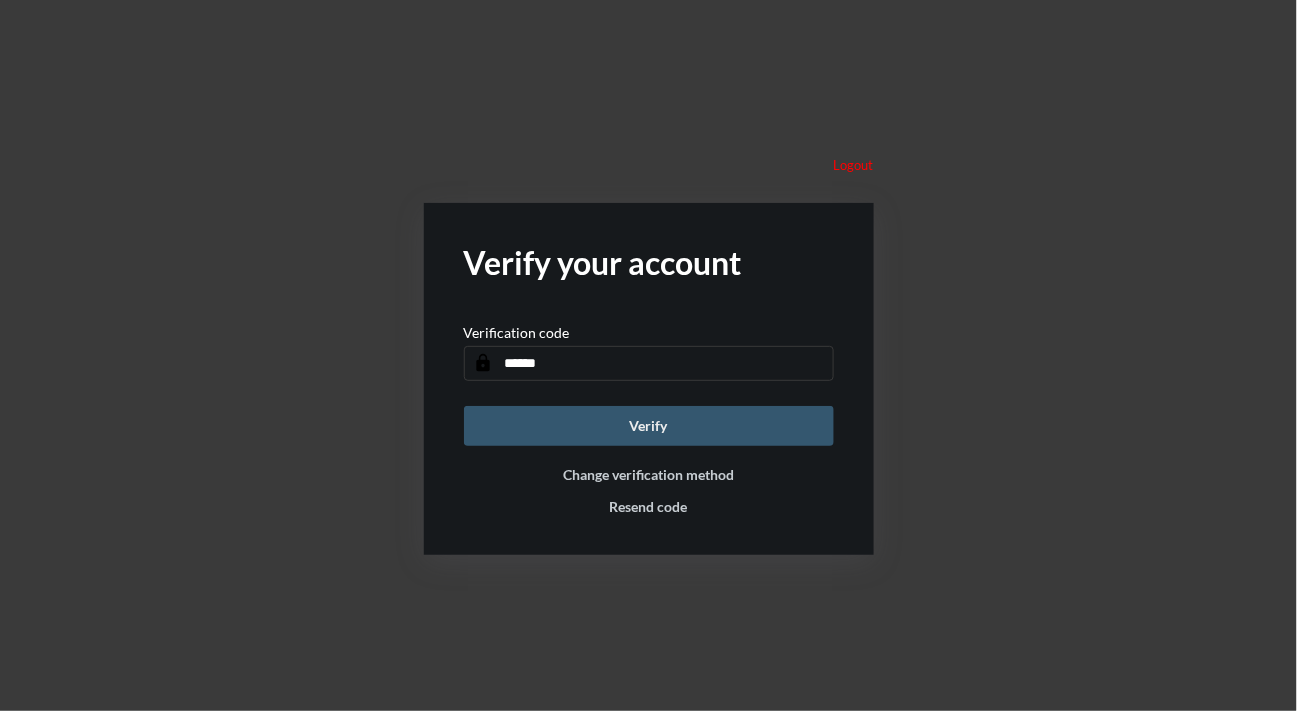 type on "******" 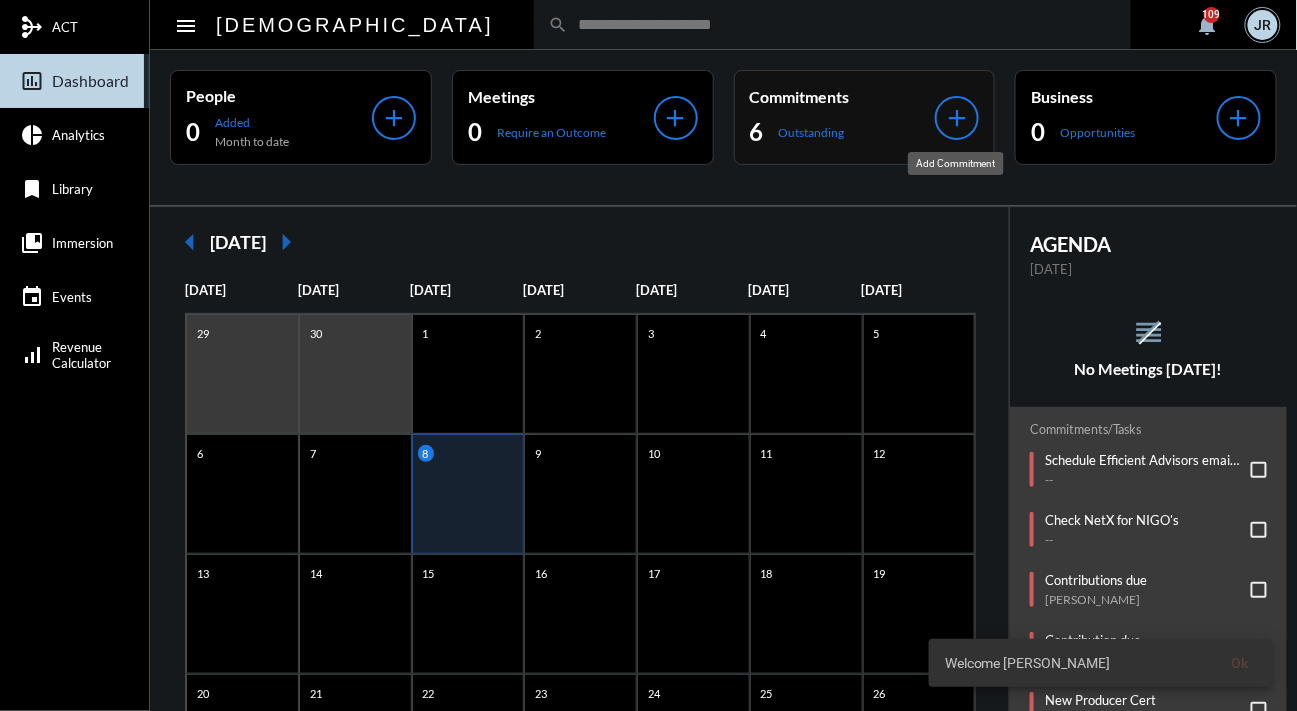 click on "add" 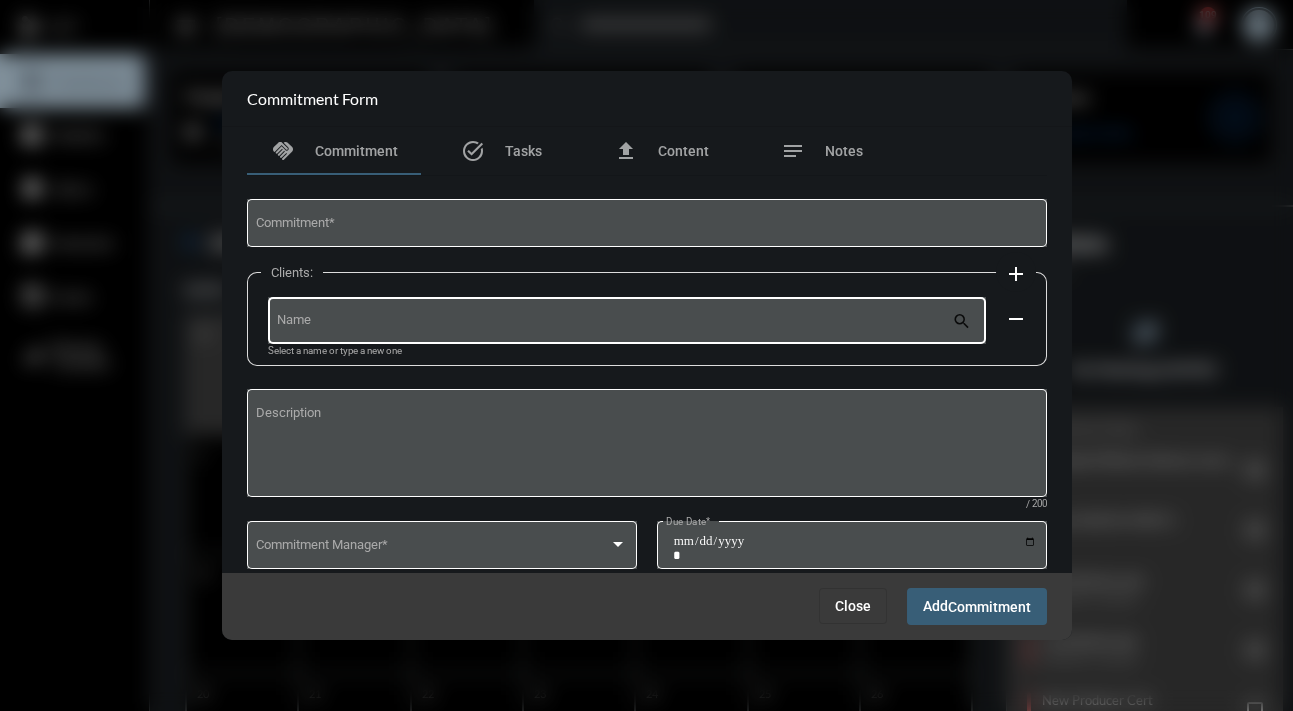 click on "Name" at bounding box center (614, 323) 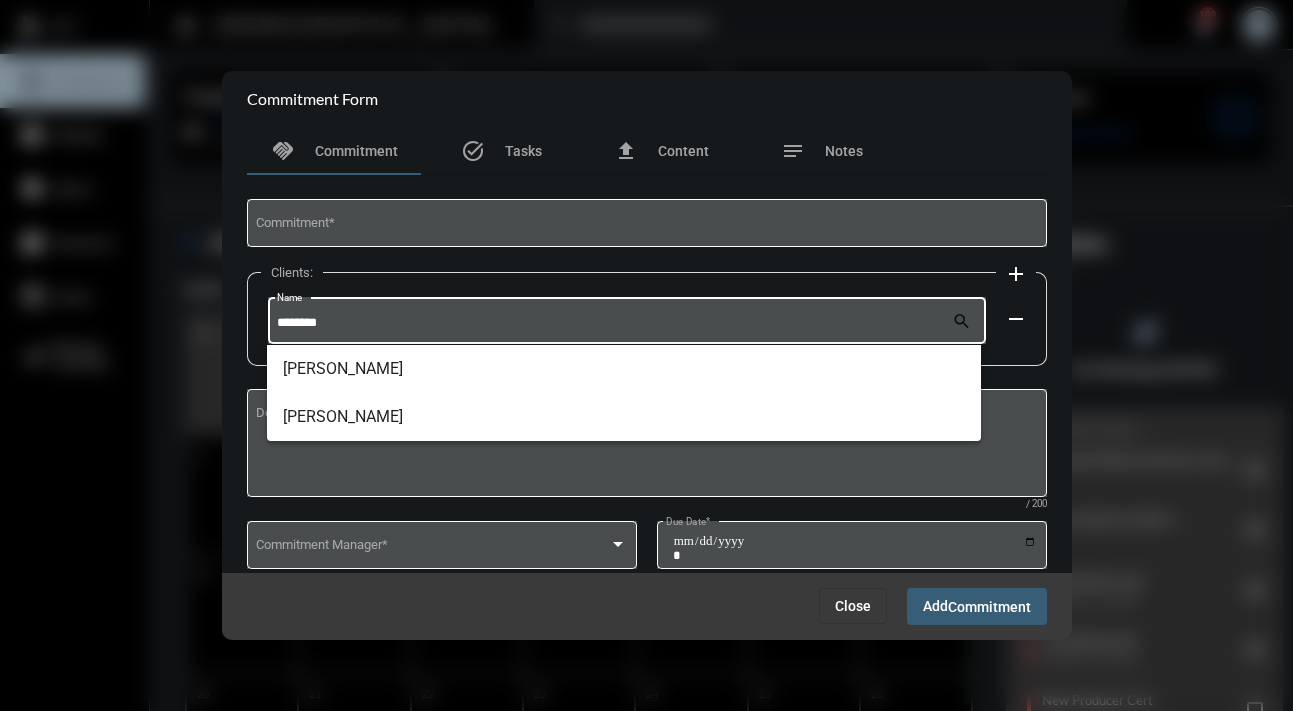 type on "********" 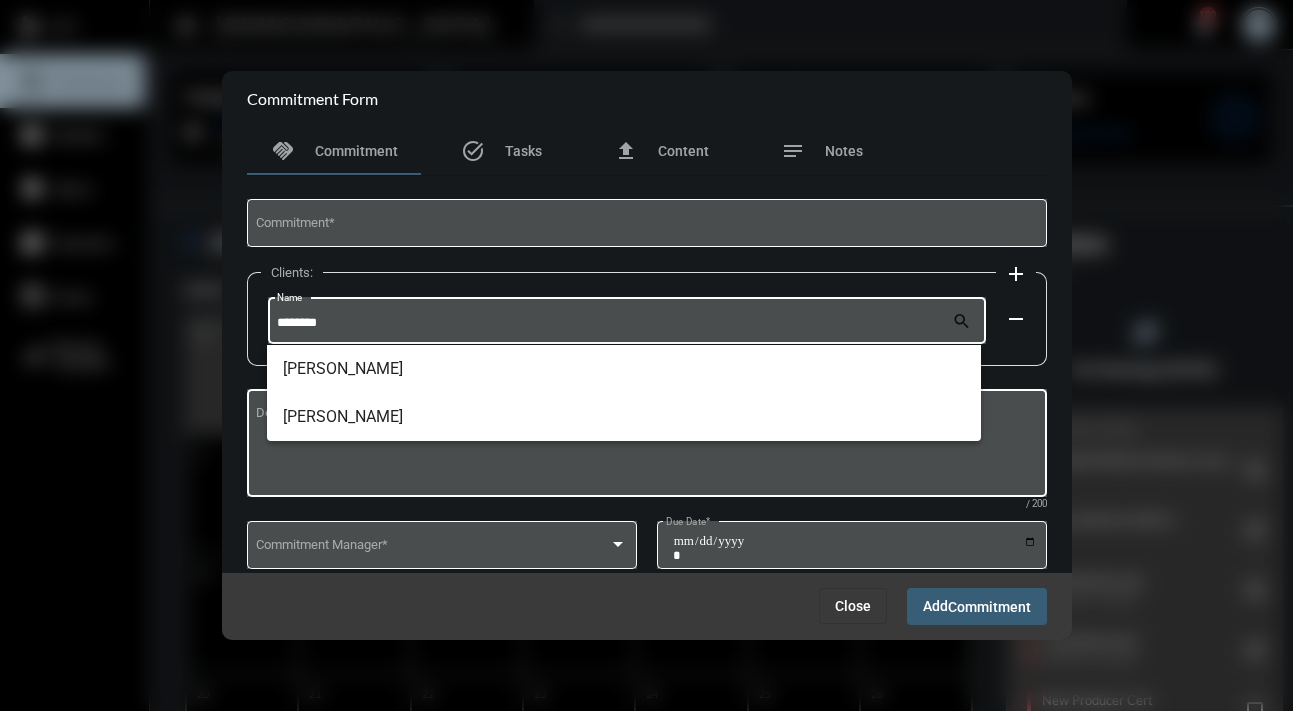click on "Description" at bounding box center [646, 446] 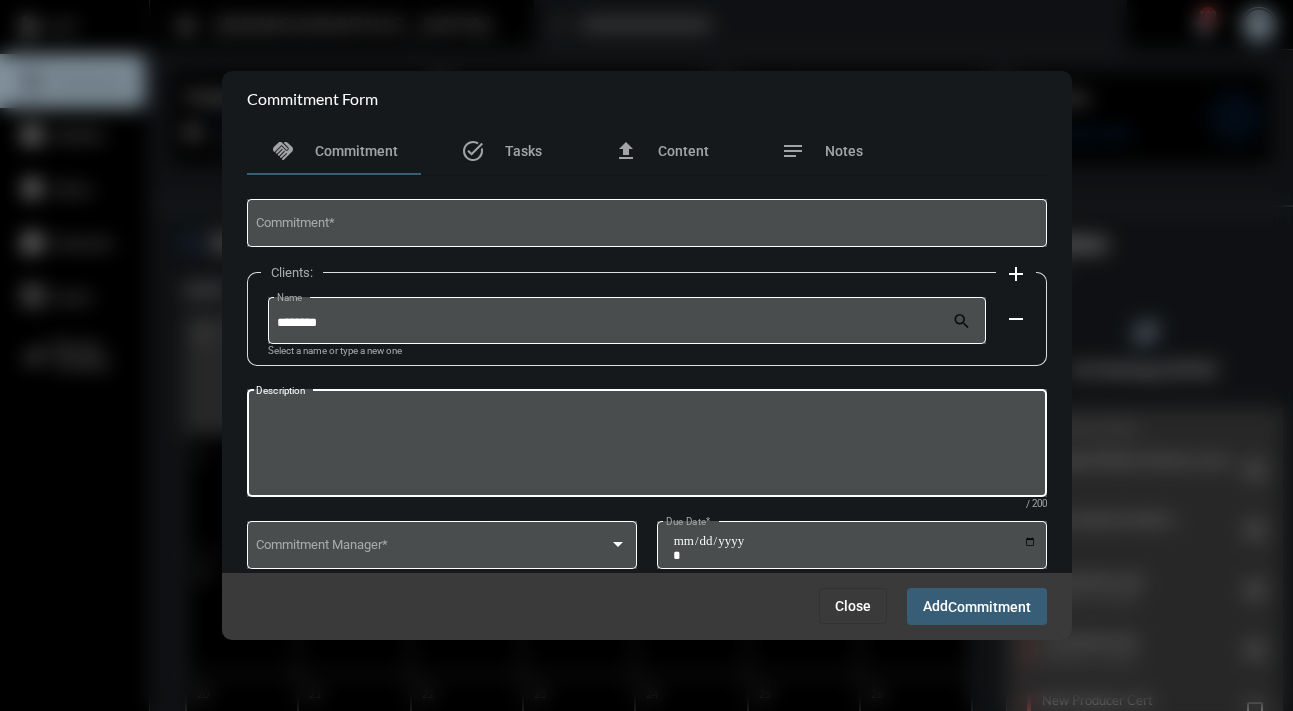 paste on "**********" 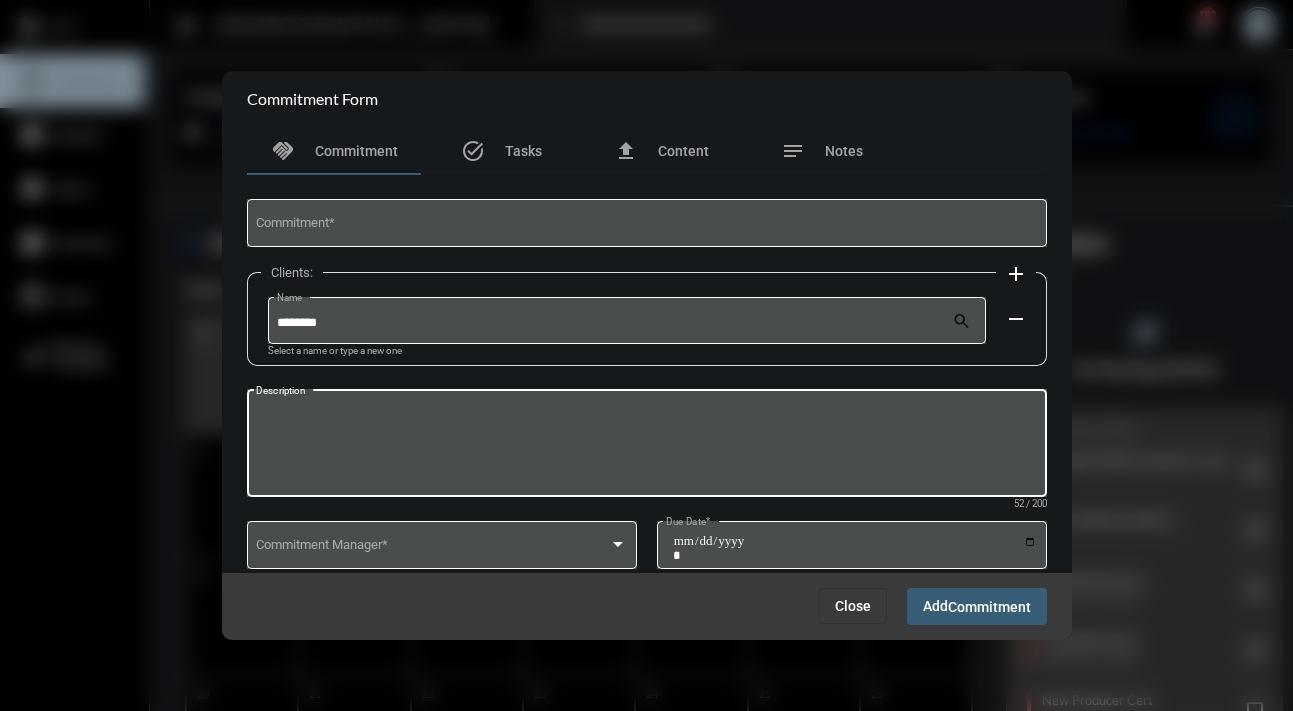 type on "**********" 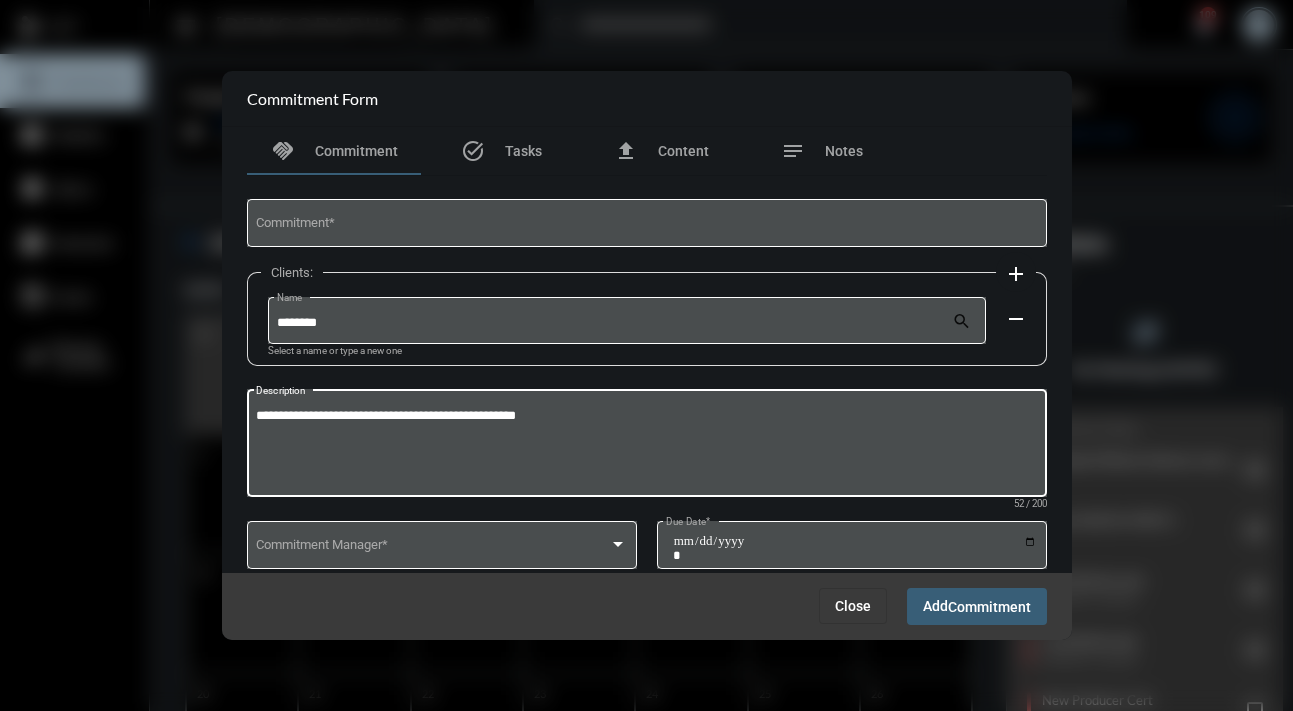 drag, startPoint x: 582, startPoint y: 420, endPoint x: -38, endPoint y: 422, distance: 620.00323 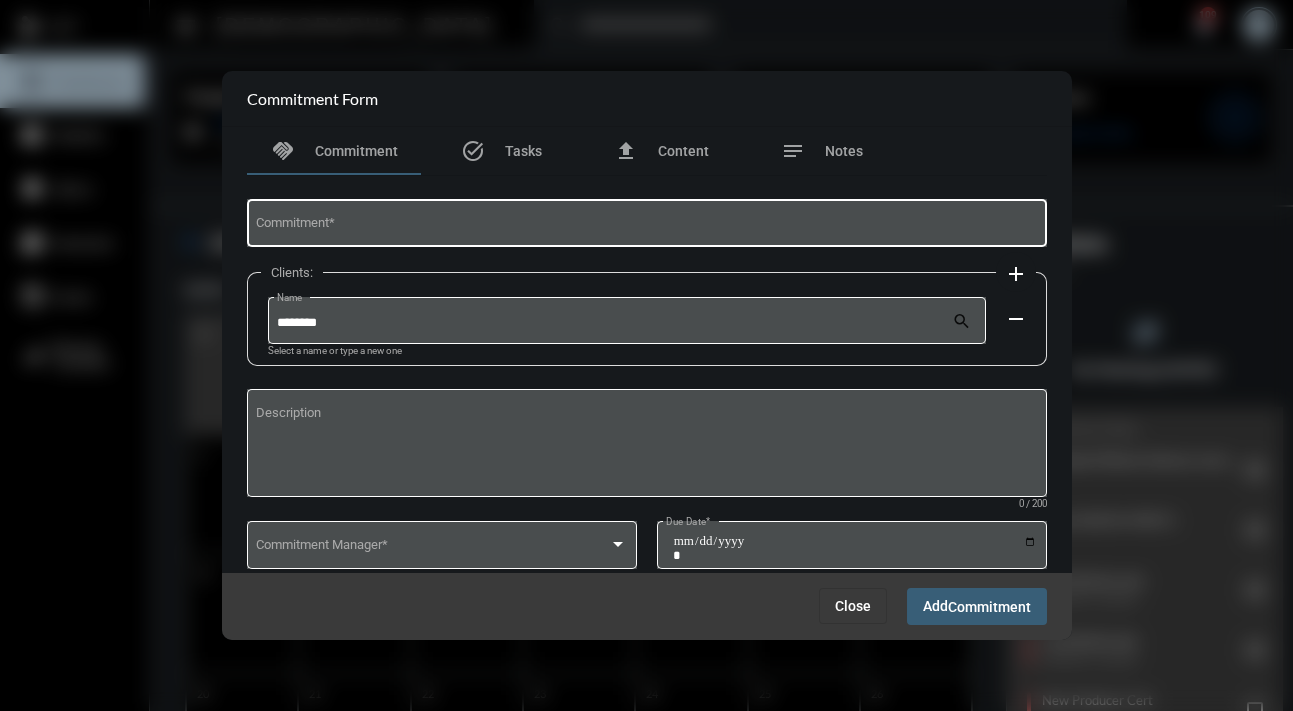 click on "Commitment  *" at bounding box center (646, 221) 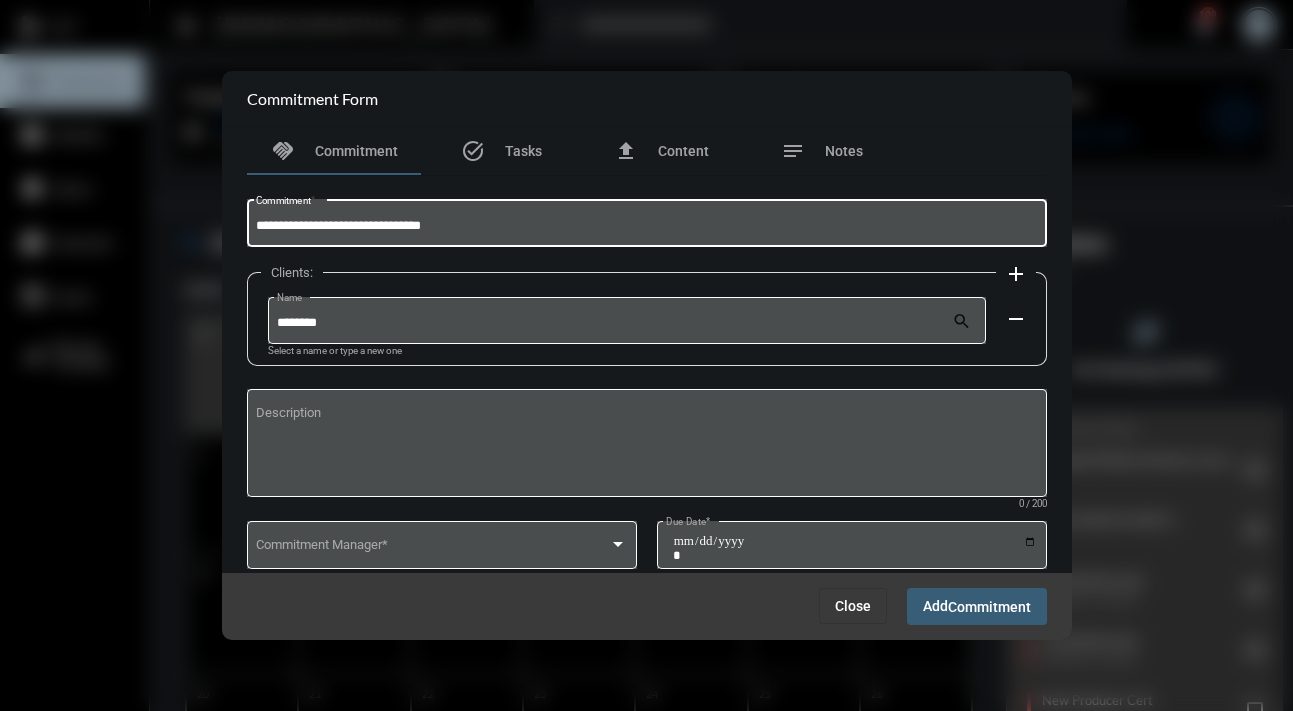 type on "**********" 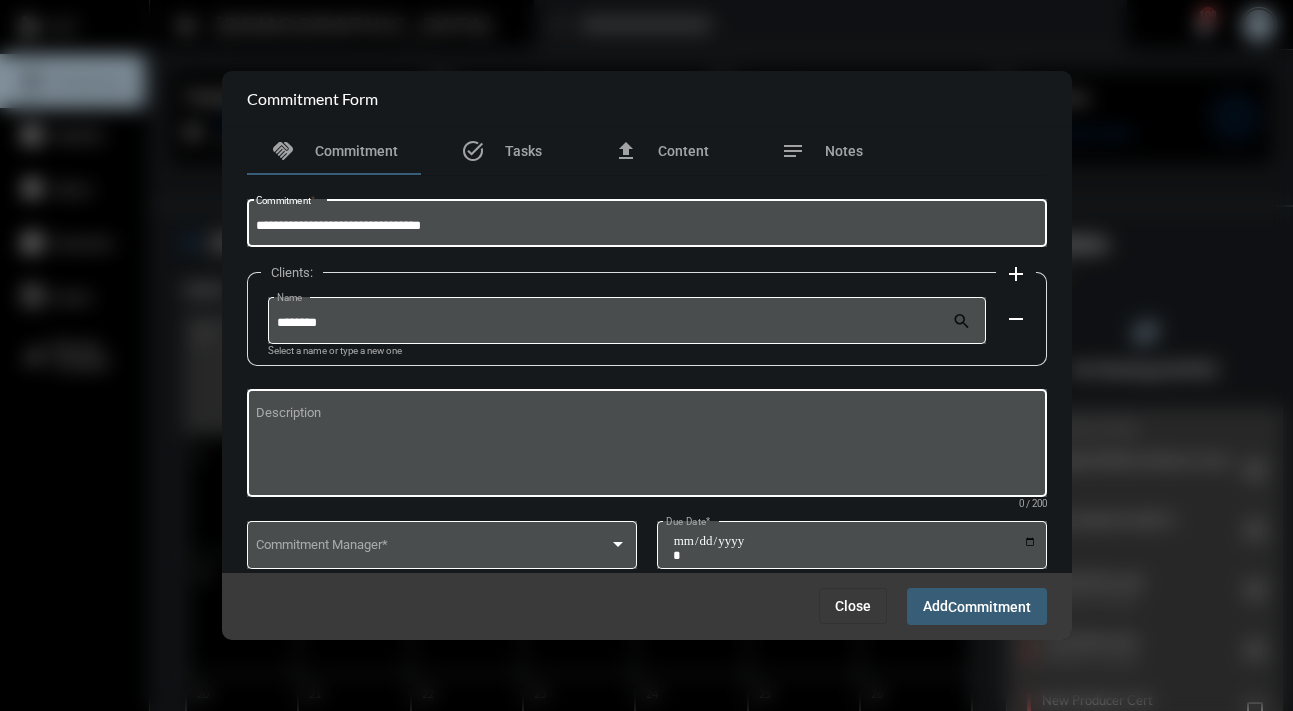 click on "Description" at bounding box center (646, 446) 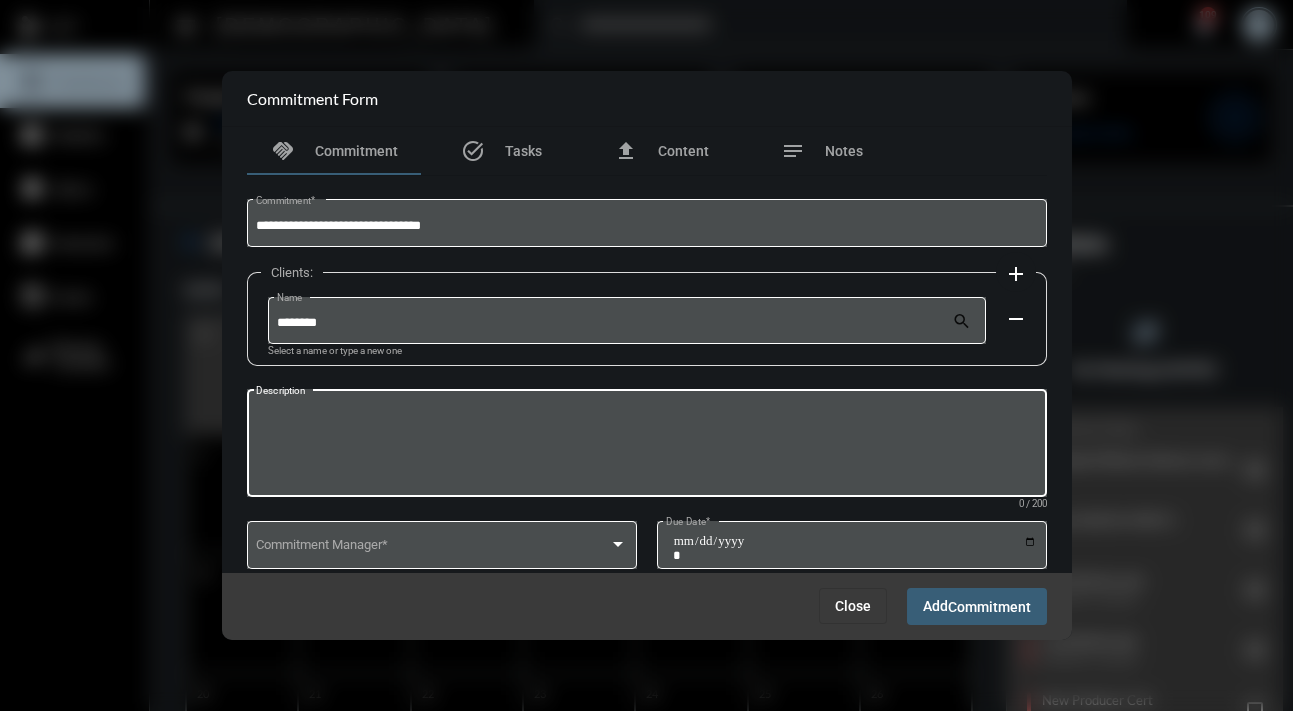 paste on "*******" 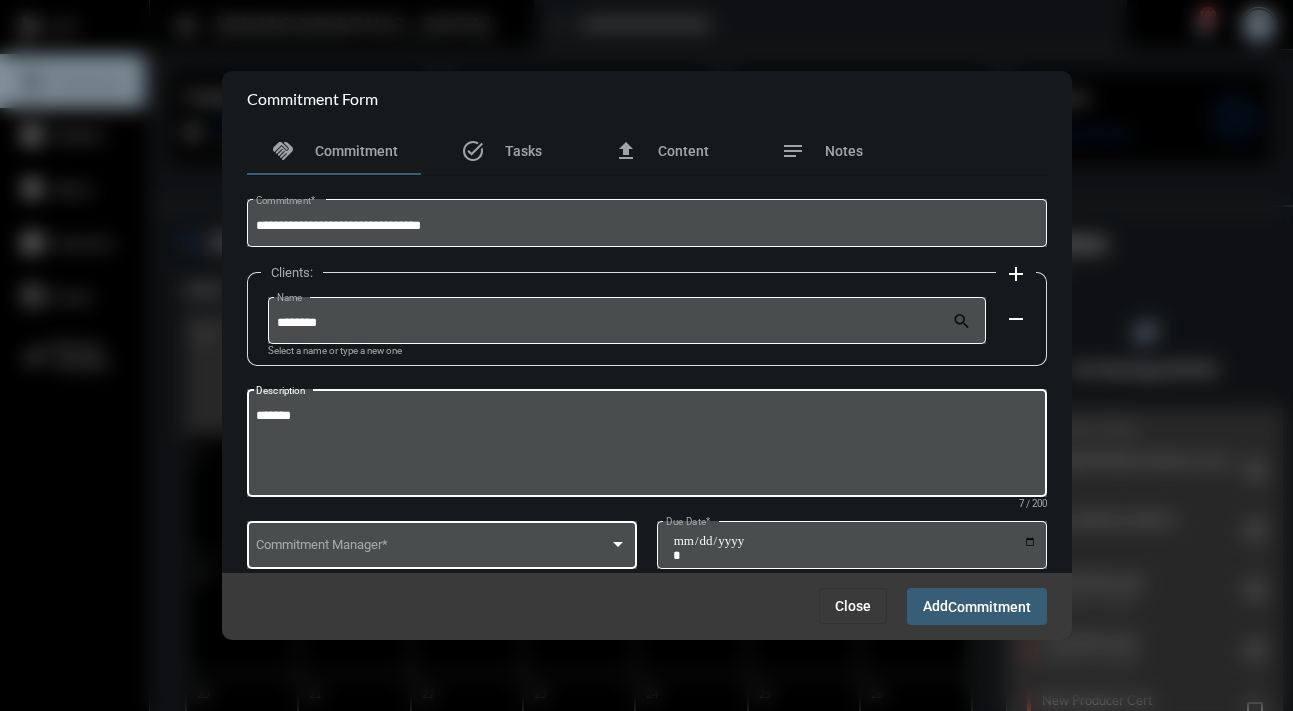 type on "*******" 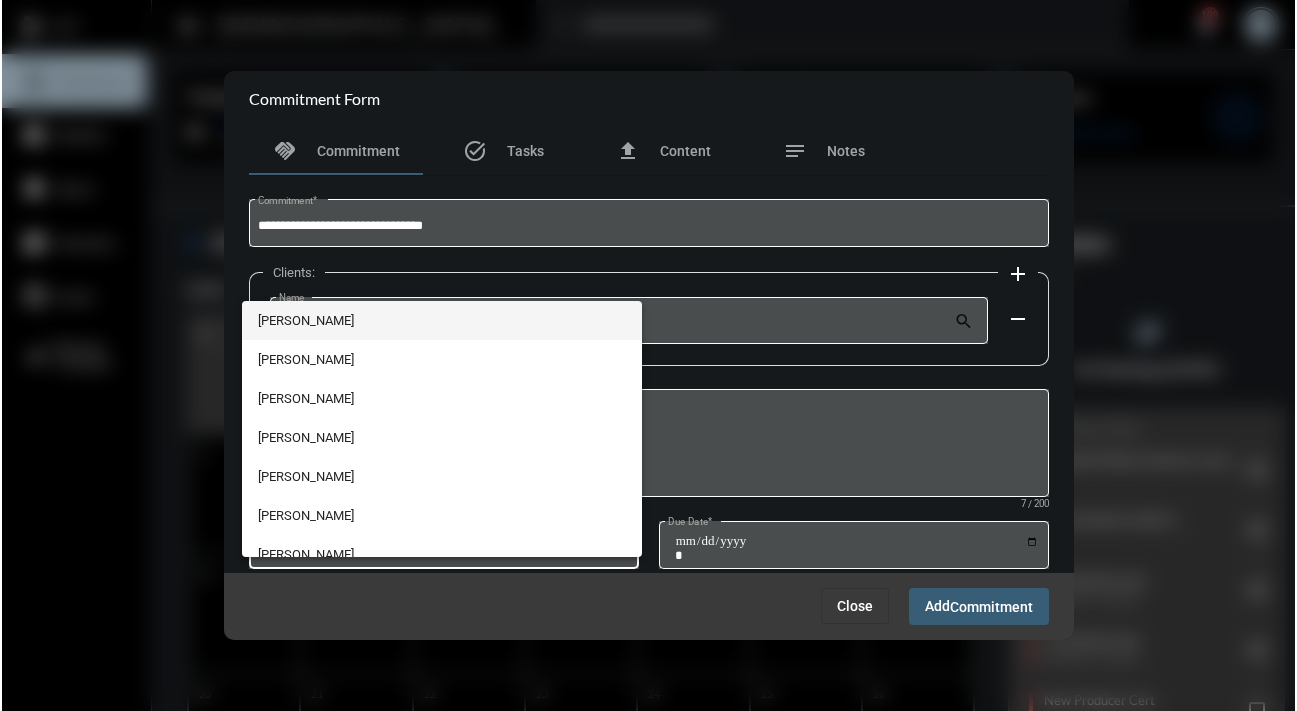 scroll, scrollTop: 56, scrollLeft: 0, axis: vertical 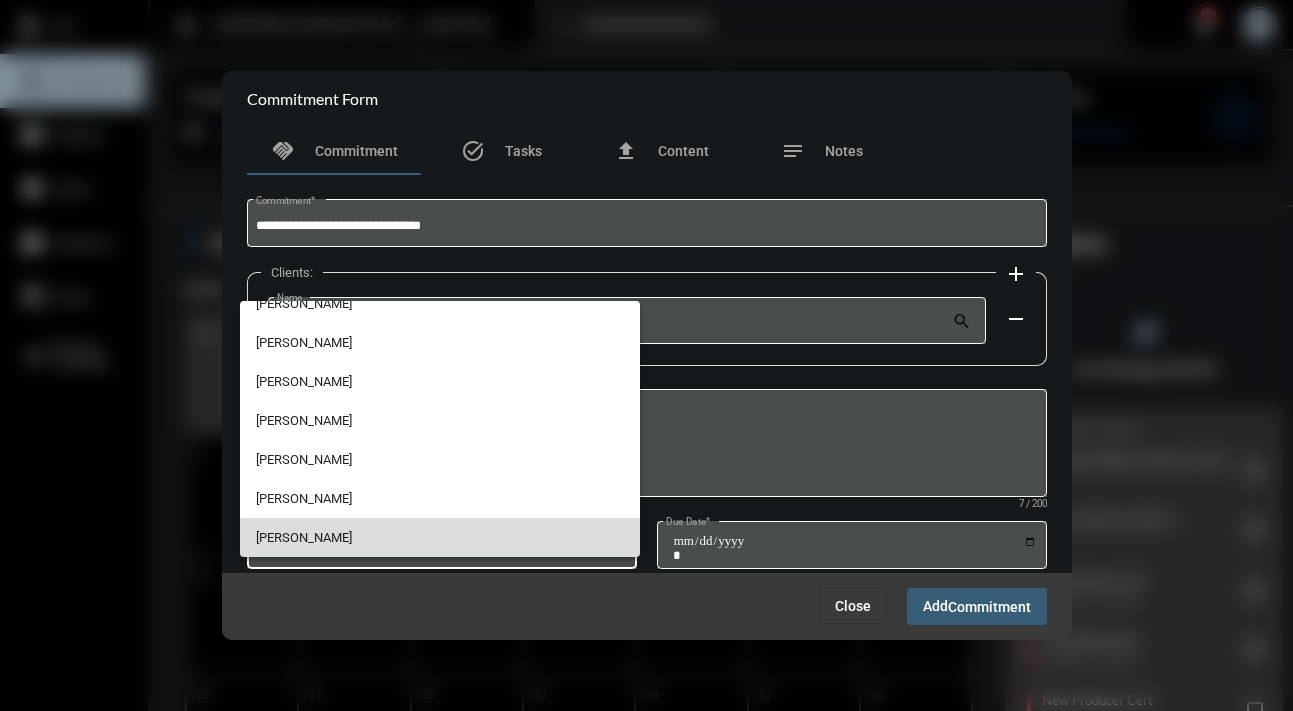 click on "[PERSON_NAME]" at bounding box center [440, 537] 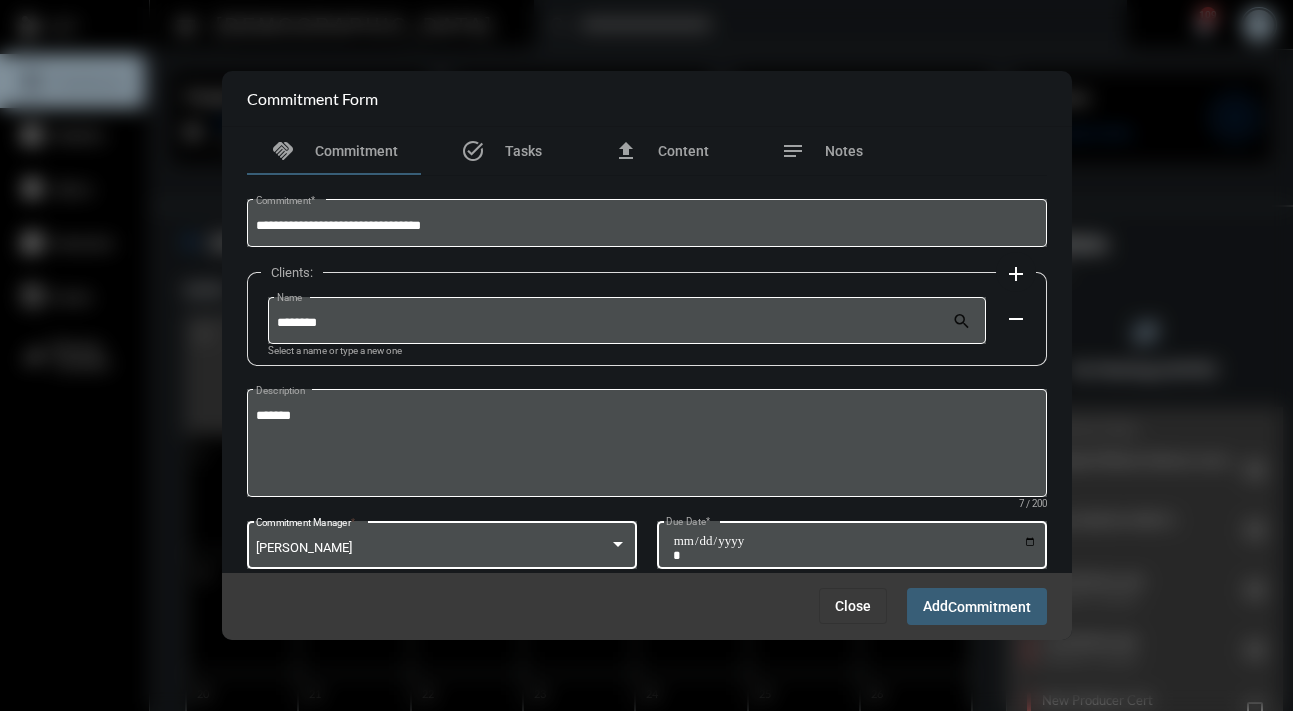click on "Due Date  *" at bounding box center [855, 548] 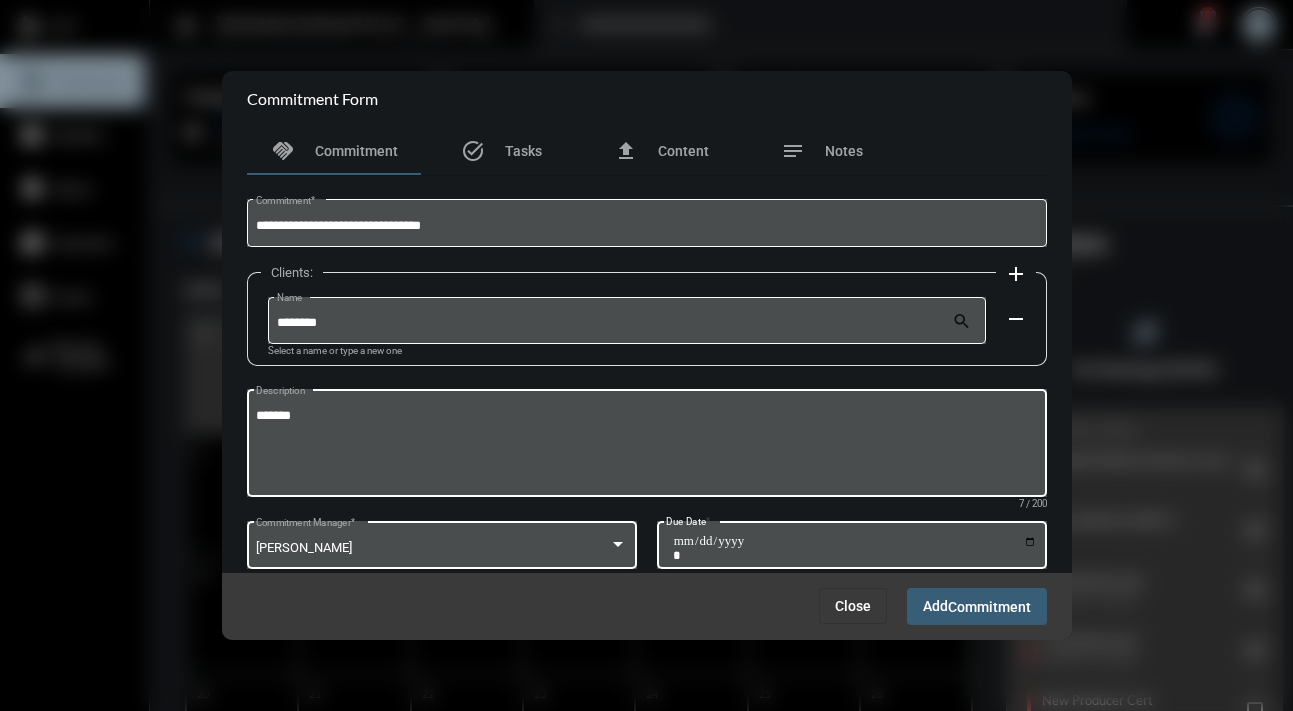 type on "**********" 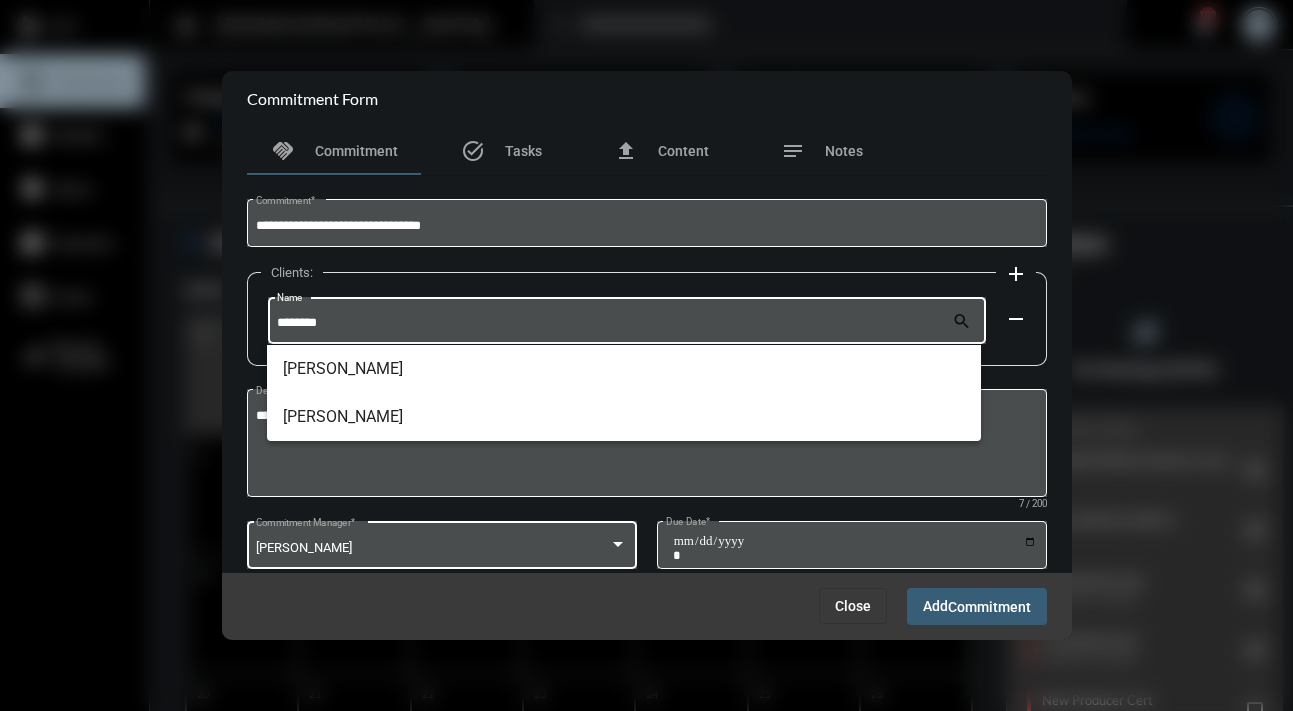 drag, startPoint x: 341, startPoint y: 335, endPoint x: 3, endPoint y: 345, distance: 338.1479 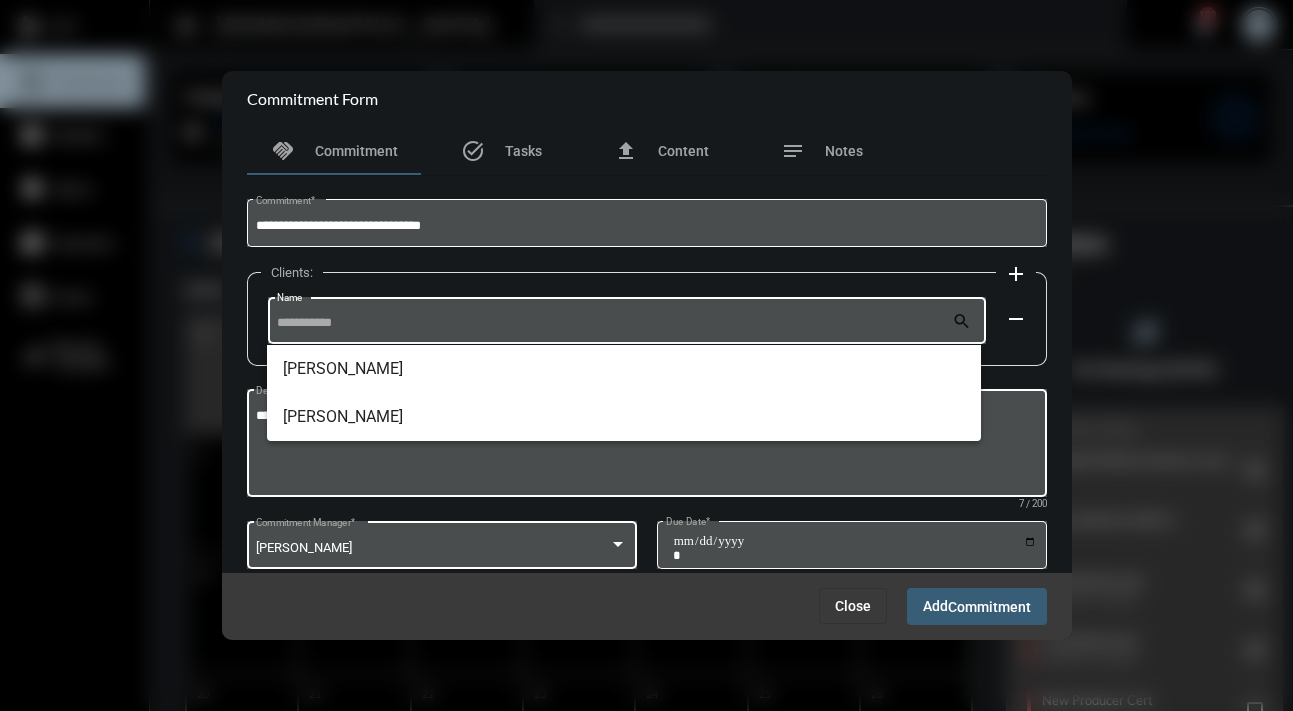 type 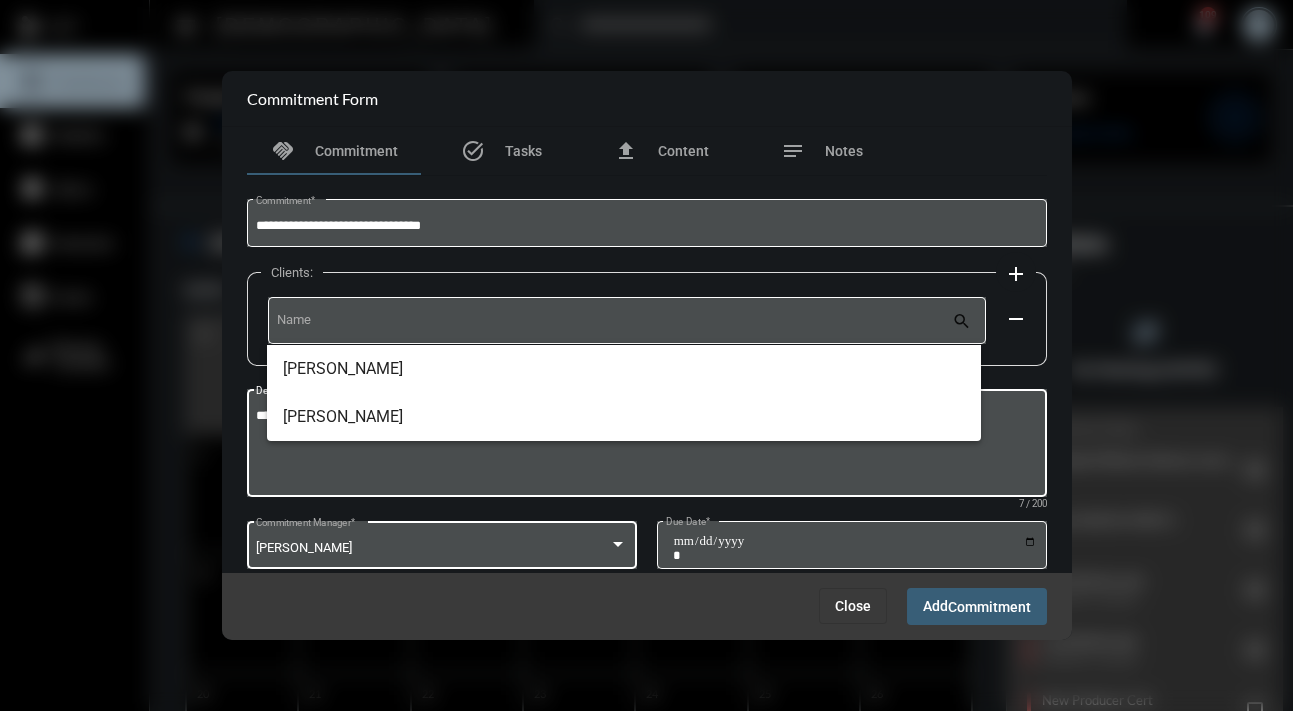 click on "*******" at bounding box center (646, 446) 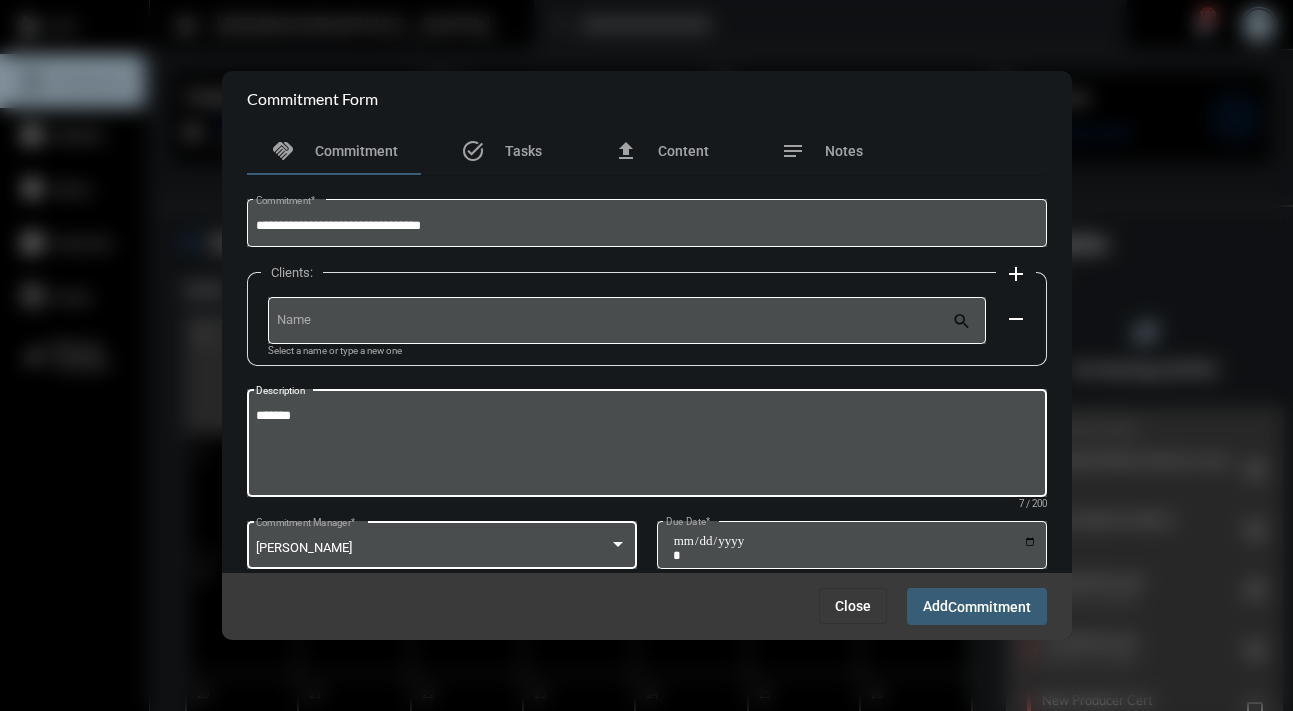 click on "Commitment" at bounding box center [989, 607] 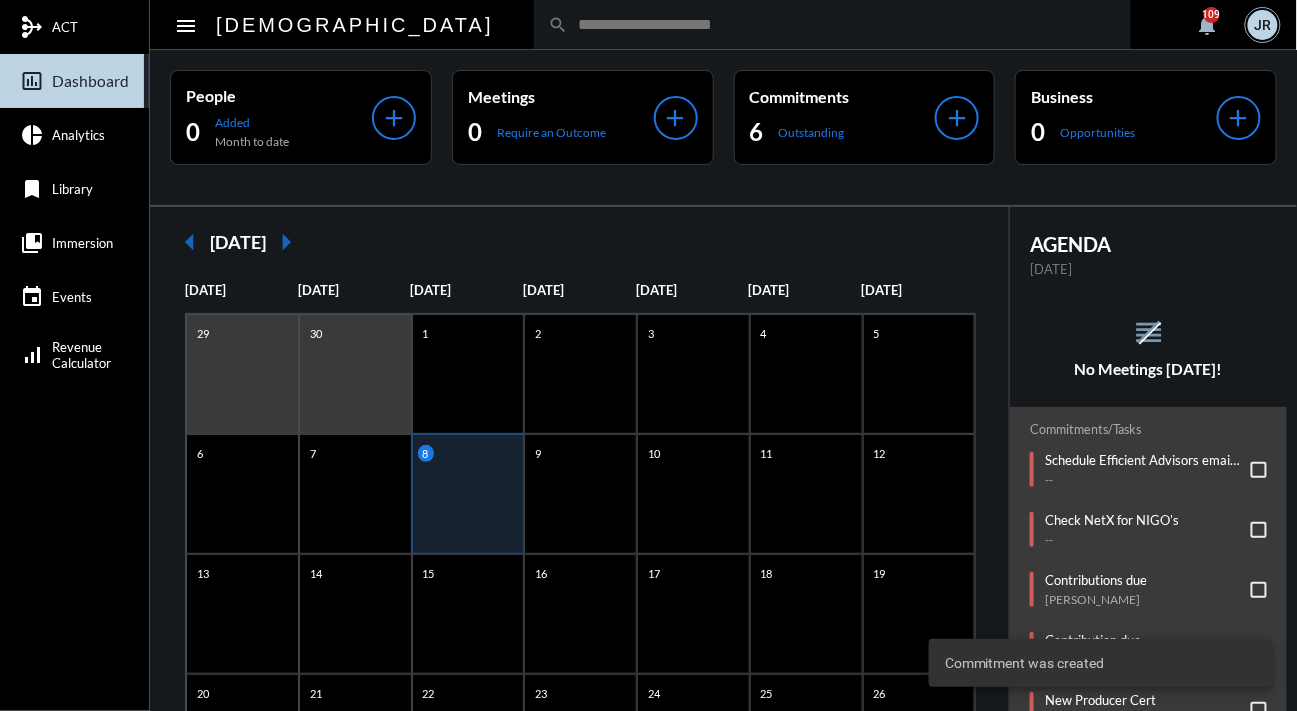 click on "reorder No Meetings Today!" 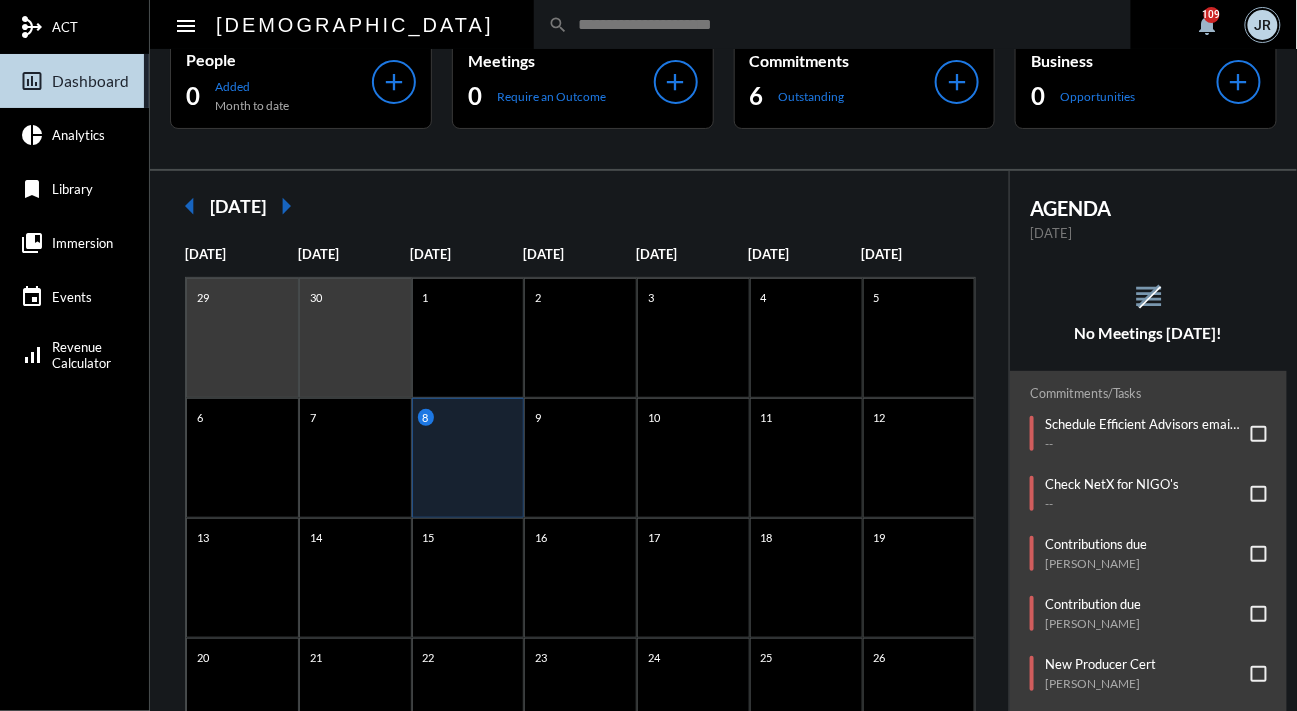 click on "reorder No Meetings Today!" 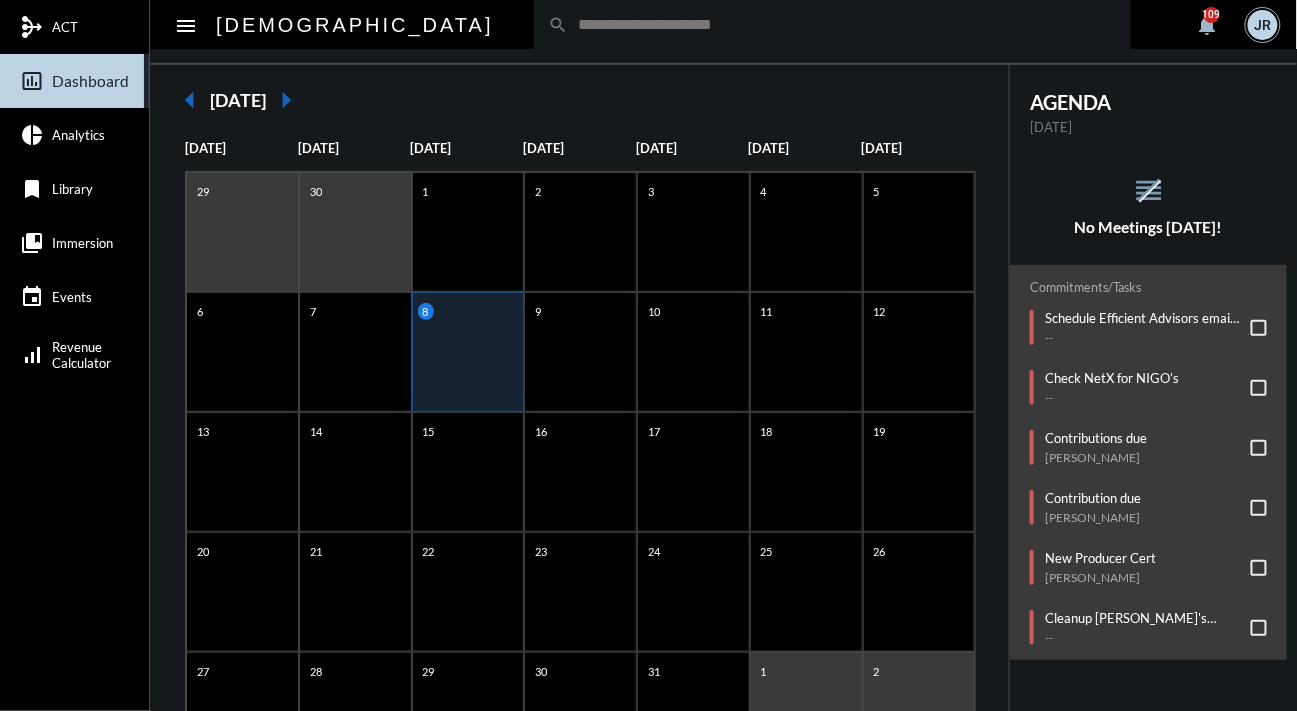 scroll, scrollTop: 145, scrollLeft: 0, axis: vertical 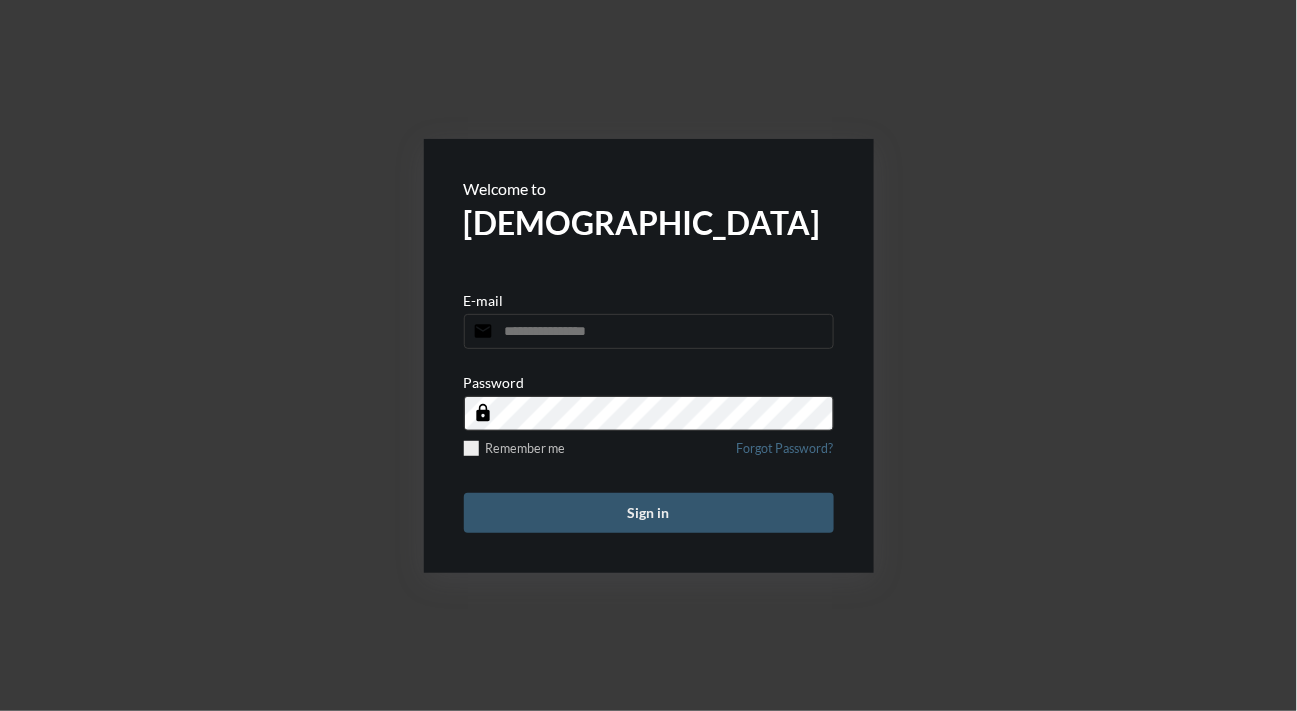 type on "**********" 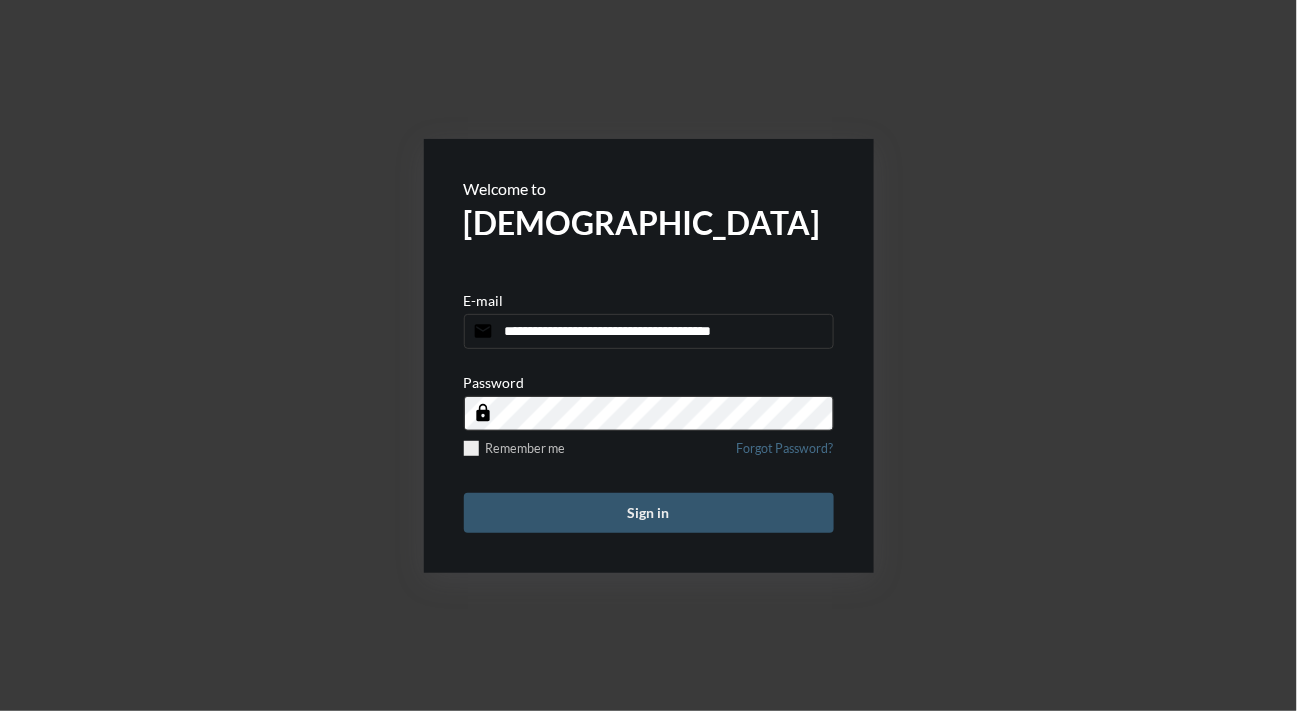 click on "Sign in" at bounding box center [649, 513] 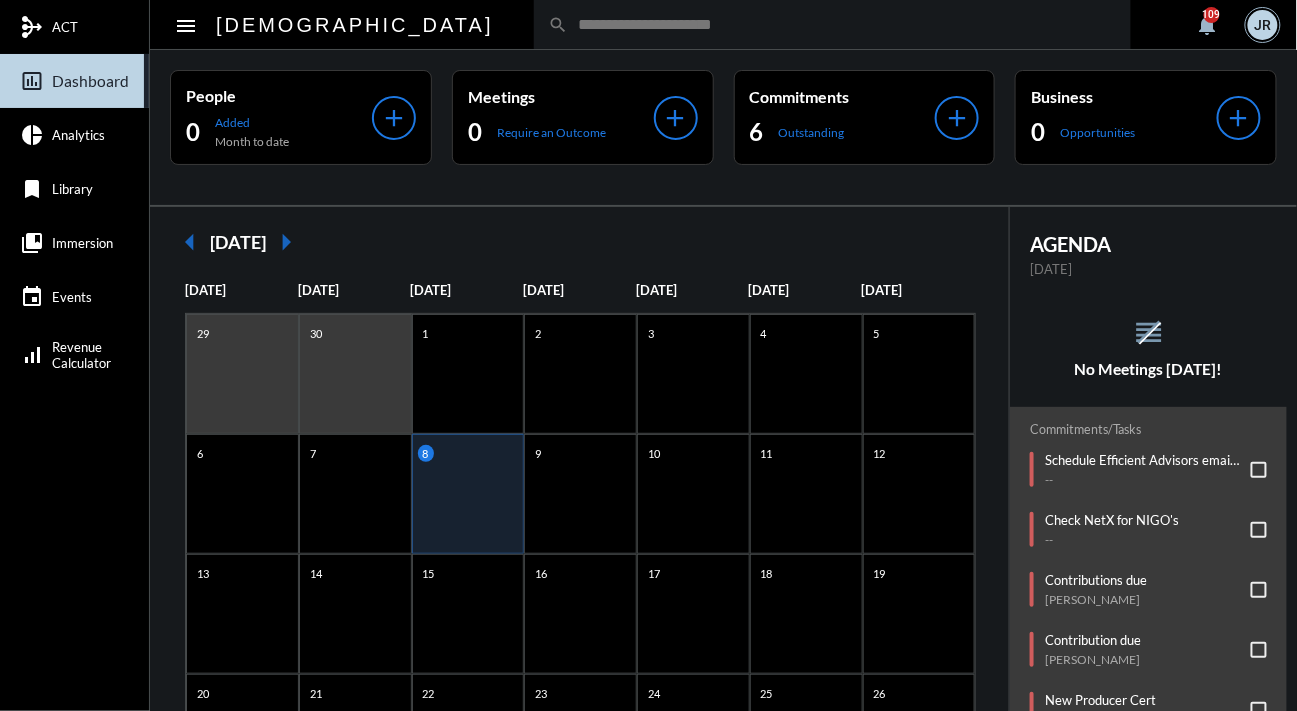 click at bounding box center (1259, 470) 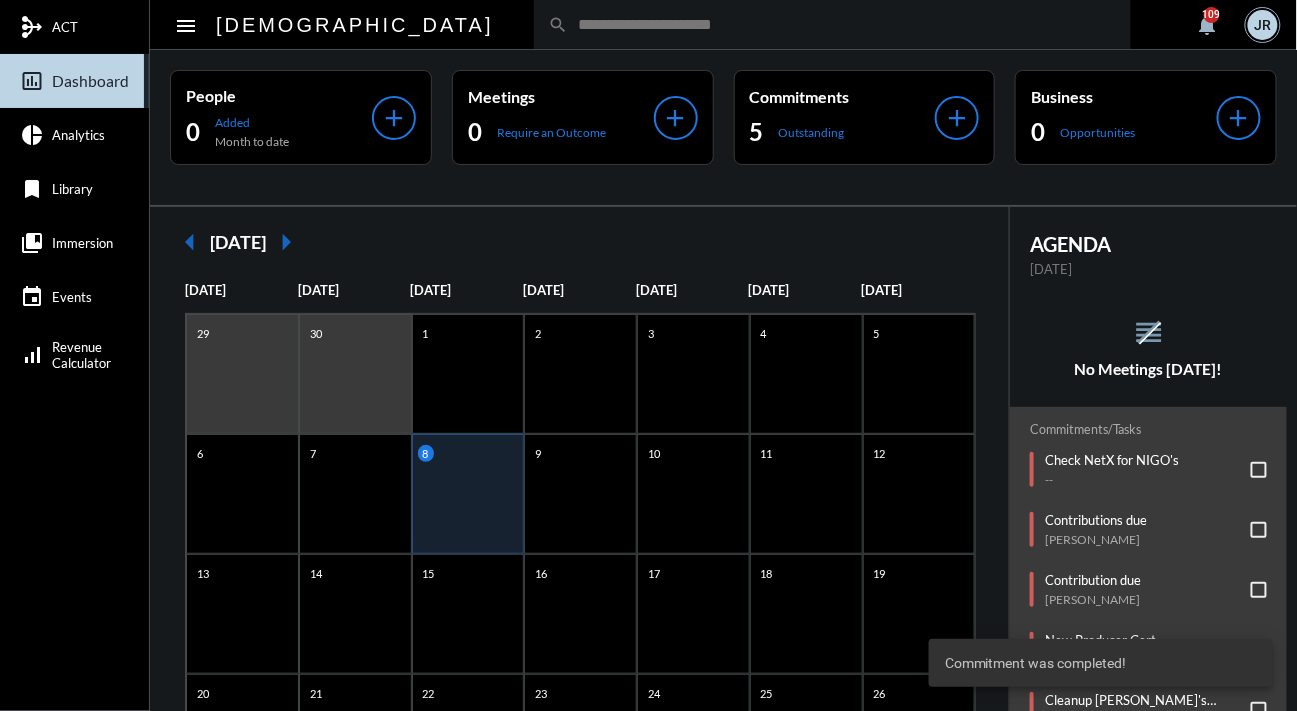 click at bounding box center [1259, 470] 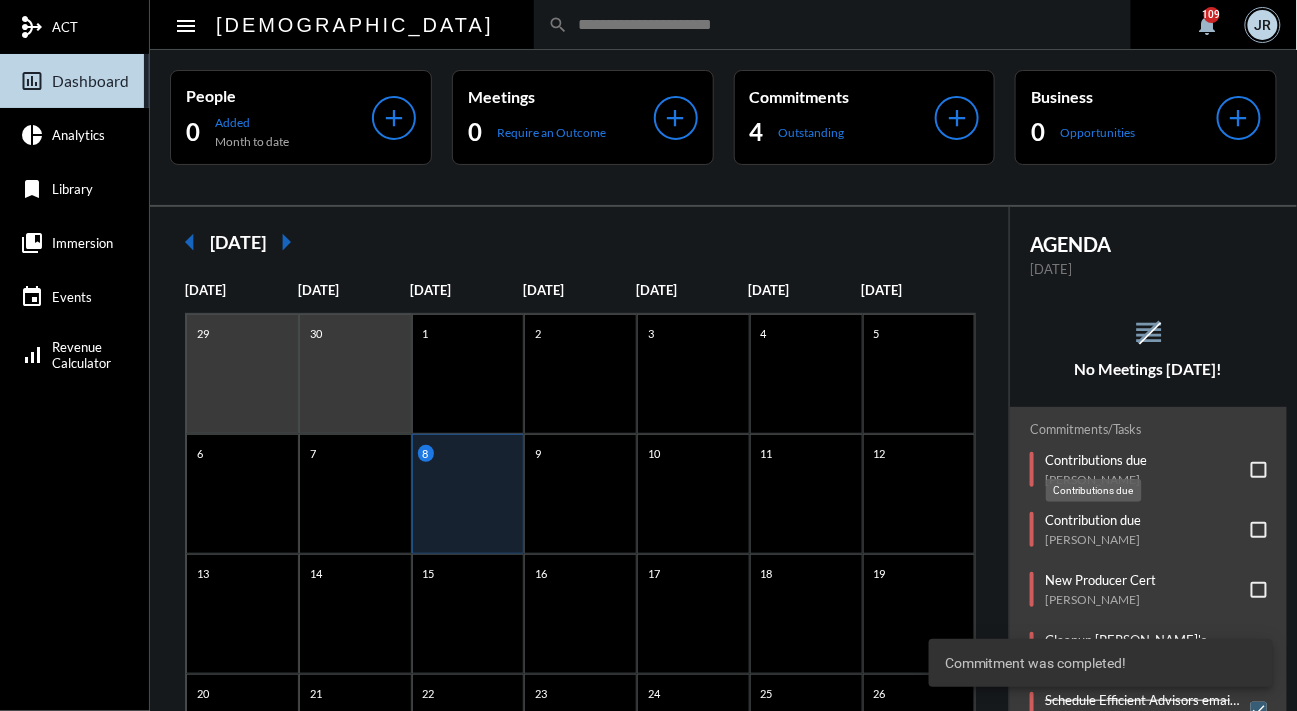 click on "Contributions due" 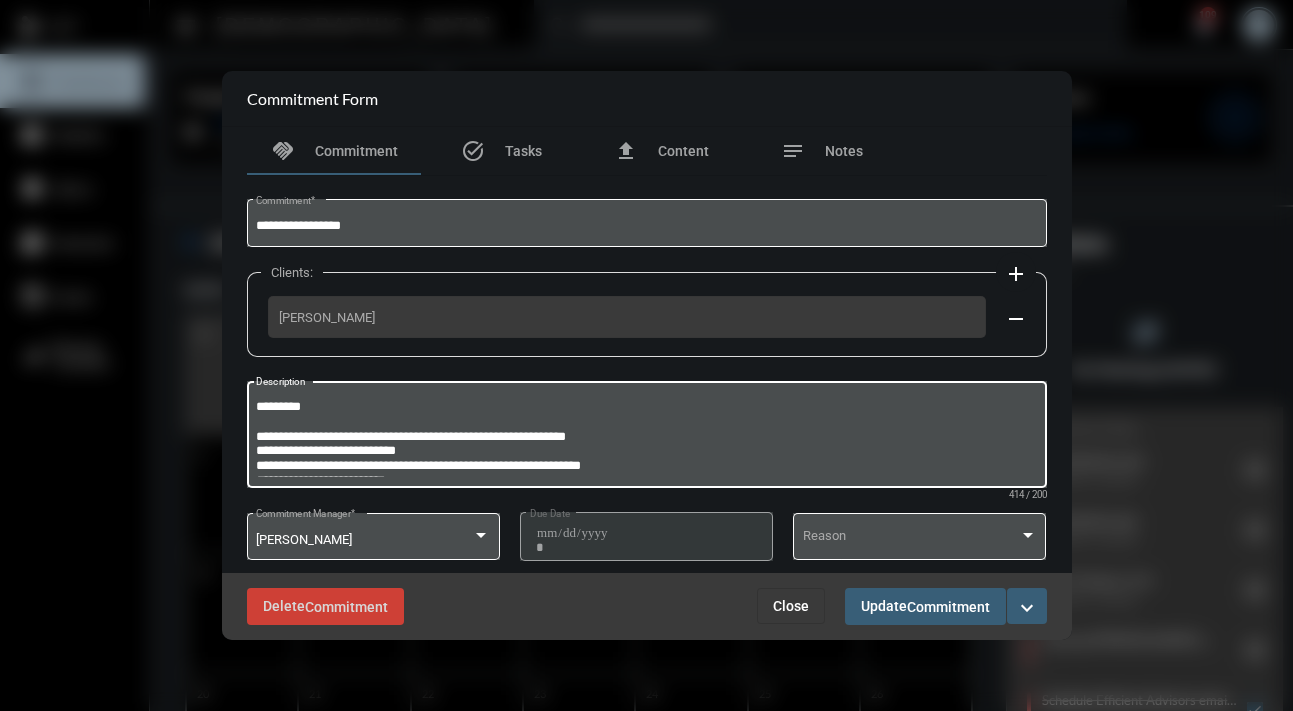 drag, startPoint x: 345, startPoint y: 406, endPoint x: 264, endPoint y: 400, distance: 81.22192 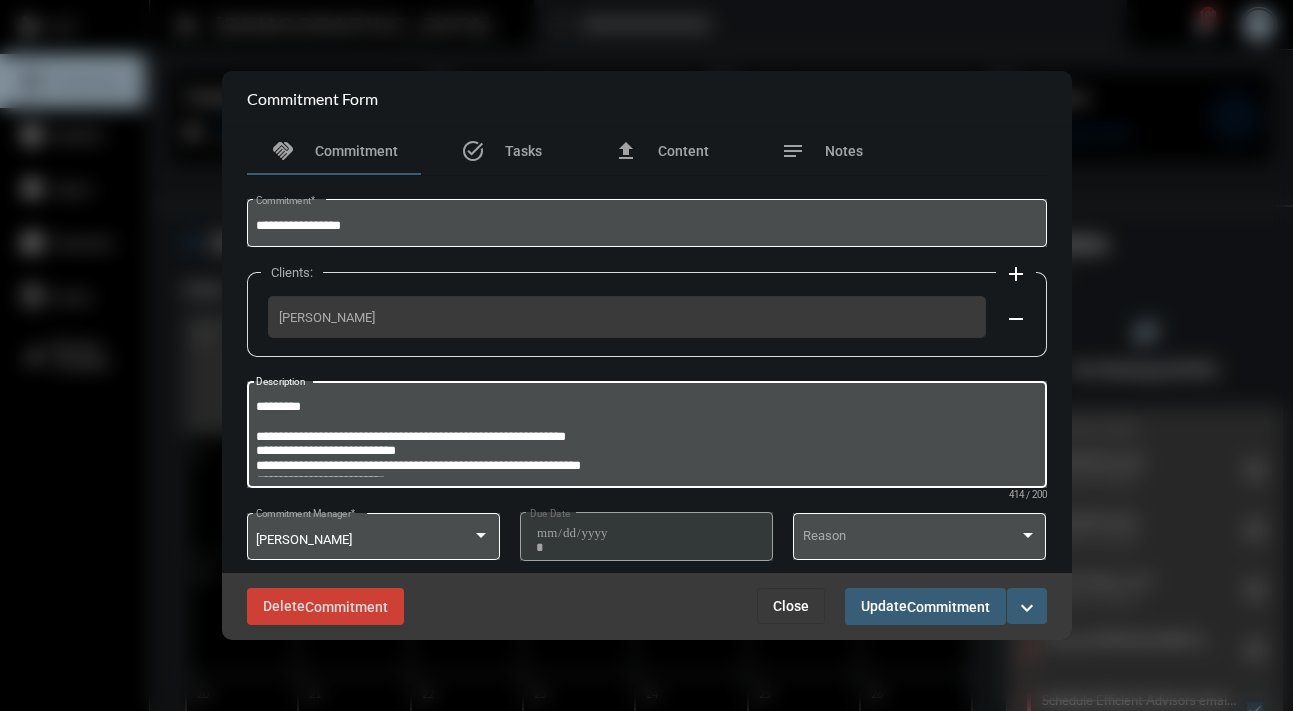 click on "**********" at bounding box center (646, 437) 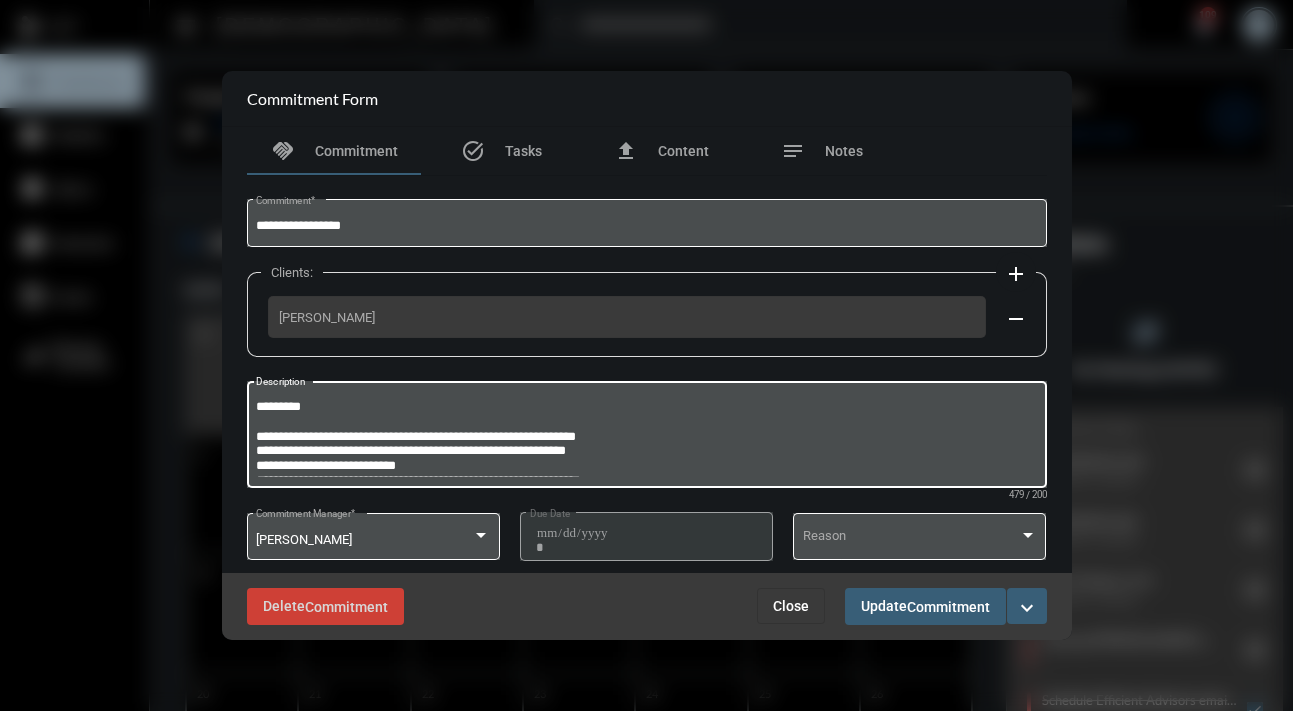 type on "**********" 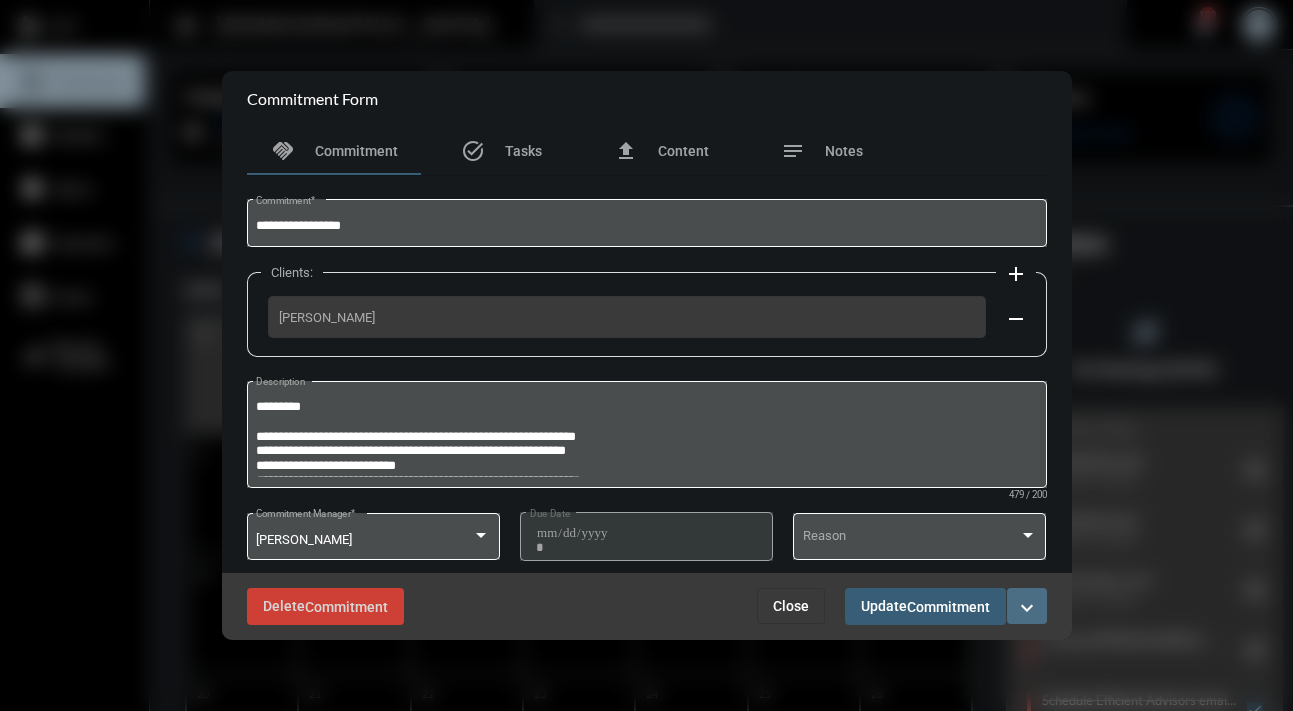 click on "expand_more" at bounding box center [1027, 608] 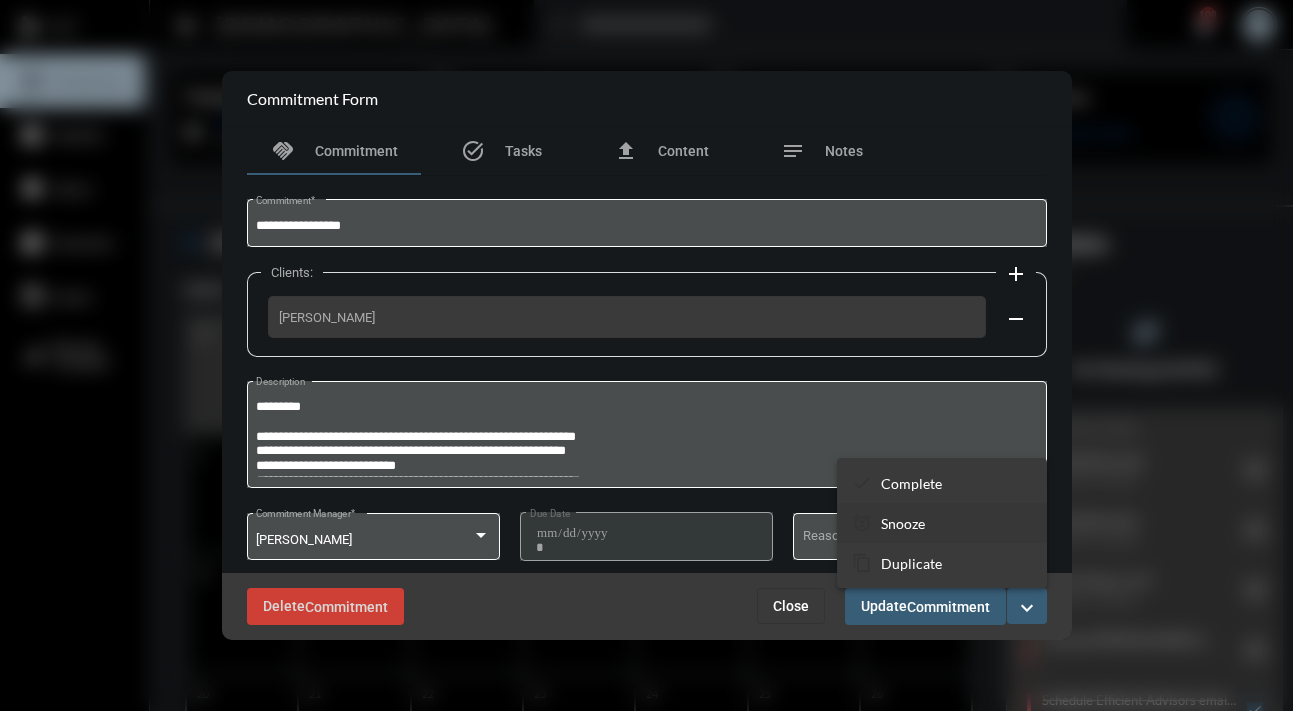 click on "snooze Snooze" at bounding box center [942, 523] 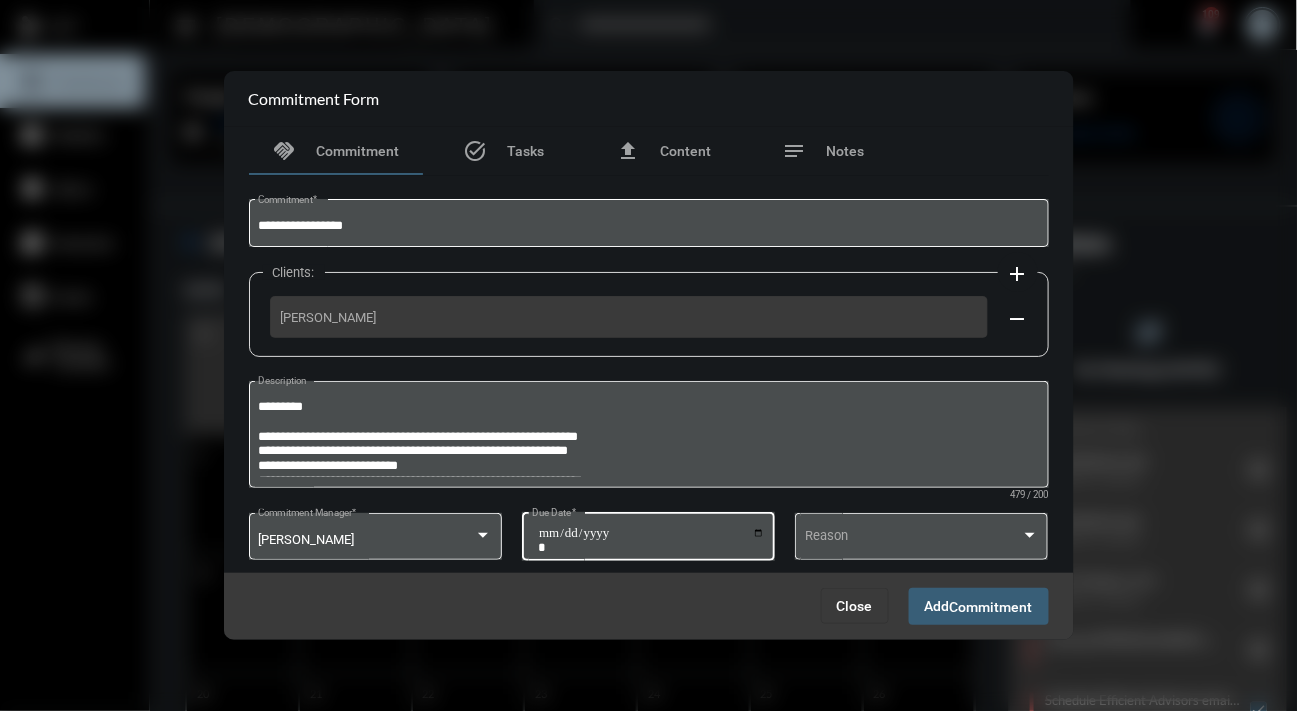 click on "**********" at bounding box center (651, 540) 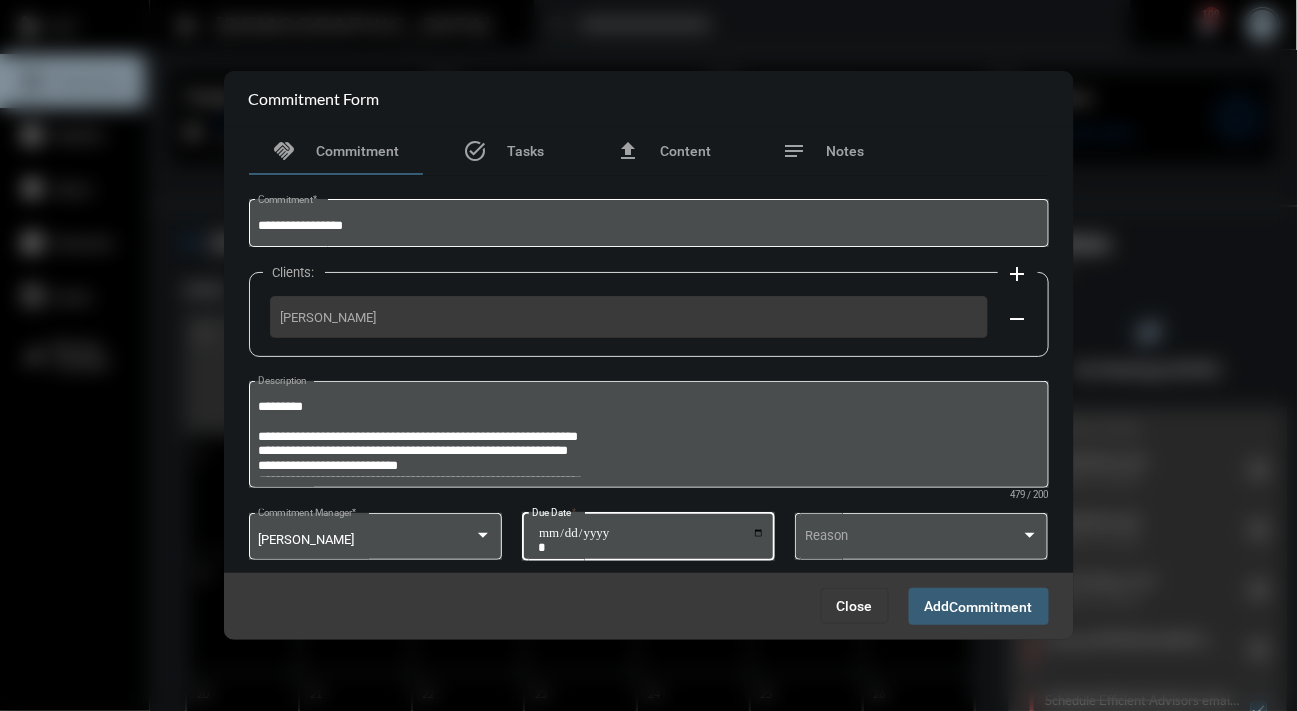 type on "**********" 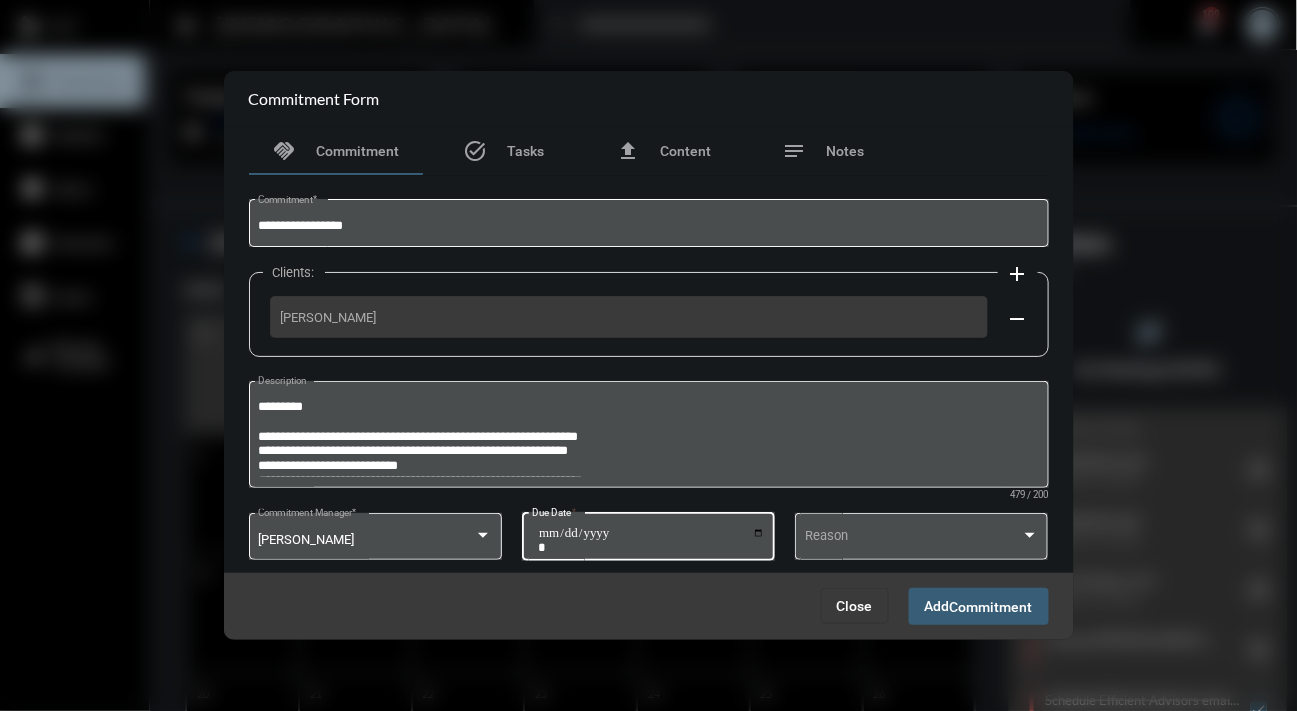click on "Commitment" at bounding box center (991, 607) 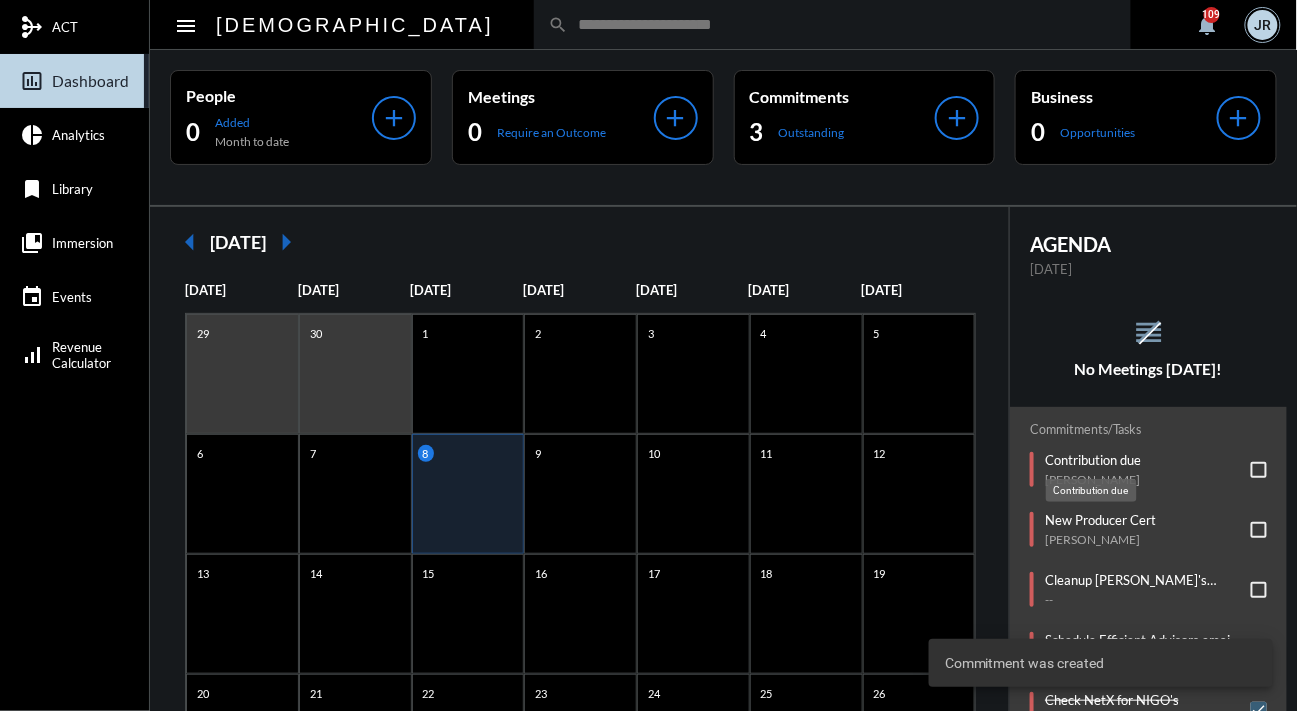 click on "Contribution due" 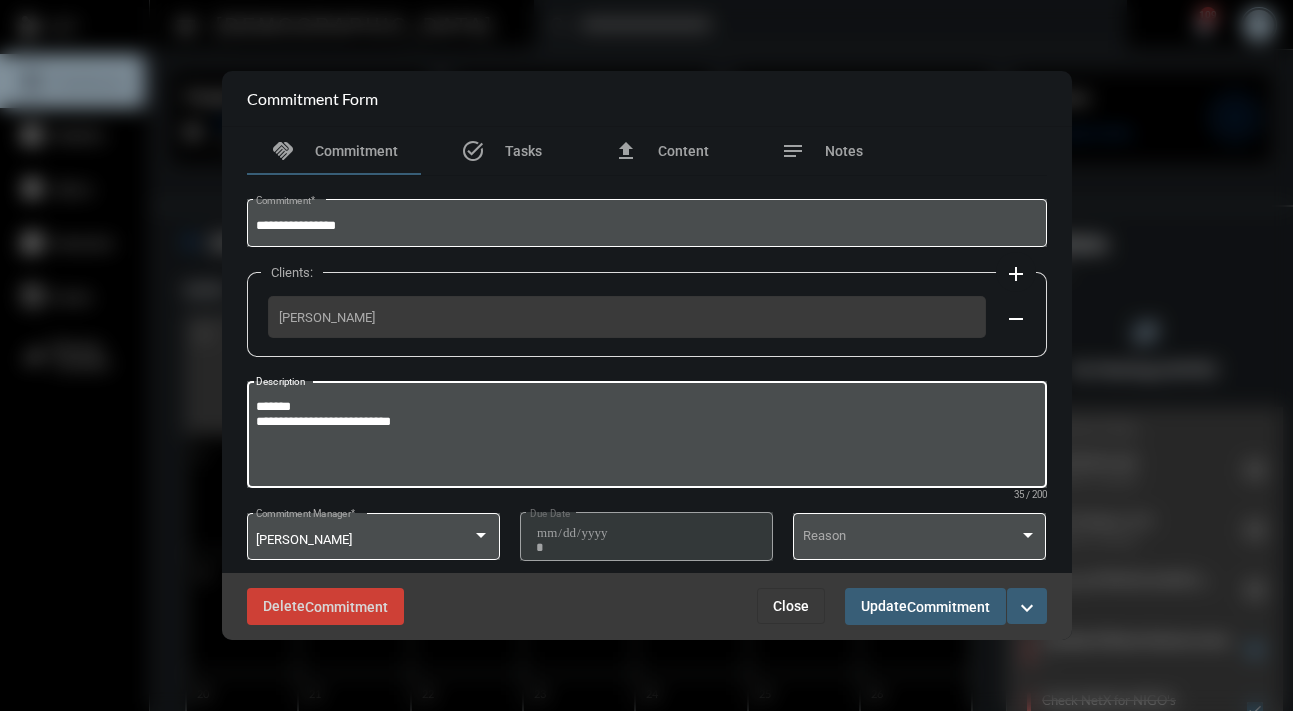 drag, startPoint x: 316, startPoint y: 402, endPoint x: 240, endPoint y: 404, distance: 76.02631 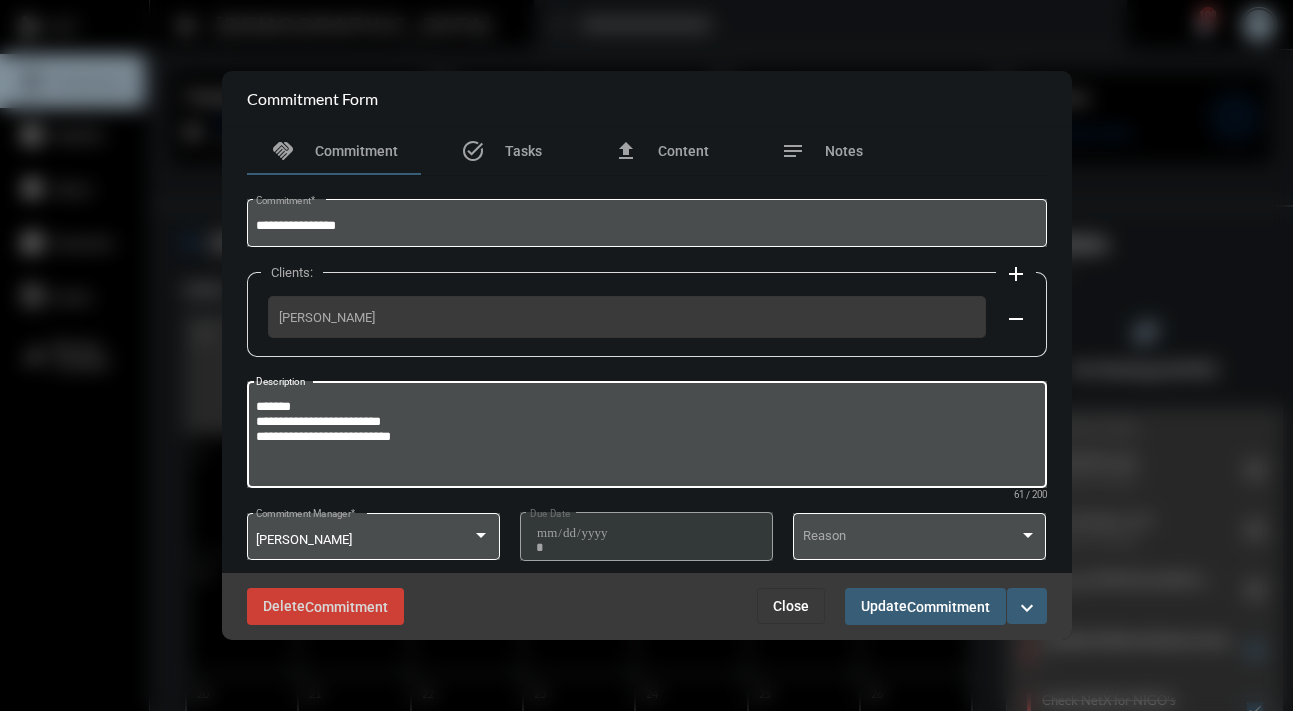 type on "**********" 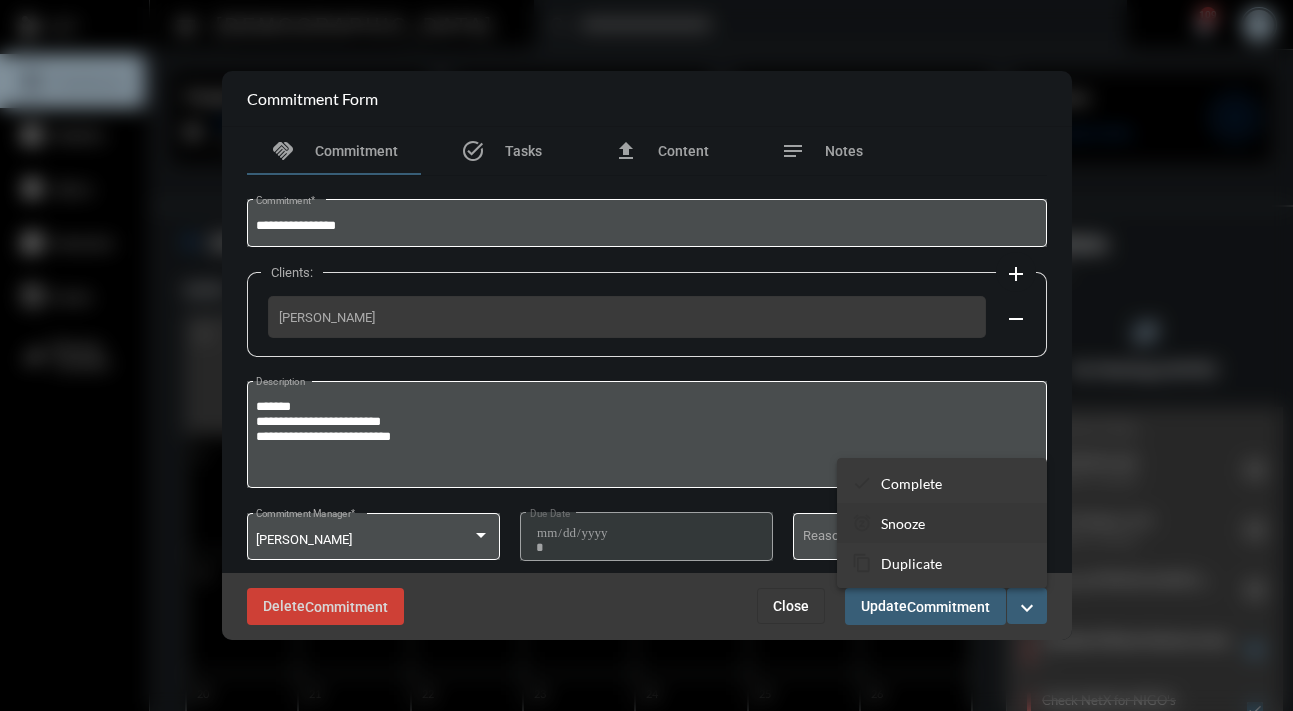 click on "Snooze" at bounding box center [903, 523] 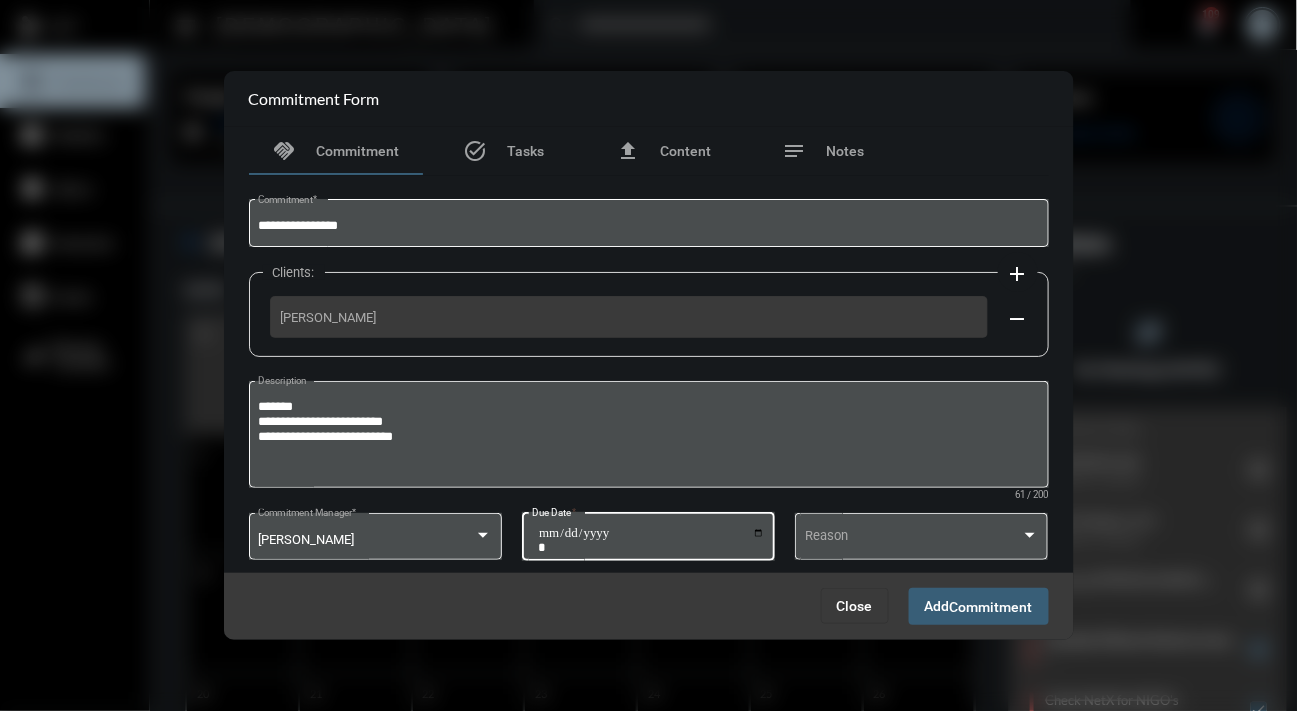 click on "**********" at bounding box center [651, 540] 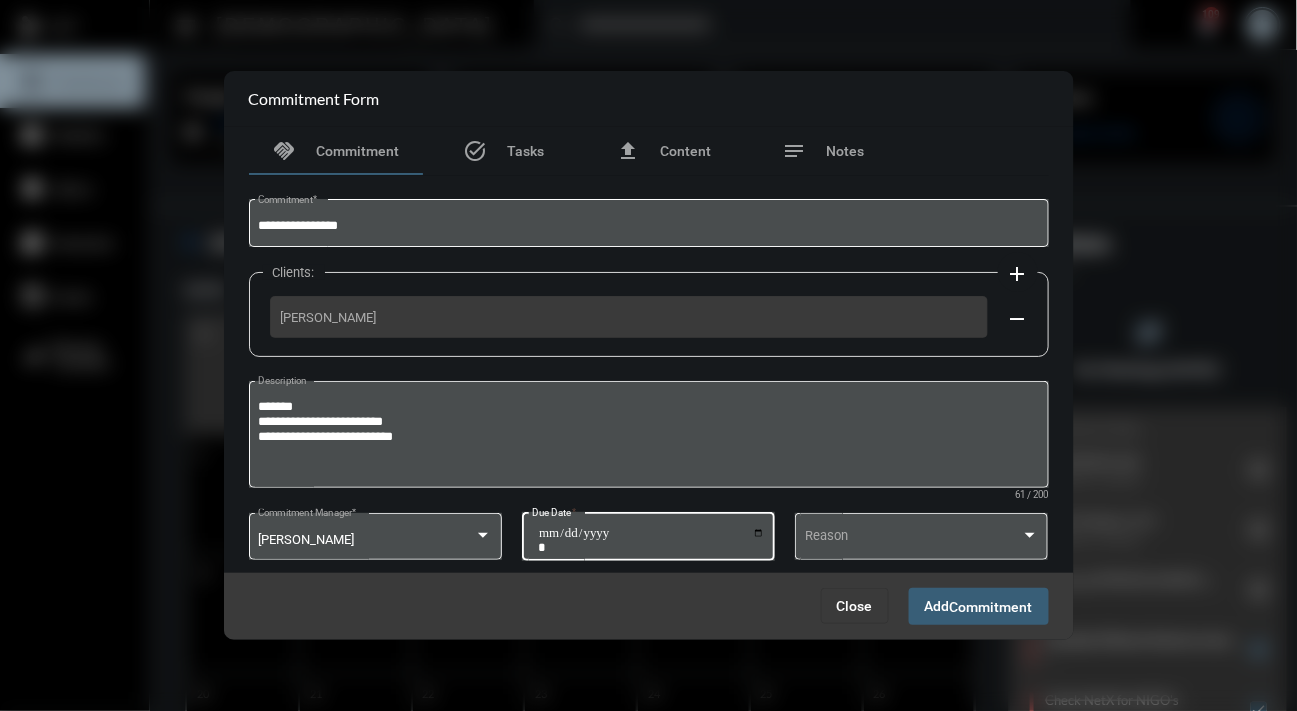 click on "Commitment" at bounding box center [991, 607] 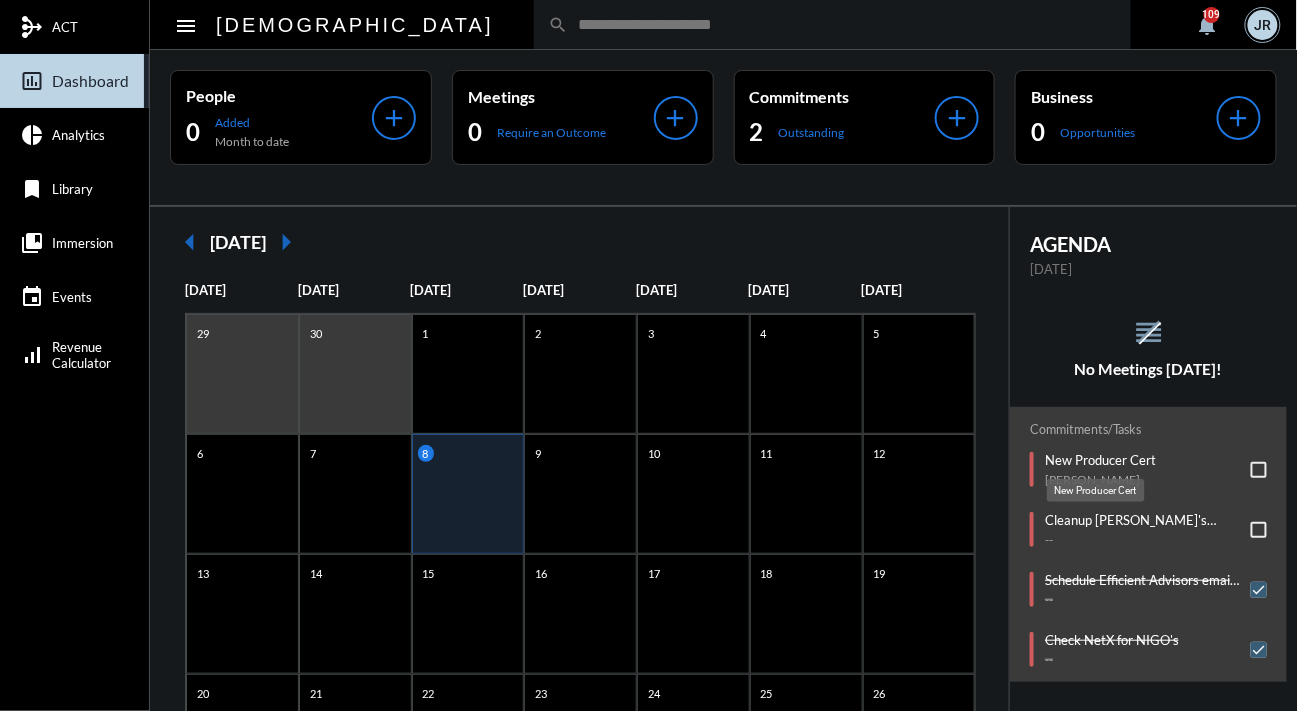 click on "New Producer Cert" 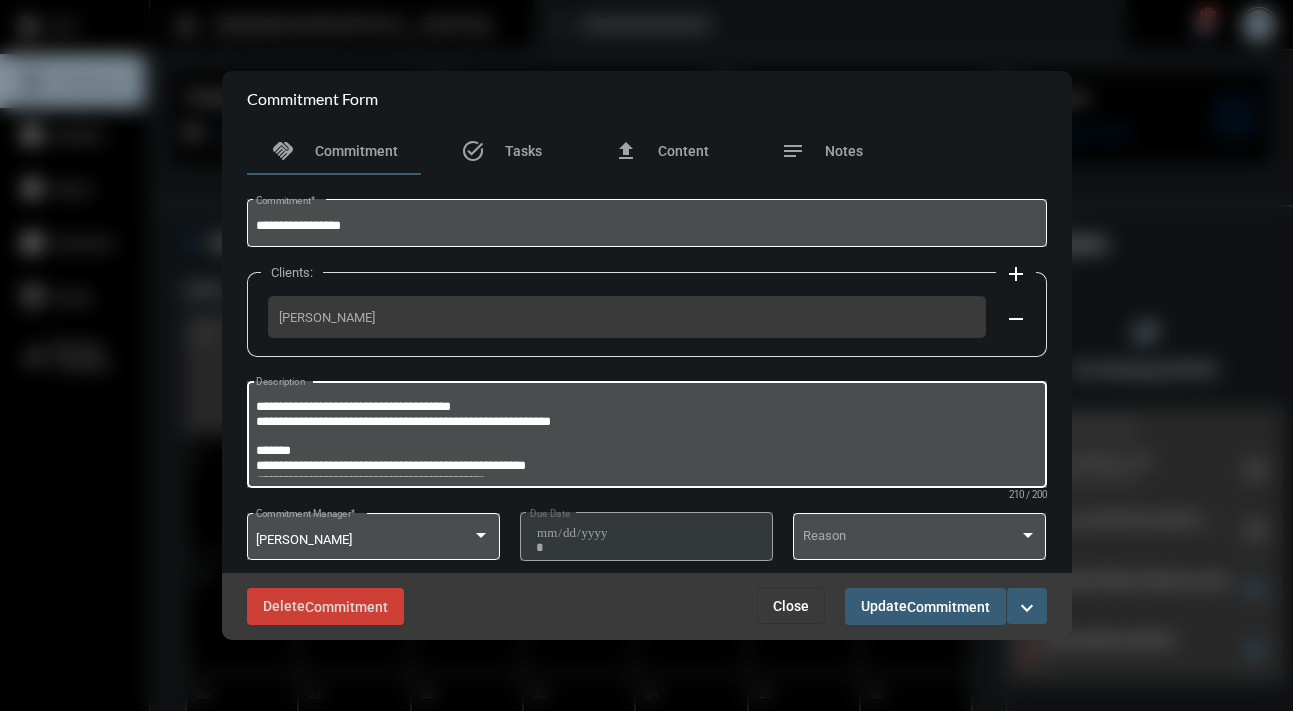 click on "**********" at bounding box center [646, 437] 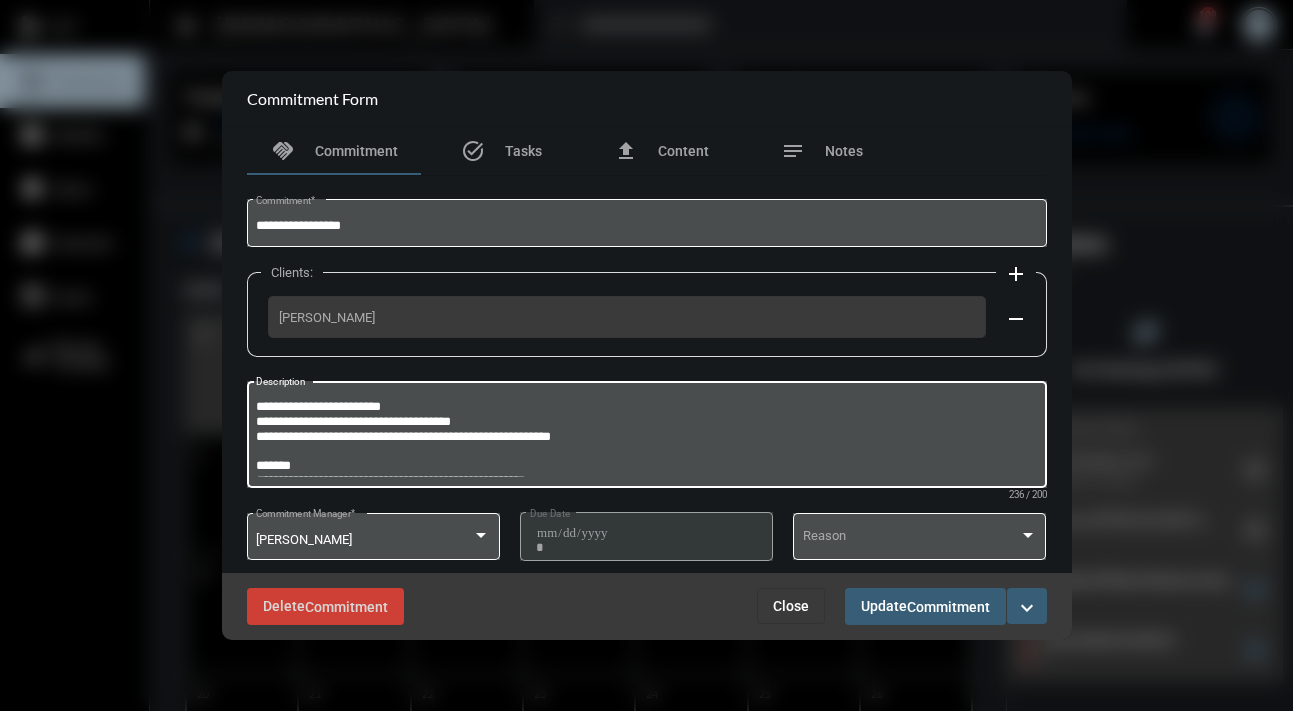 type on "**********" 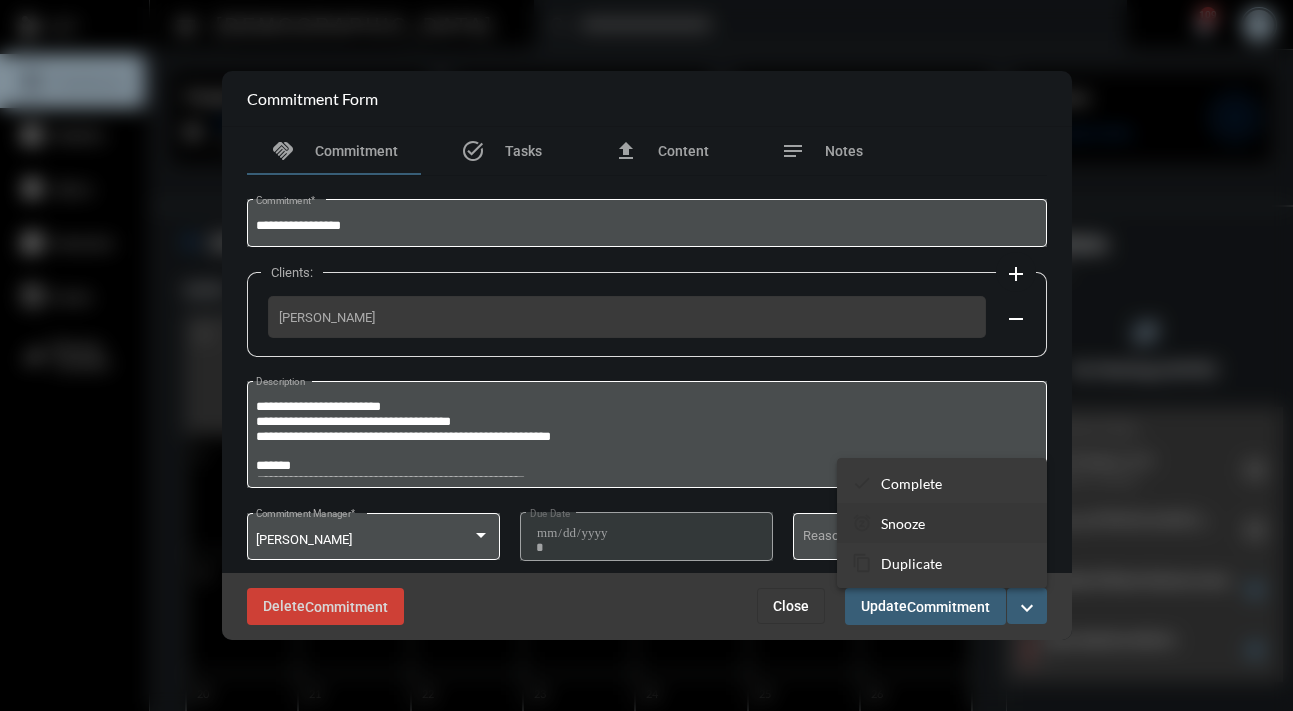 click on "Snooze" at bounding box center [903, 523] 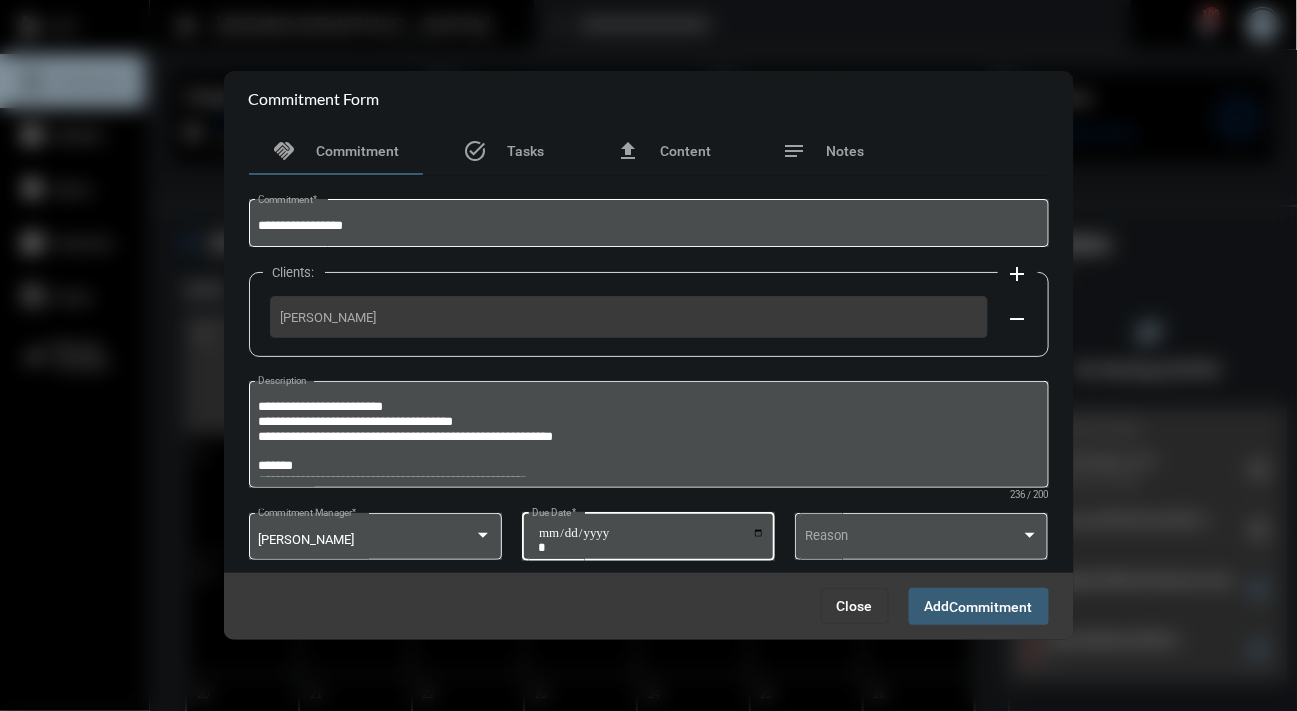 click on "**********" at bounding box center (651, 540) 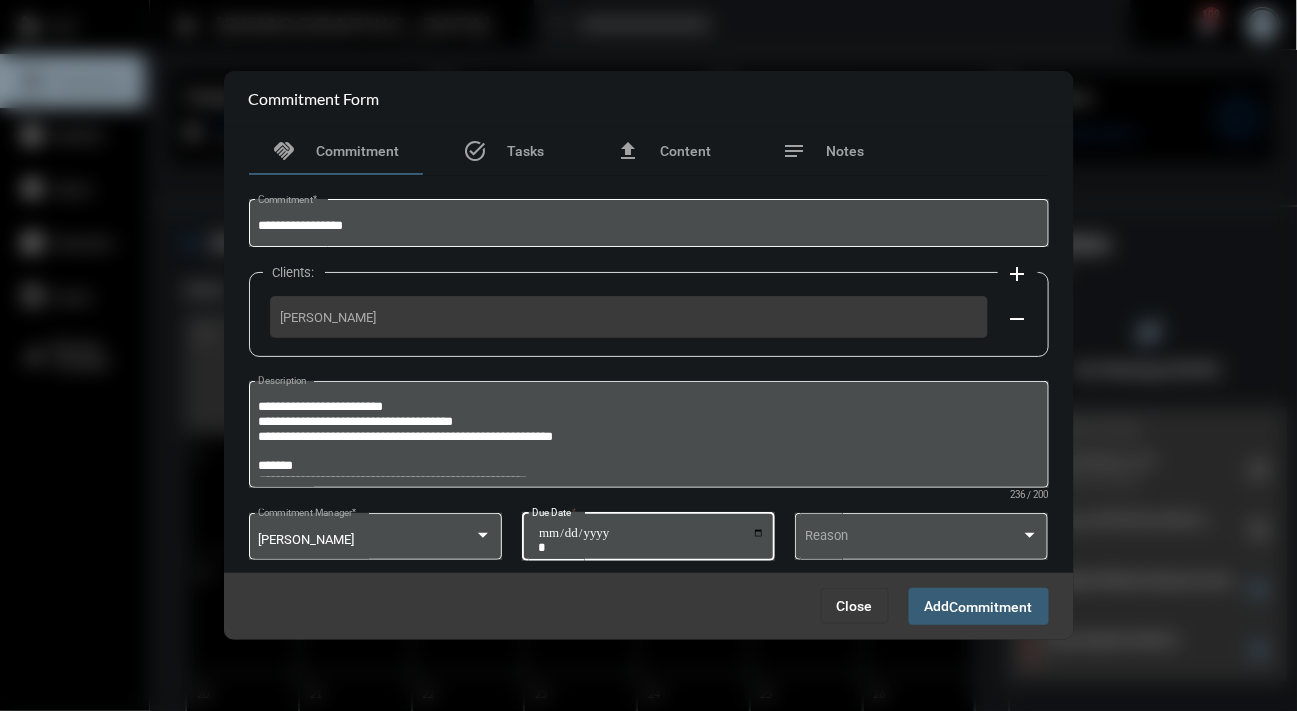 click on "**********" at bounding box center [651, 540] 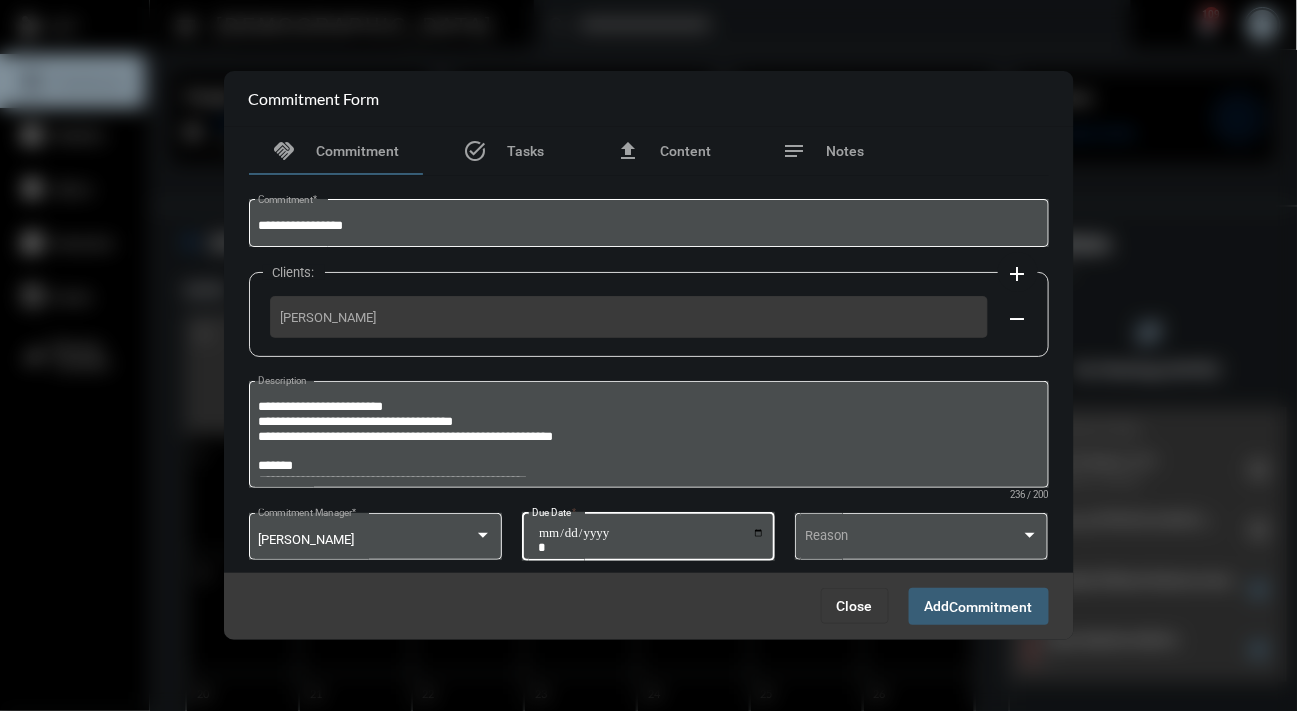 click on "Commitment" at bounding box center (991, 607) 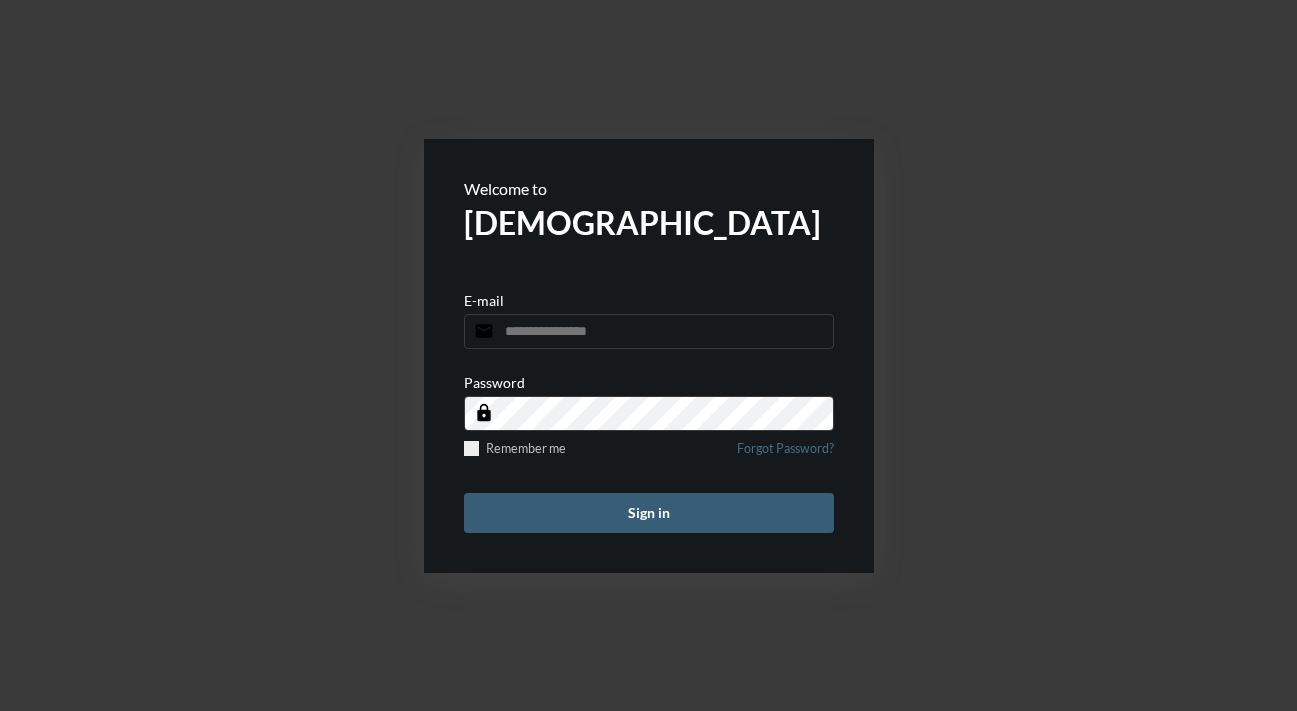 scroll, scrollTop: 0, scrollLeft: 0, axis: both 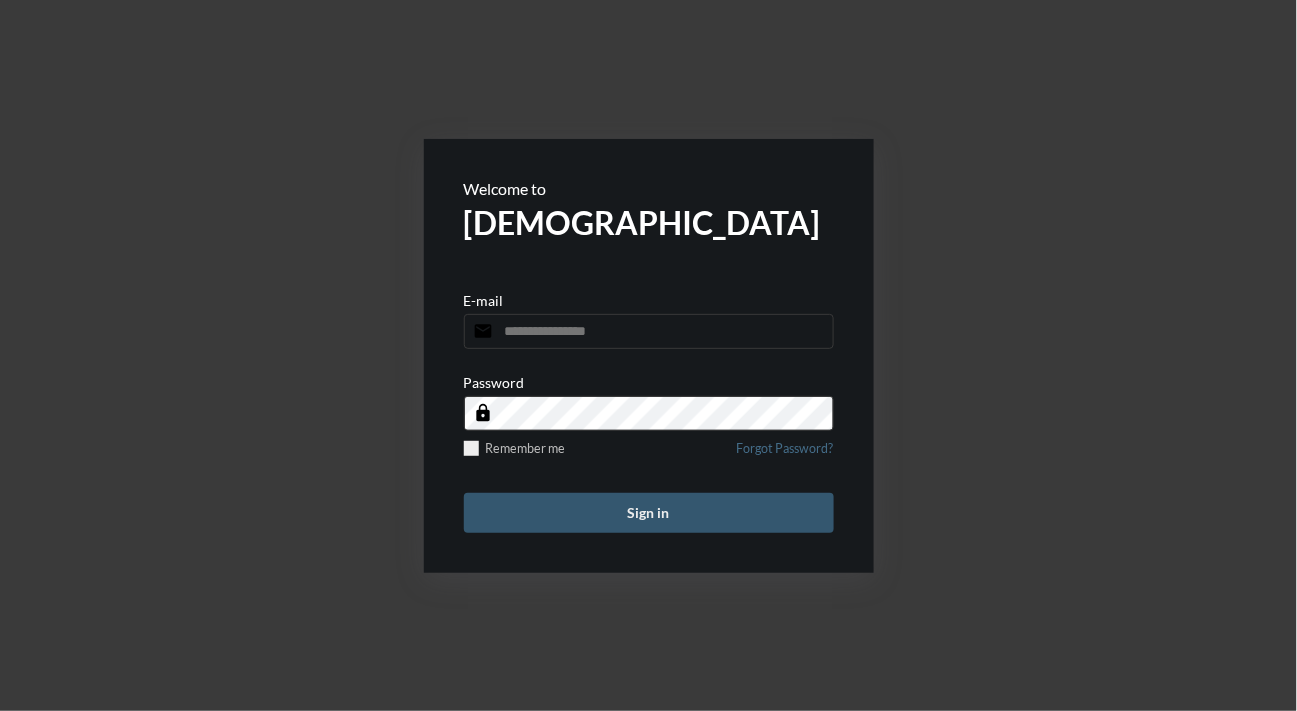 type on "**********" 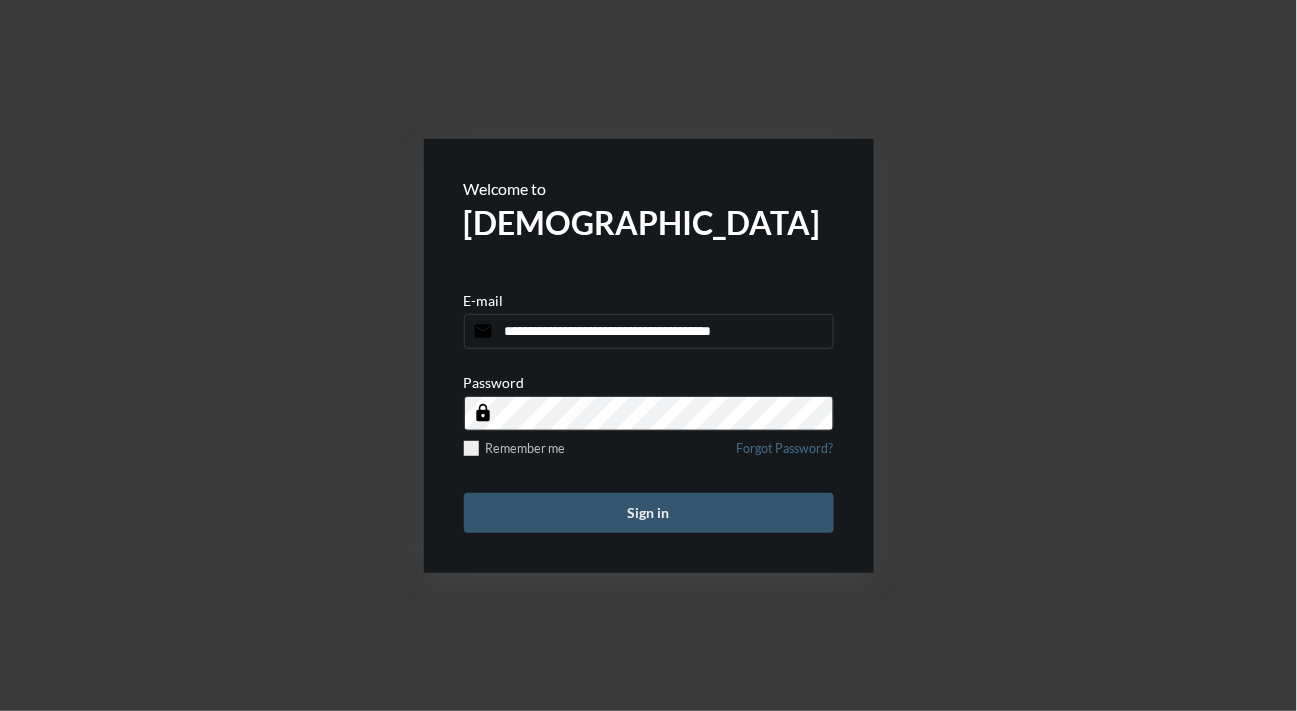 click on "Sign in" at bounding box center (649, 513) 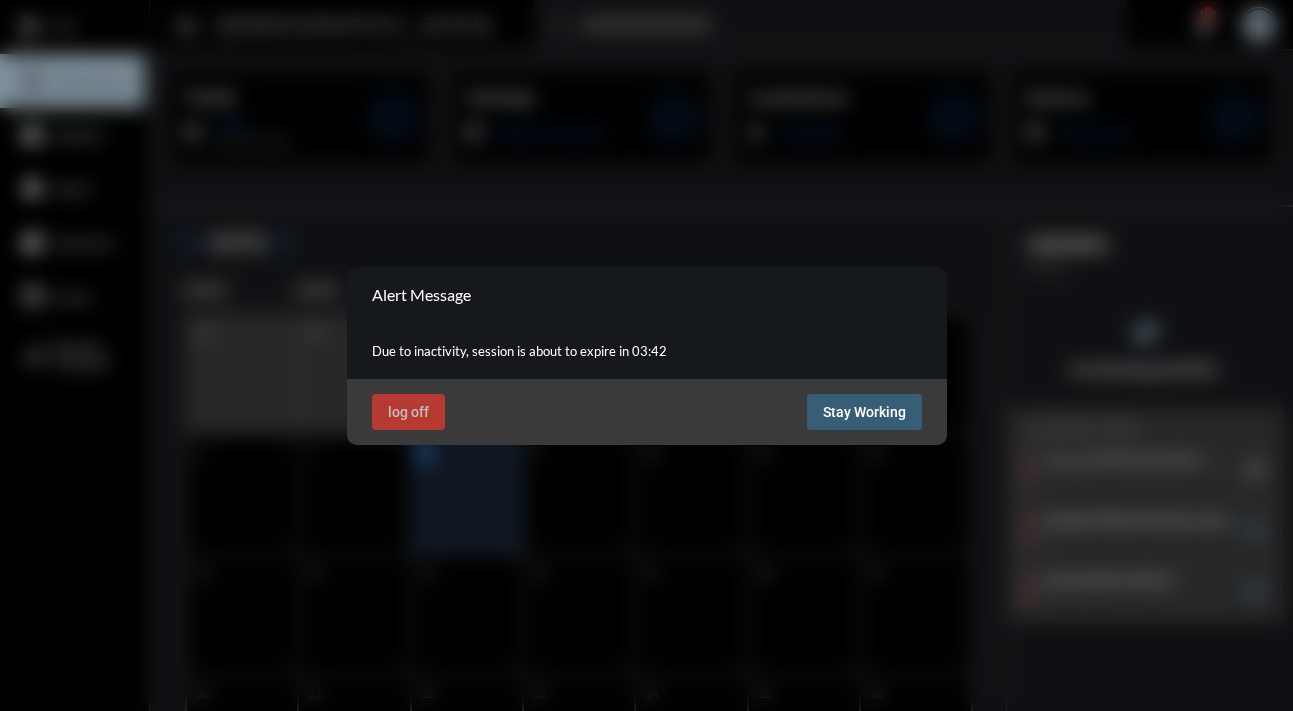 click on "Stay Working" at bounding box center (864, 412) 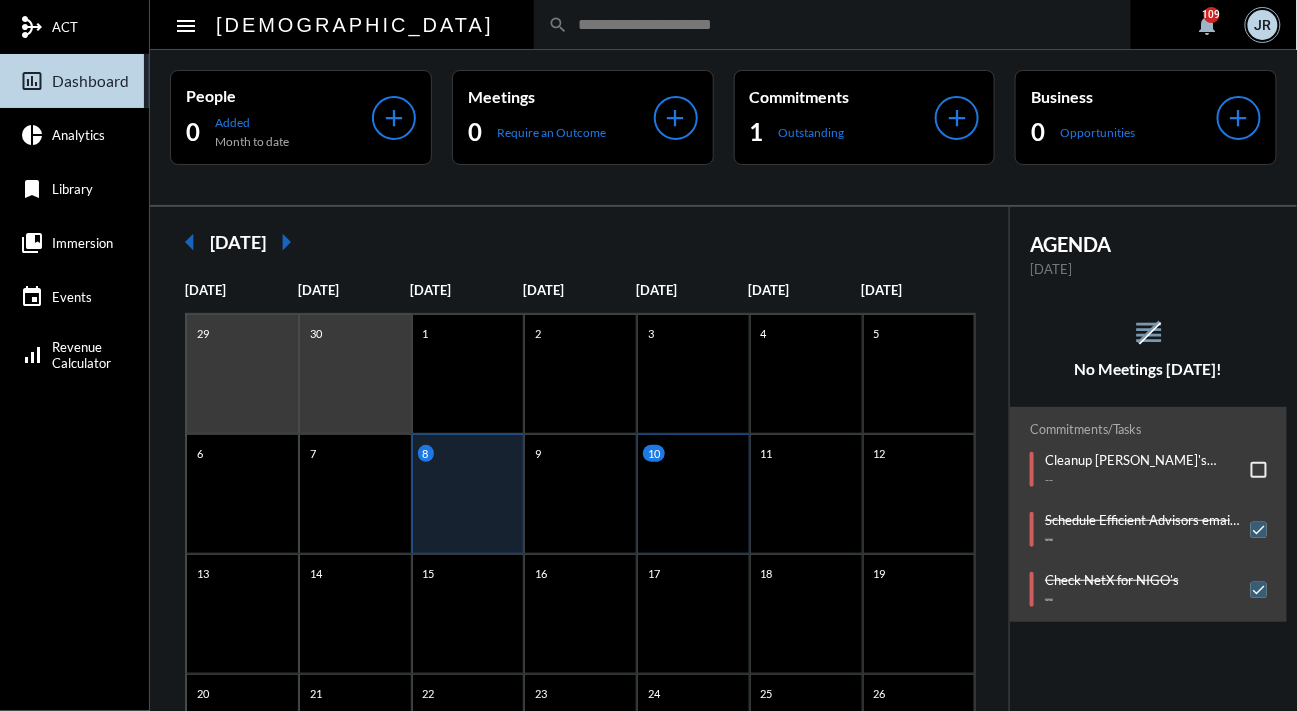 click on "10" 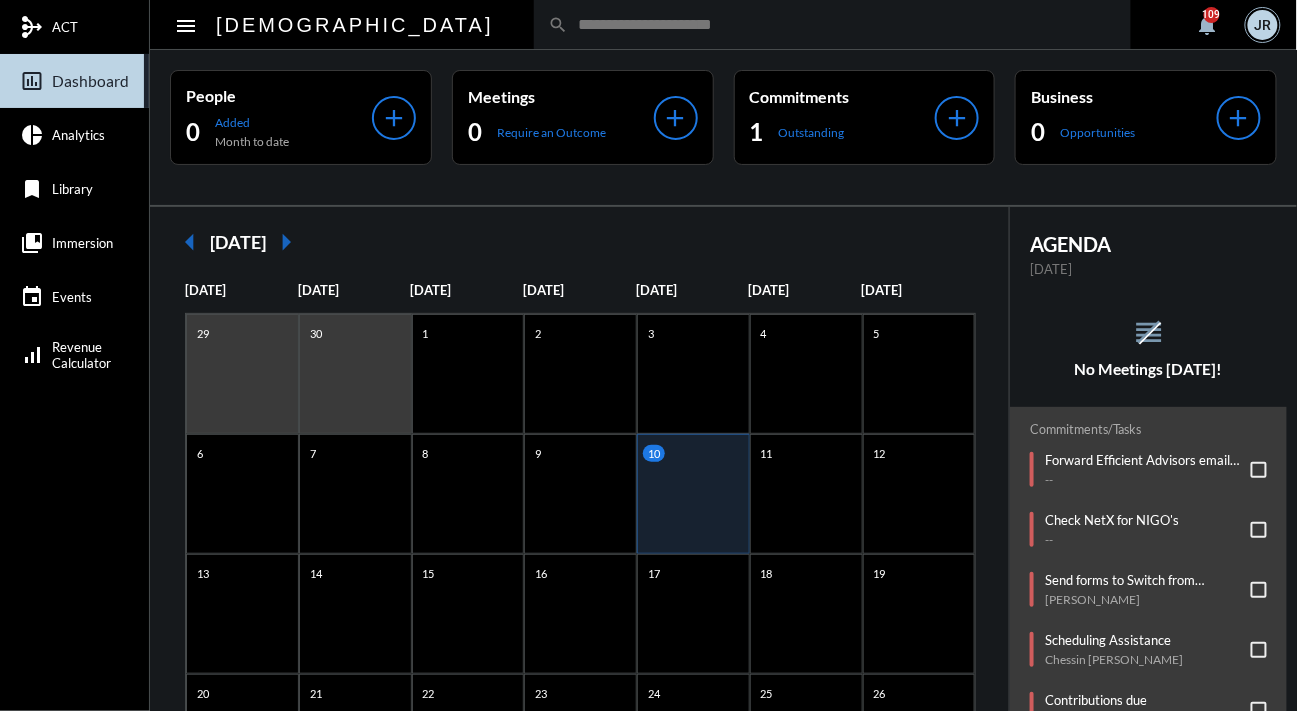 click on "reorder No Meetings Today!" 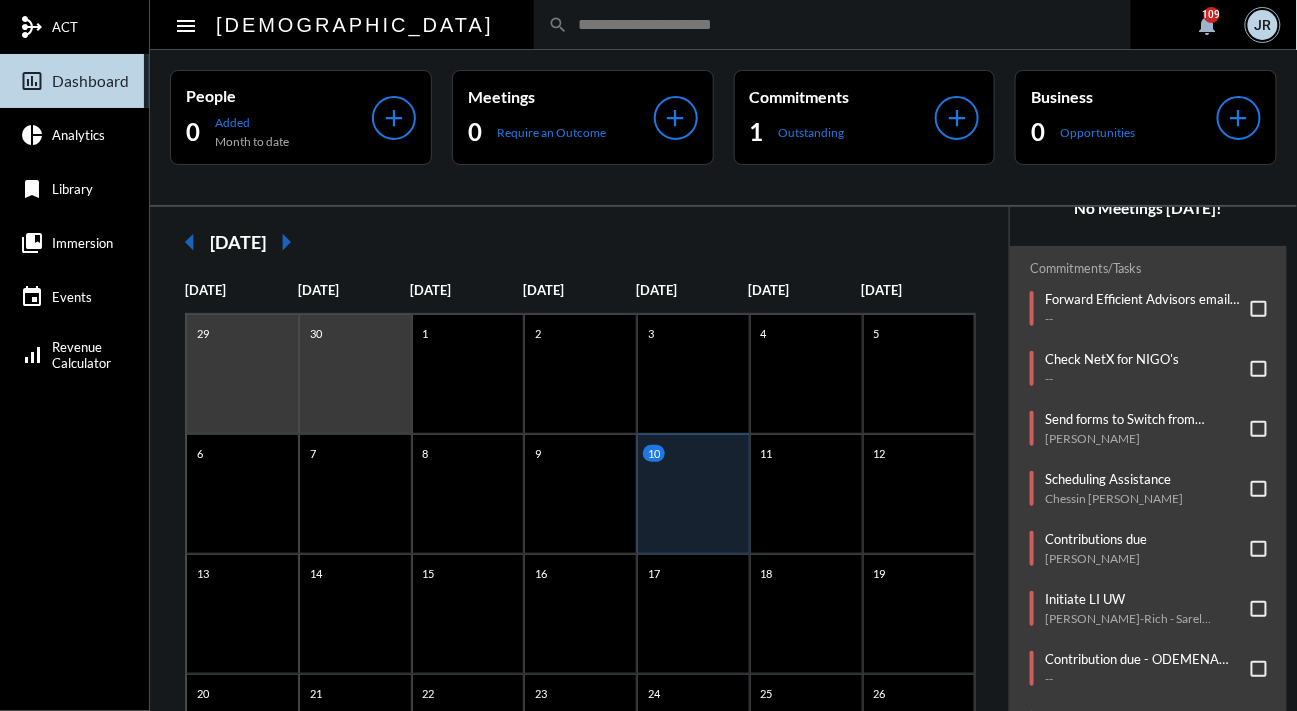 scroll, scrollTop: 163, scrollLeft: 0, axis: vertical 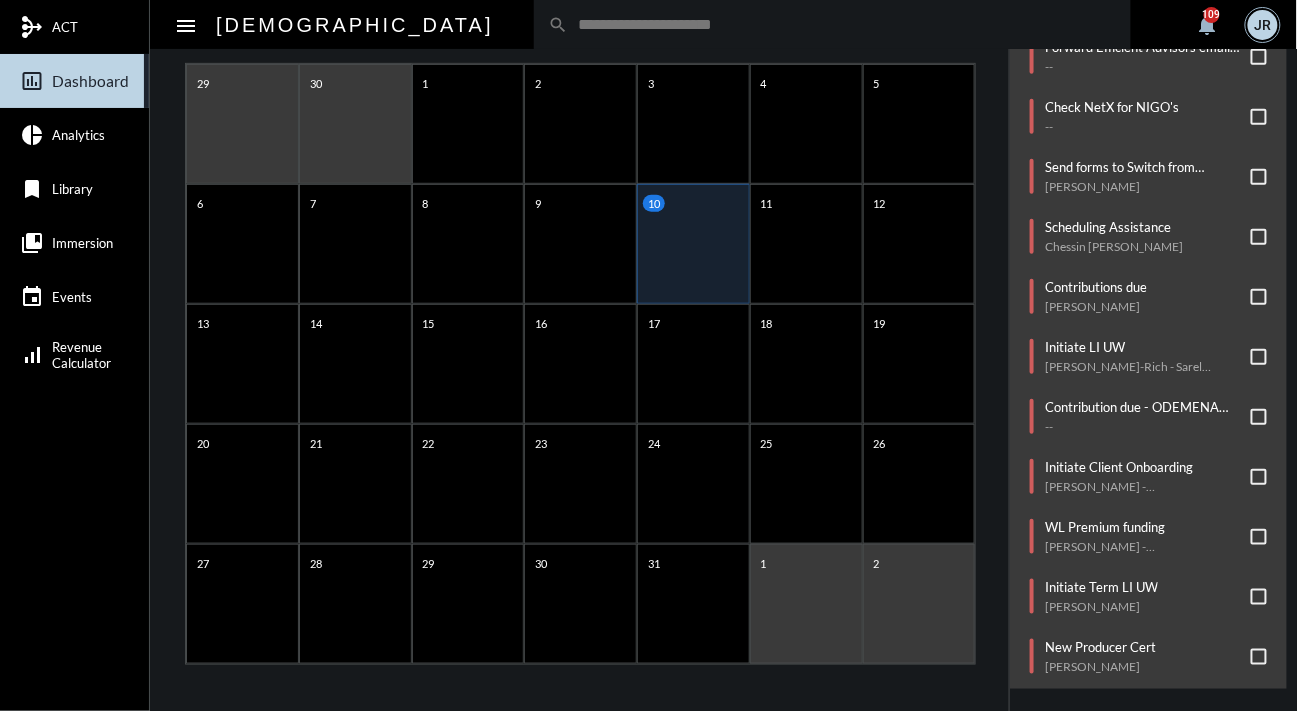 click on "mediation ACT insert_chart_outlined Dashboard pie_chart Analytics bookmark Library collections_bookmark Immersion event Events signal_cellular_alt Revenue Calculator menu apostle search notifications  109   JR  People 0 Added Month to date add Meetings 0 Require an Outcome add Commitments 1 Outstanding add Business 0 Opportunities add arrow_left July 2025 arrow_right Sunday Monday Tuesday Wednesday Thursday Friday Saturday 29 30 1 2 3 4 5 6 7 8 9 10 11 12 13 14 15 16 17 18 19 20 21 22 23 24 25 26 27 28 29 30 31 1 2 AGENDA Thursday, Jul 10 reorder No Meetings Today! Commitments/Tasks  Forward Efficient Advisors email to Caroline   --     Check NetX for NIGO's   --     Send forms to Switch from Graded to Level   Jonathan Molina     Scheduling Assistance   Chessin Gertler     Contributions due   Miguel Ortiz     Initiate LI UW   Viktoria Greenboim-Rich - Sarel Greenboim-Rich     Contribution due - ODEMENA EKELEMU   --     Initiate Client Onboarding   Matthew Channen - June Channen       Natalie Lau" at bounding box center [648, 355] 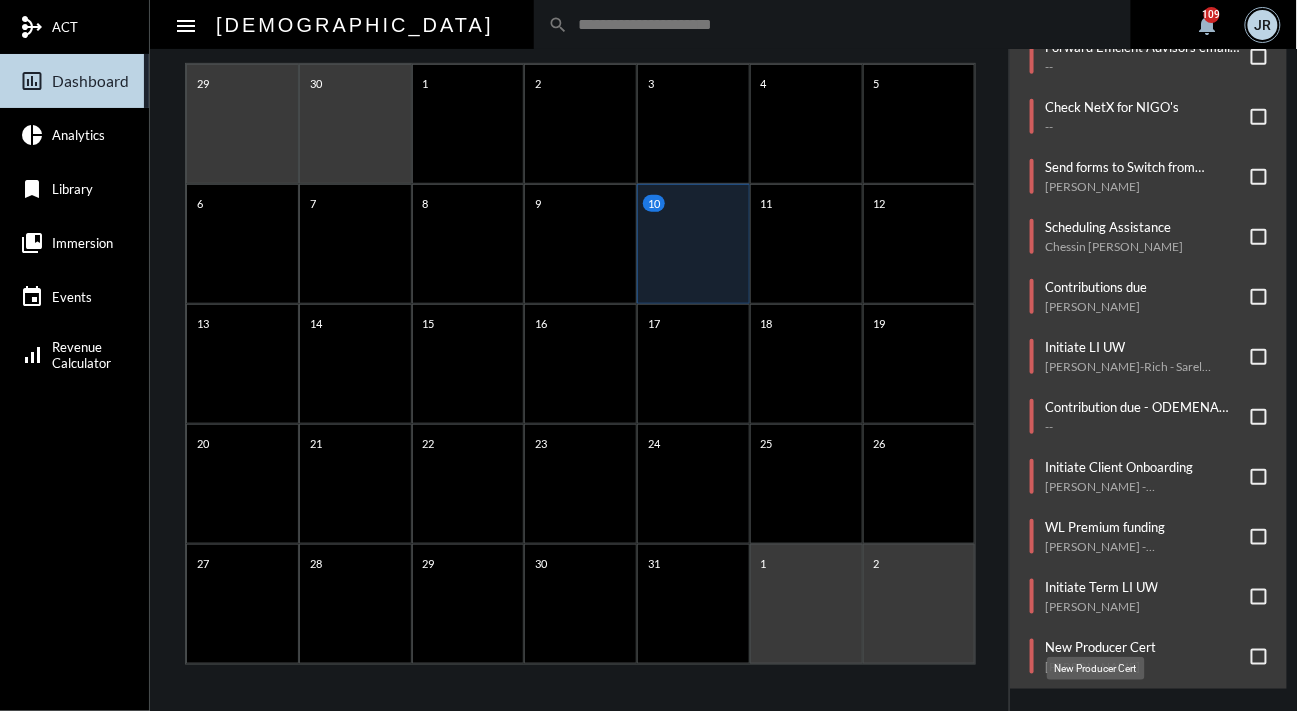 click on "New Producer Cert" 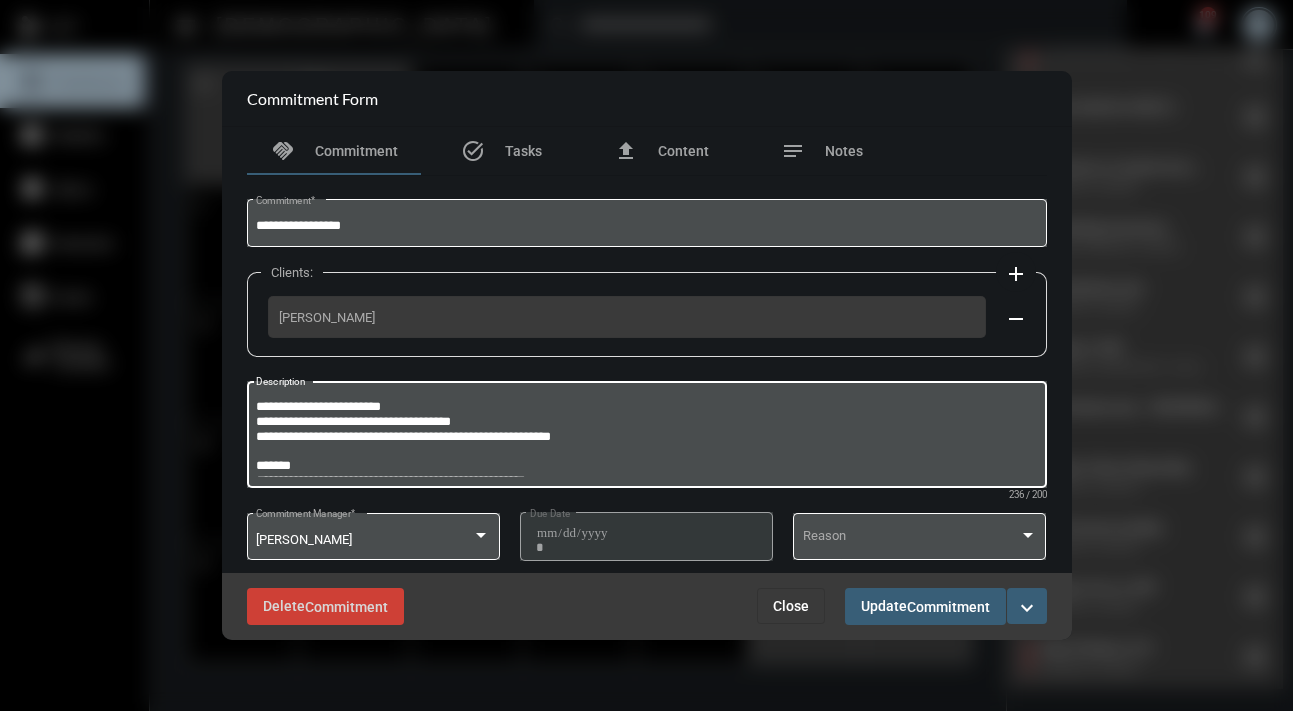 drag, startPoint x: 428, startPoint y: 407, endPoint x: 280, endPoint y: 393, distance: 148.66069 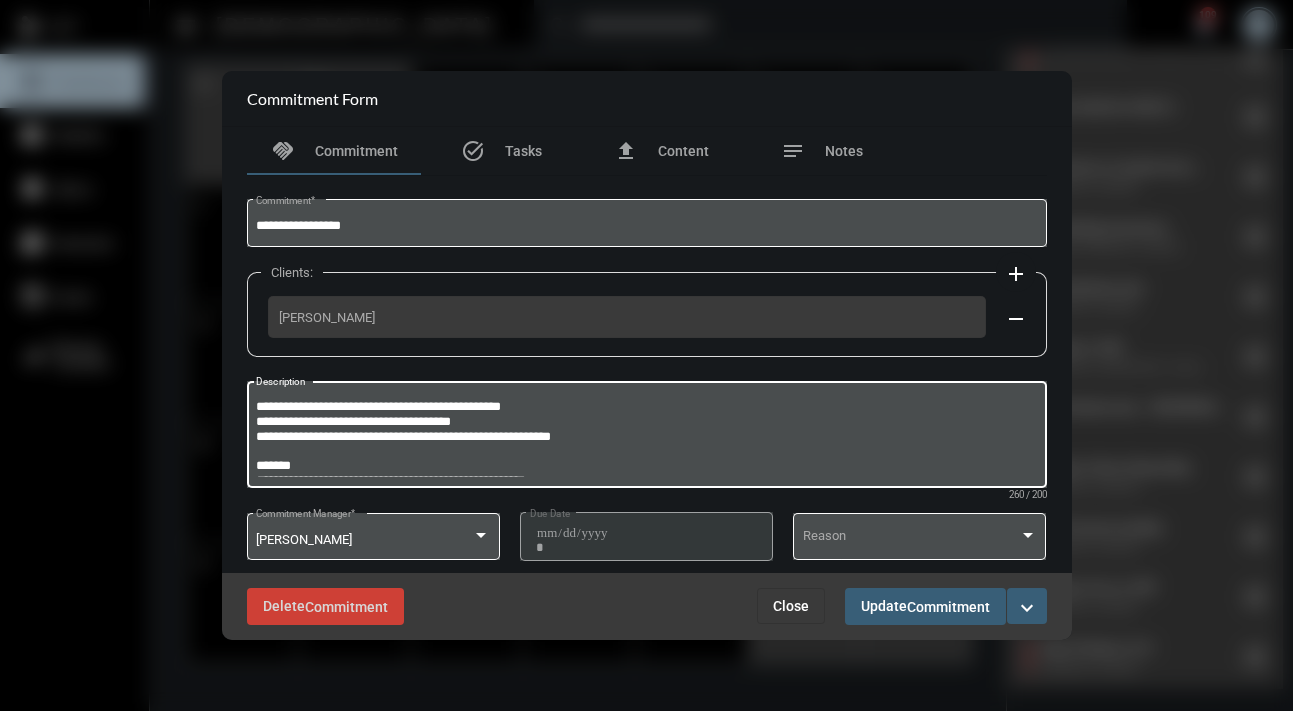 type on "**********" 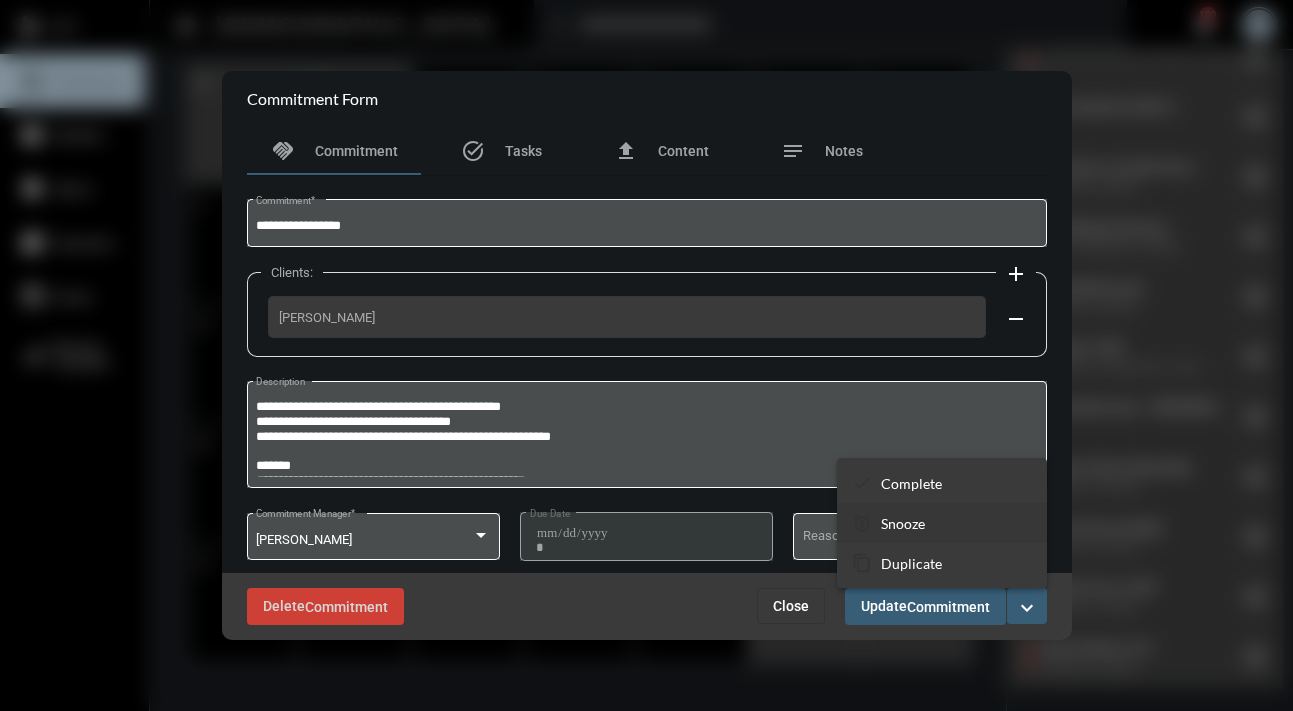 click on "snooze Snooze" at bounding box center [942, 523] 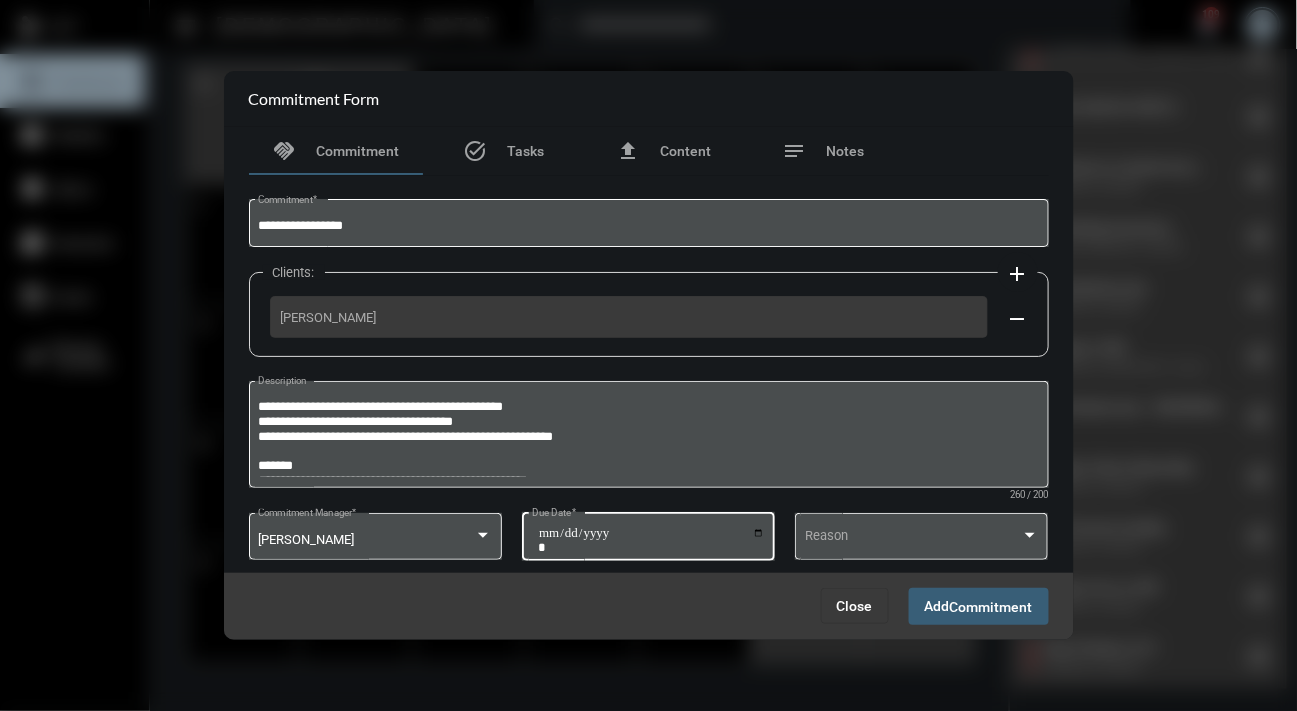 click on "**********" 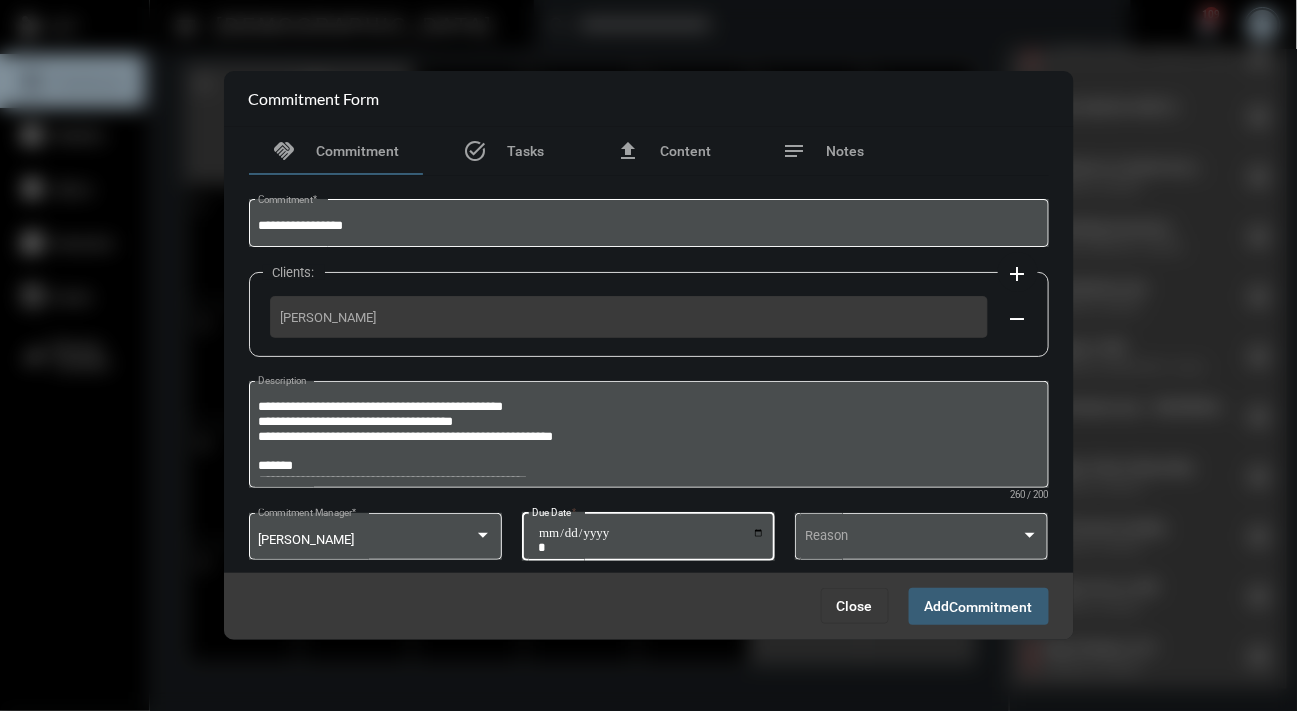 click on "Add   Commitment" at bounding box center (979, 606) 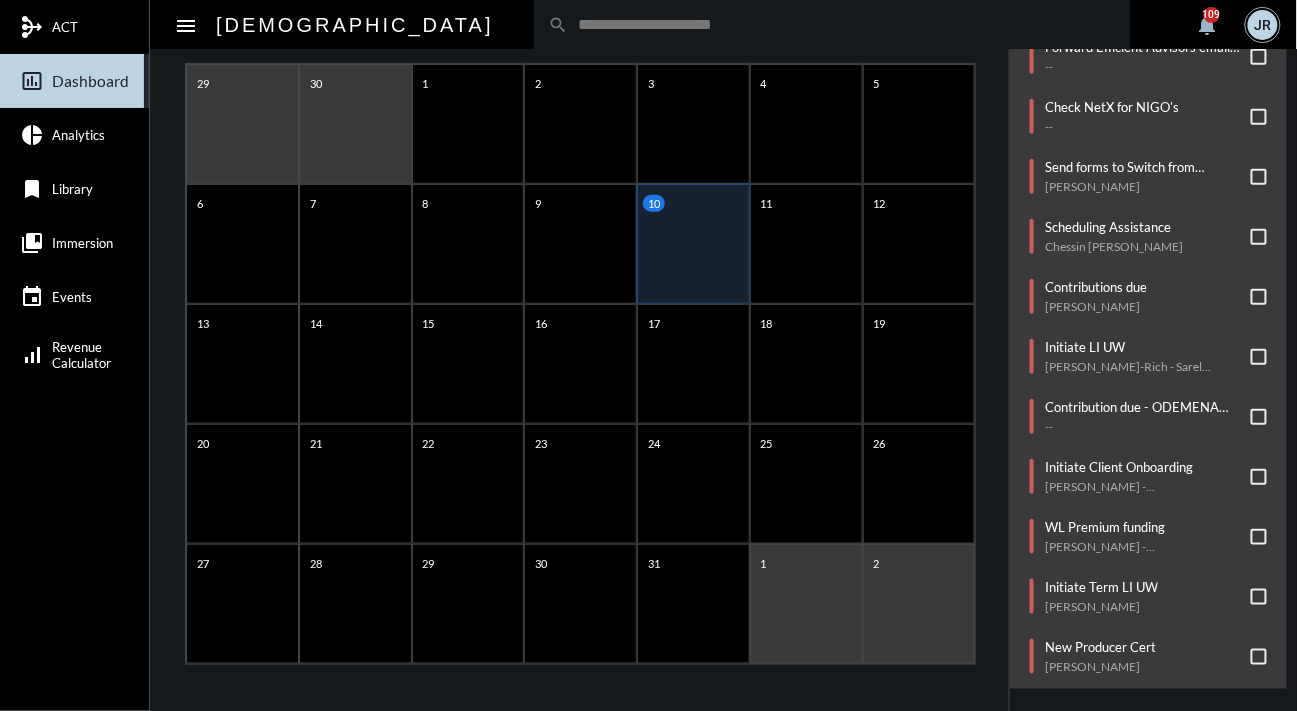 click on "arrow_left July 2025 arrow_right Sunday Monday Tuesday Wednesday Thursday Friday Saturday 29 30 1 2 3 4 5 6 7 8 9 10 11 12 13 14 15 16 17 18 19 20 21 22 23 24 25 26 27 28 29 30 31 1 2" 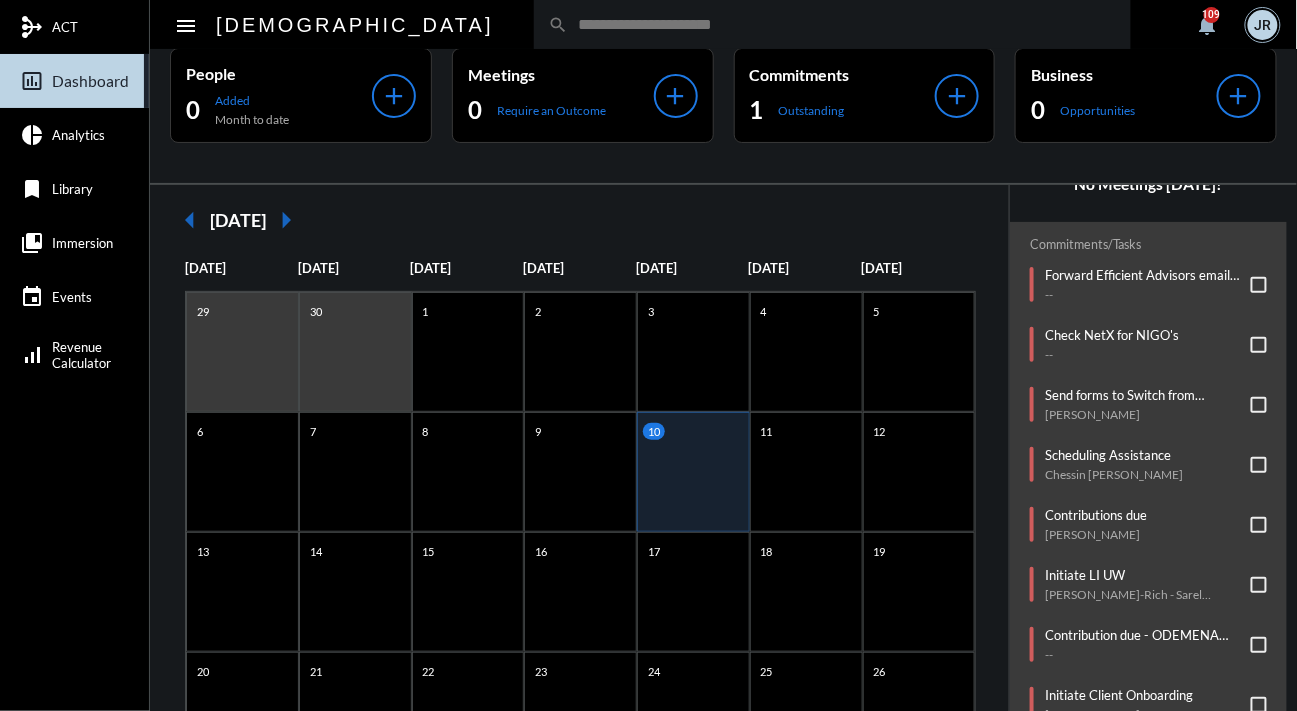 scroll, scrollTop: 0, scrollLeft: 0, axis: both 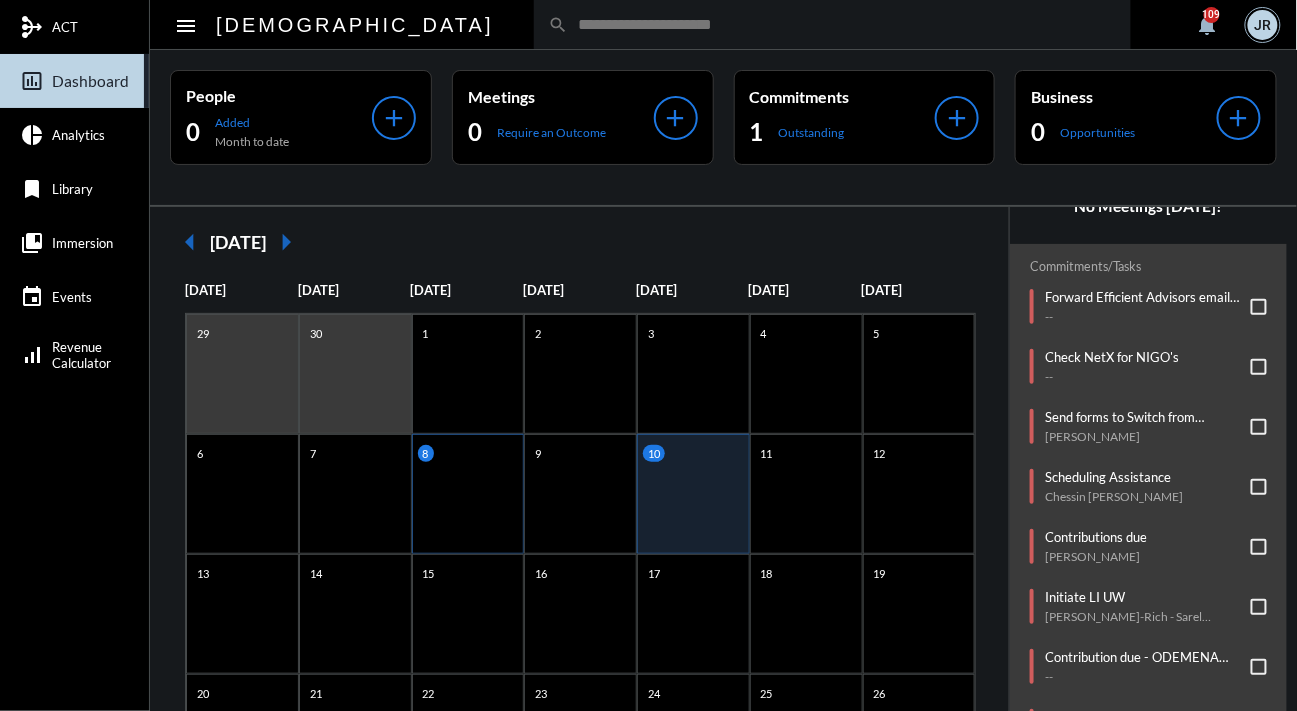 click on "8" 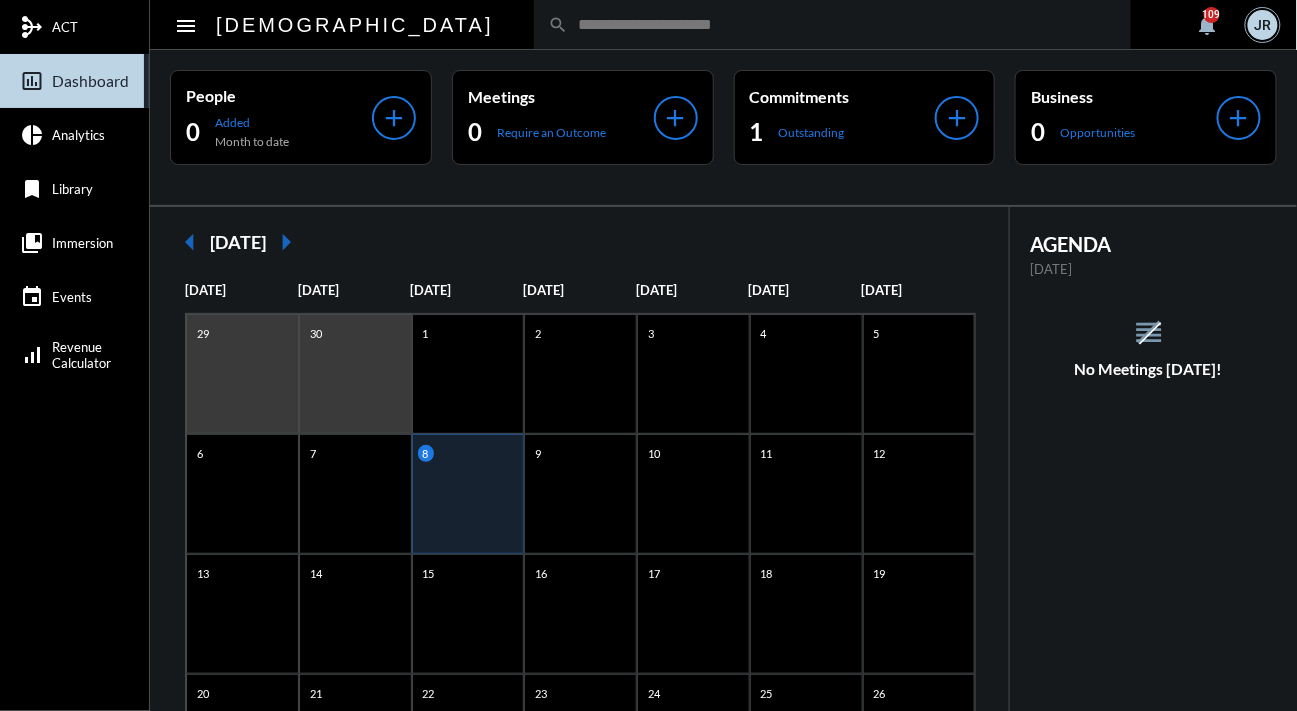 scroll, scrollTop: 0, scrollLeft: 0, axis: both 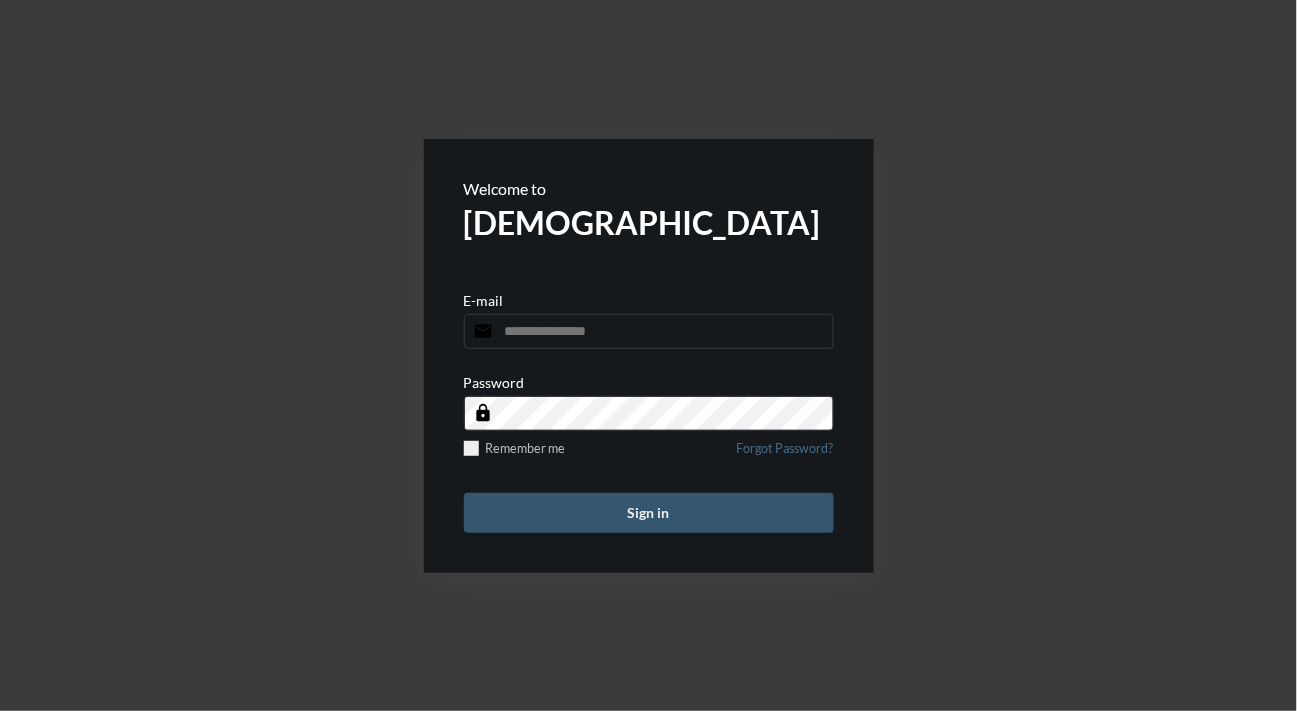 type on "**********" 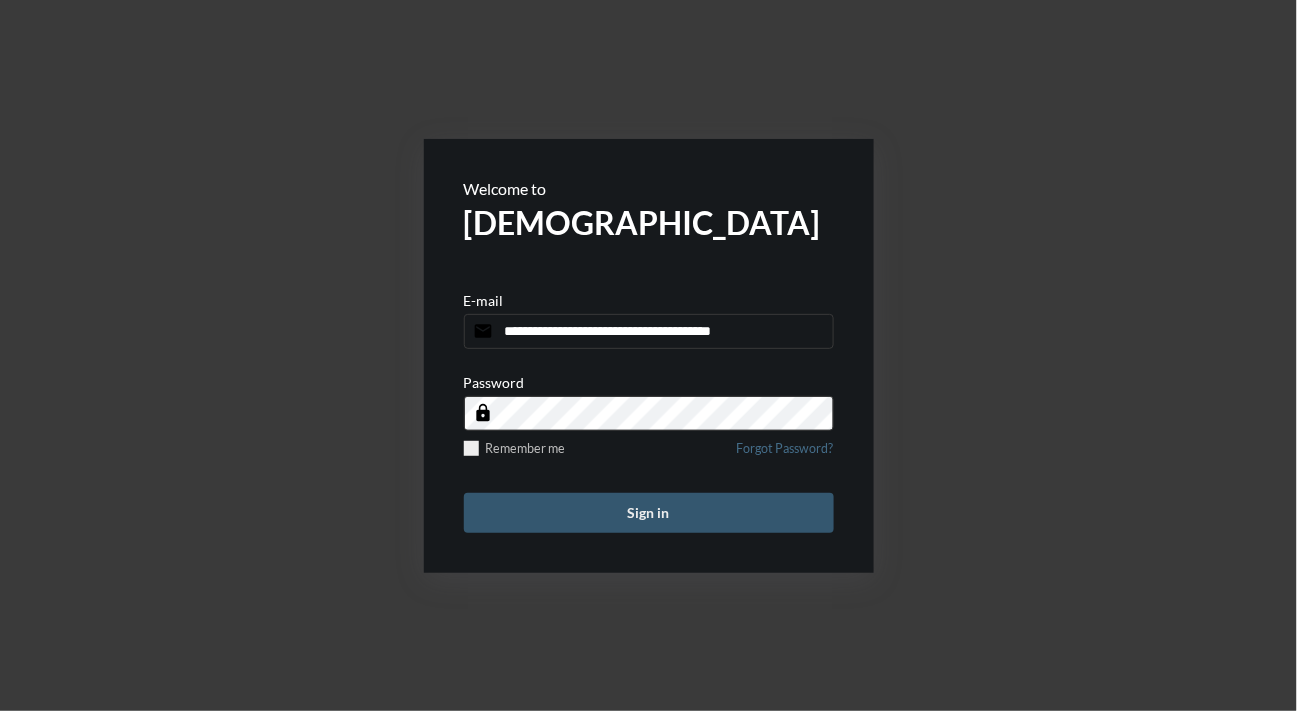 click on "Sign in" at bounding box center [649, 513] 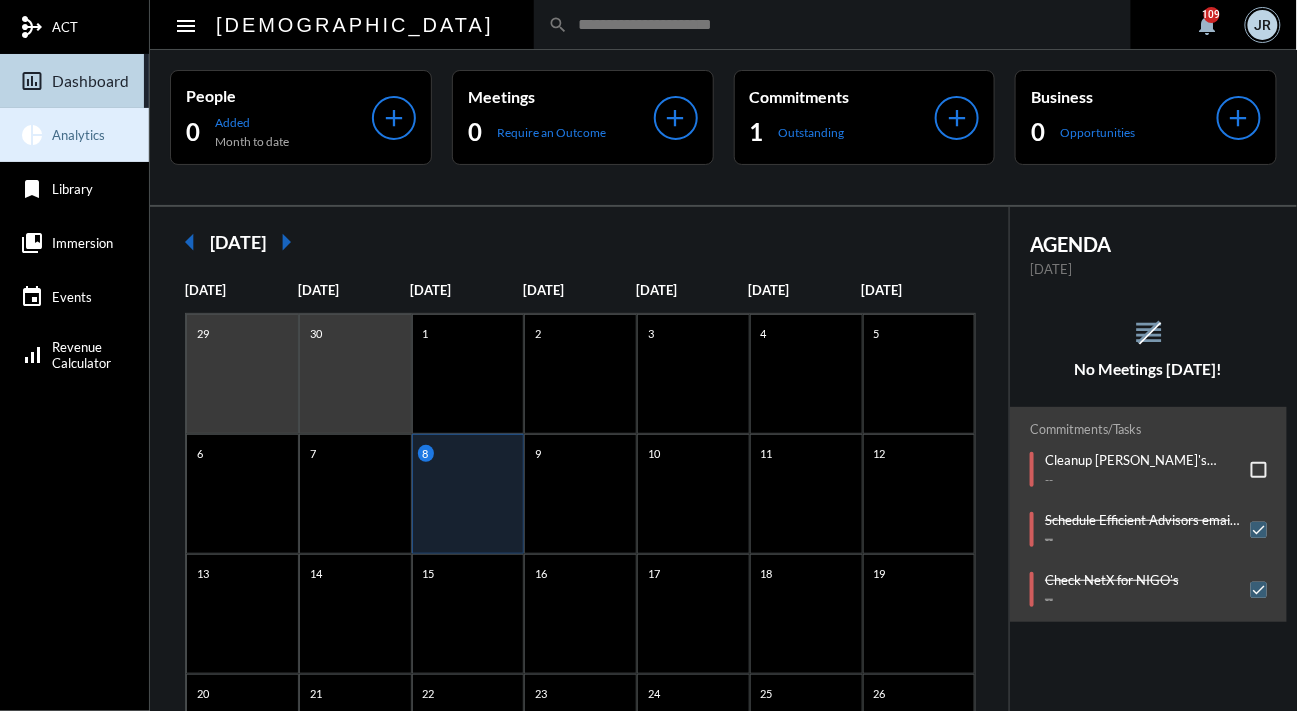 click on "Analytics" at bounding box center [78, 135] 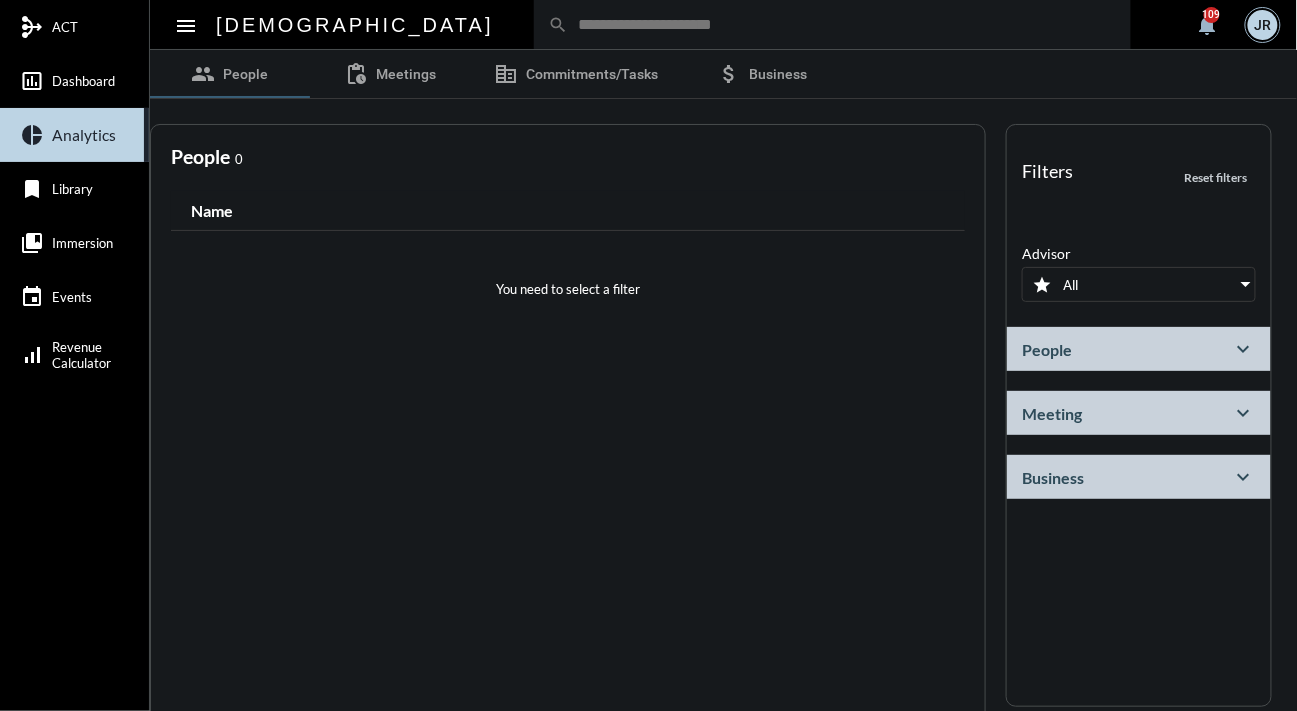 click on "People expand_more" 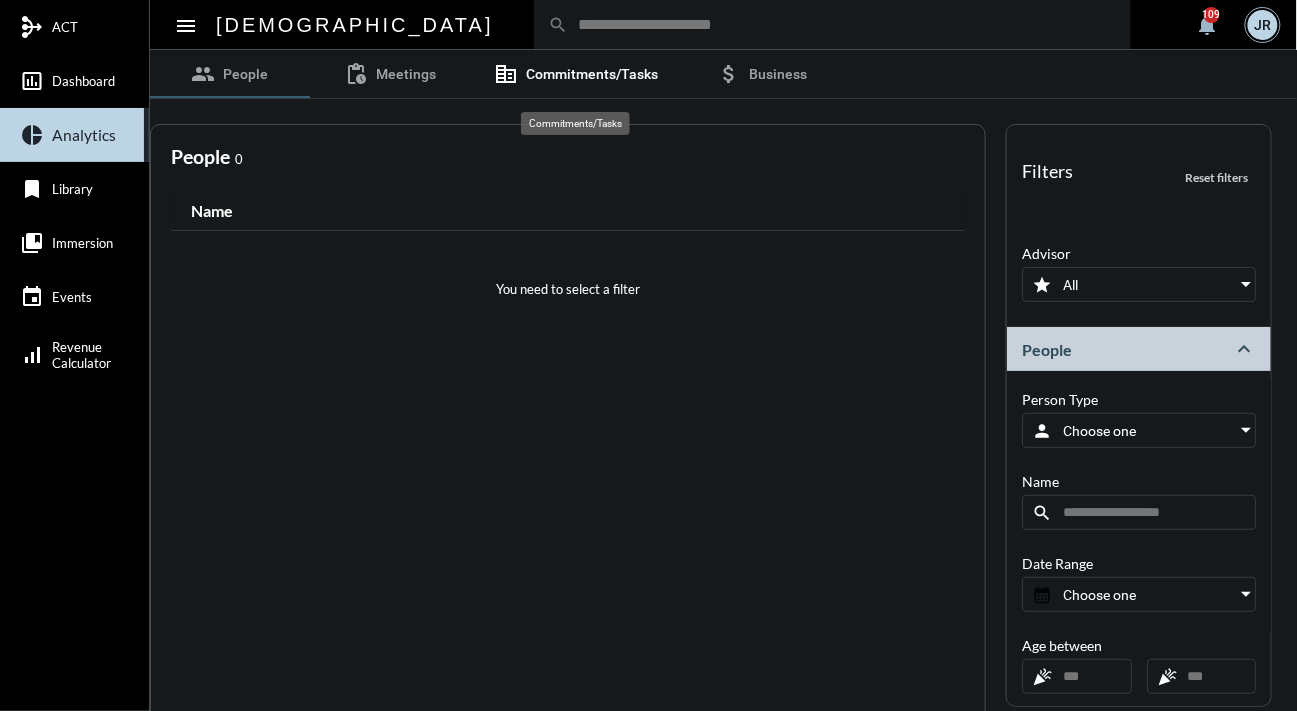 click on "Commitments/Tasks" at bounding box center [592, 74] 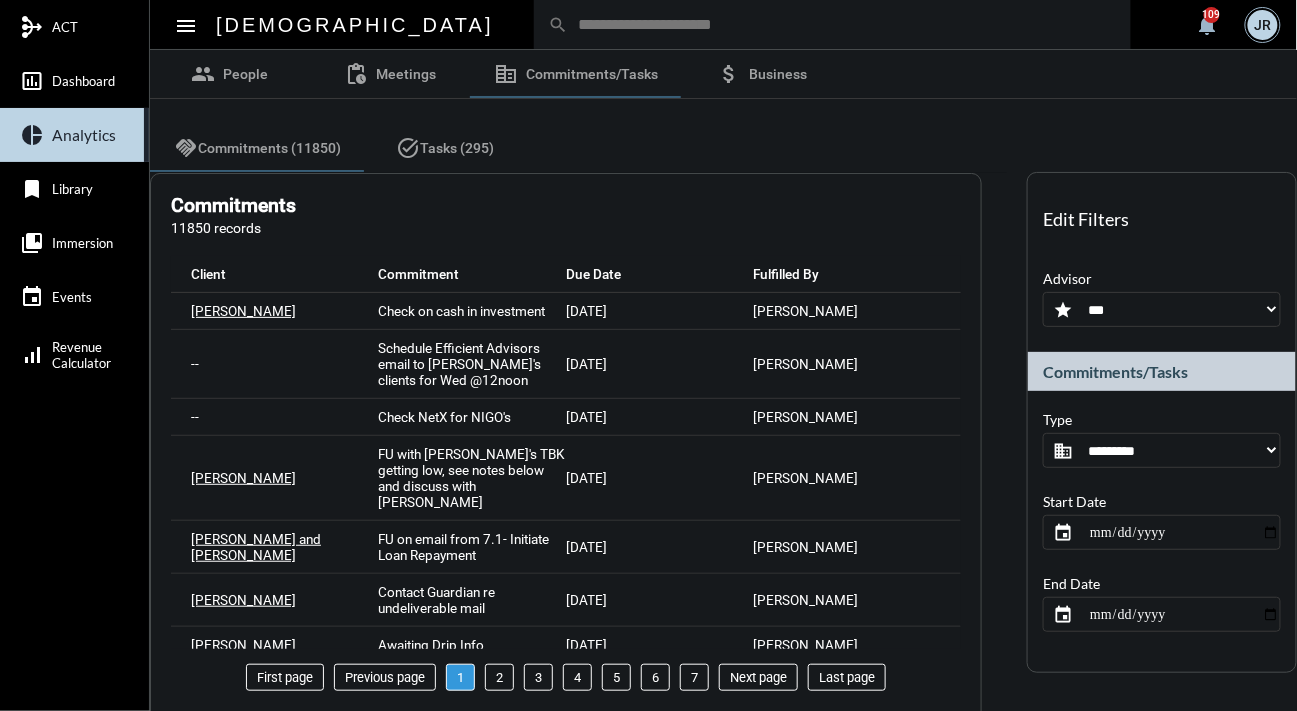 click on "**********" 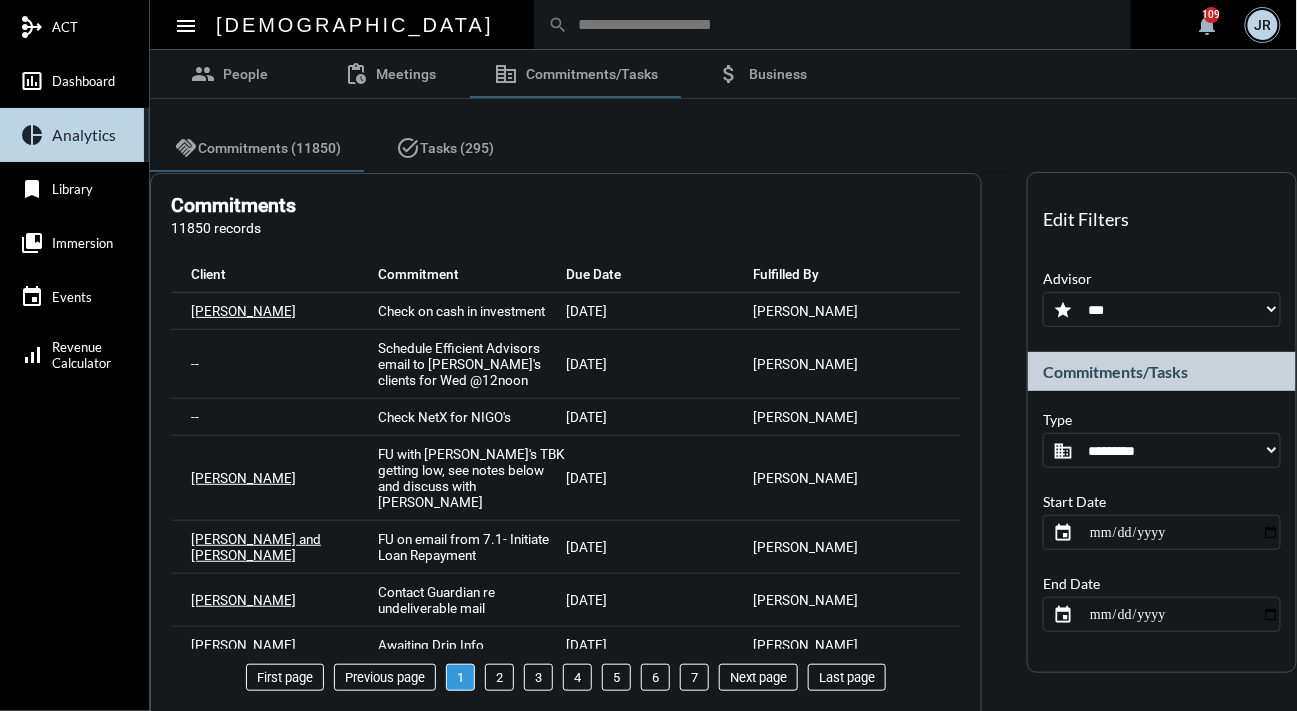 select on "***" 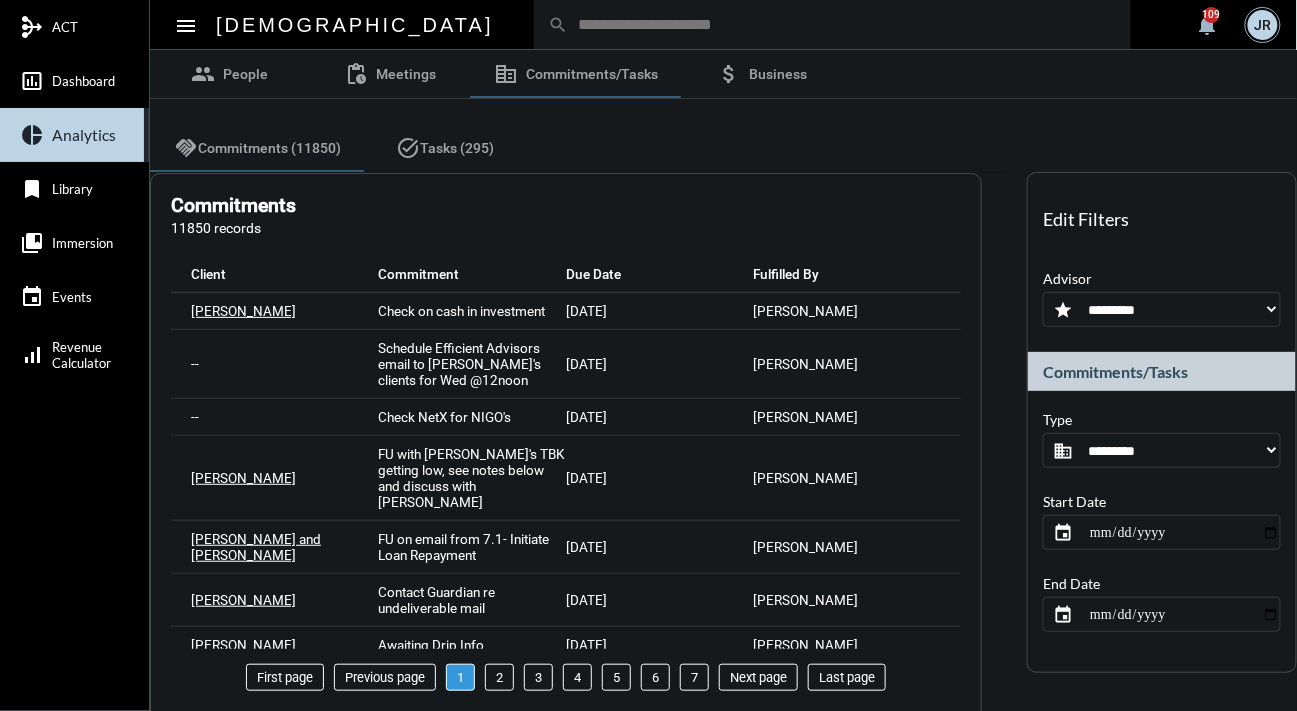 click on "**********" 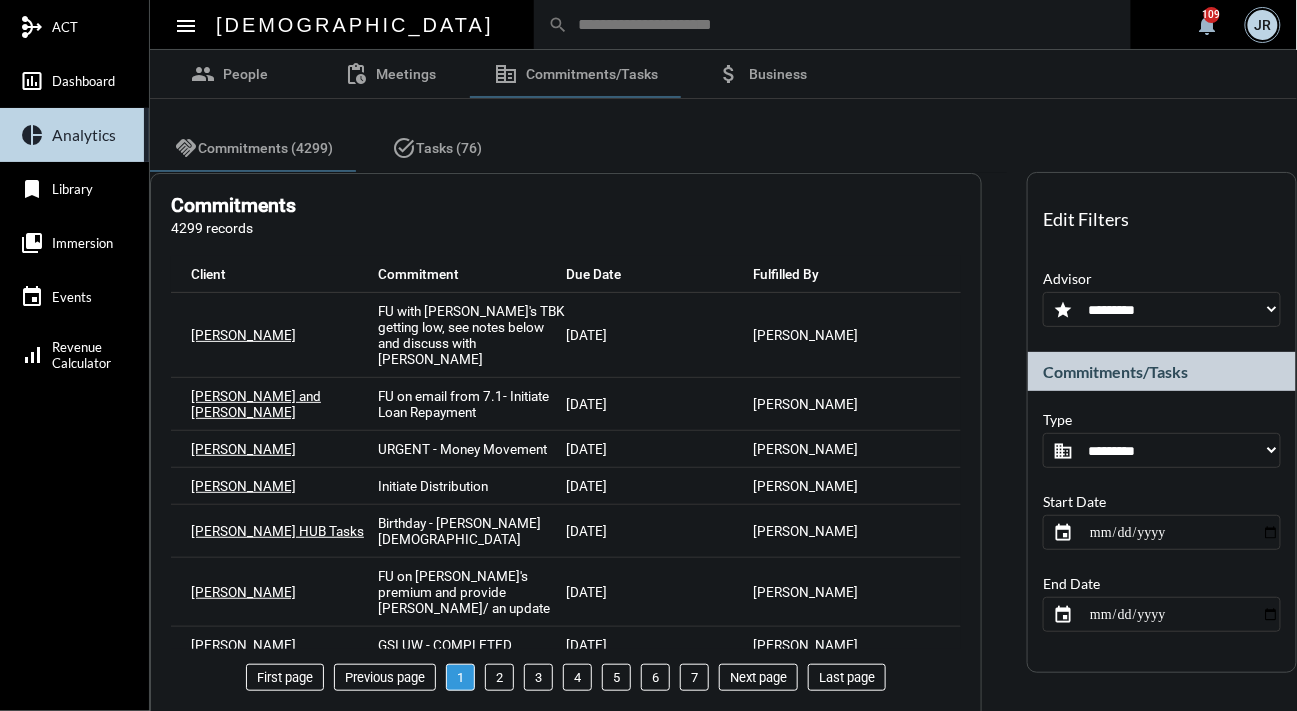 click on "**********" 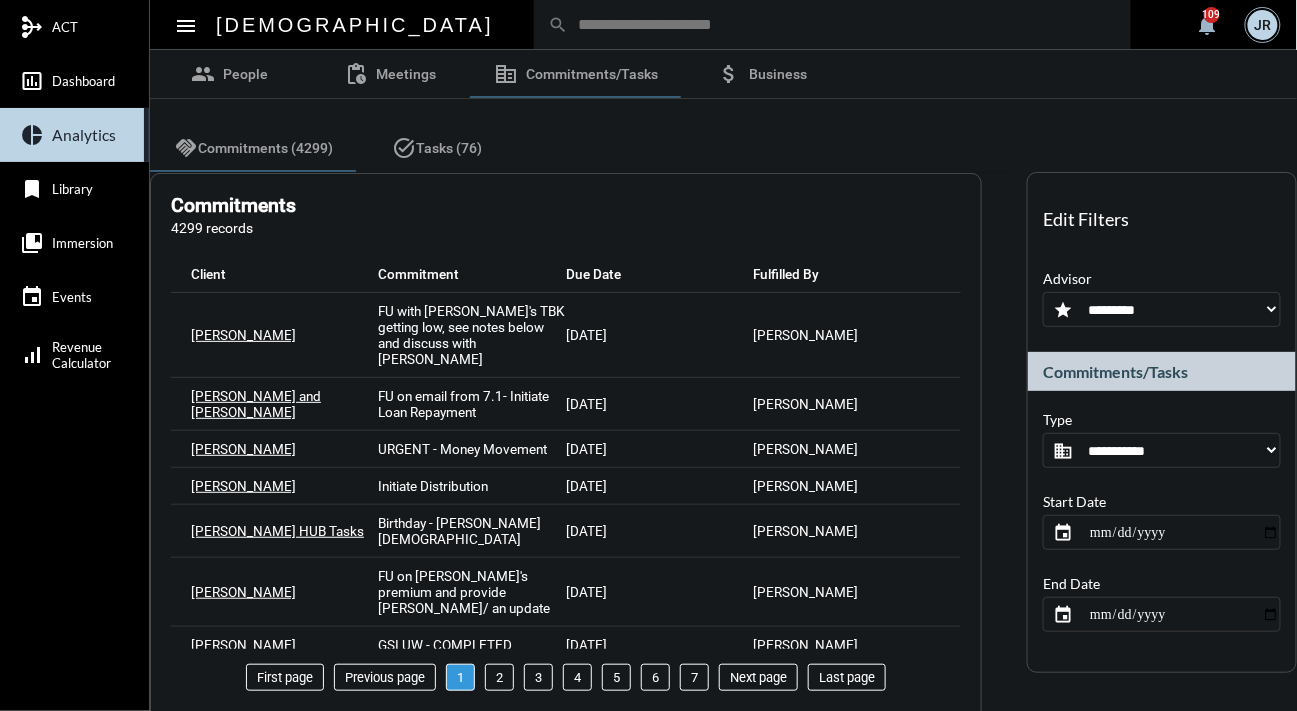 click on "**********" 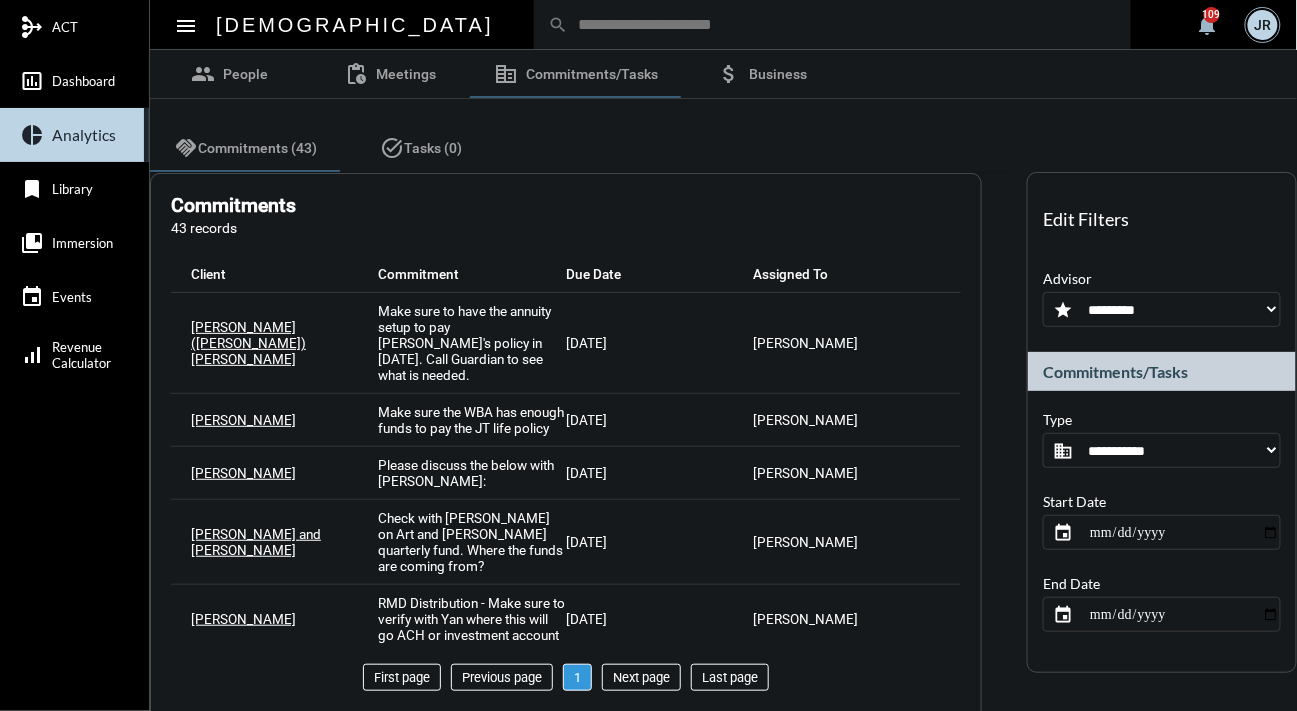 click 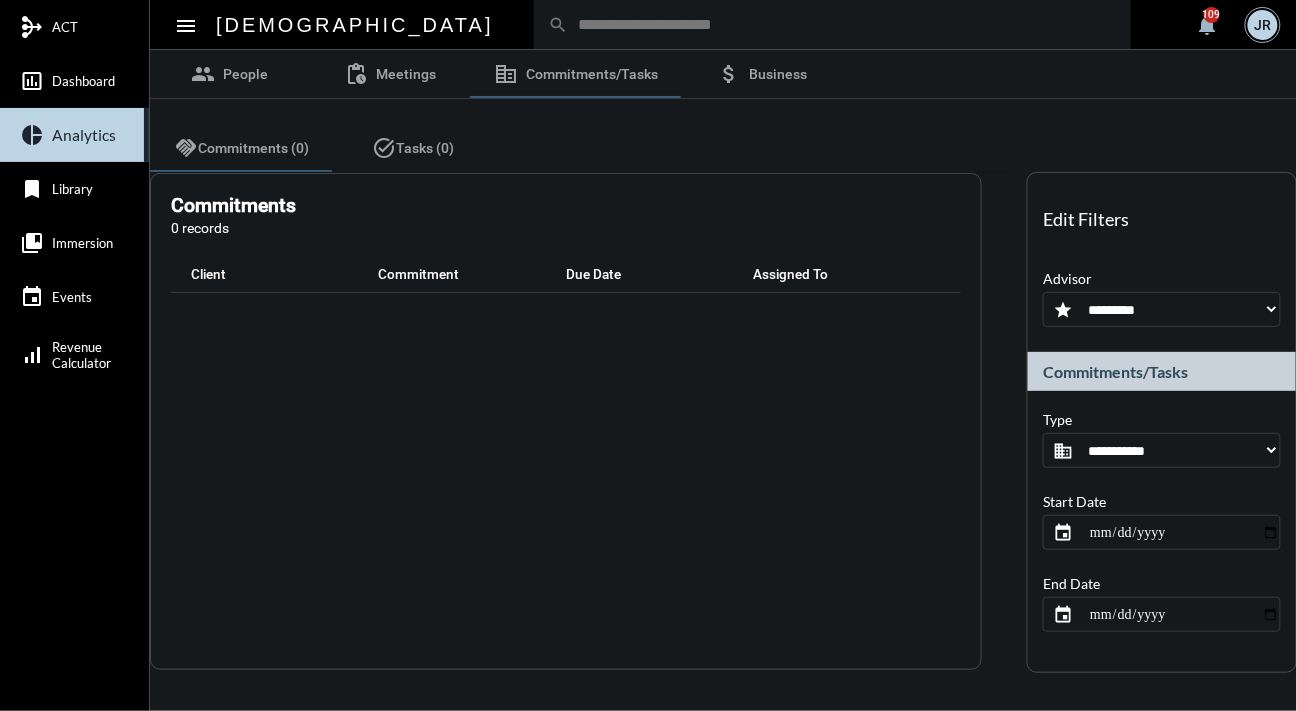 type on "**********" 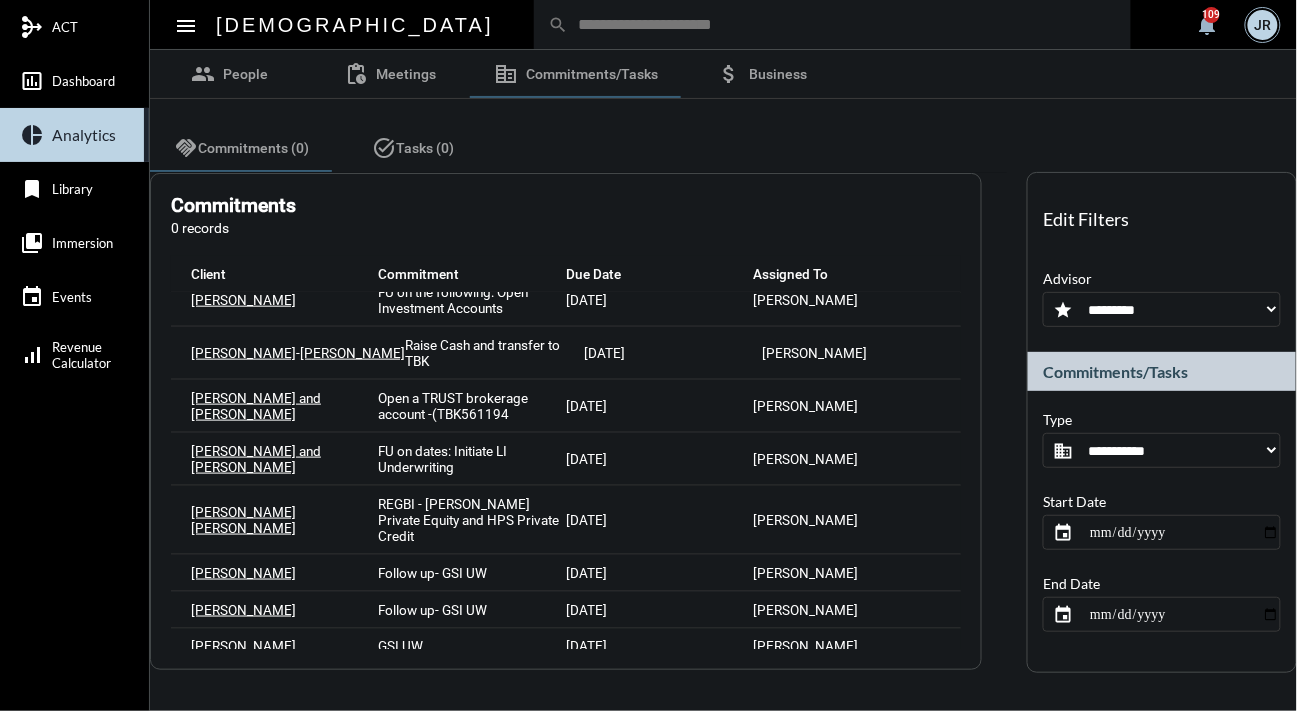 scroll, scrollTop: 975, scrollLeft: 0, axis: vertical 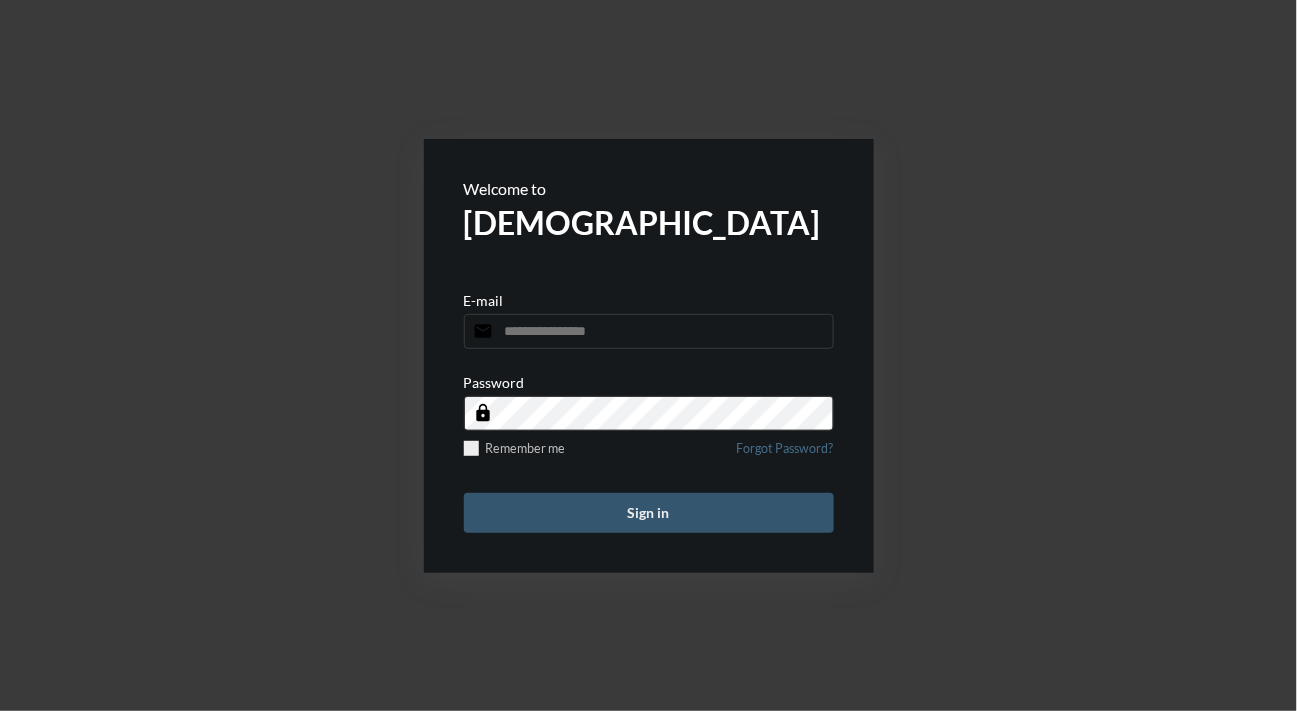 type on "**********" 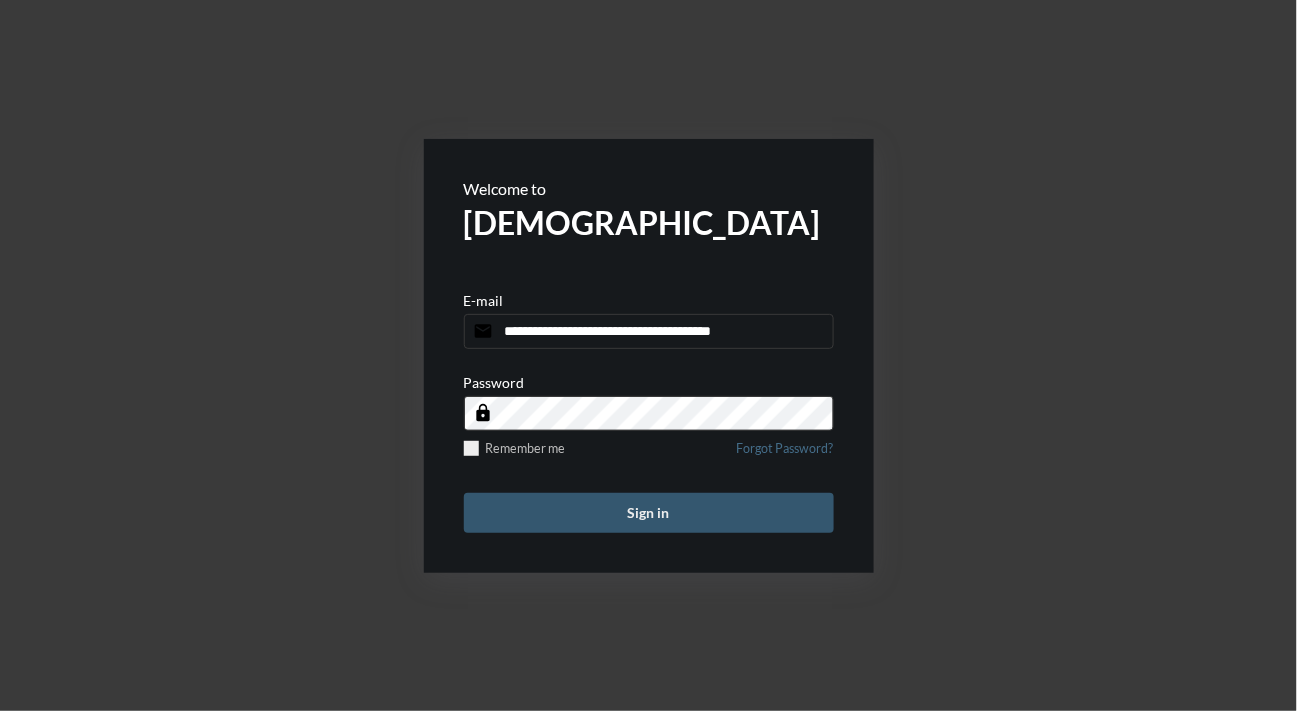 click on "Sign in" at bounding box center (649, 513) 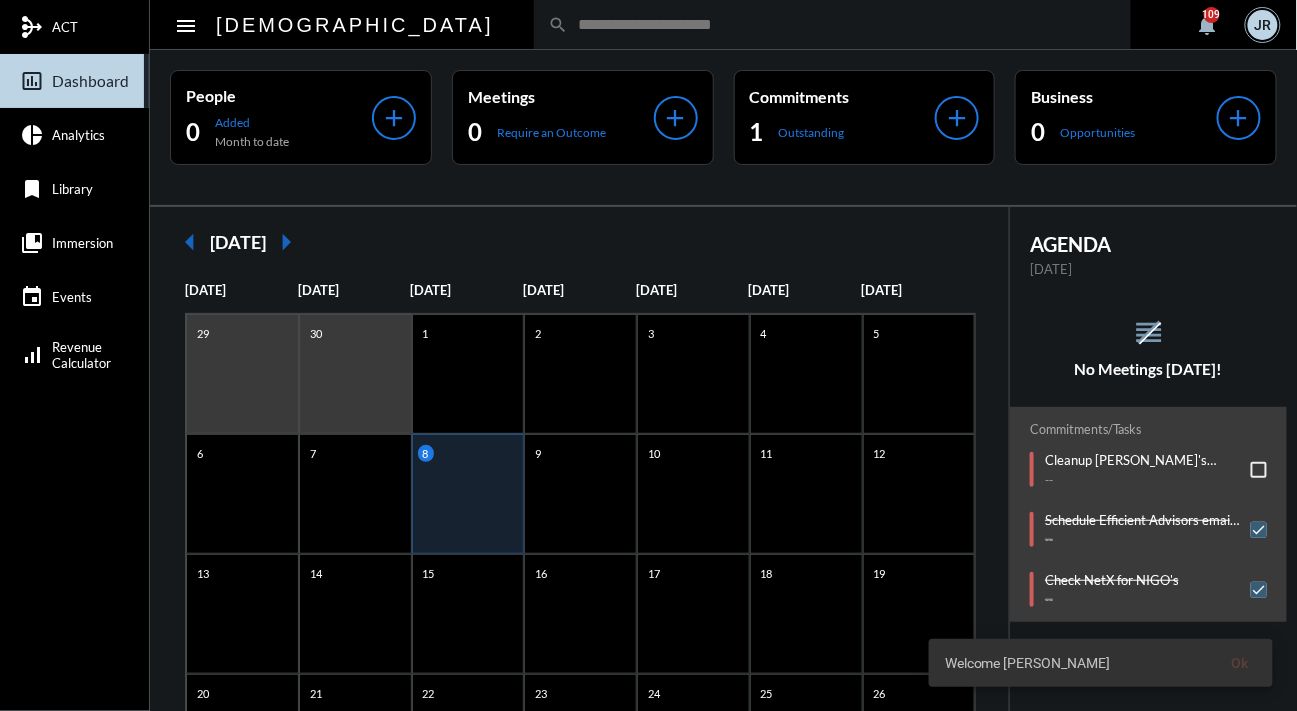 click on "reorder No Meetings [DATE]!" 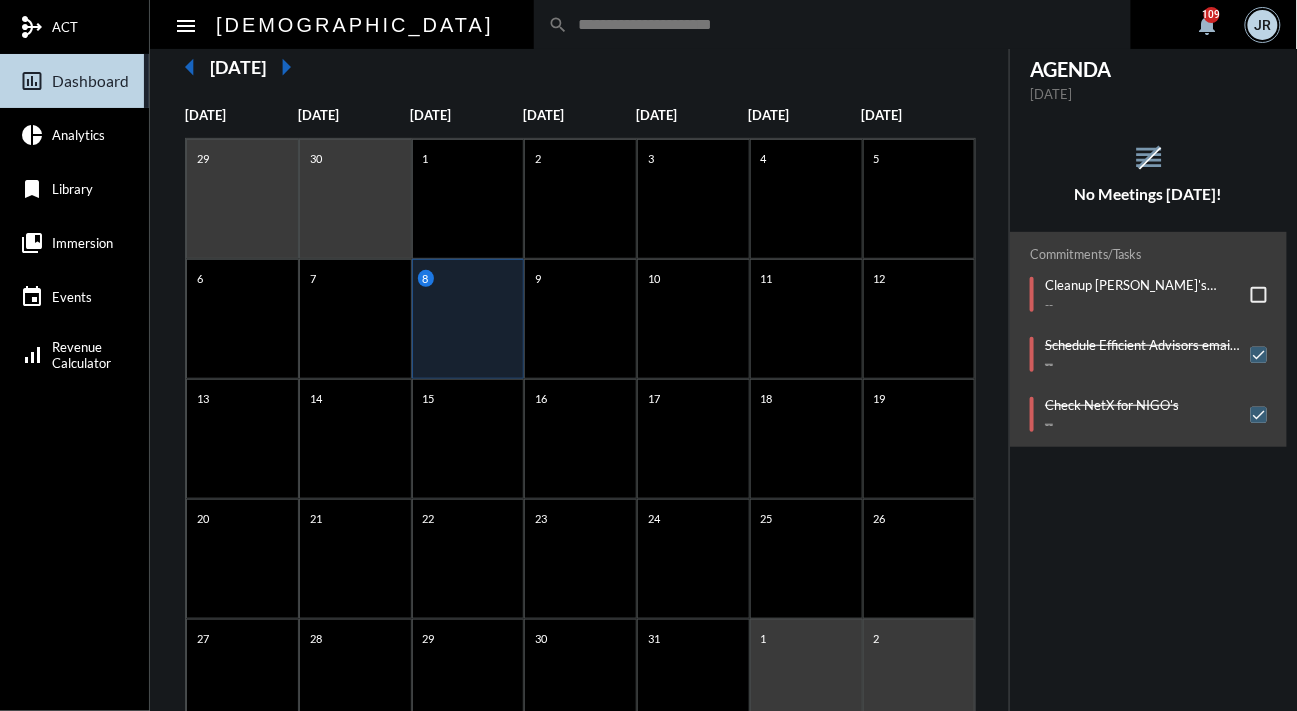 scroll, scrollTop: 181, scrollLeft: 0, axis: vertical 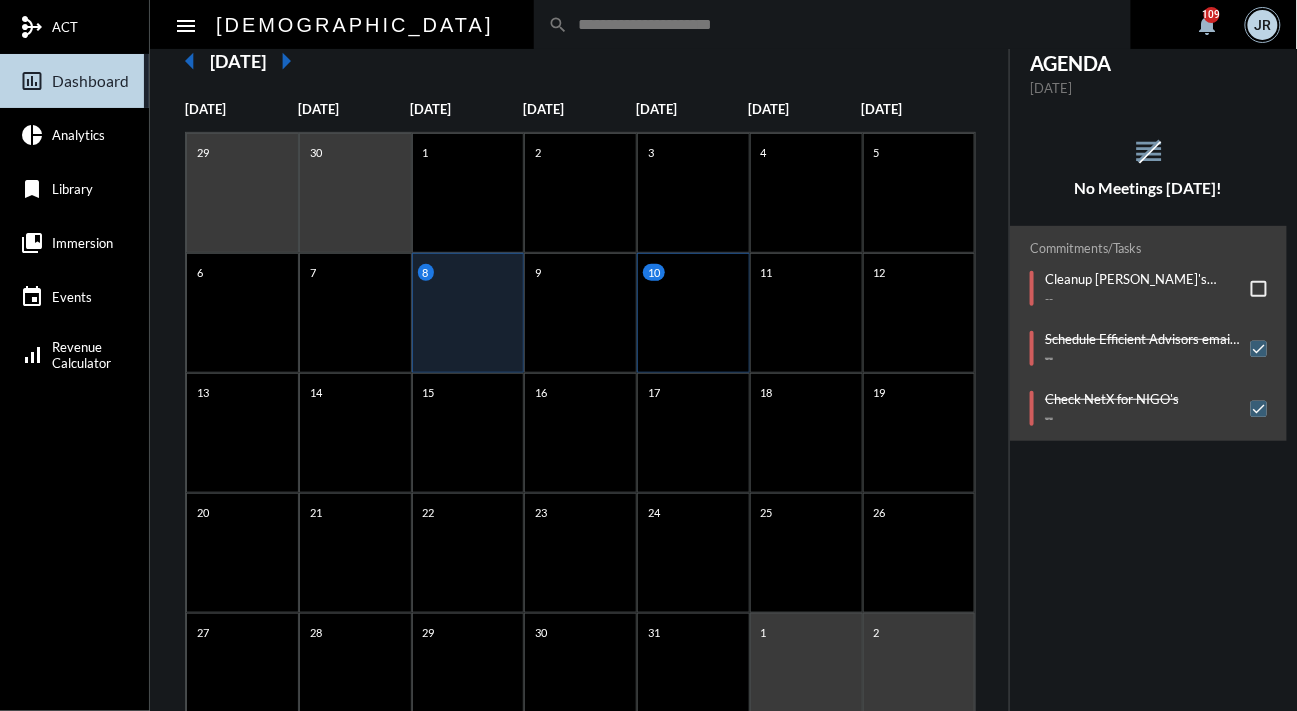 click on "10" 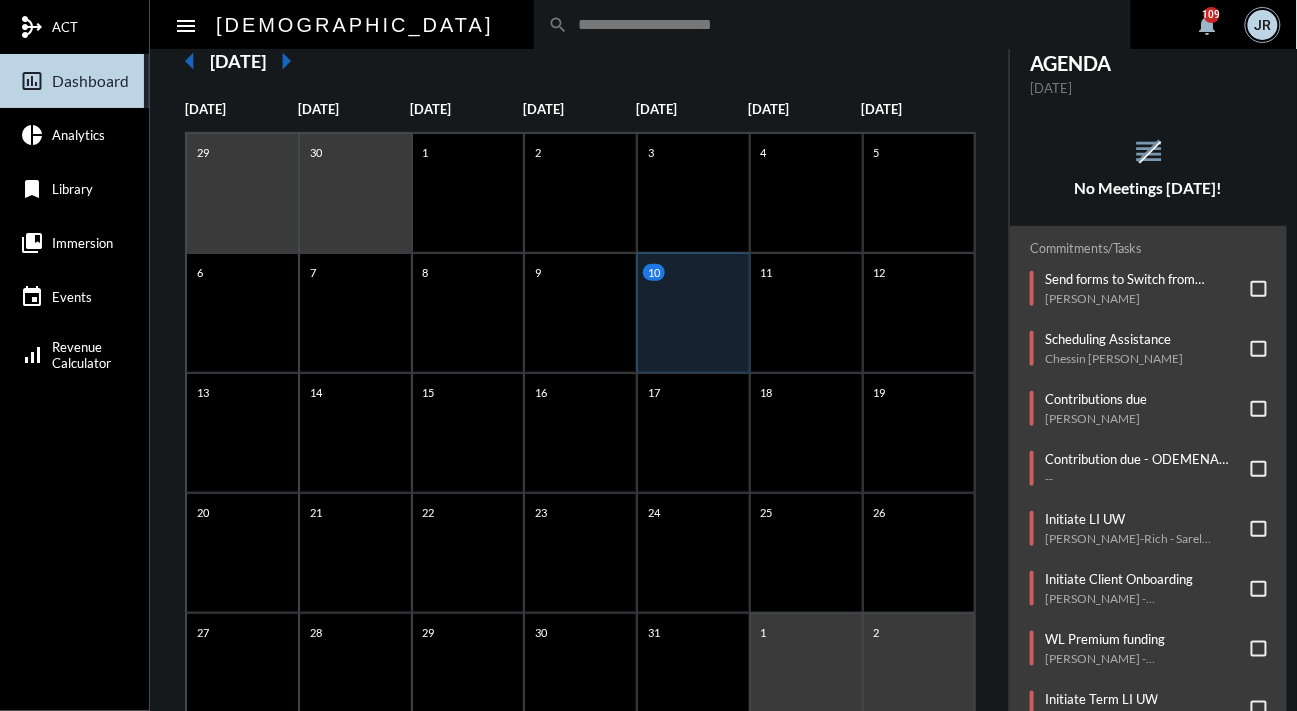 click on "No Meetings [DATE]!" 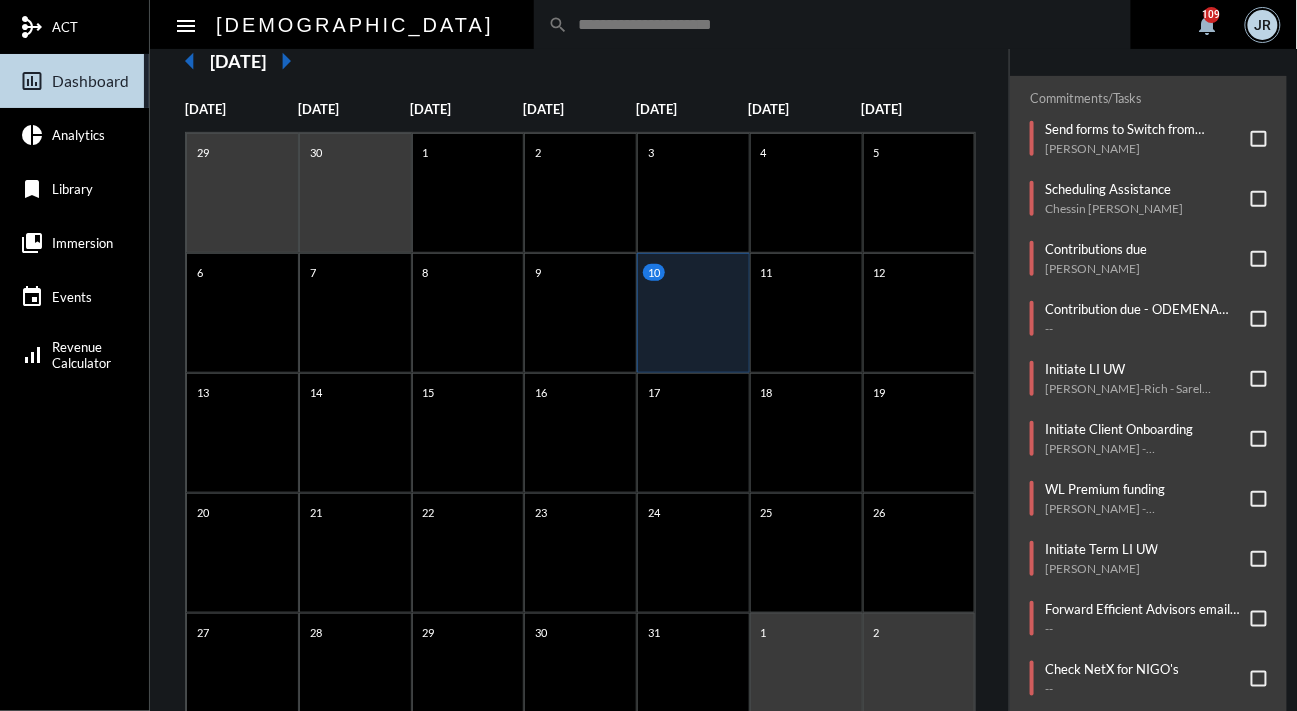 scroll, scrollTop: 163, scrollLeft: 0, axis: vertical 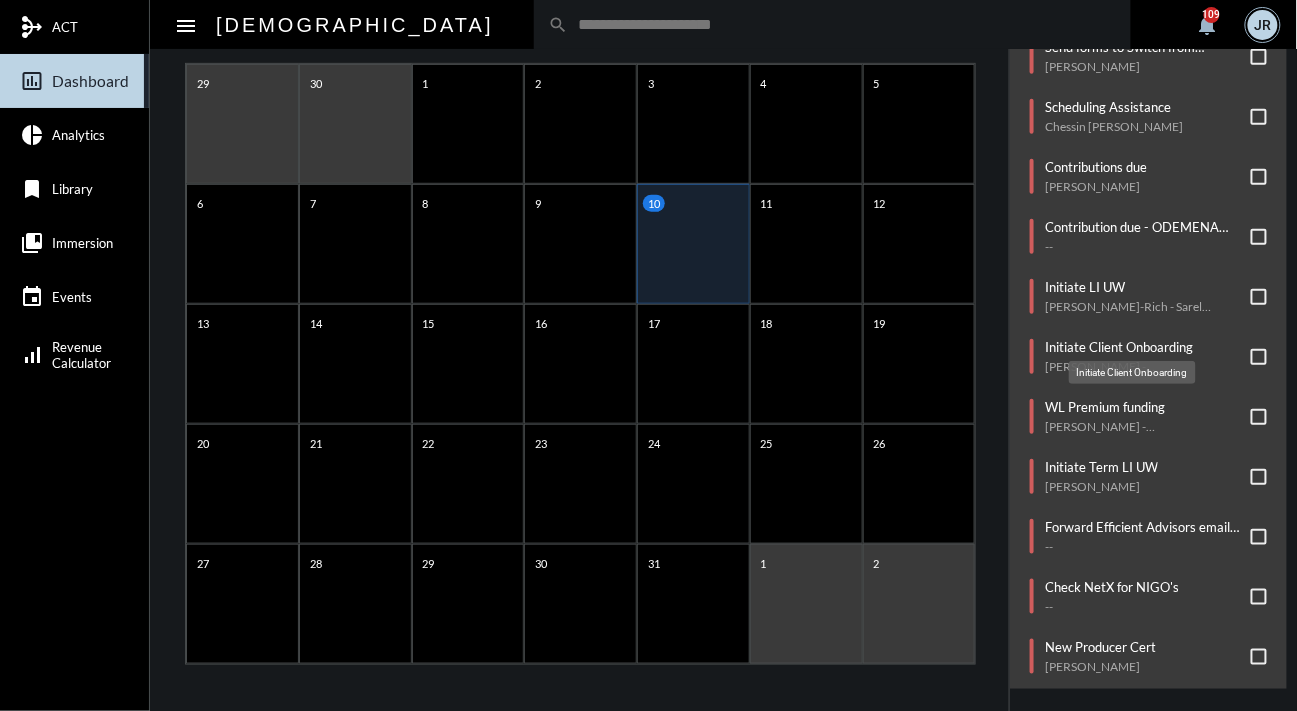 click on "Initiate Client Onboarding" 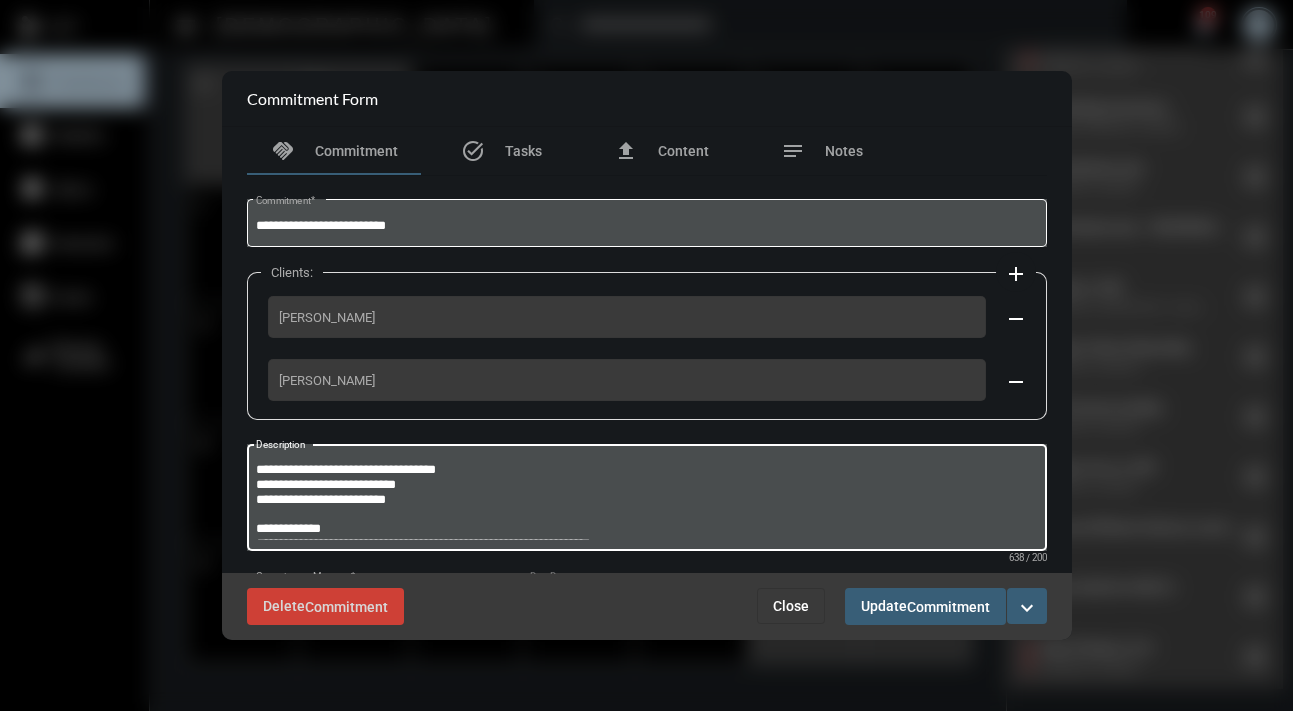 click on "**********" at bounding box center [646, 500] 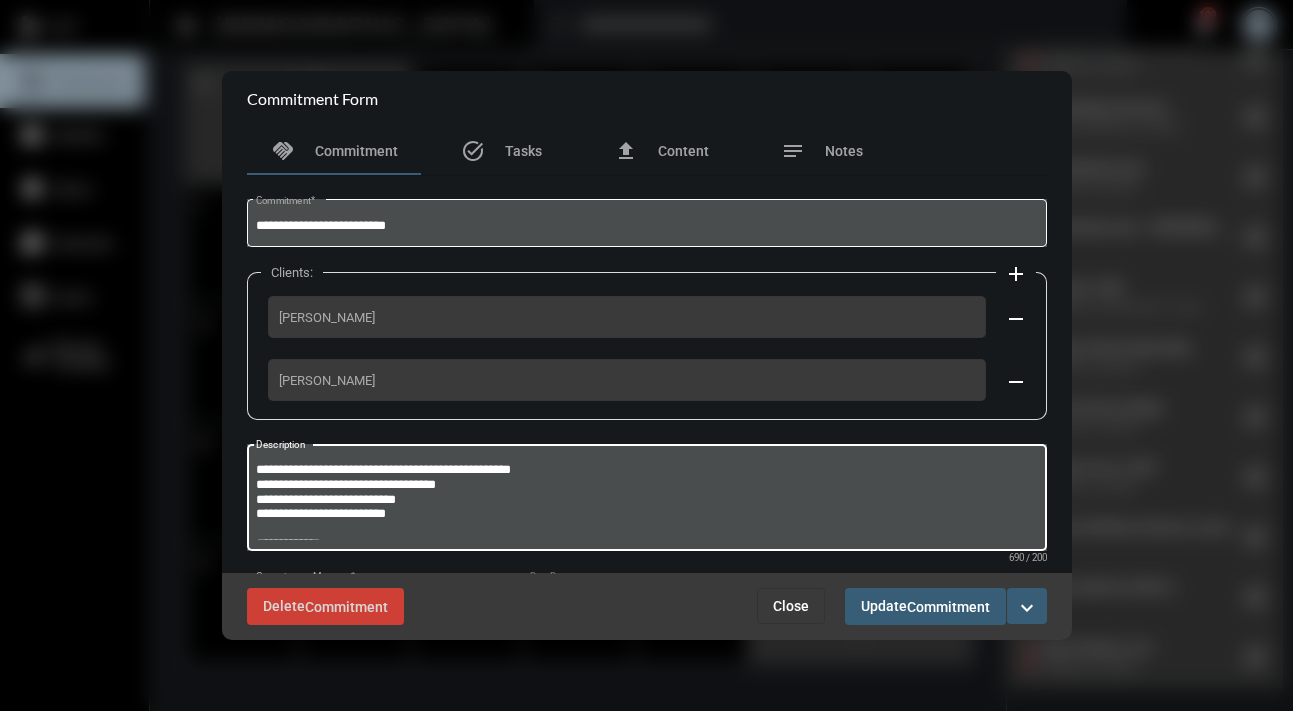 type on "**********" 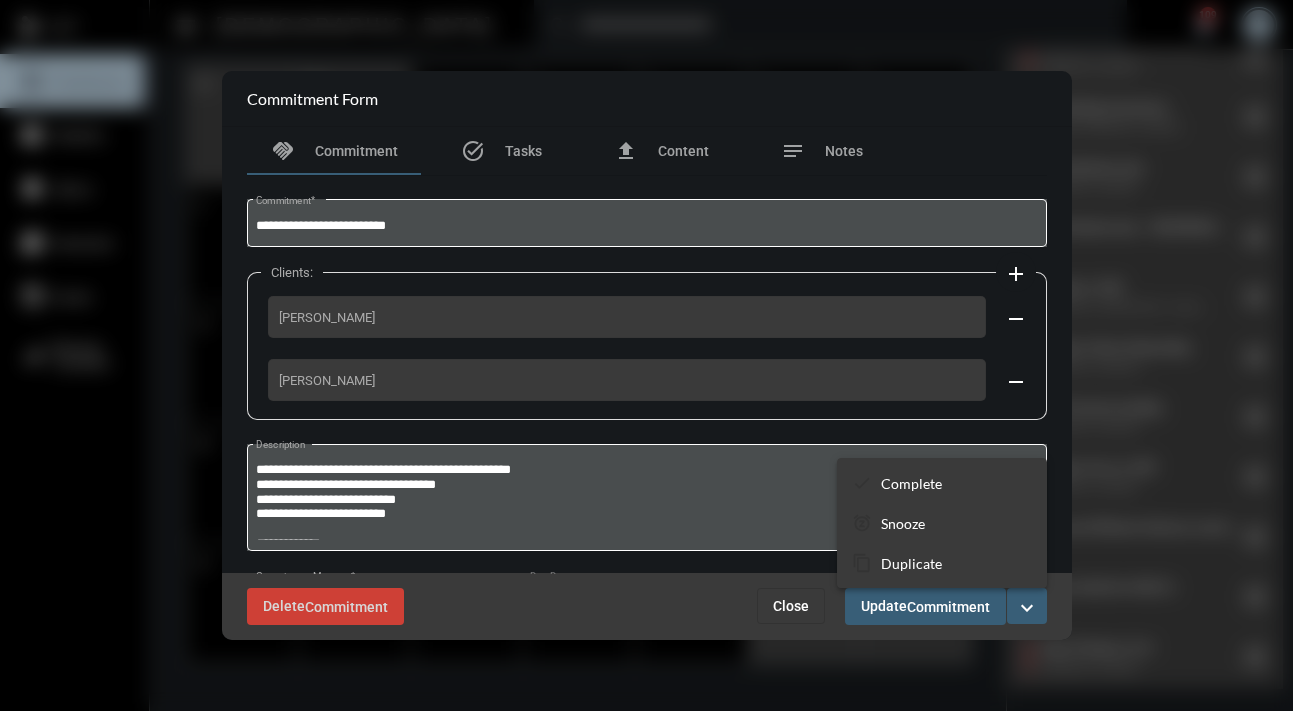 click at bounding box center [646, 355] 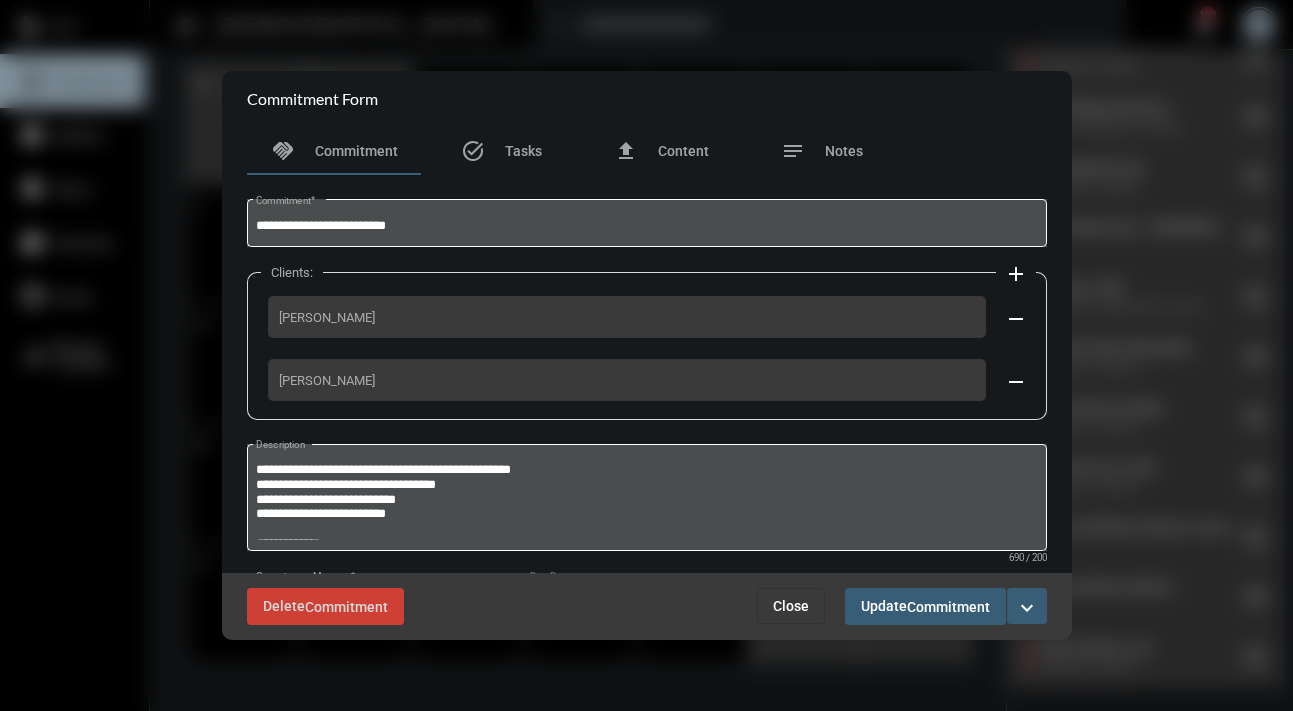 click on "Update  Commitment" at bounding box center [925, 606] 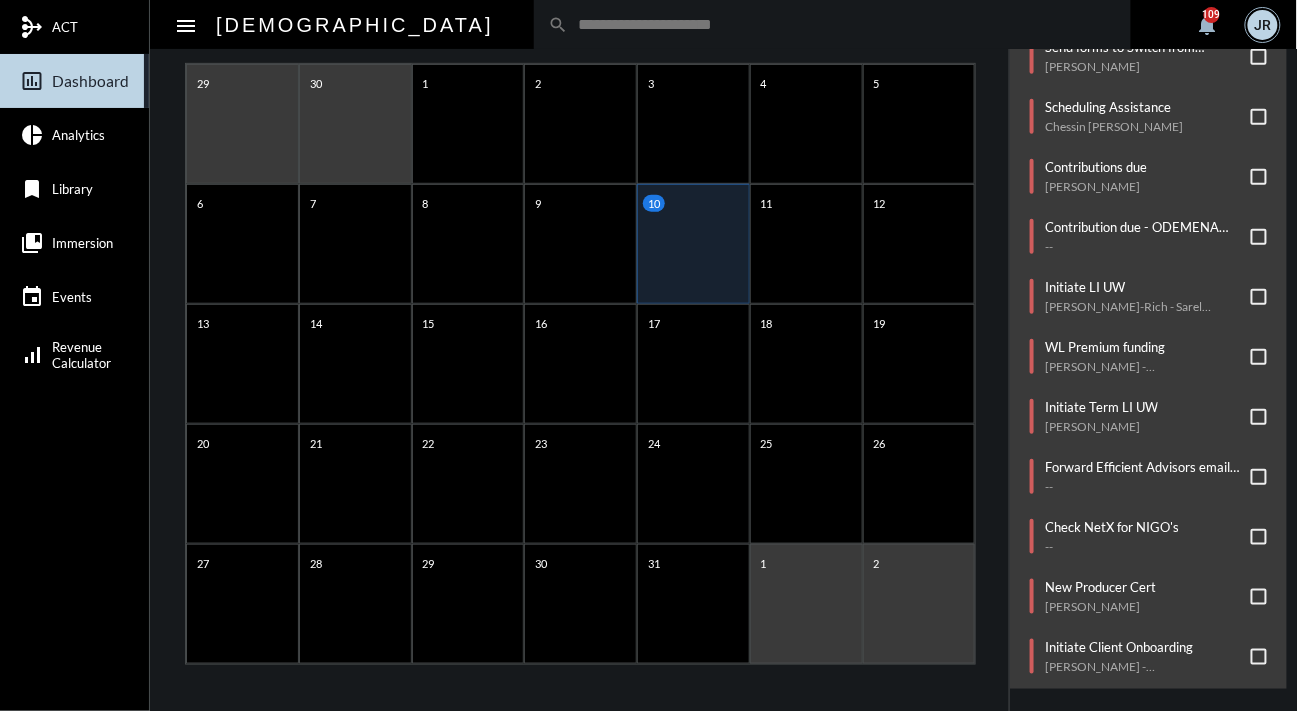 click on "mediation ACT insert_chart_outlined Dashboard pie_chart Analytics bookmark Library collections_bookmark Immersion event Events signal_cellular_alt Revenue Calculator" at bounding box center (74, 355) 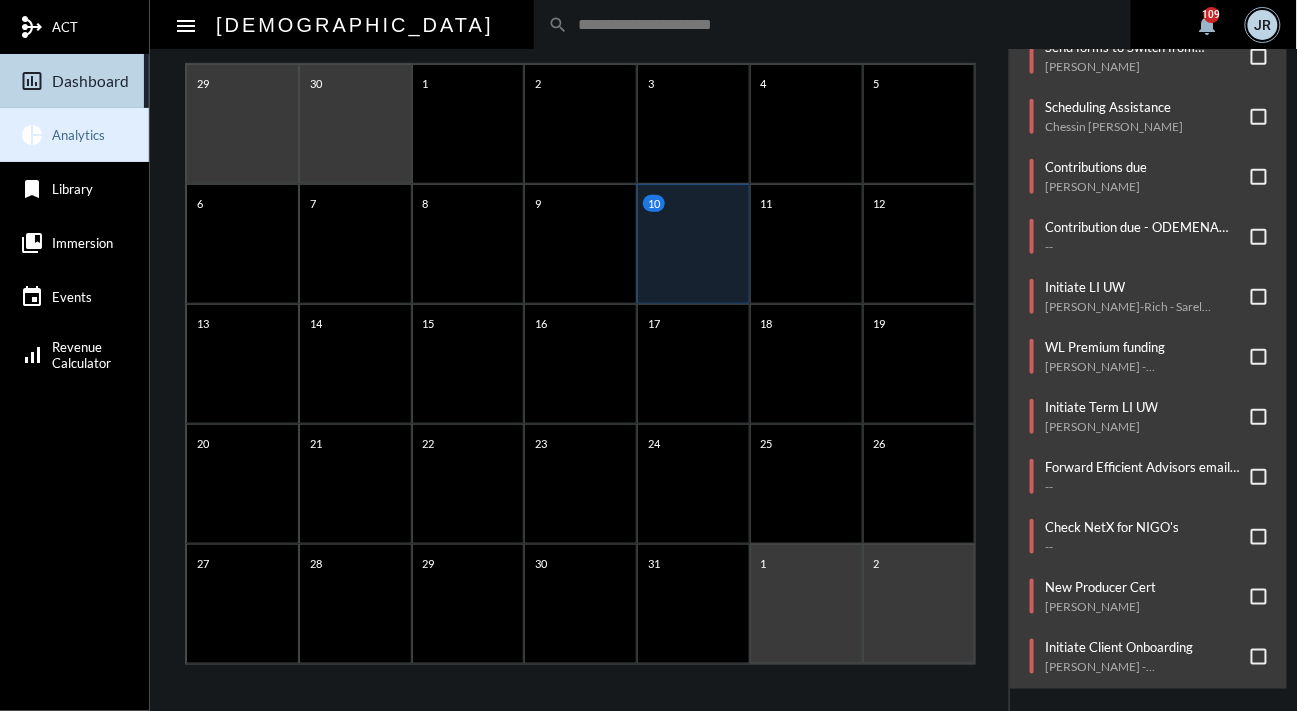 click on "pie_chart Analytics" at bounding box center (74, 135) 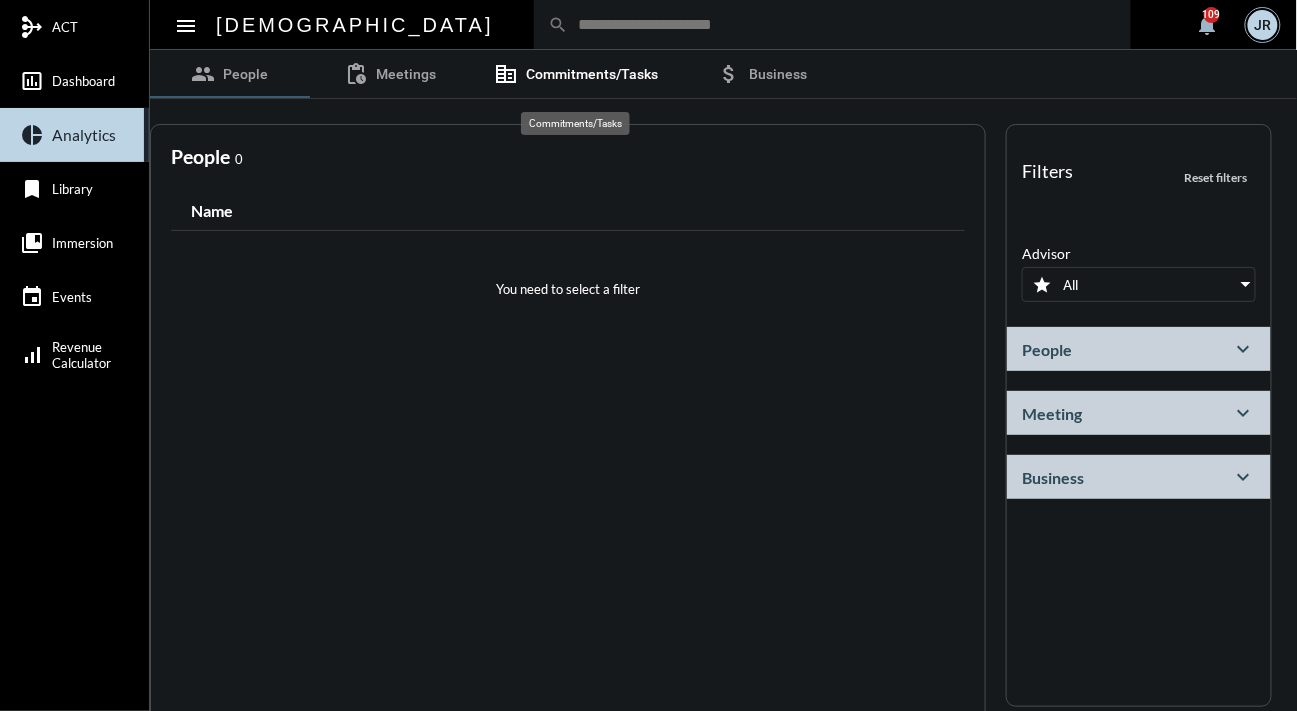 click on "Commitments/Tasks" at bounding box center [592, 74] 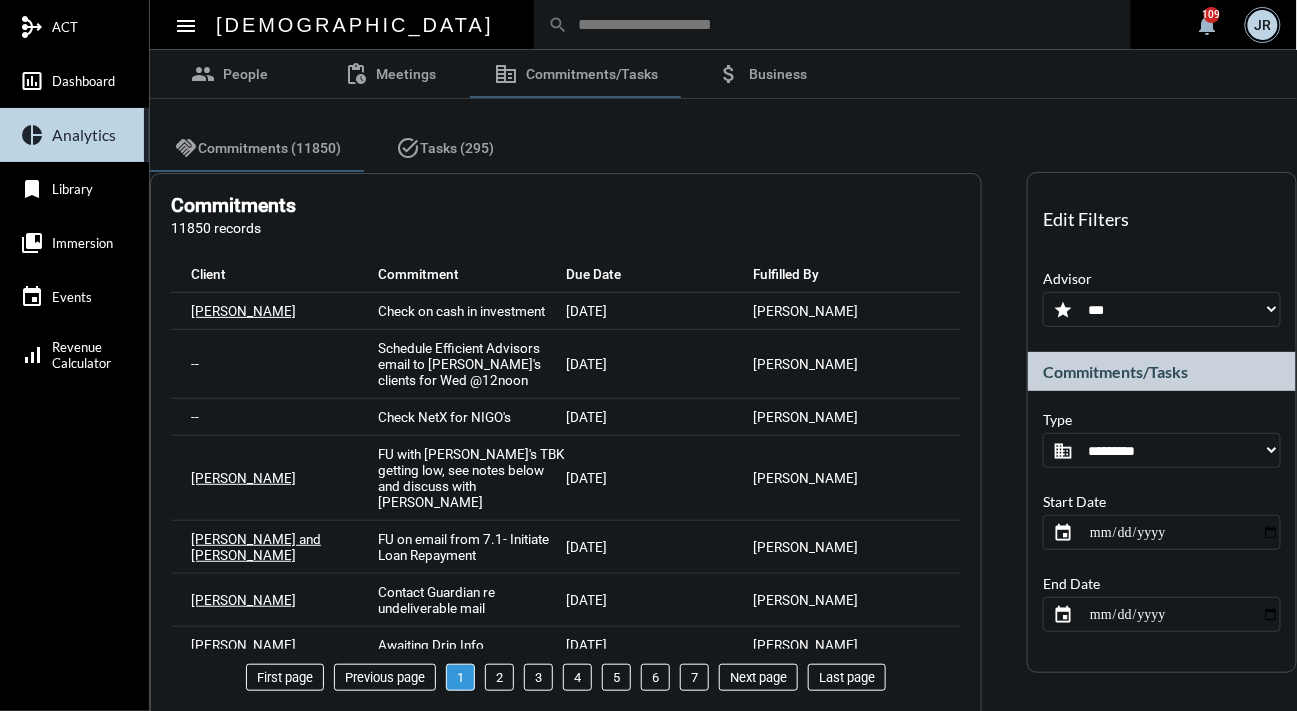 click on "**********" 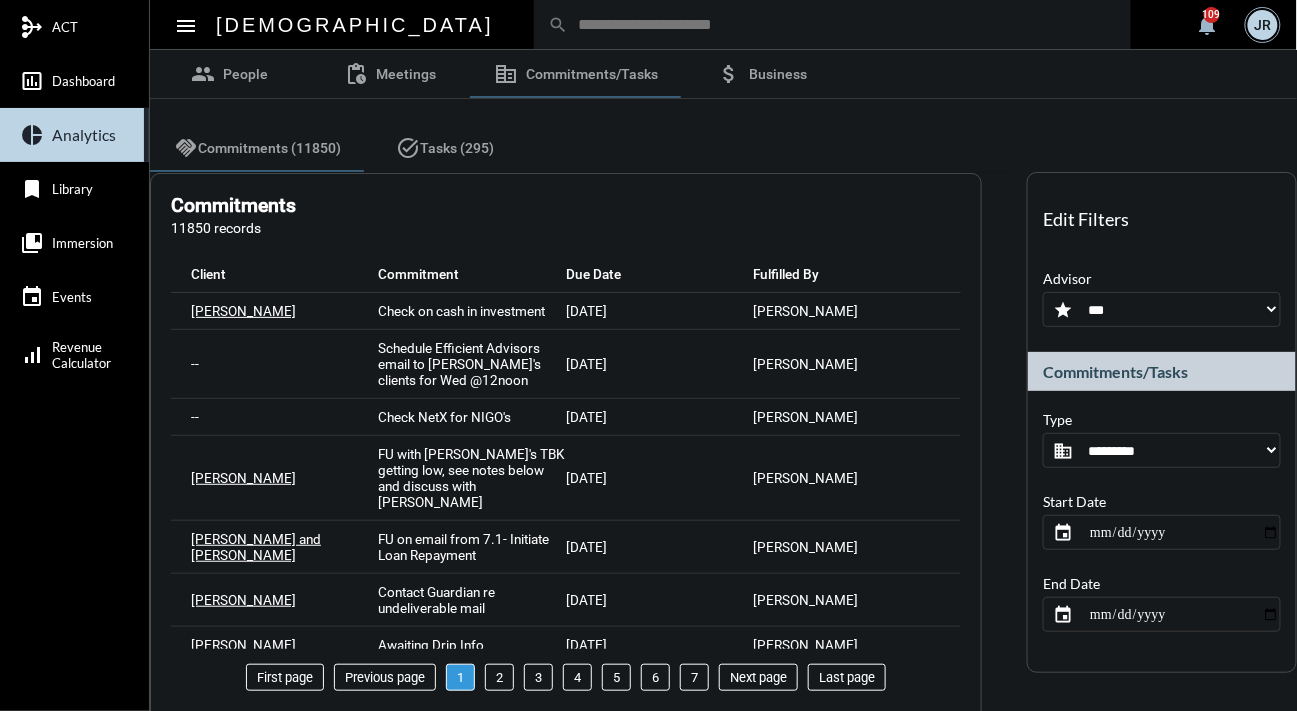 click on "**********" 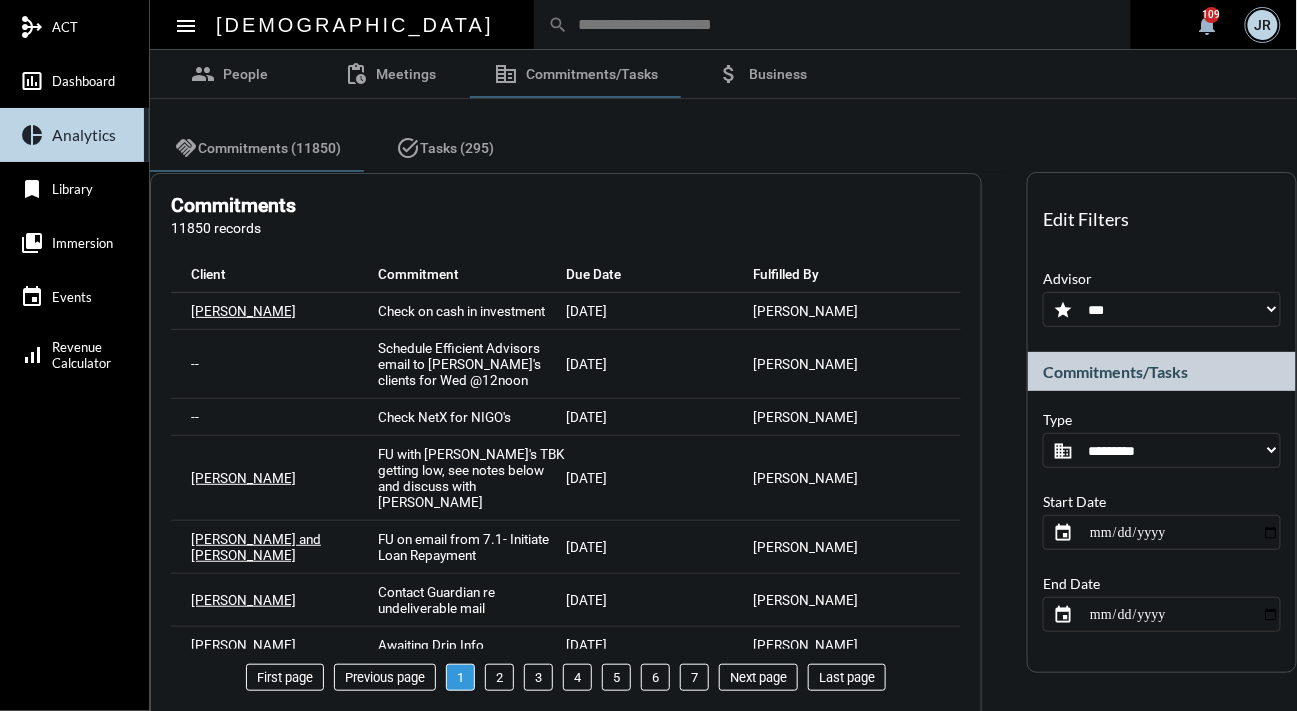 select on "***" 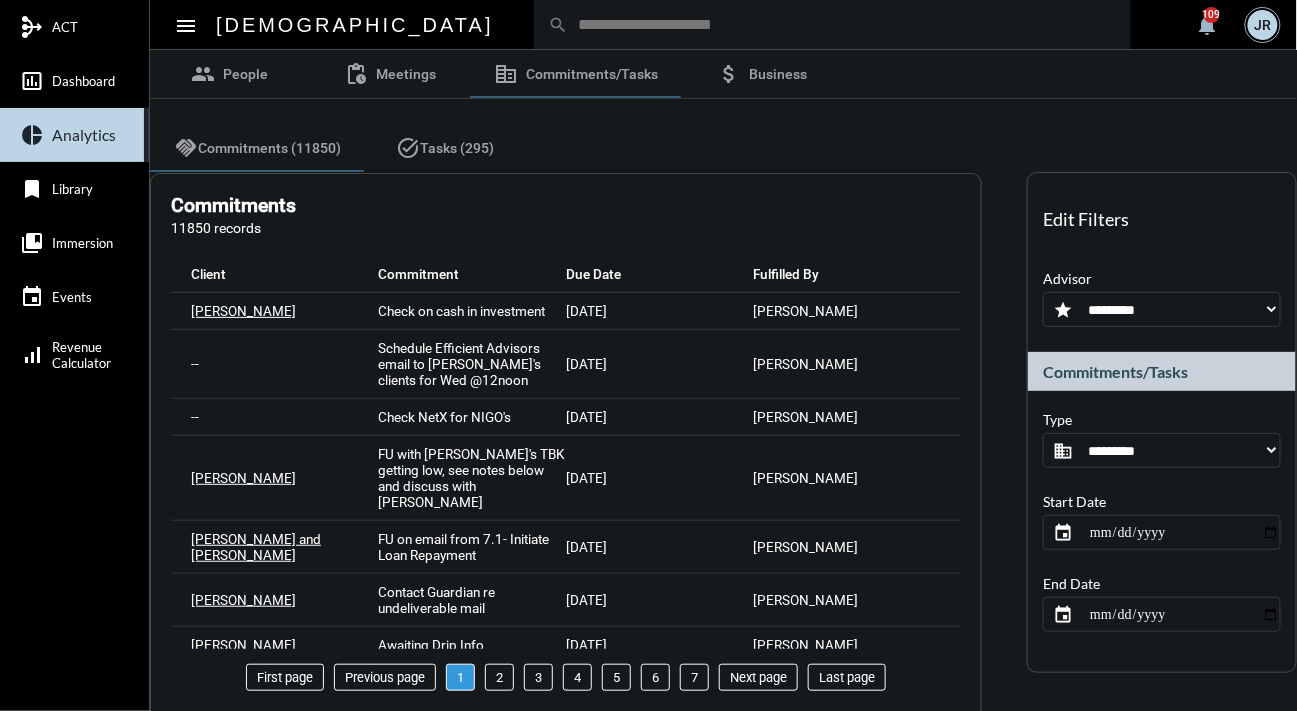 click on "**********" 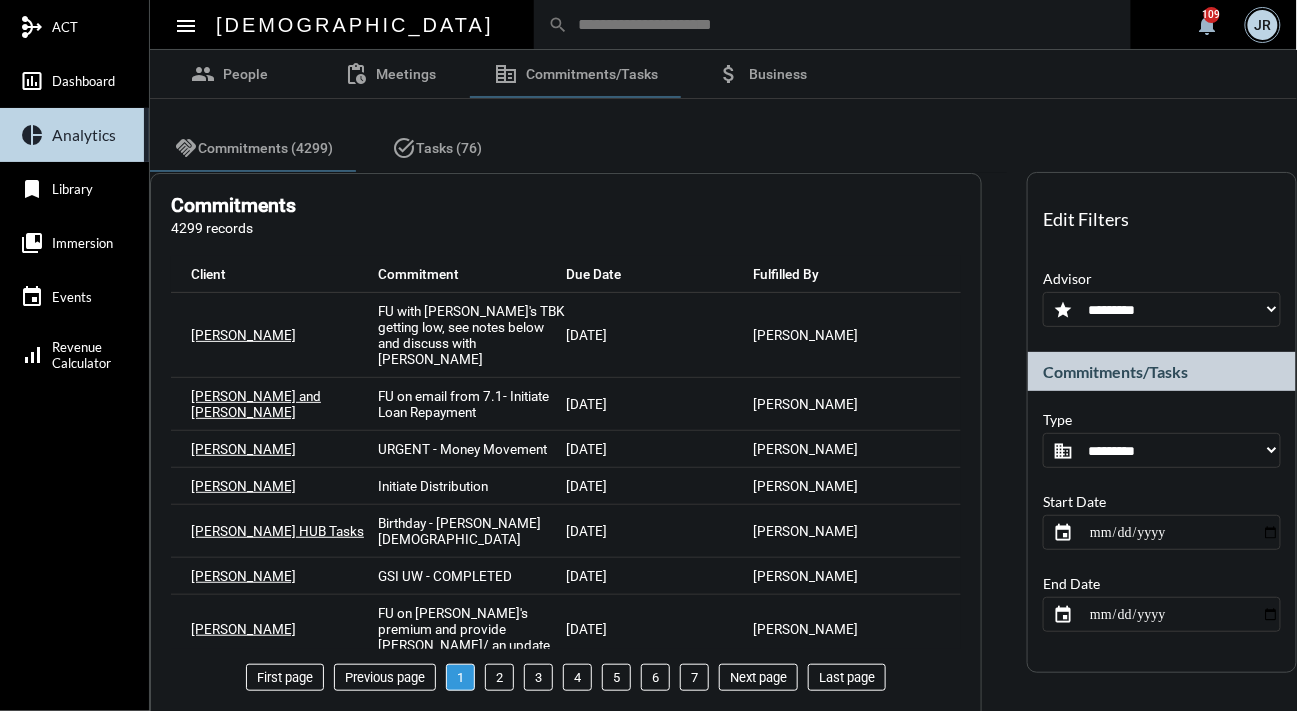 click on "**********" 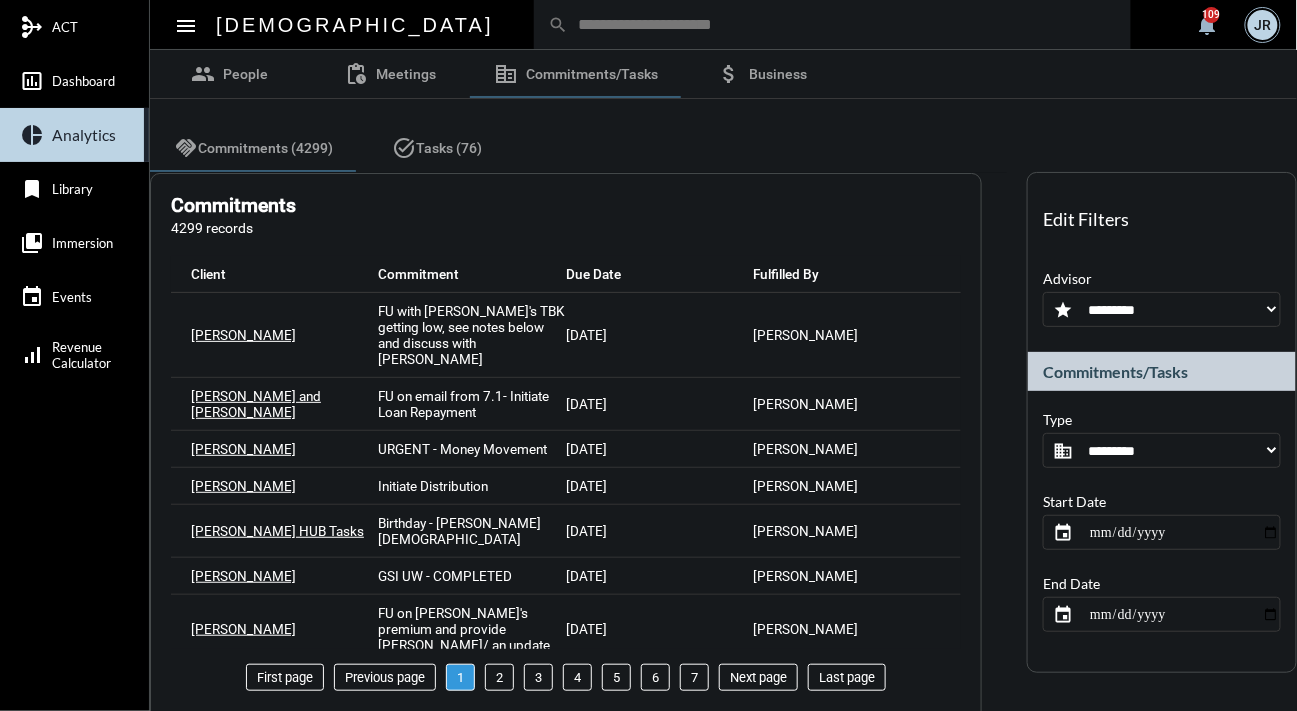 select on "**********" 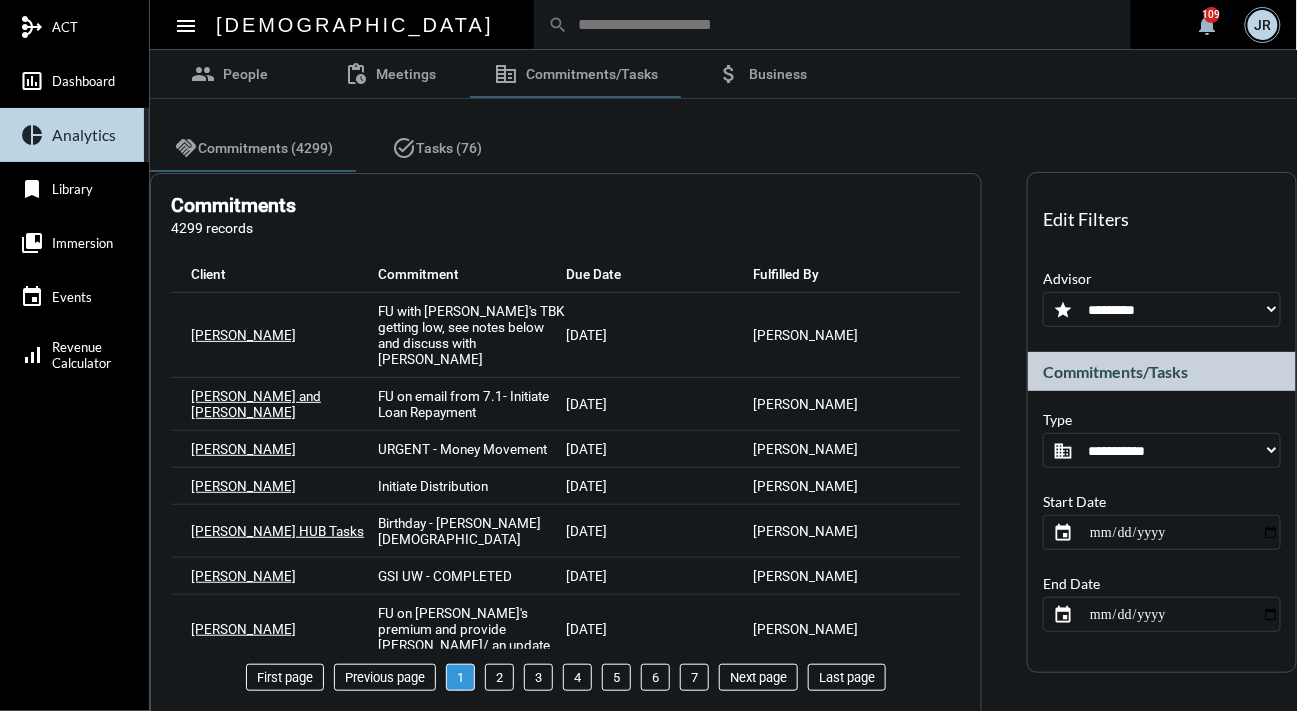 click on "**********" 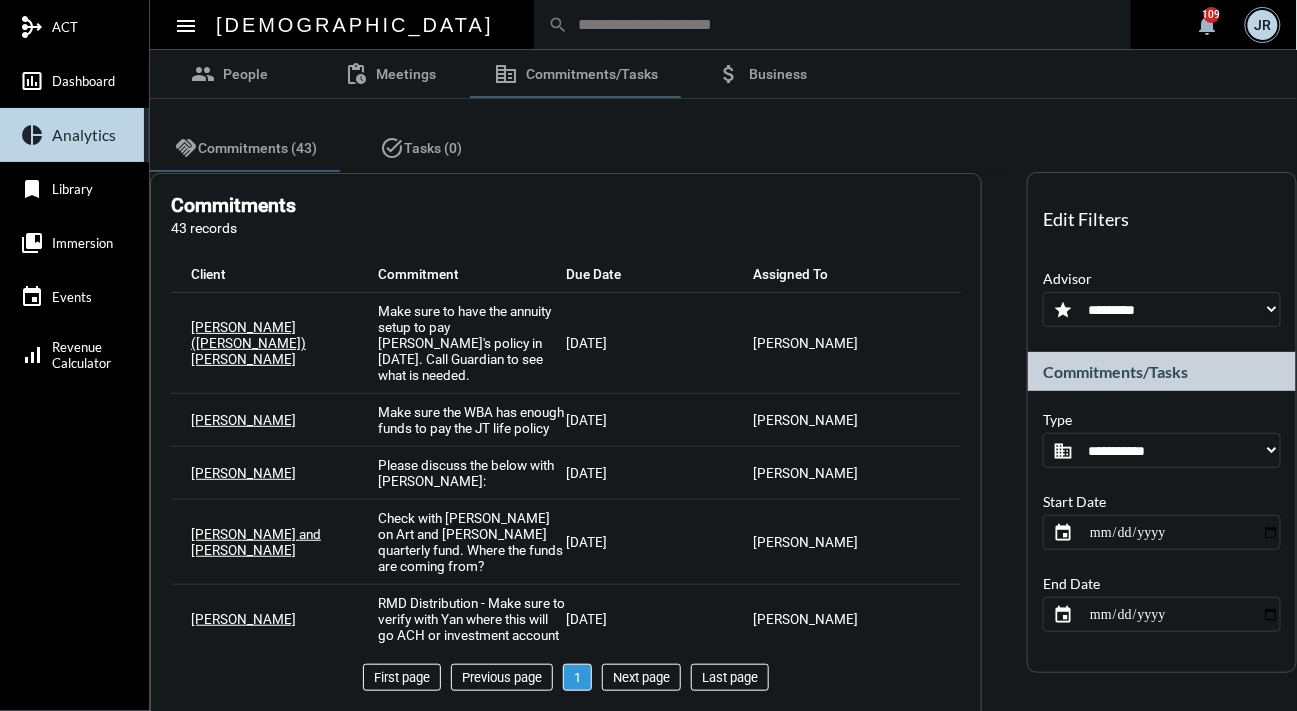 click 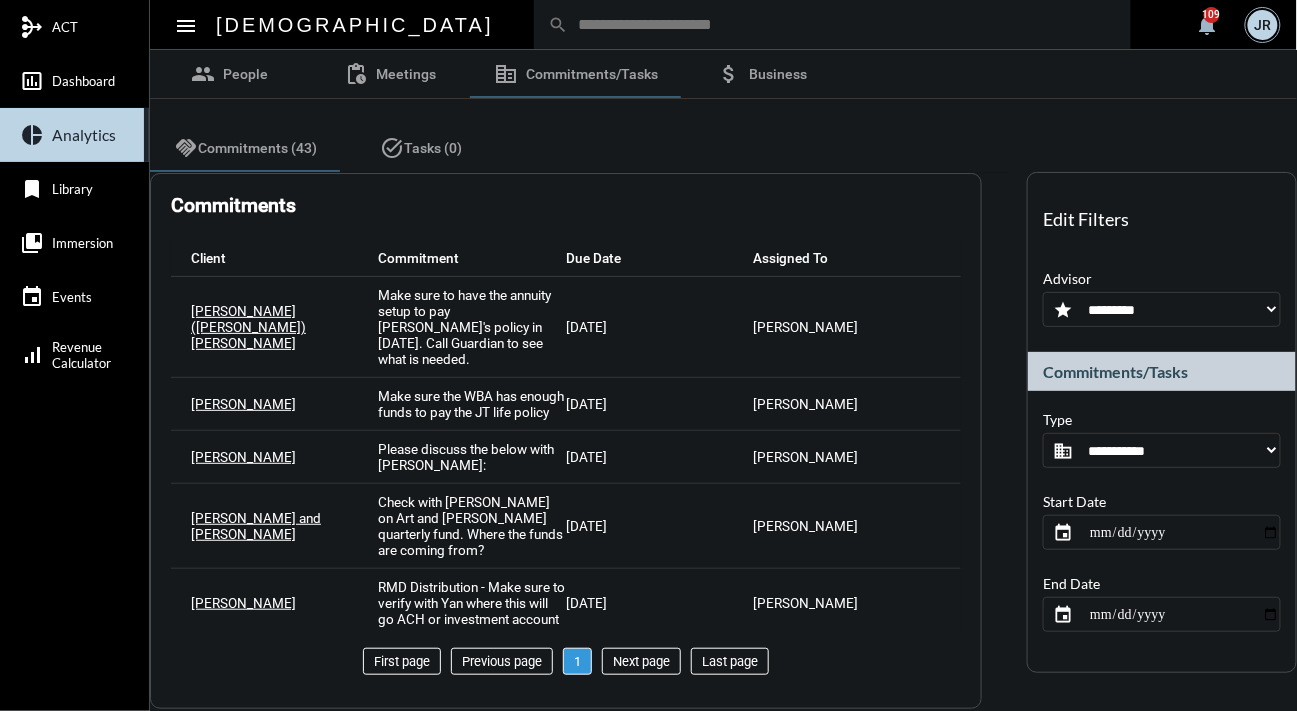 type on "**********" 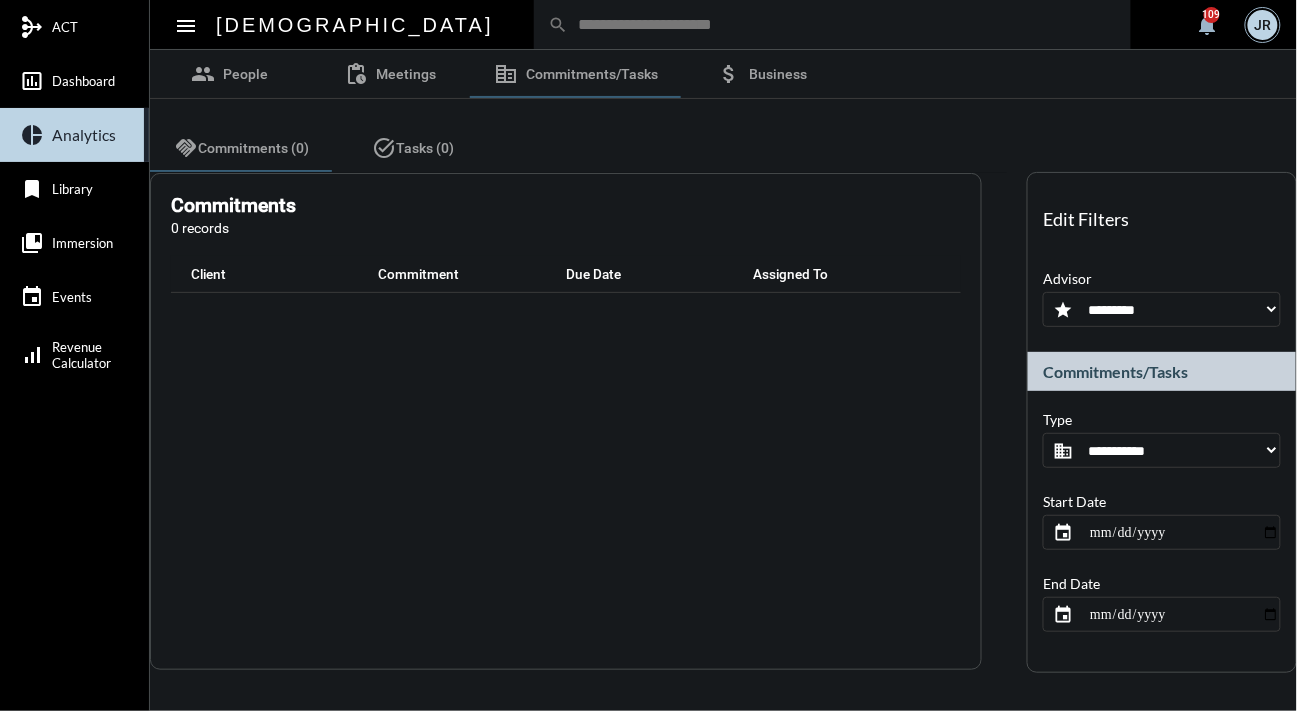type on "**********" 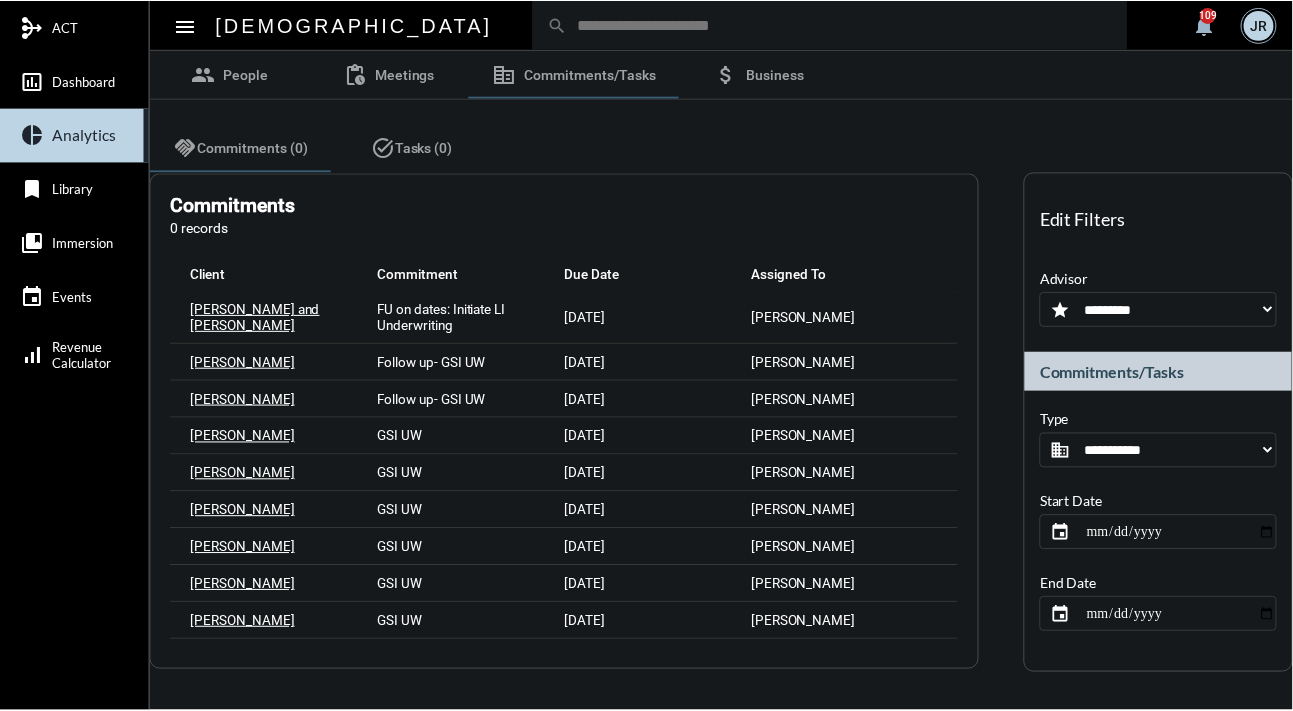 scroll, scrollTop: 876, scrollLeft: 0, axis: vertical 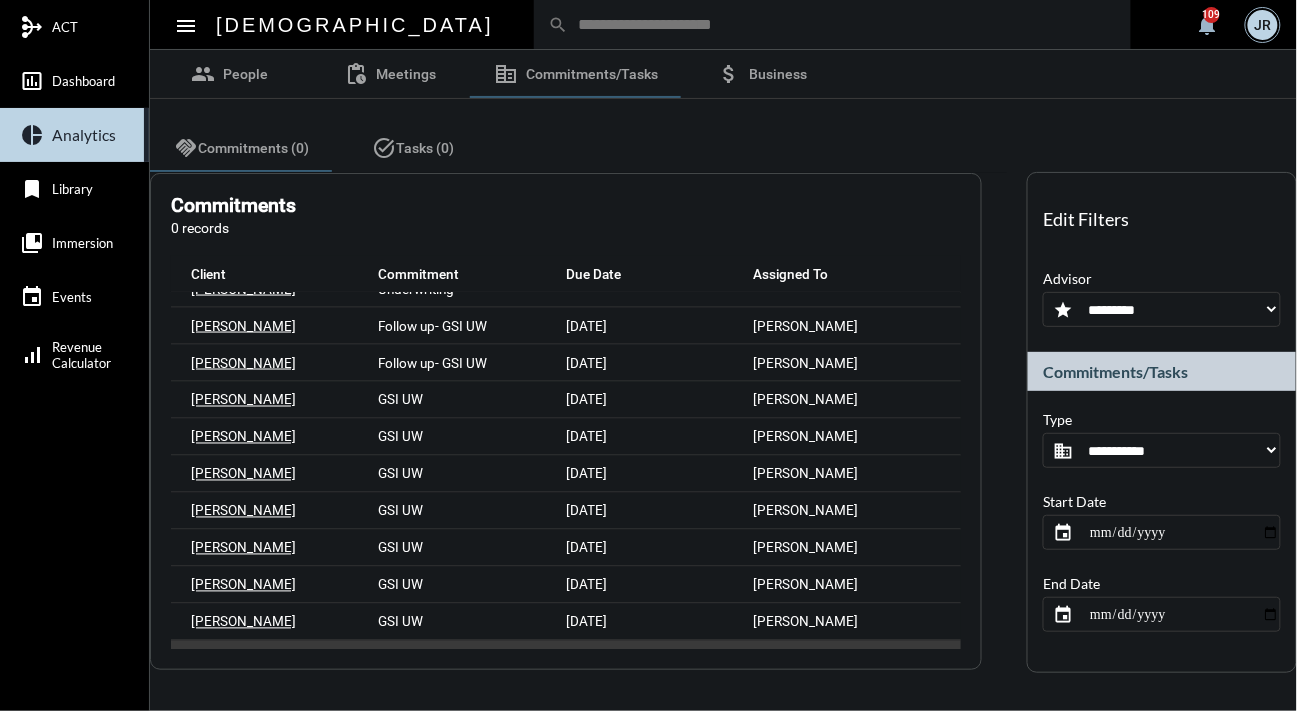 drag, startPoint x: 178, startPoint y: 347, endPoint x: 904, endPoint y: 602, distance: 769.481 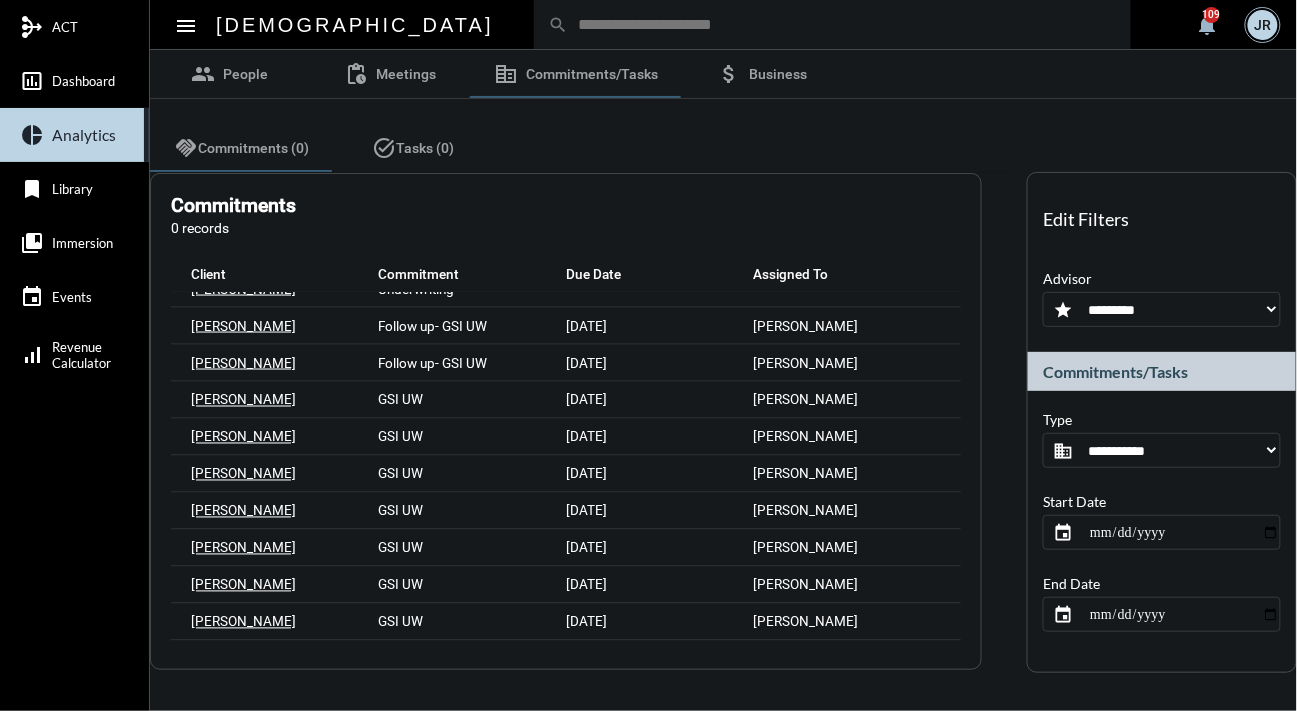 copy on "Nathan Faynzilberg  Follow up- GSI UW 7/8/25 Camila Pinter  Nellie Darling  Follow up- GSI UW 7/8/25 Camila Pinter  Jeffrey Wang  GSI UW 7/8/25 Camila Pinter  Anup Jnawali  GSI UW 7/8/25 Camila Pinter  Lia Metzger  GSI UW 7/8/25 Camila Pinter  Samantha Rutkoski  GSI UW 7/8/25 Camila Pinter  Ernesto Sepulveda Torres  GSI UW 7/8/25 Camila Pinter  Kathleen Vaughan  GSI UW  7/8/25 Camila Pinter  David Benavides  GSI UW 7/8/25 Camila Pinter  Chris Kim  GSI UW 7/8/25 Camila Pinter" 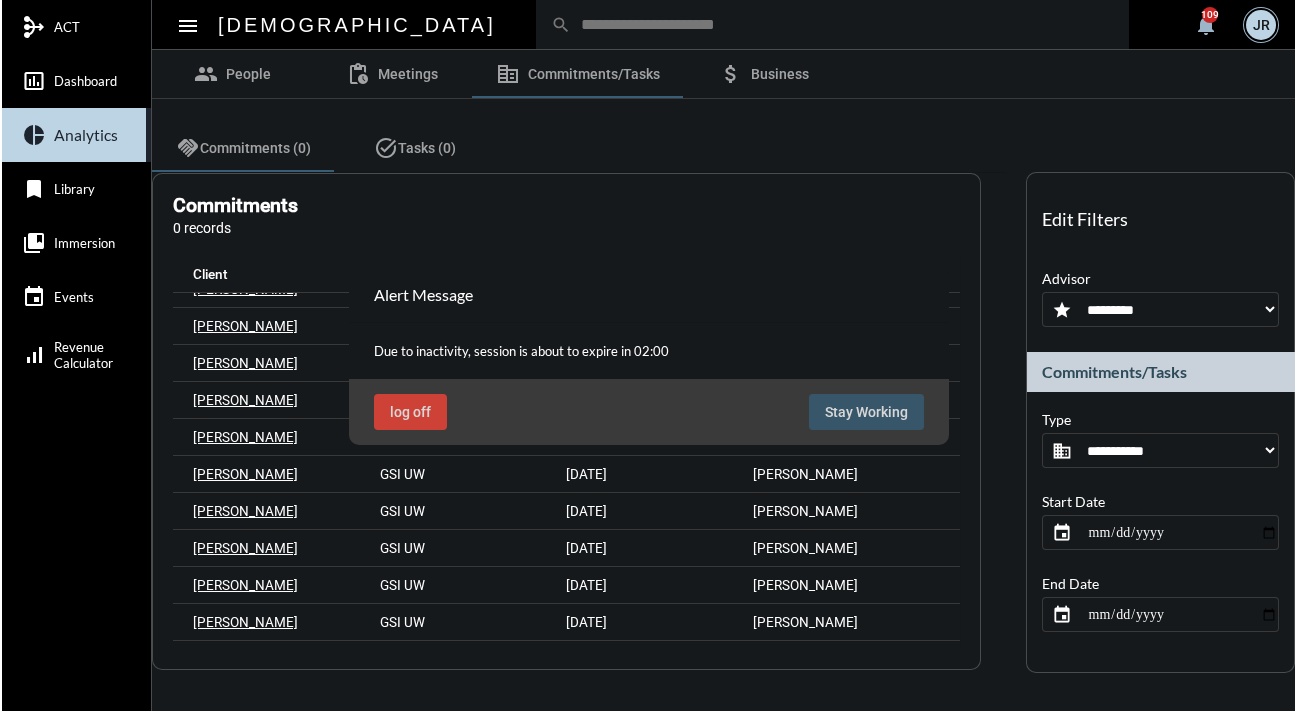 scroll, scrollTop: 892, scrollLeft: 0, axis: vertical 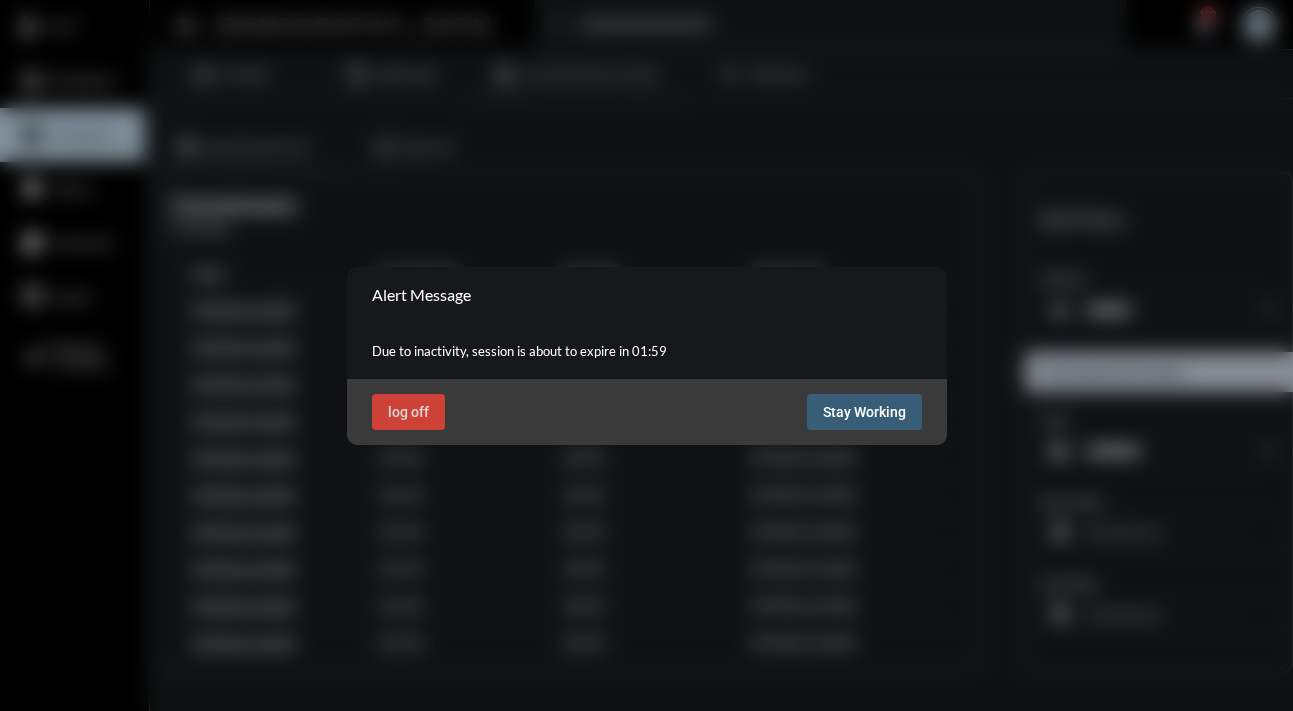 click on "Stay Working" at bounding box center [864, 412] 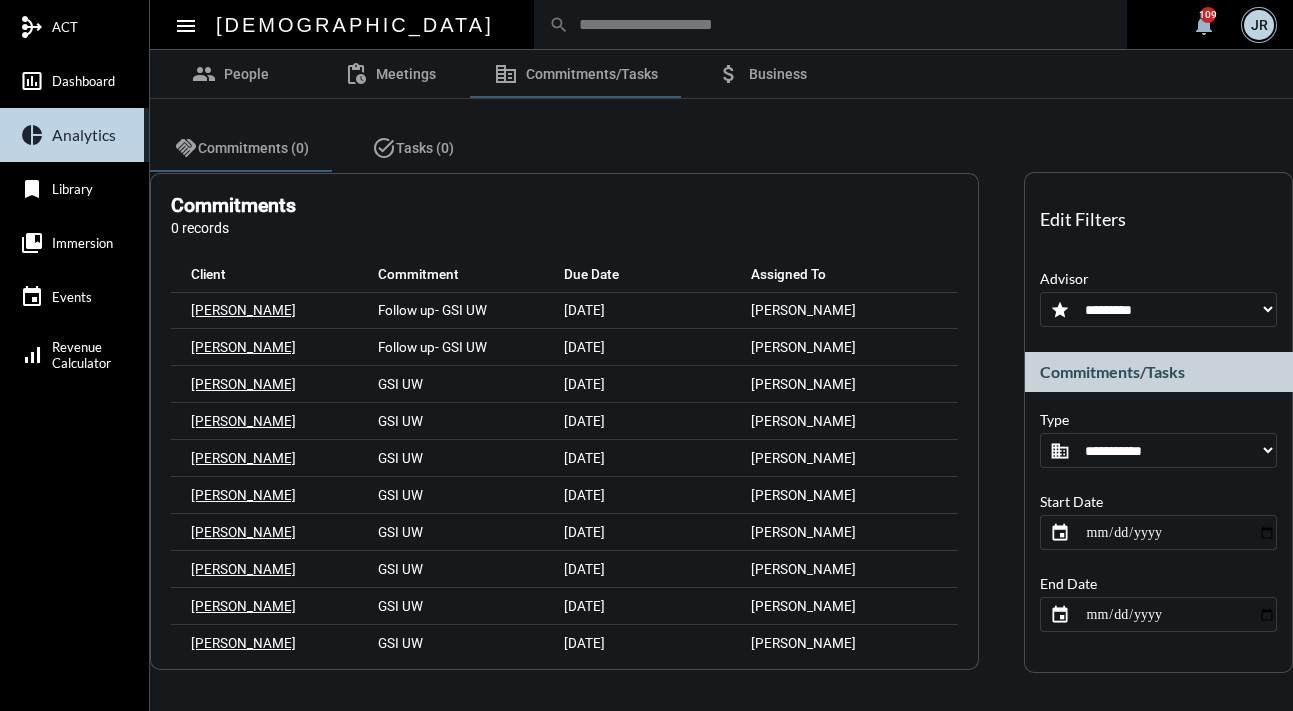 scroll, scrollTop: 876, scrollLeft: 0, axis: vertical 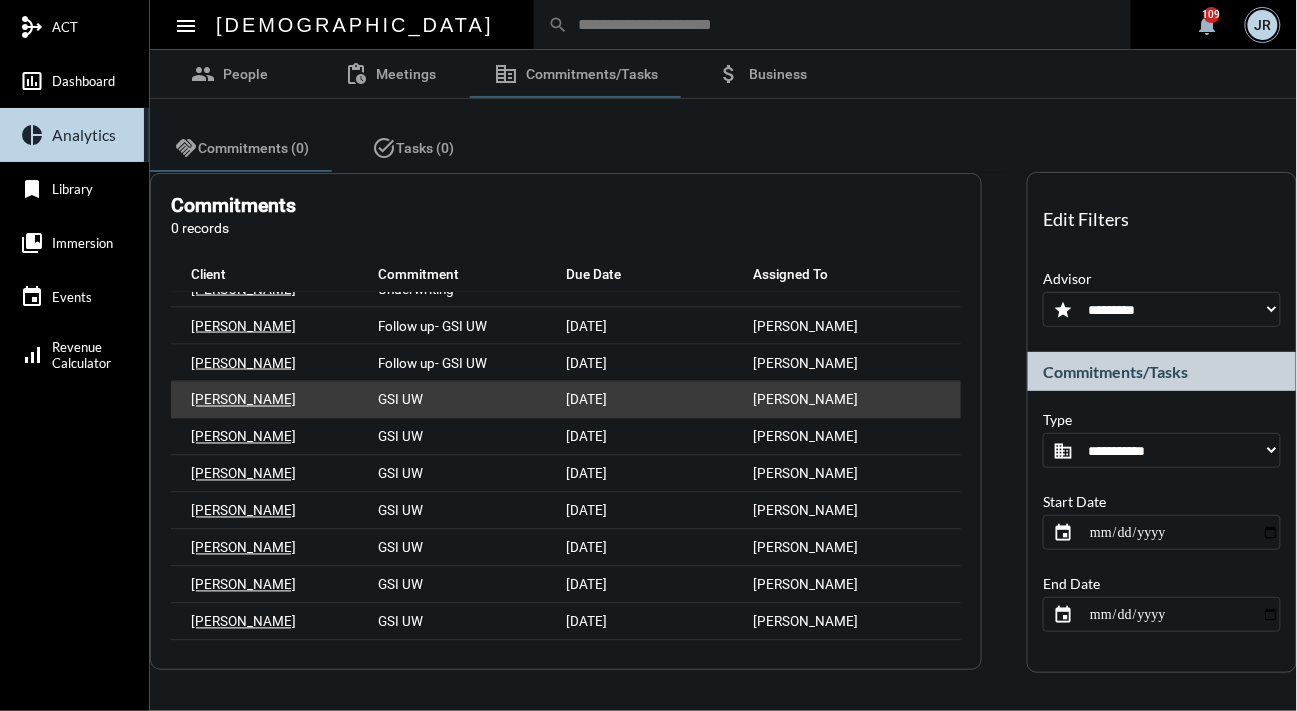 click on "Camila Pinter" at bounding box center [848, 400] 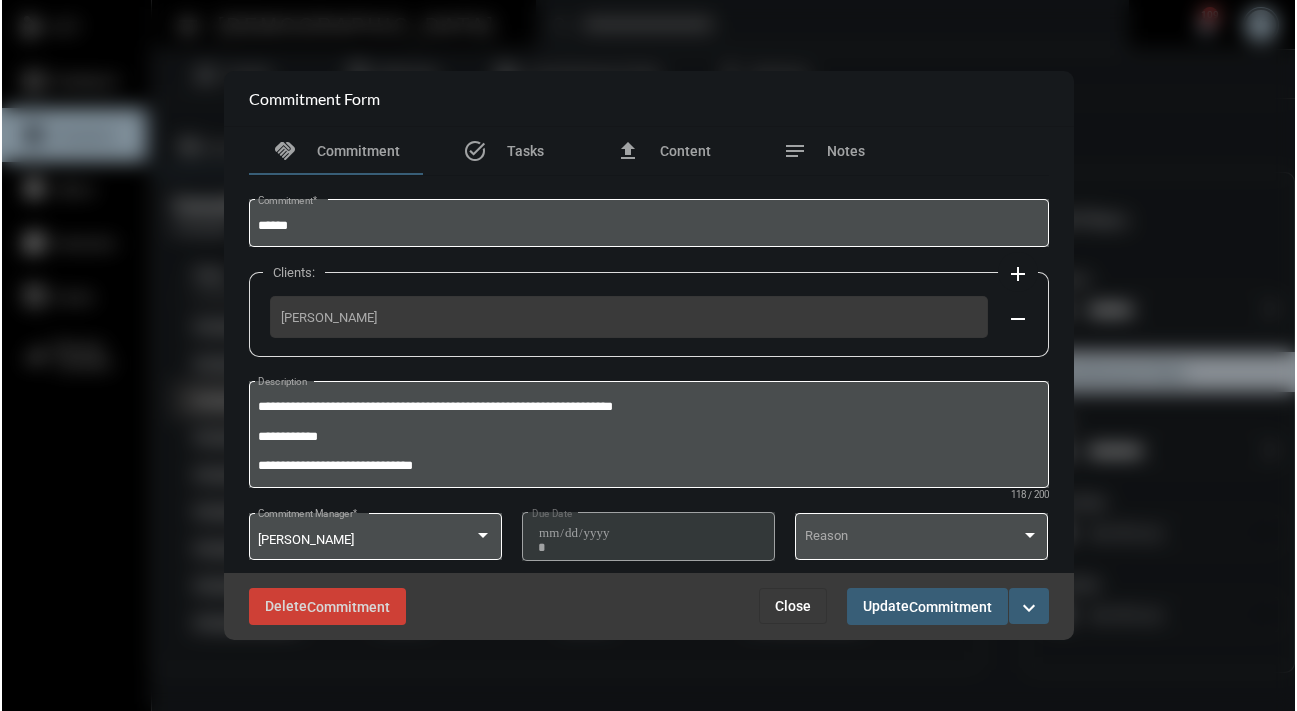 scroll, scrollTop: 892, scrollLeft: 0, axis: vertical 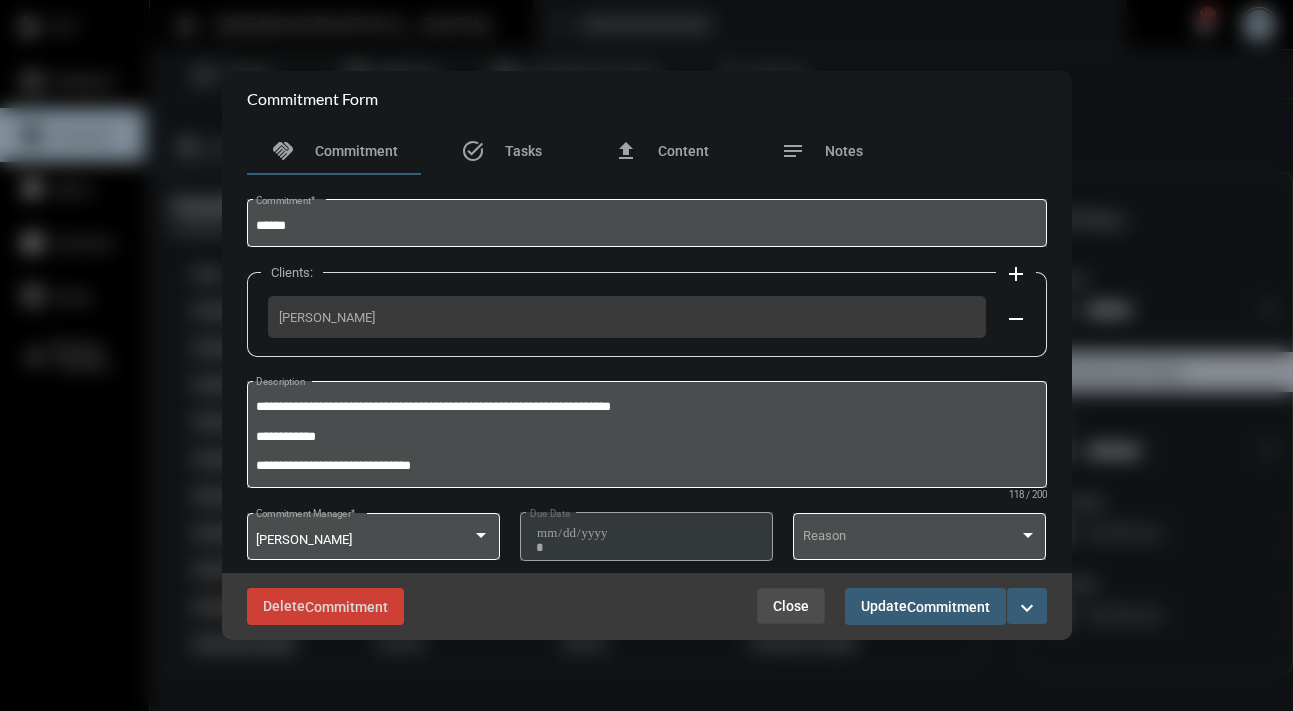 click on "Close" at bounding box center [791, 606] 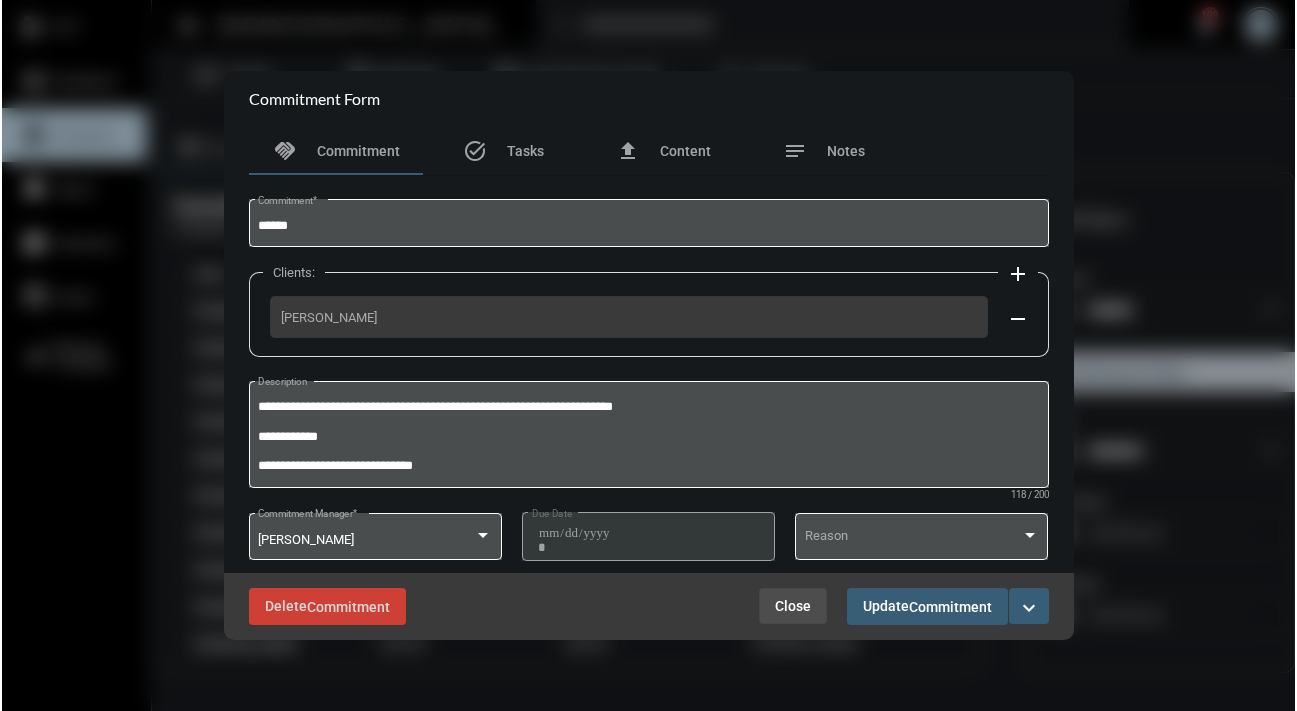 scroll, scrollTop: 876, scrollLeft: 0, axis: vertical 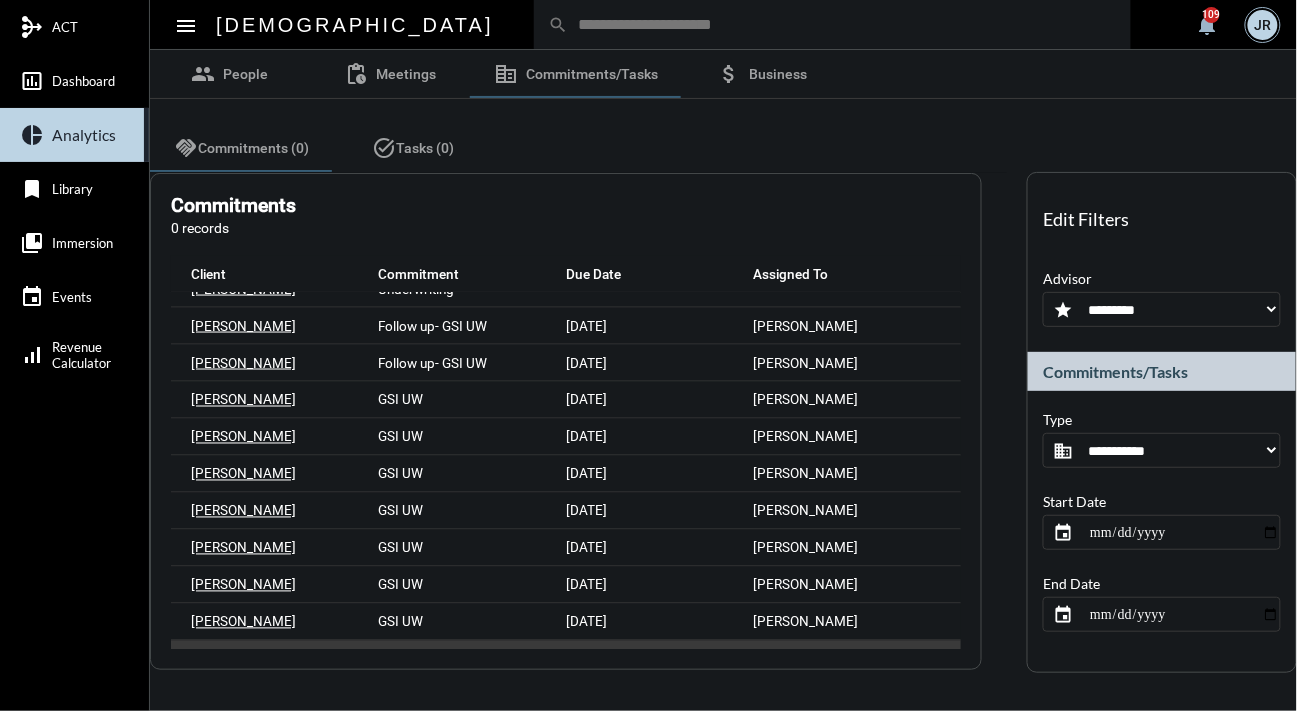 drag, startPoint x: 962, startPoint y: 602, endPoint x: 956, endPoint y: 590, distance: 13.416408 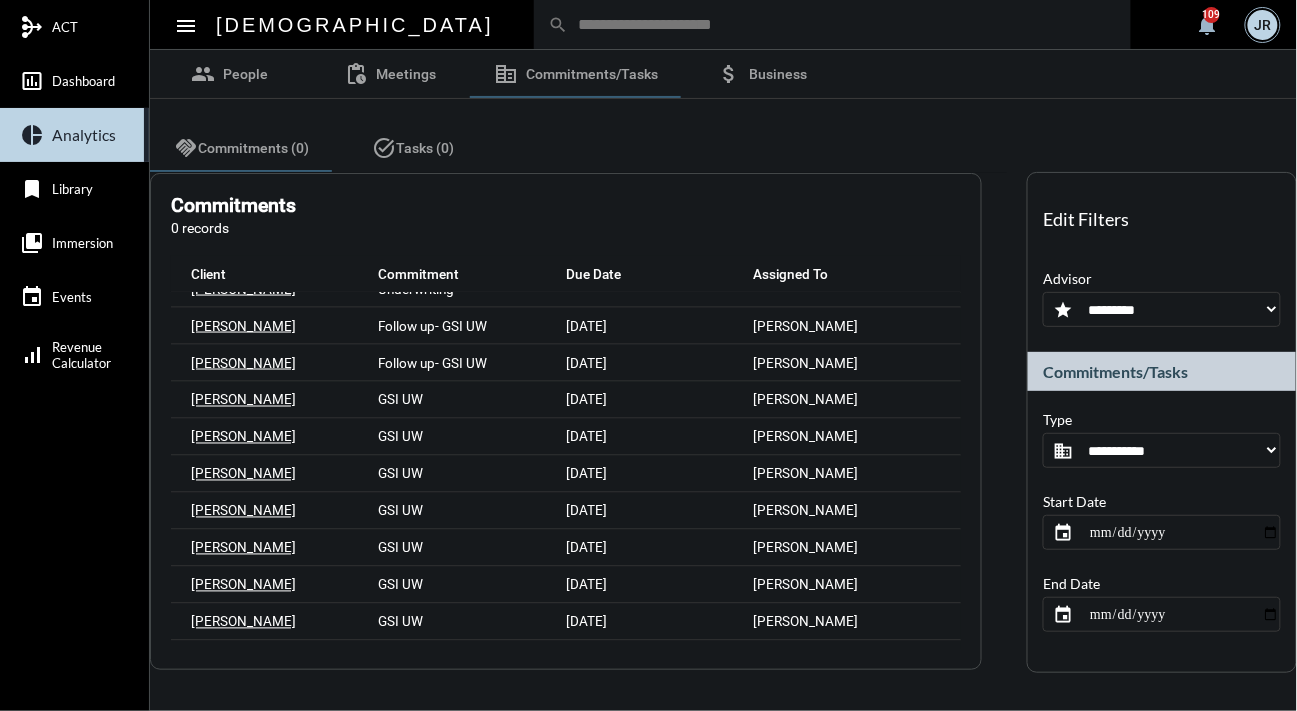 drag, startPoint x: 957, startPoint y: 582, endPoint x: 962, endPoint y: 557, distance: 25.495098 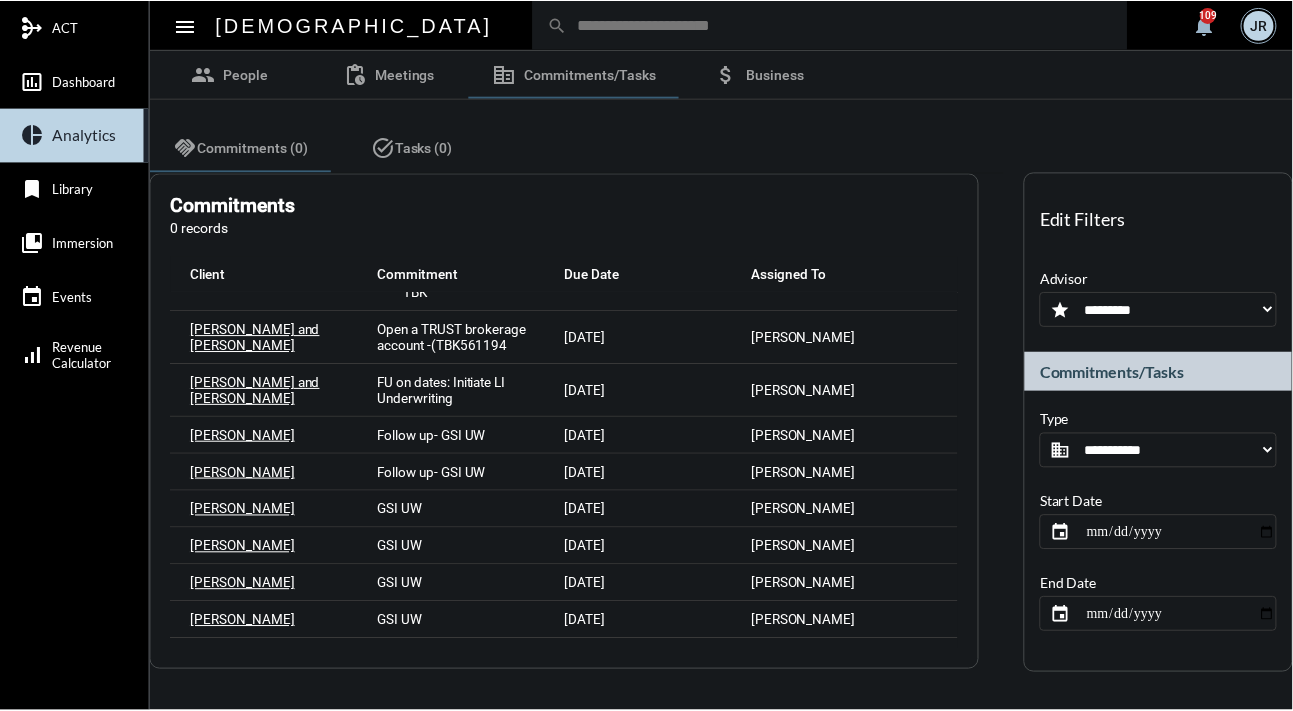 scroll, scrollTop: 762, scrollLeft: 0, axis: vertical 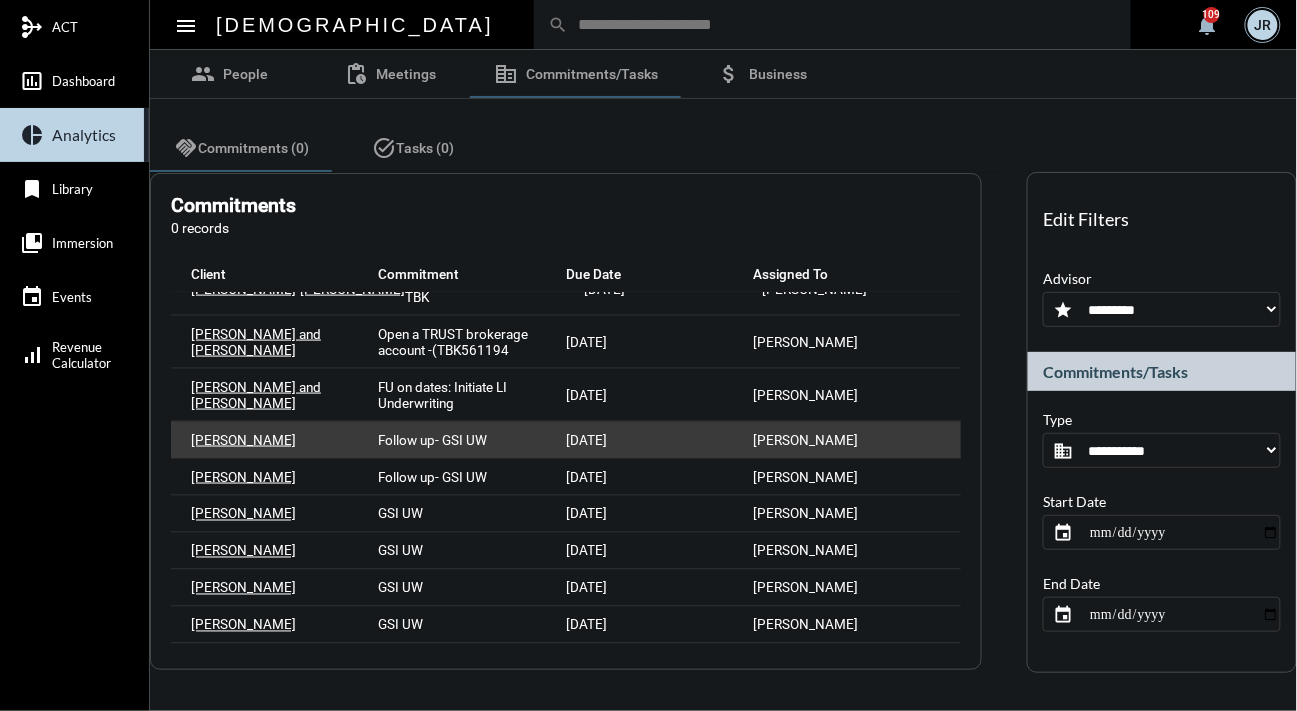 click on "Nathan Faynzilberg" at bounding box center (243, 440) 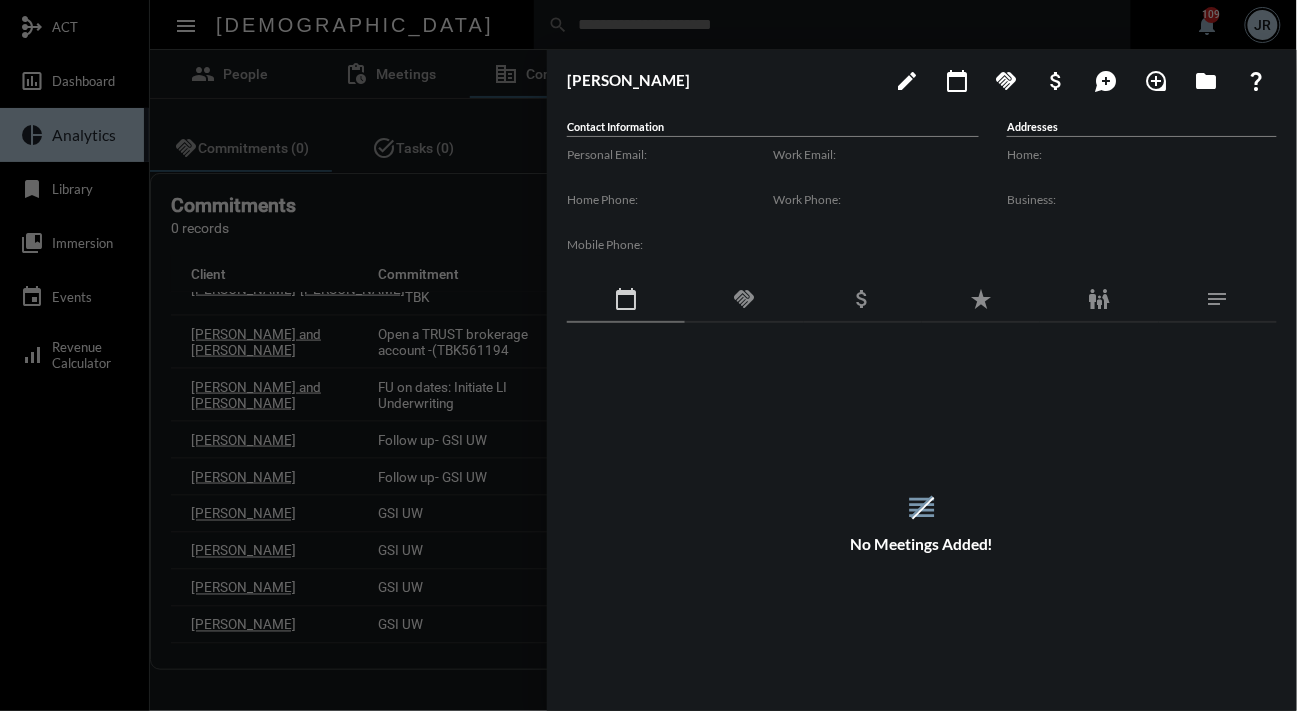 click at bounding box center [648, 355] 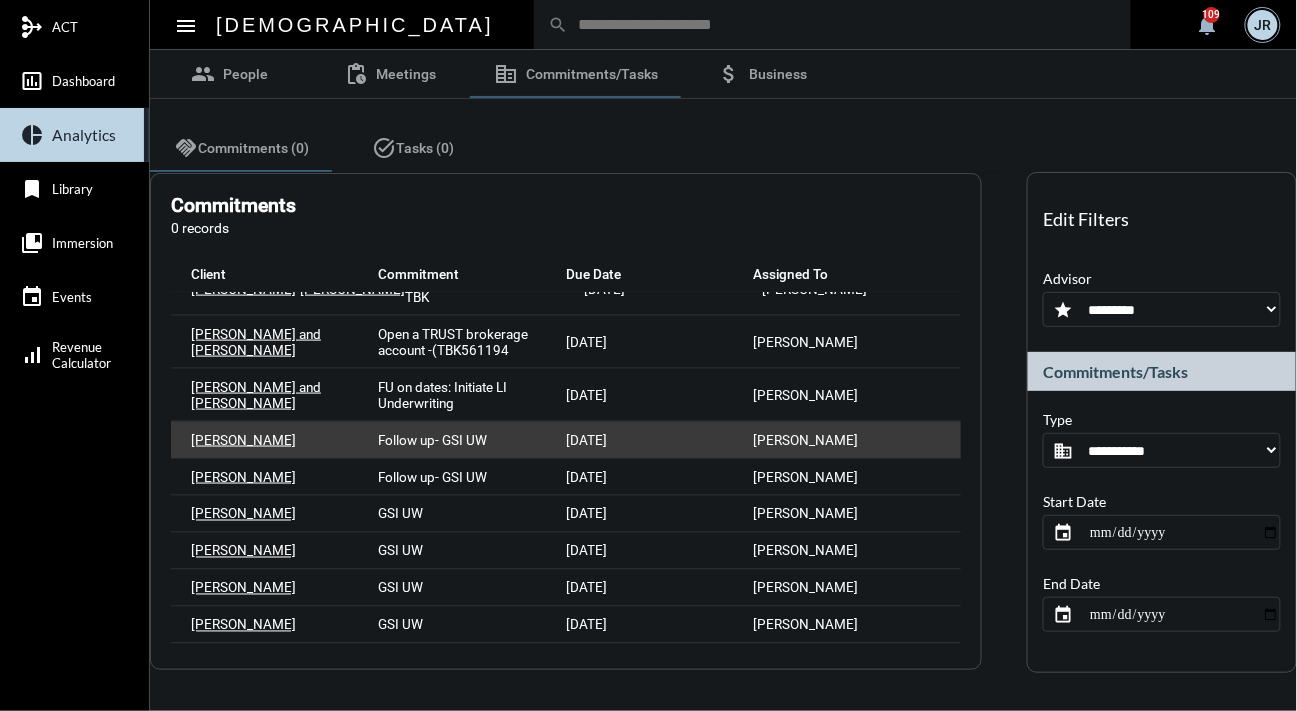 click on "Follow up- GSI UW" at bounding box center [433, 440] 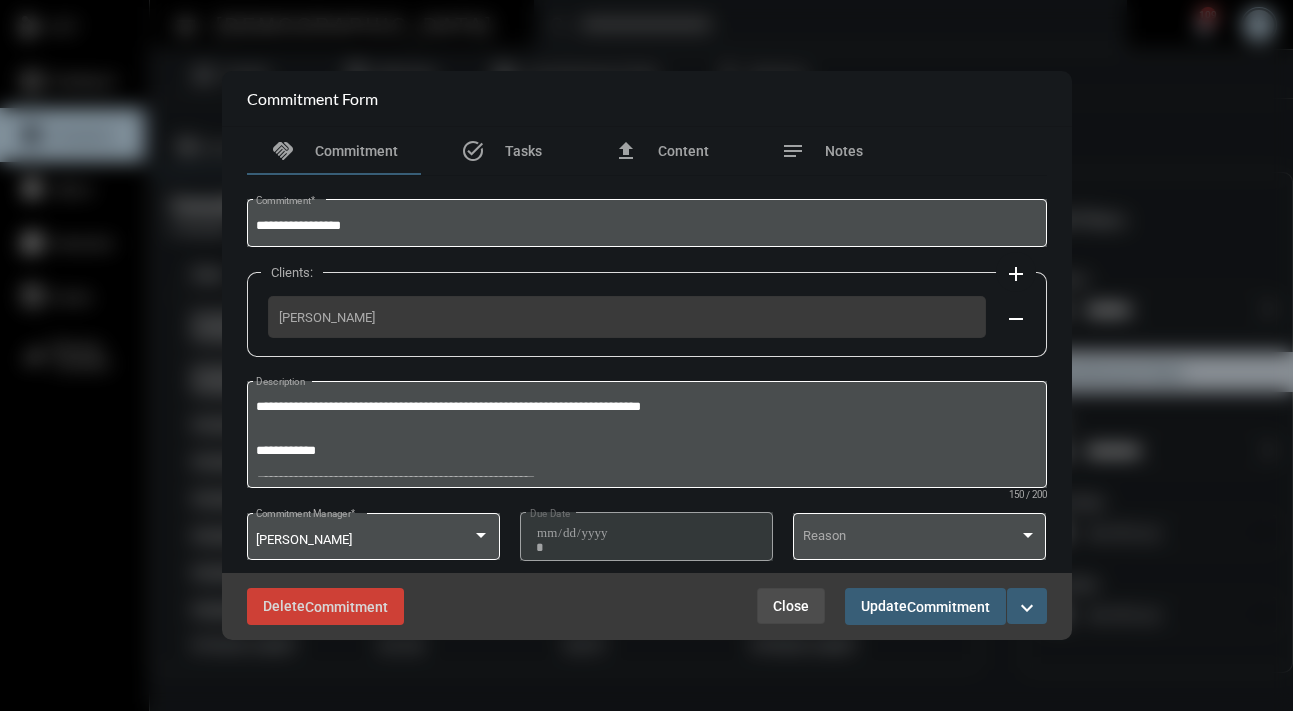 click on "Close" at bounding box center [791, 606] 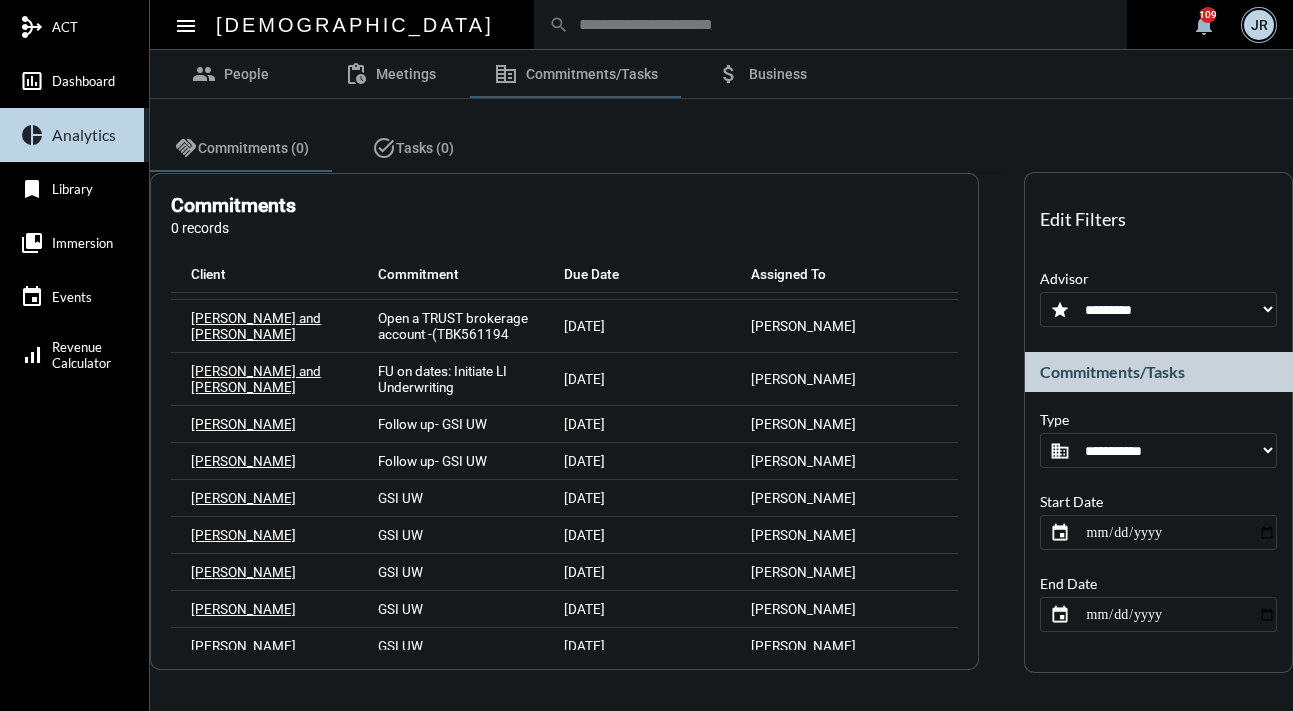 scroll, scrollTop: 762, scrollLeft: 0, axis: vertical 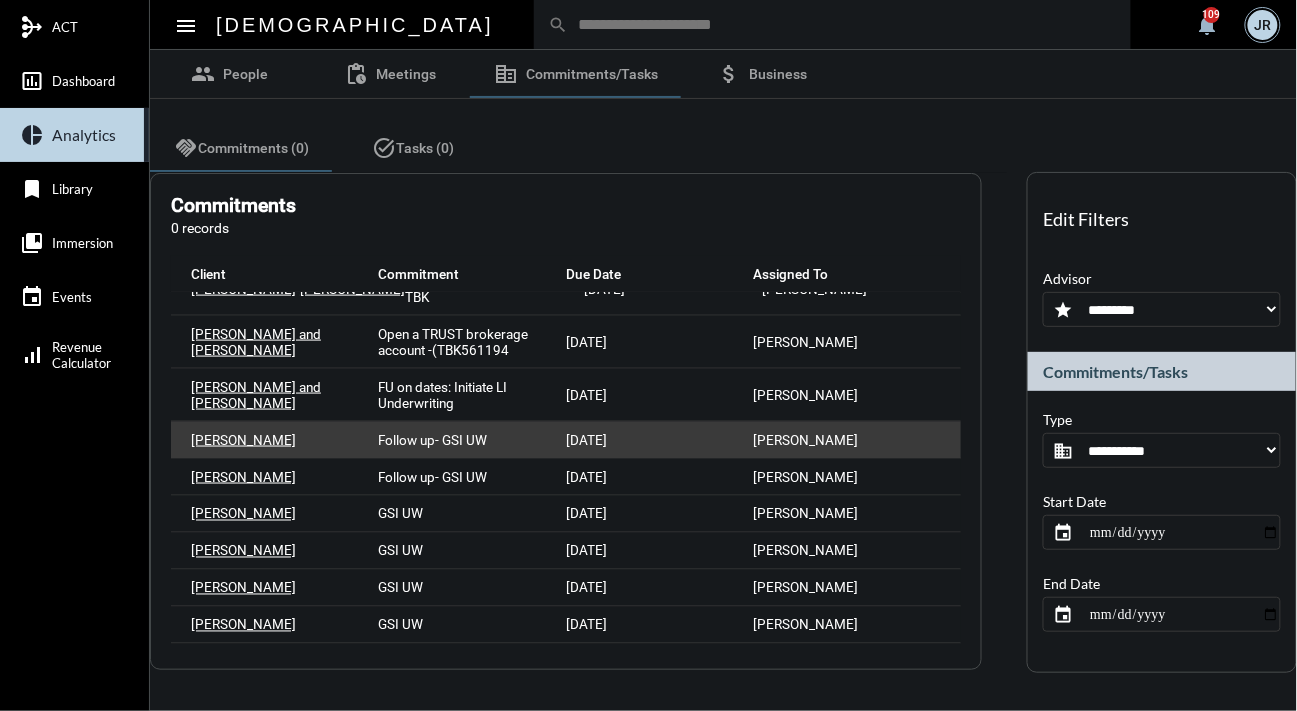 click on "Nathan Faynzilberg" at bounding box center [243, 440] 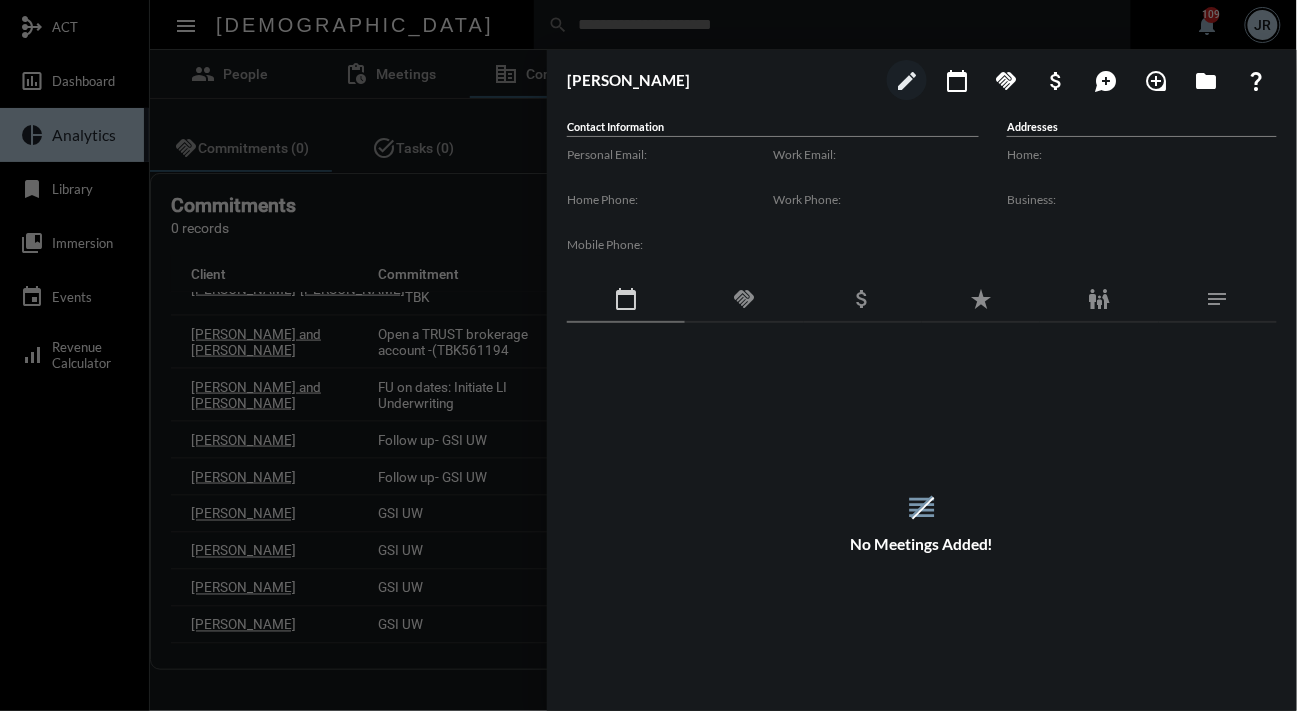 click at bounding box center (648, 355) 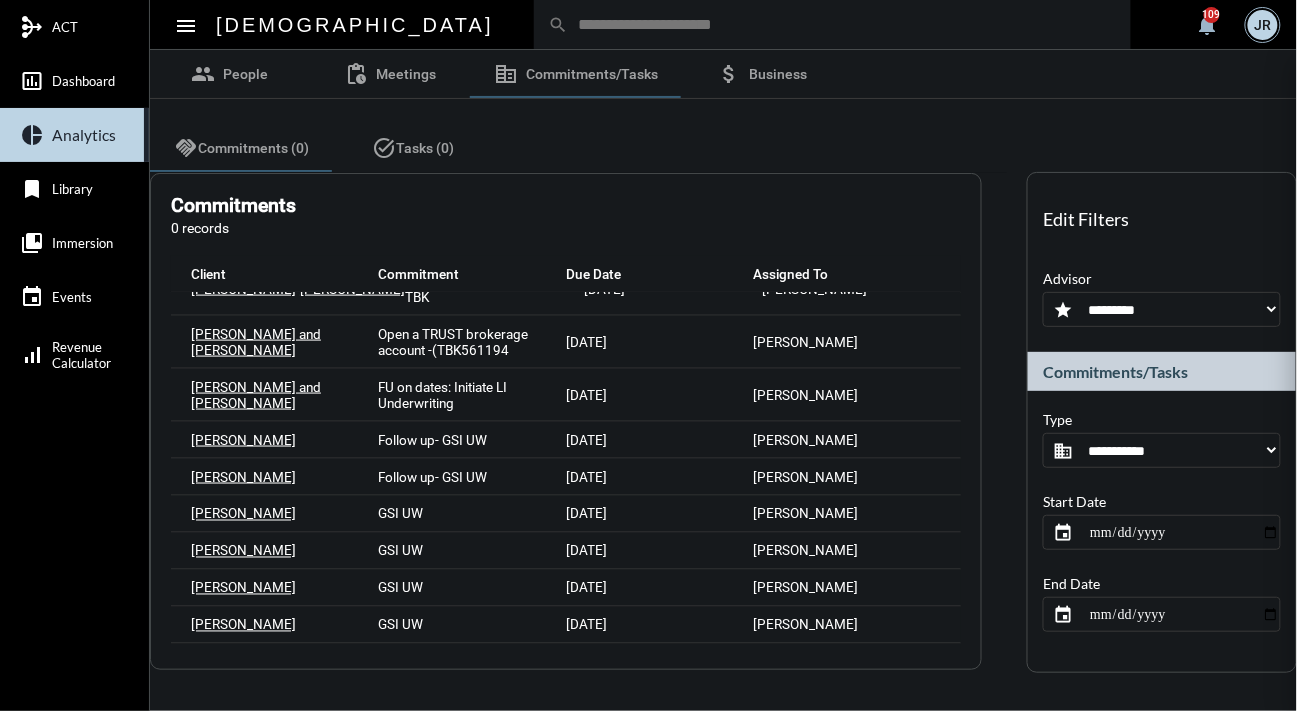 click on "Nathan Faynzilberg  Follow up- GSI UW 7/8/25 Camila Pinter" at bounding box center (566, 440) 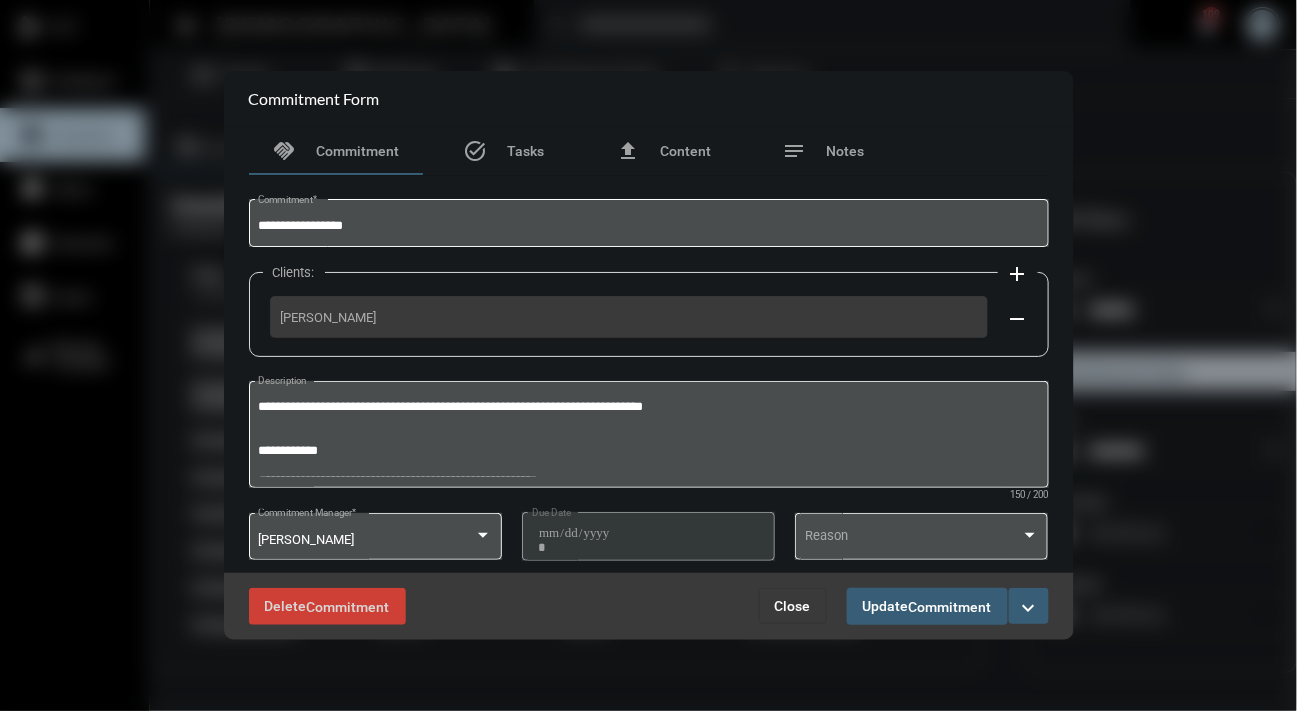 scroll, scrollTop: 778, scrollLeft: 0, axis: vertical 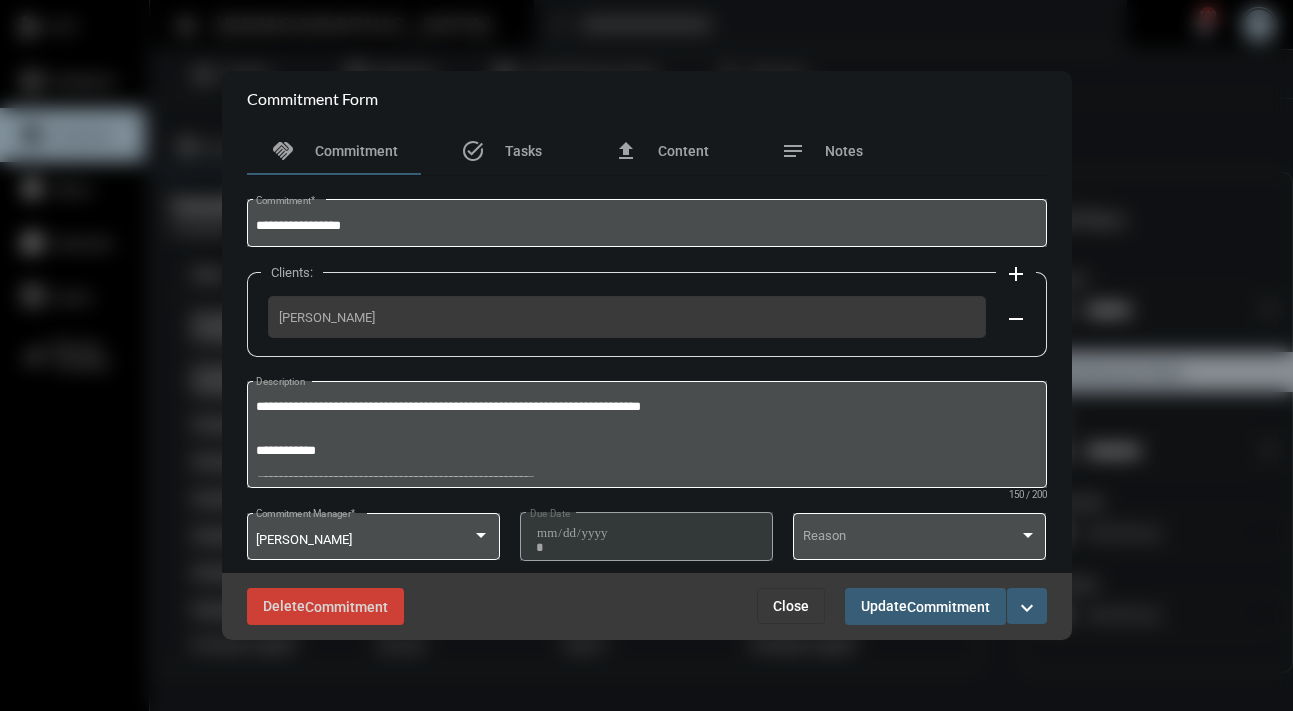 click on "Close" at bounding box center [791, 606] 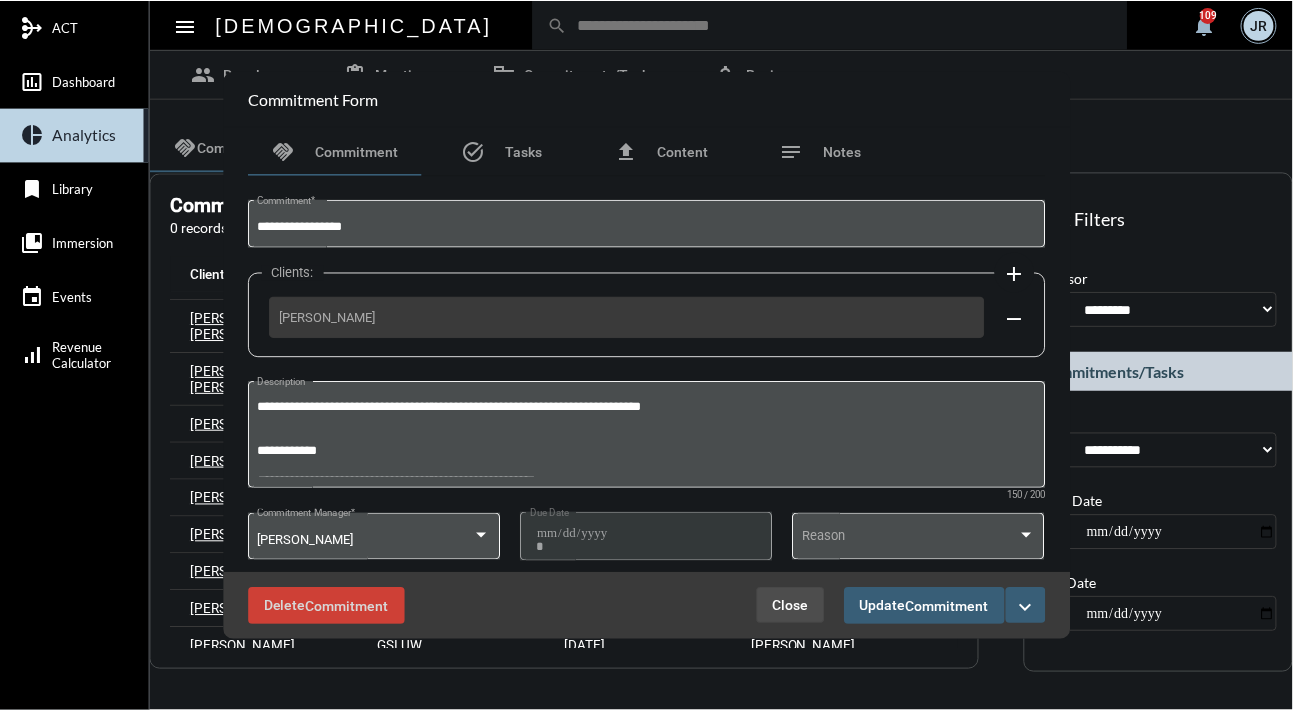 scroll, scrollTop: 762, scrollLeft: 0, axis: vertical 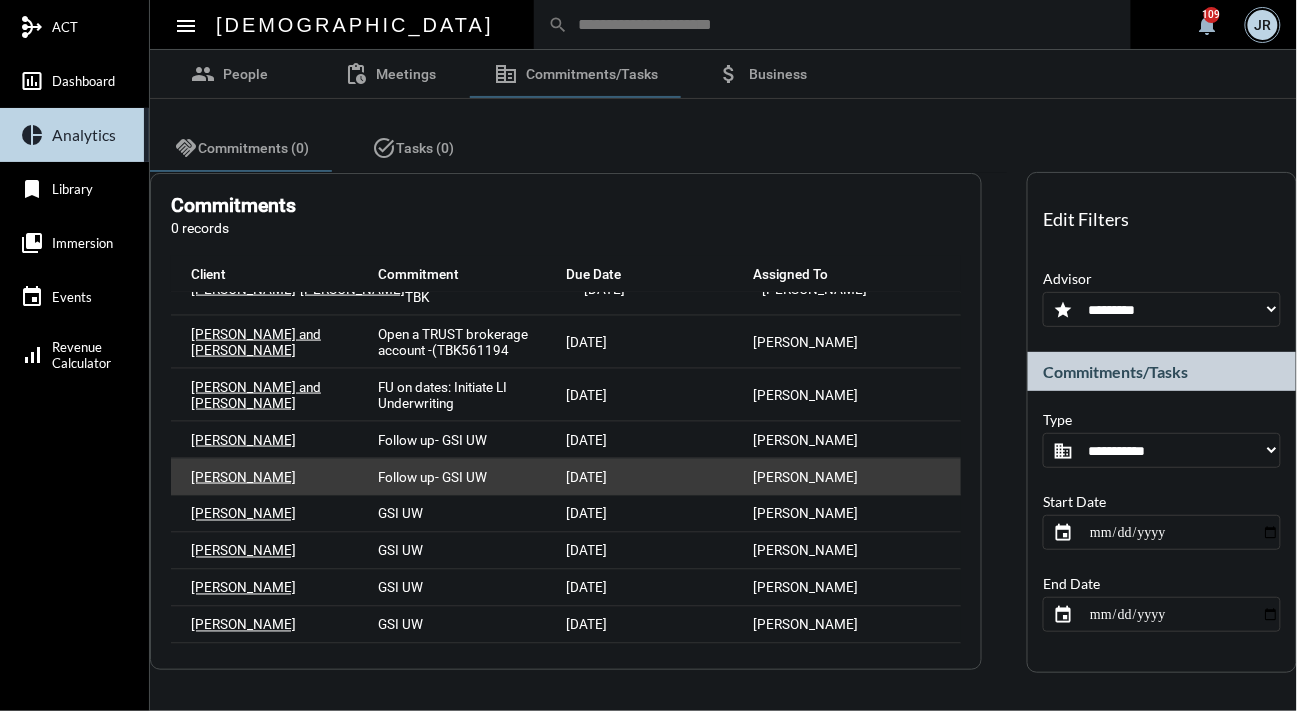click on "Follow up- GSI UW" at bounding box center (433, 477) 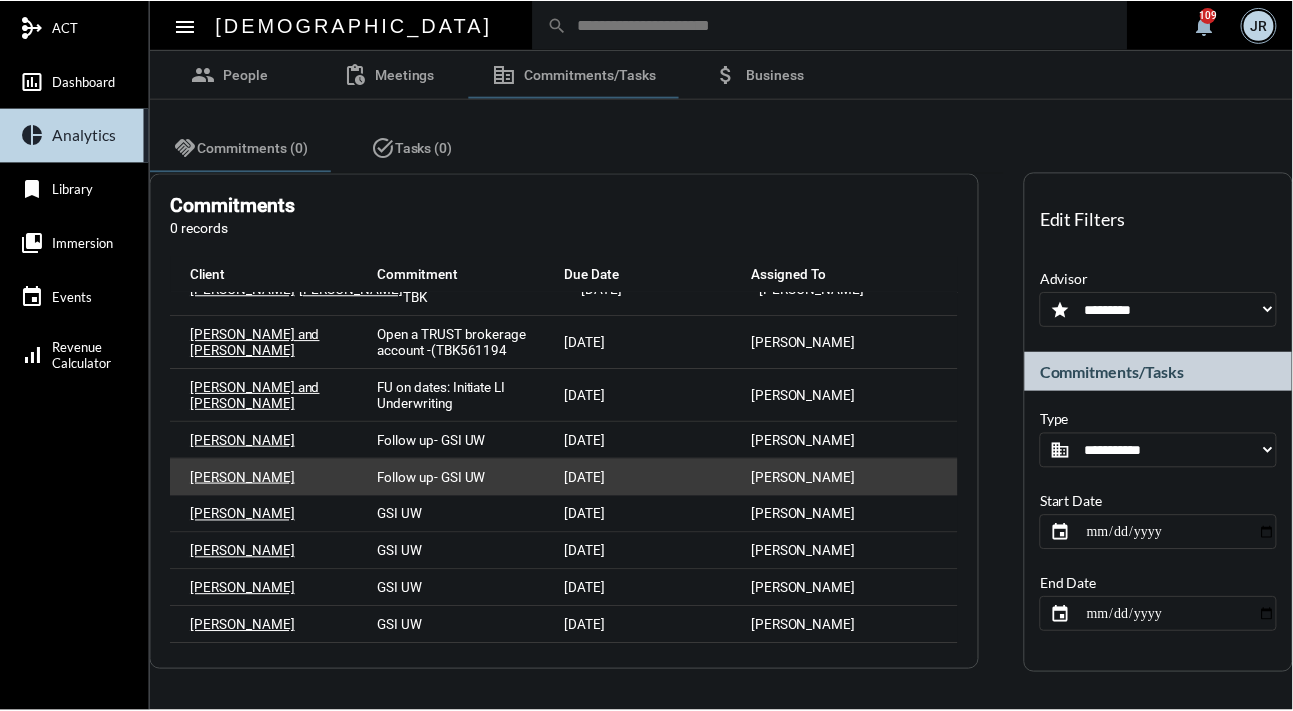 scroll, scrollTop: 778, scrollLeft: 0, axis: vertical 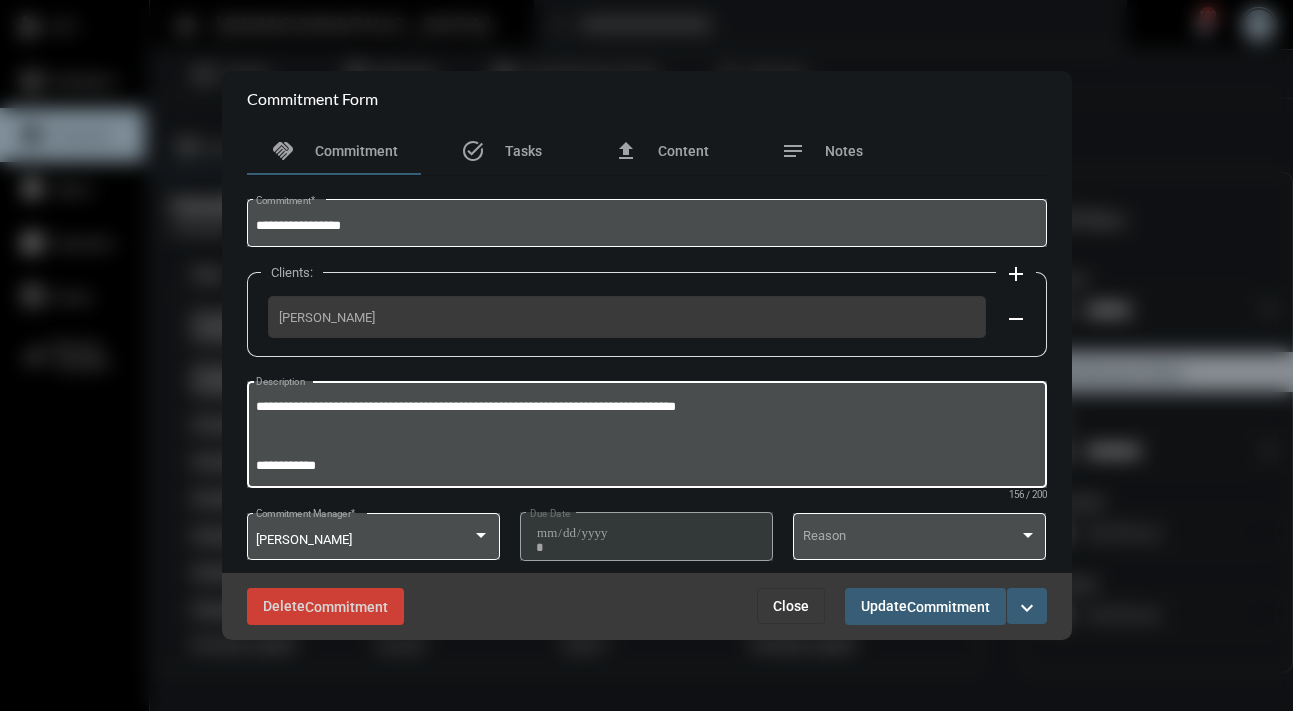 click on "**********" at bounding box center (646, 437) 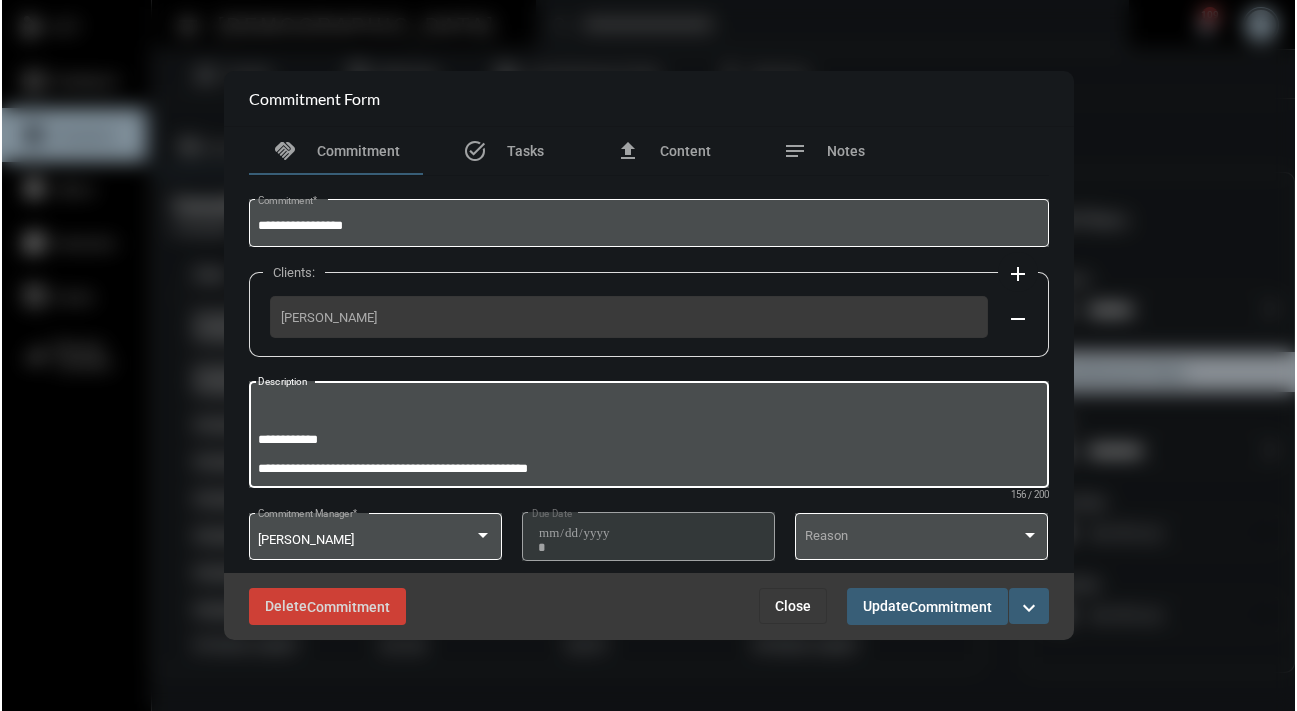 scroll, scrollTop: 41, scrollLeft: 0, axis: vertical 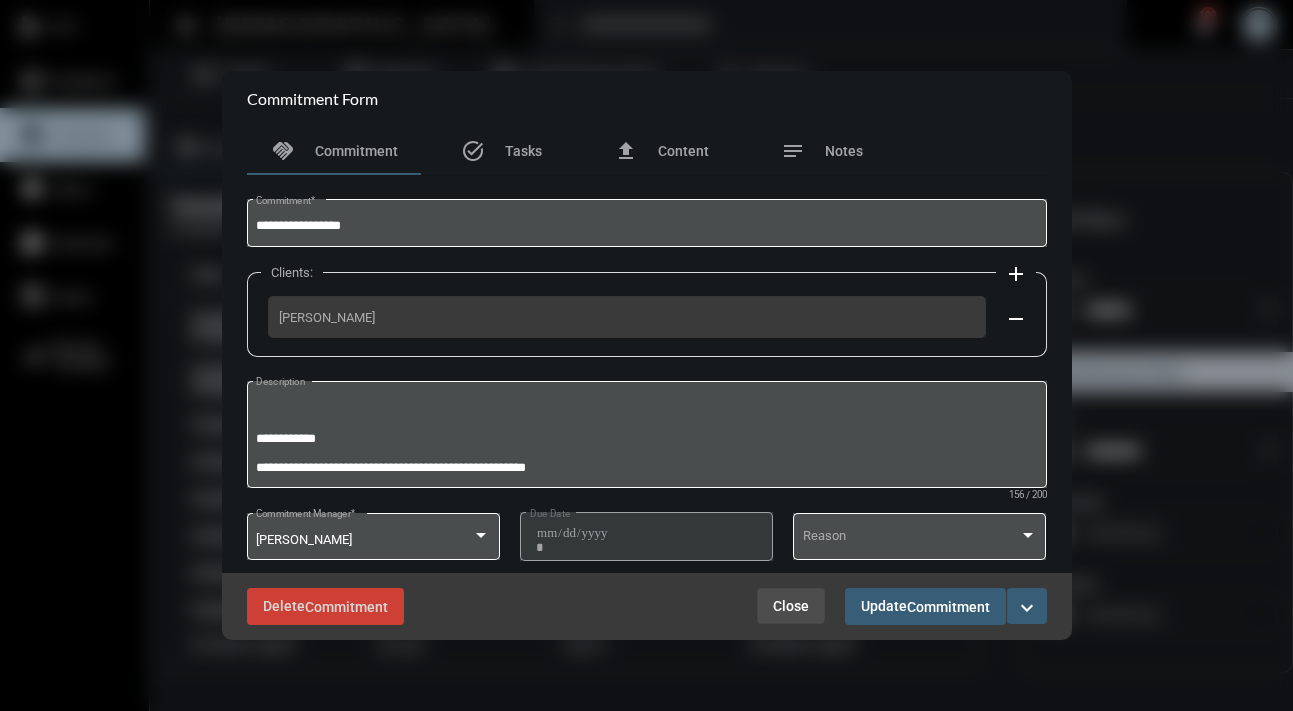click on "Close" at bounding box center [791, 606] 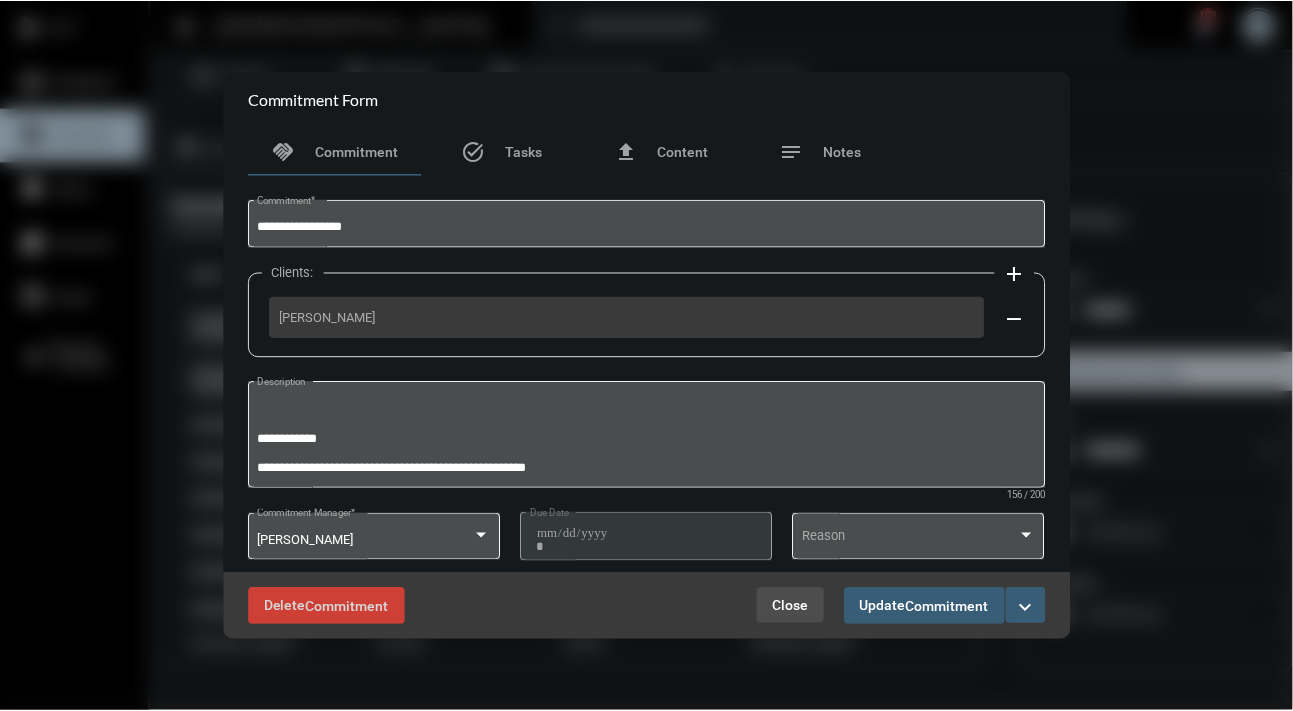 scroll, scrollTop: 762, scrollLeft: 0, axis: vertical 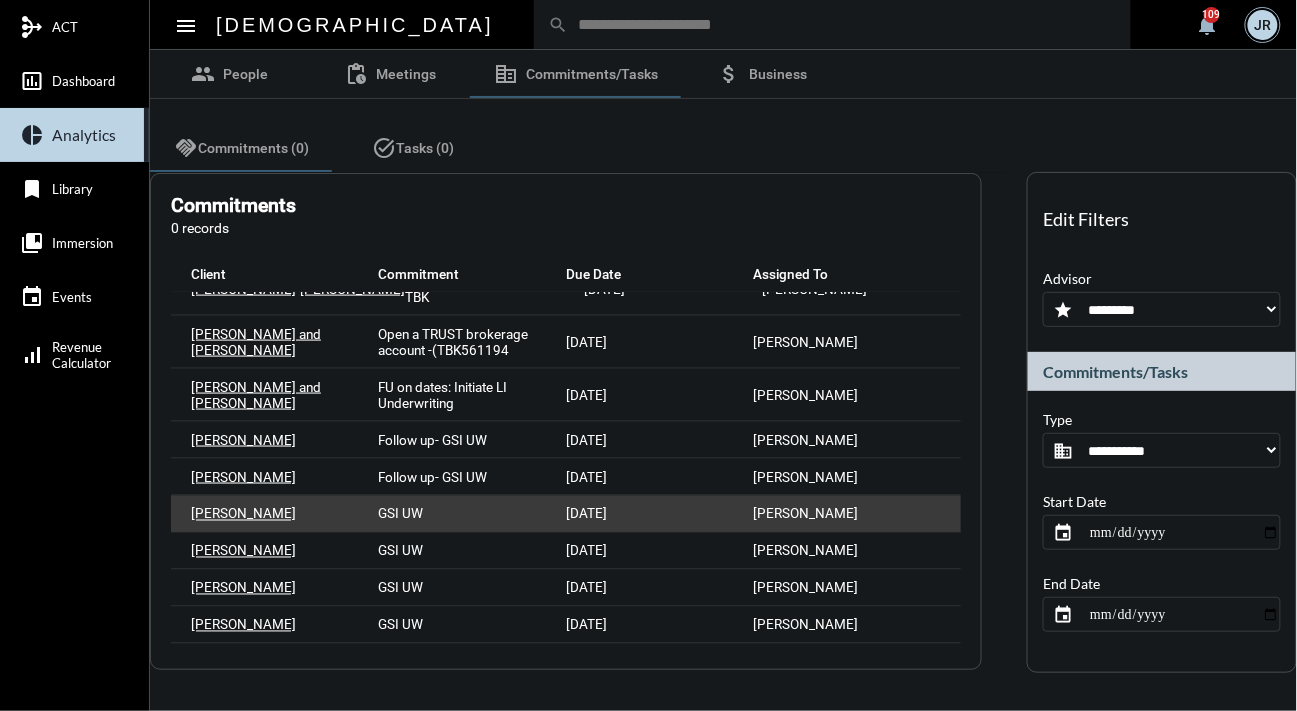click on "GSI UW" at bounding box center (401, 514) 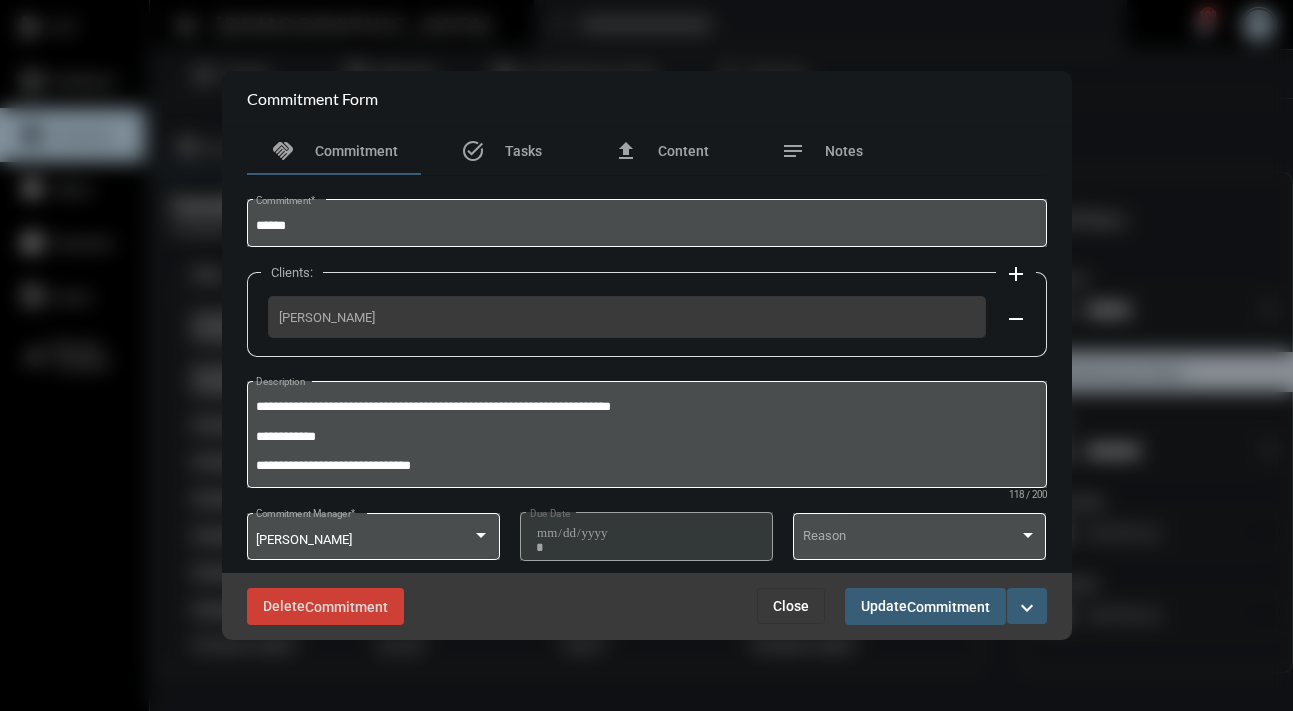 click on "Close" at bounding box center (791, 606) 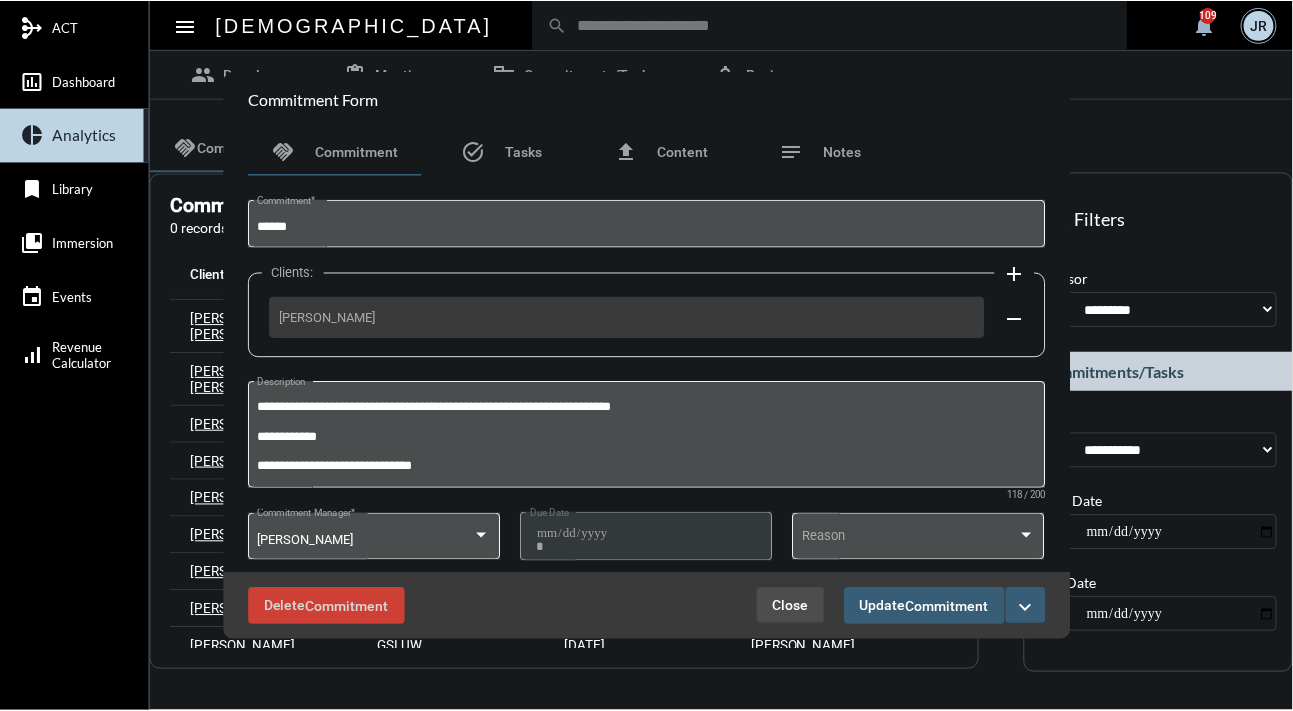 scroll, scrollTop: 762, scrollLeft: 0, axis: vertical 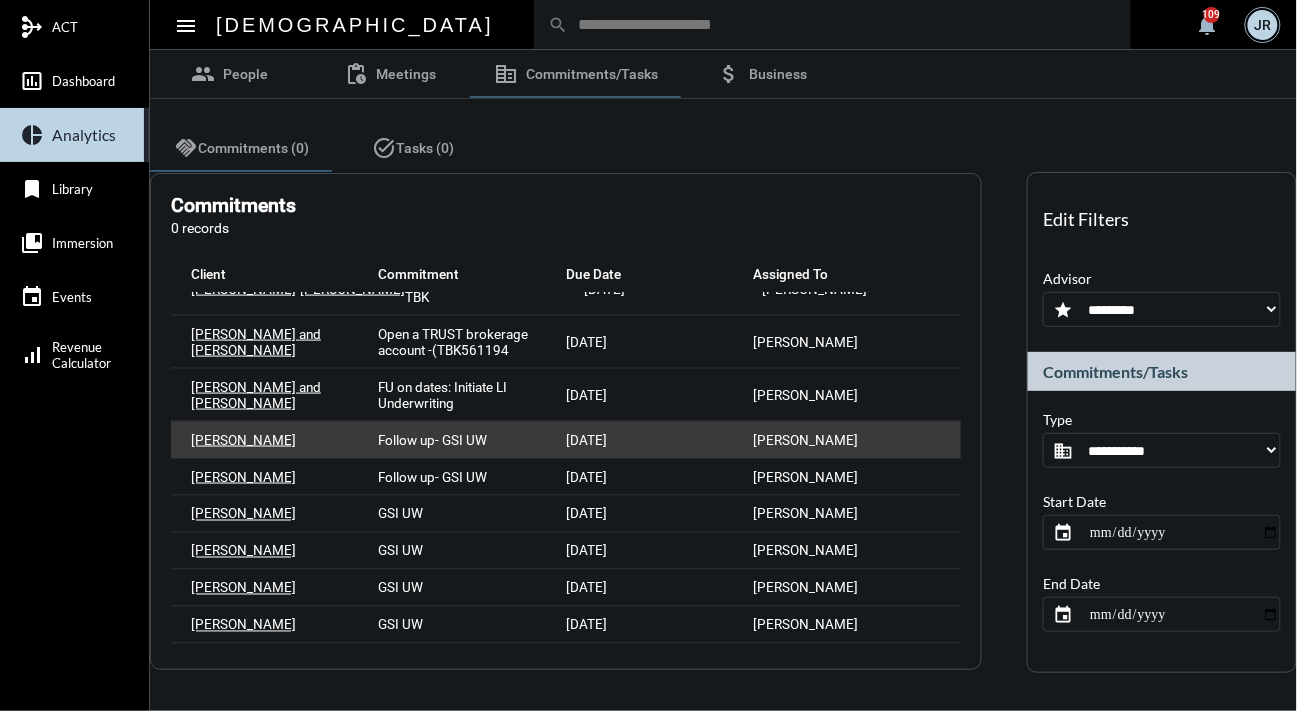 click on "Follow up- GSI UW" at bounding box center (433, 440) 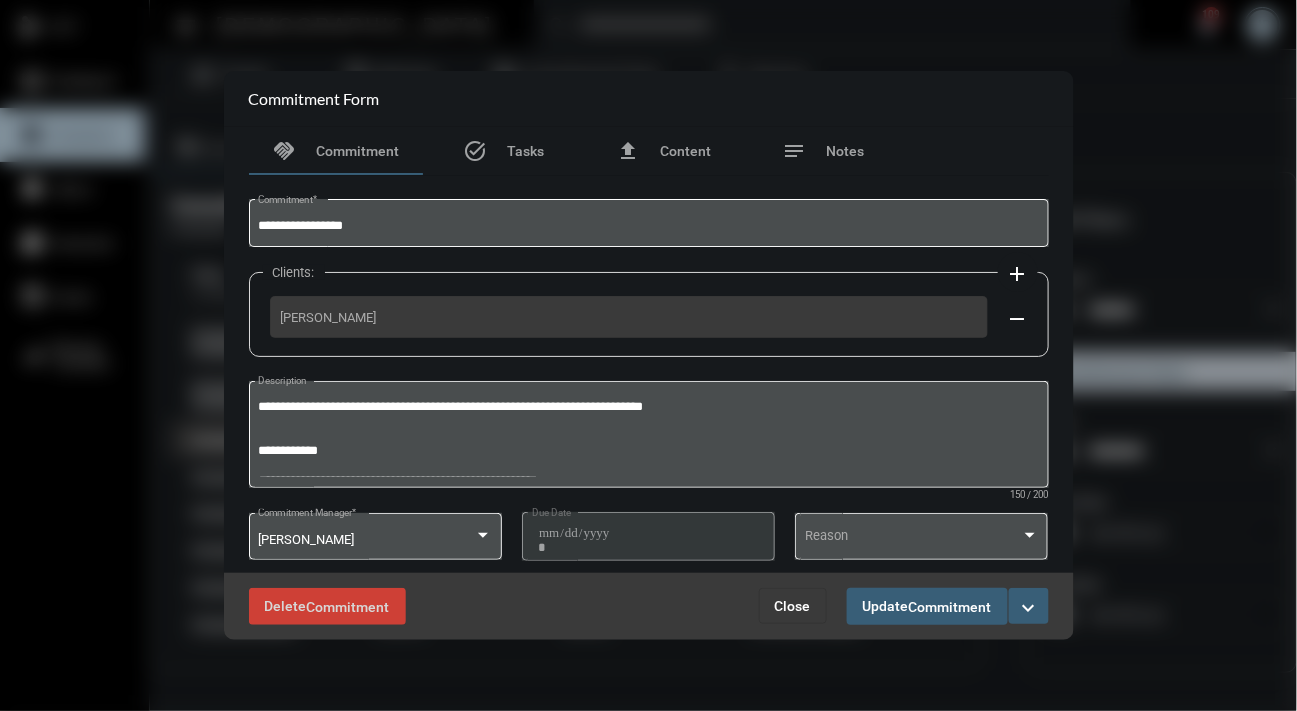 scroll, scrollTop: 778, scrollLeft: 0, axis: vertical 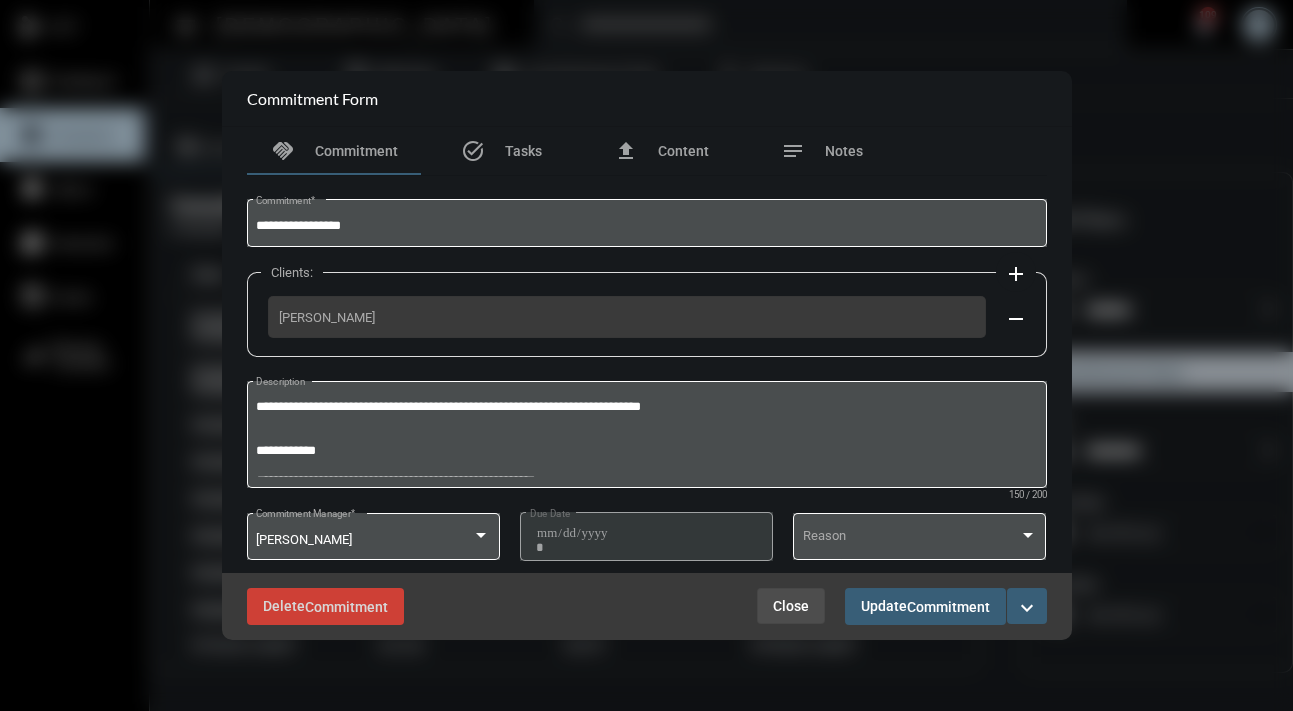 click on "Close" at bounding box center [791, 606] 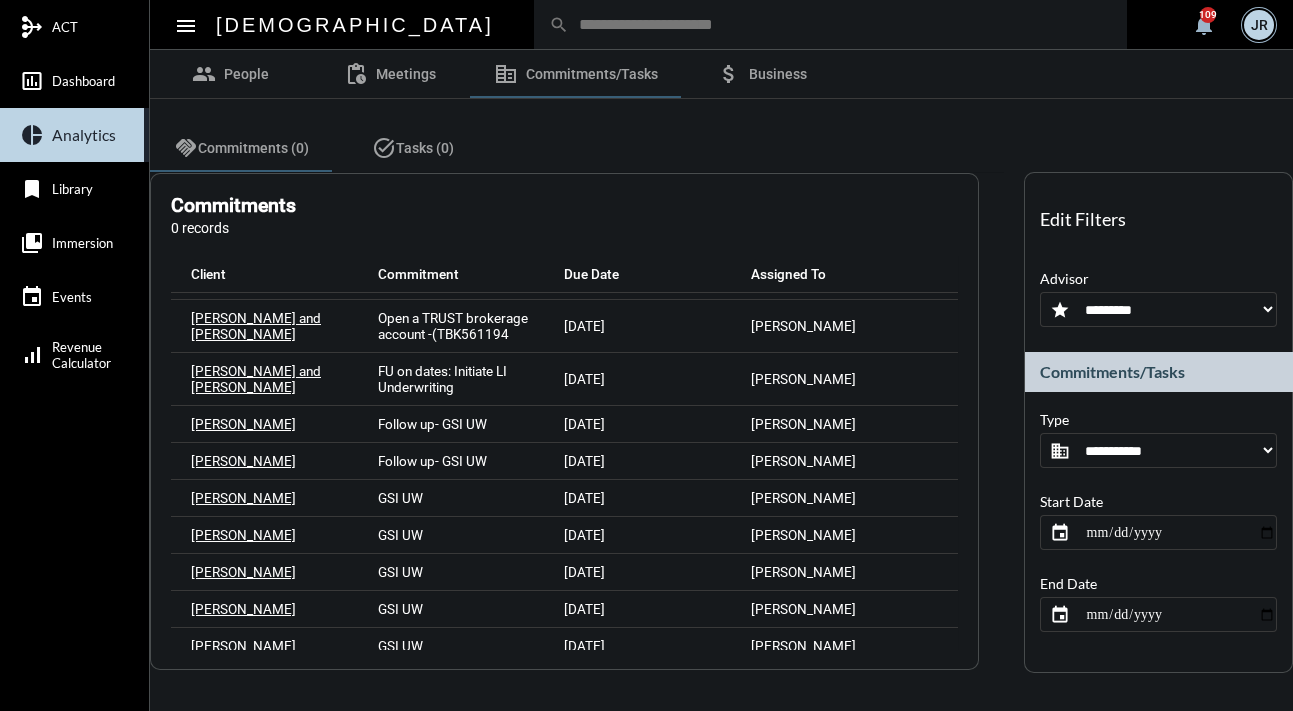 scroll, scrollTop: 762, scrollLeft: 0, axis: vertical 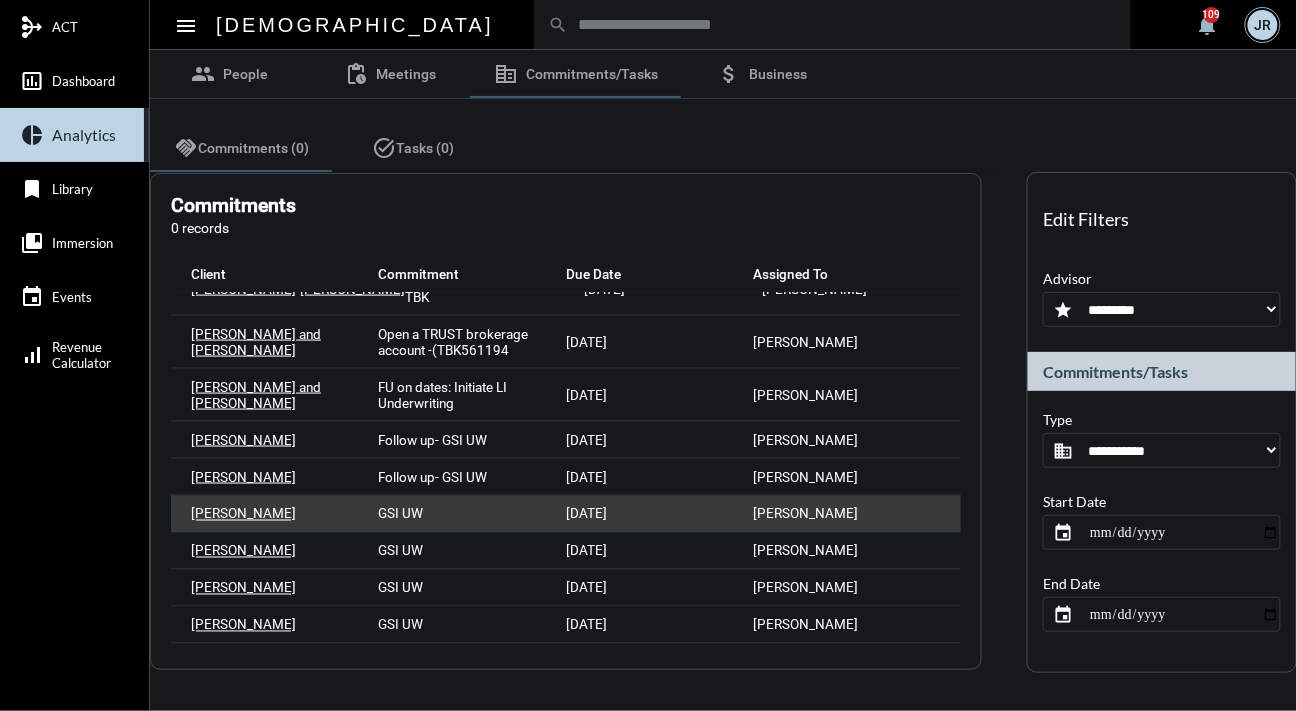 click on "GSI UW" at bounding box center (473, 514) 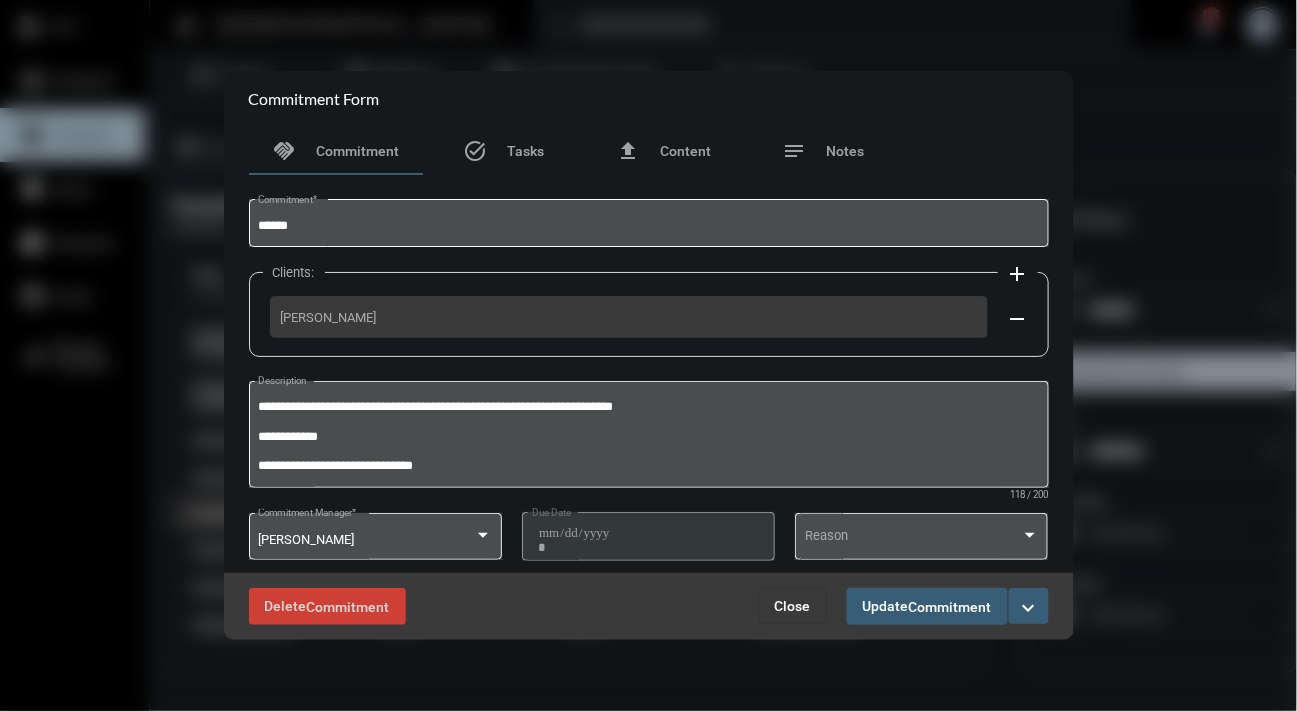 scroll, scrollTop: 778, scrollLeft: 0, axis: vertical 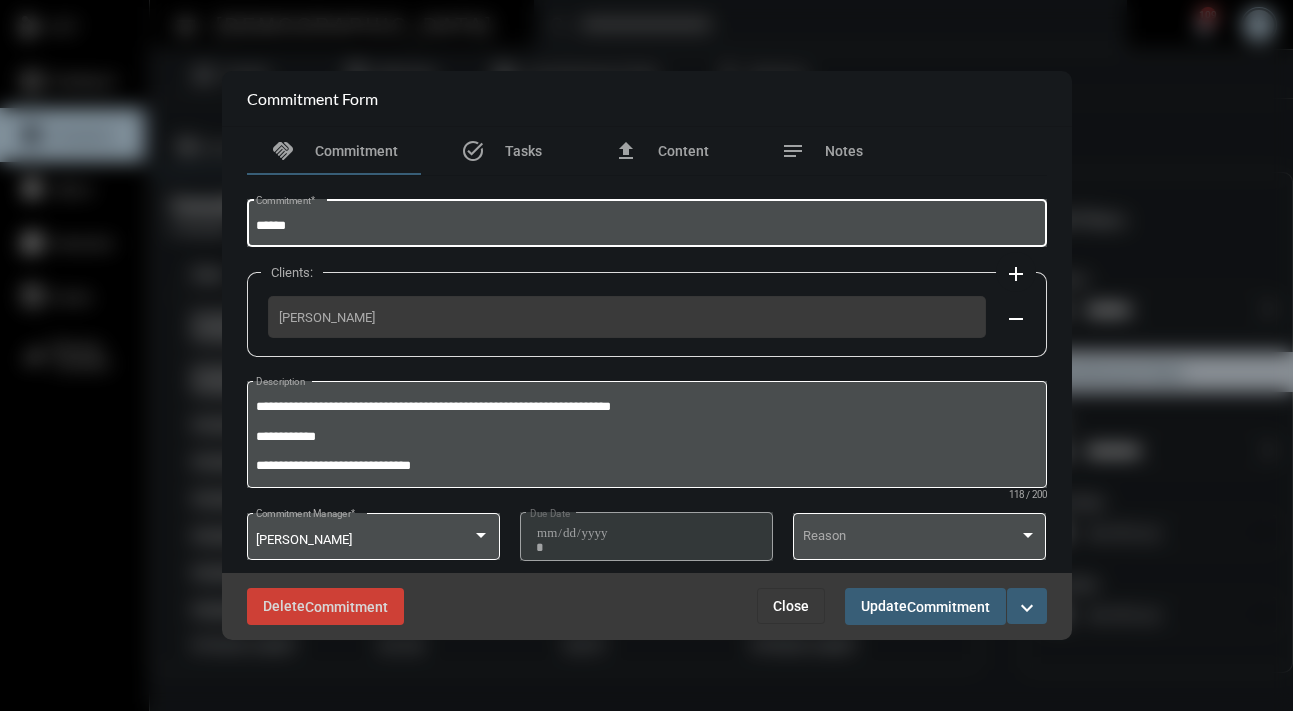click on "******" at bounding box center [646, 226] 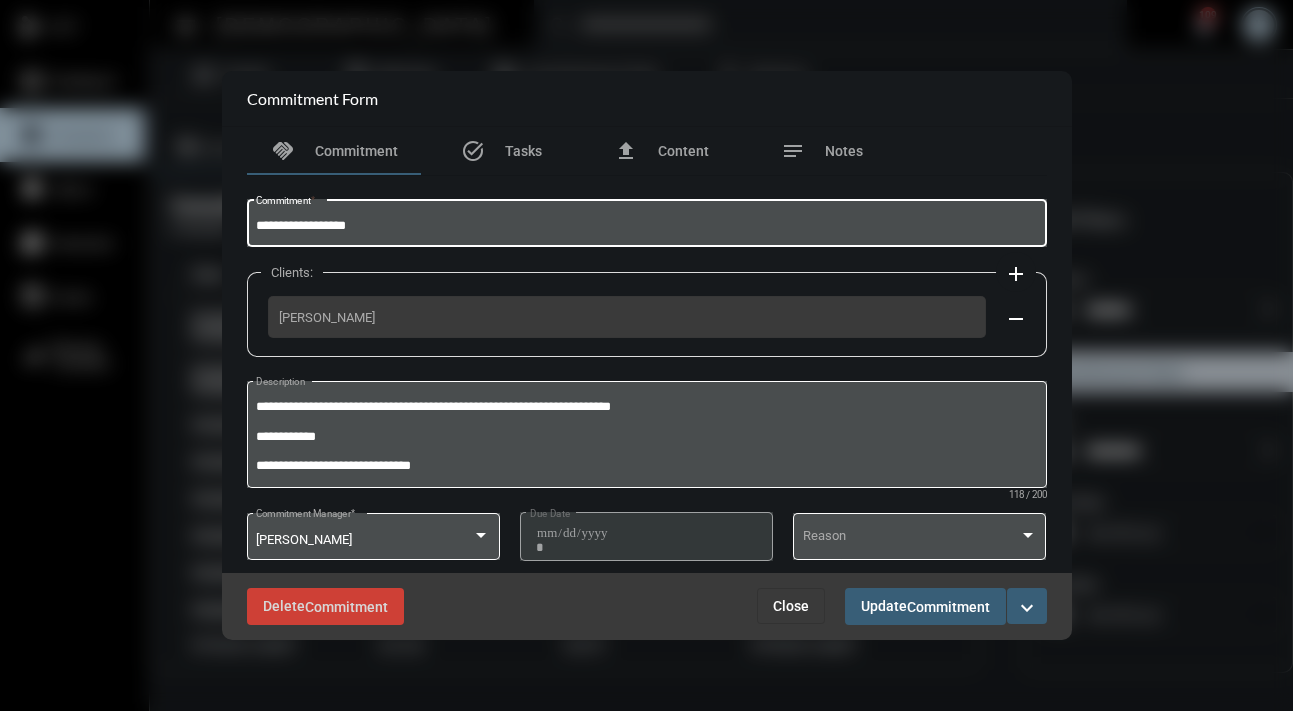 type on "**********" 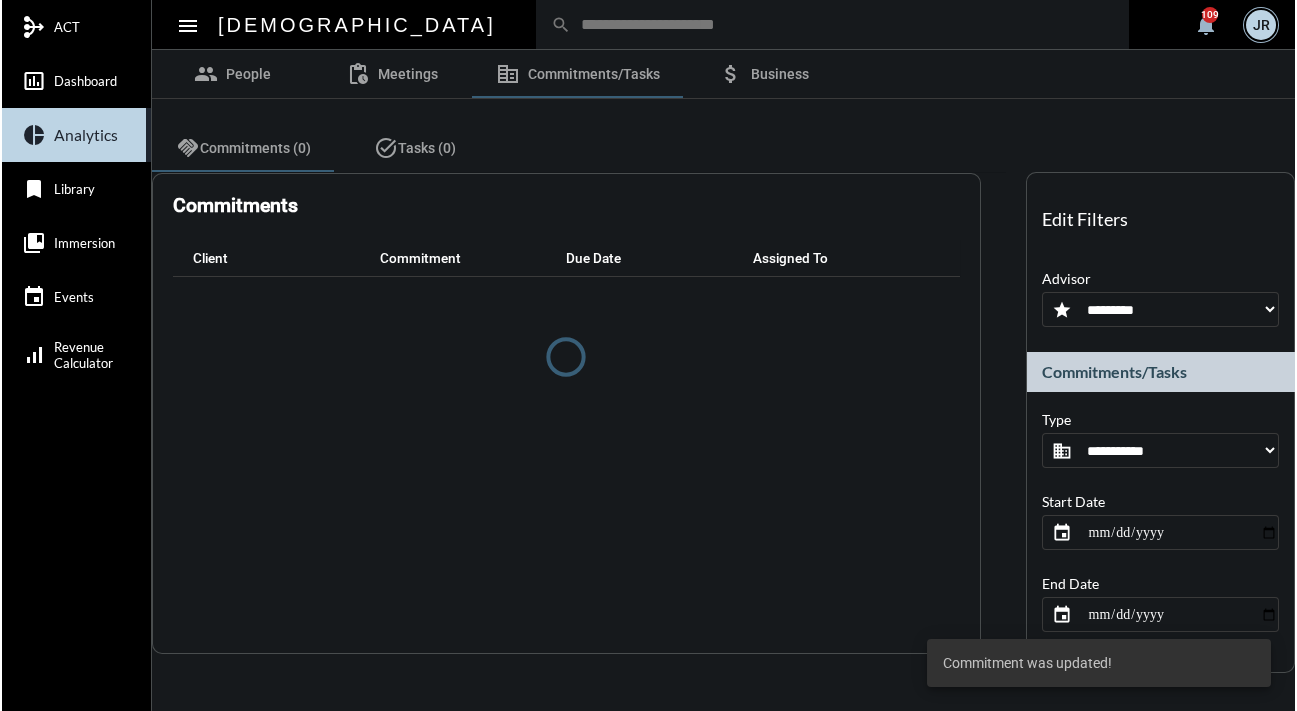 scroll, scrollTop: 0, scrollLeft: 0, axis: both 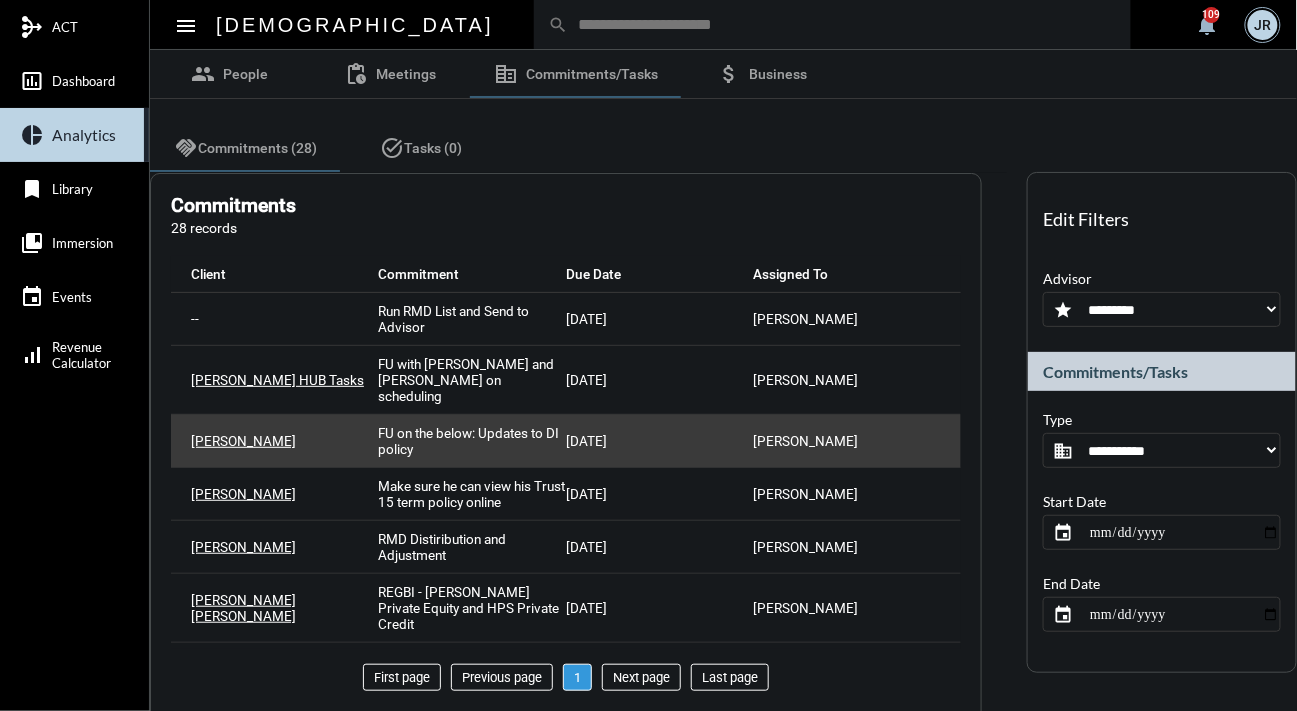 drag, startPoint x: 951, startPoint y: 399, endPoint x: 937, endPoint y: 435, distance: 38.626415 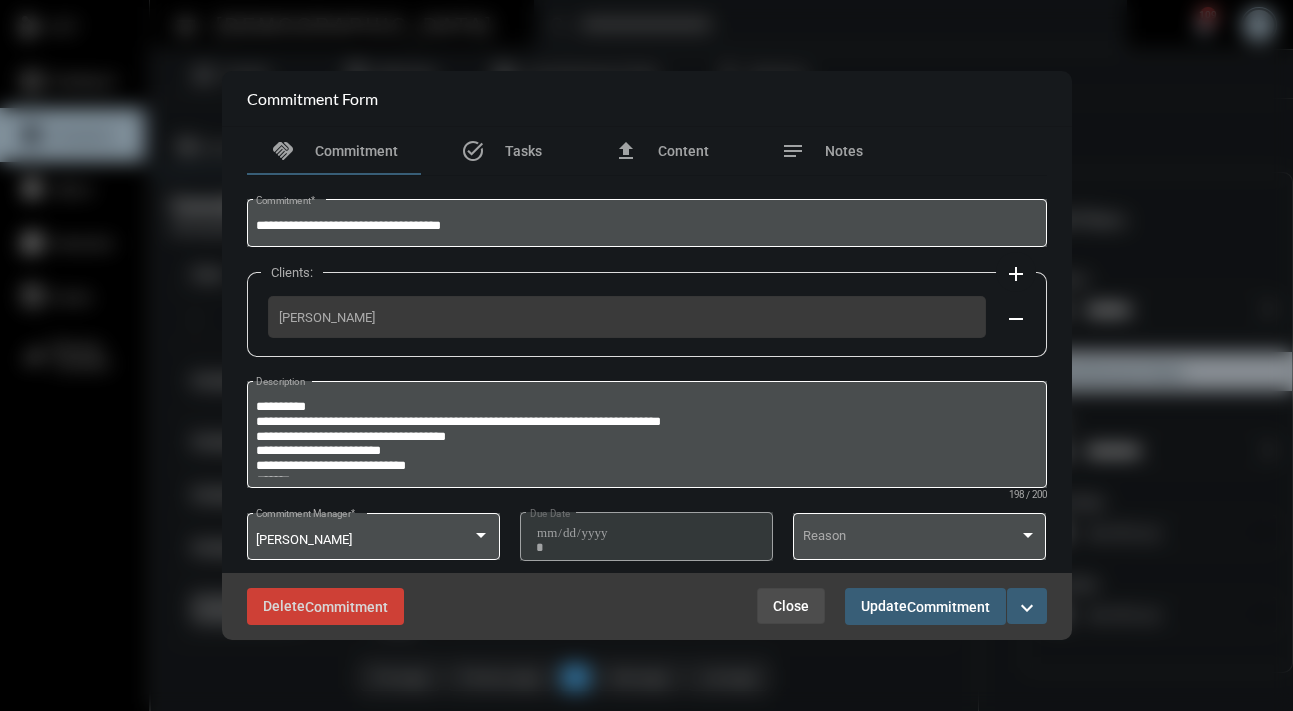 click on "Close" at bounding box center (791, 606) 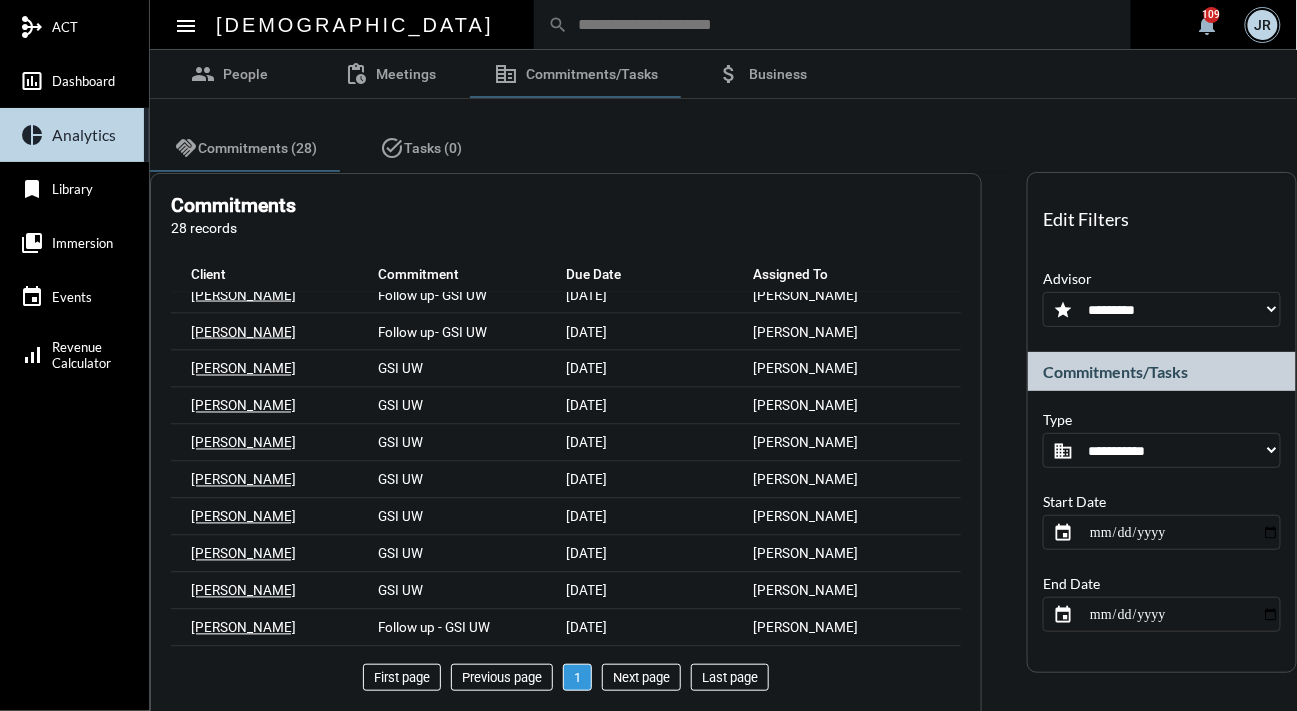 scroll, scrollTop: 863, scrollLeft: 0, axis: vertical 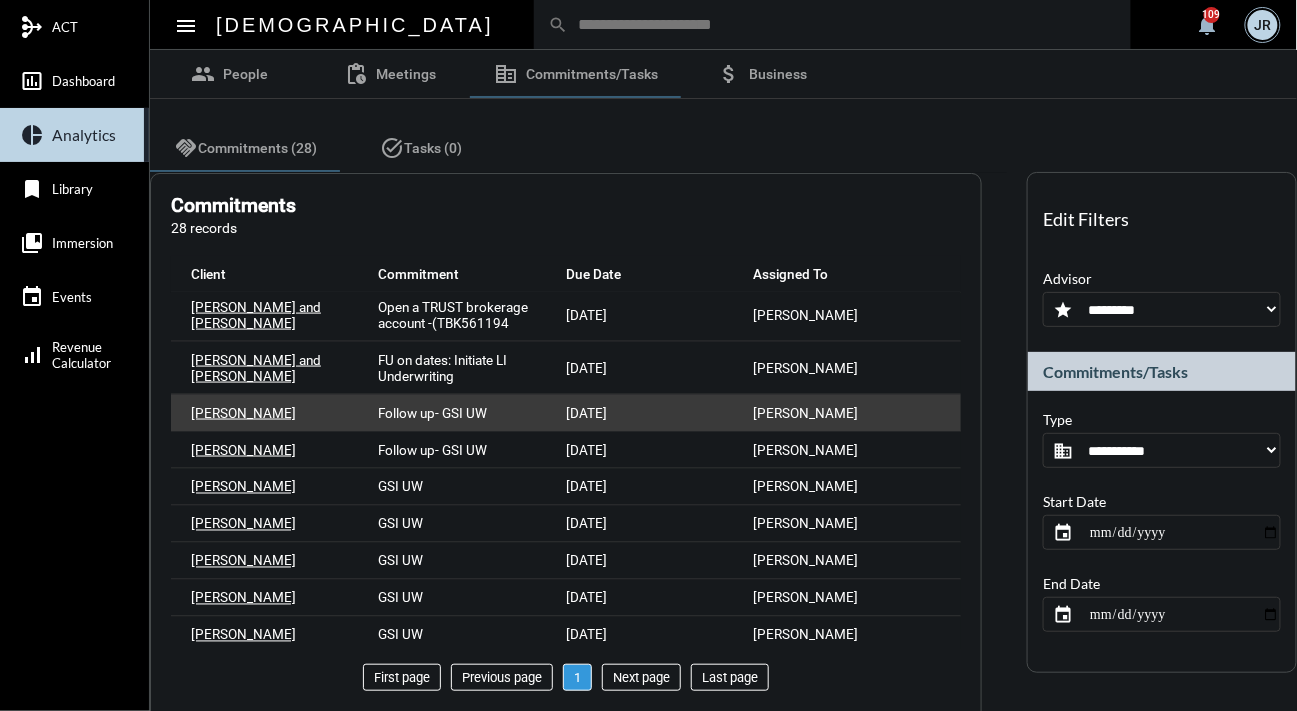 click on "Nathan Faynzilberg" at bounding box center (243, 413) 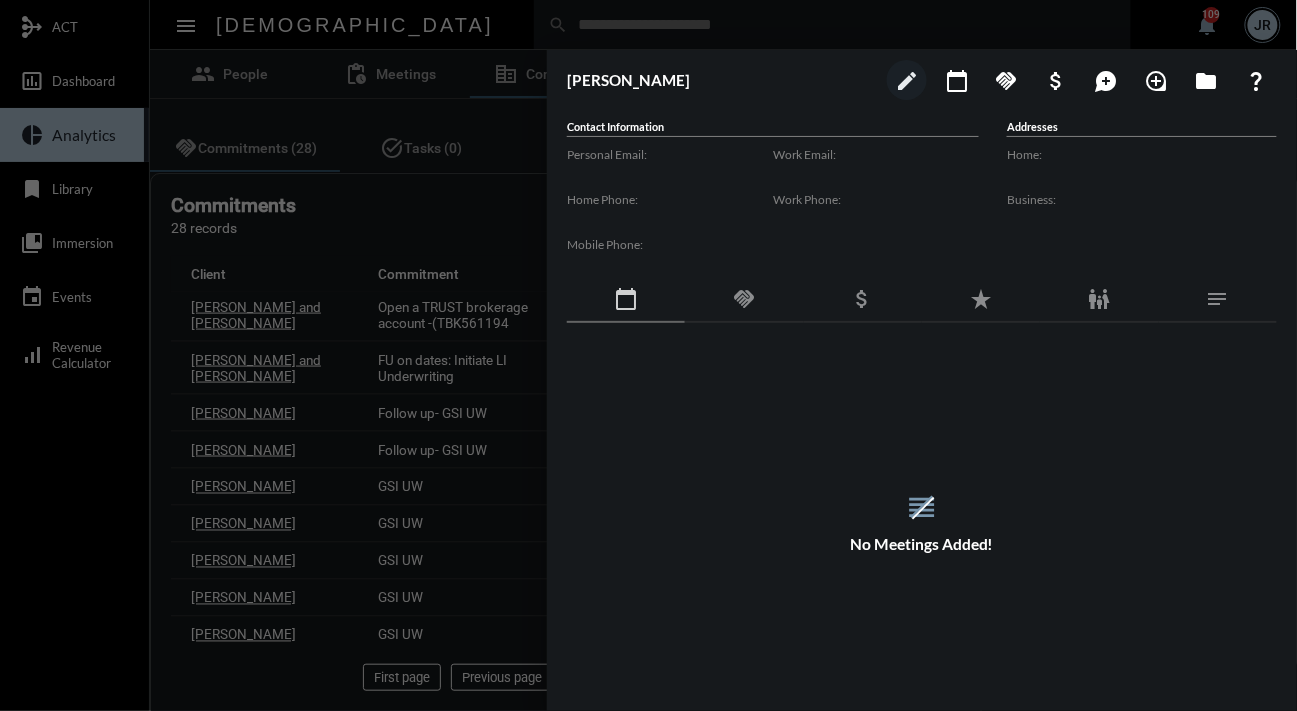 click at bounding box center [648, 355] 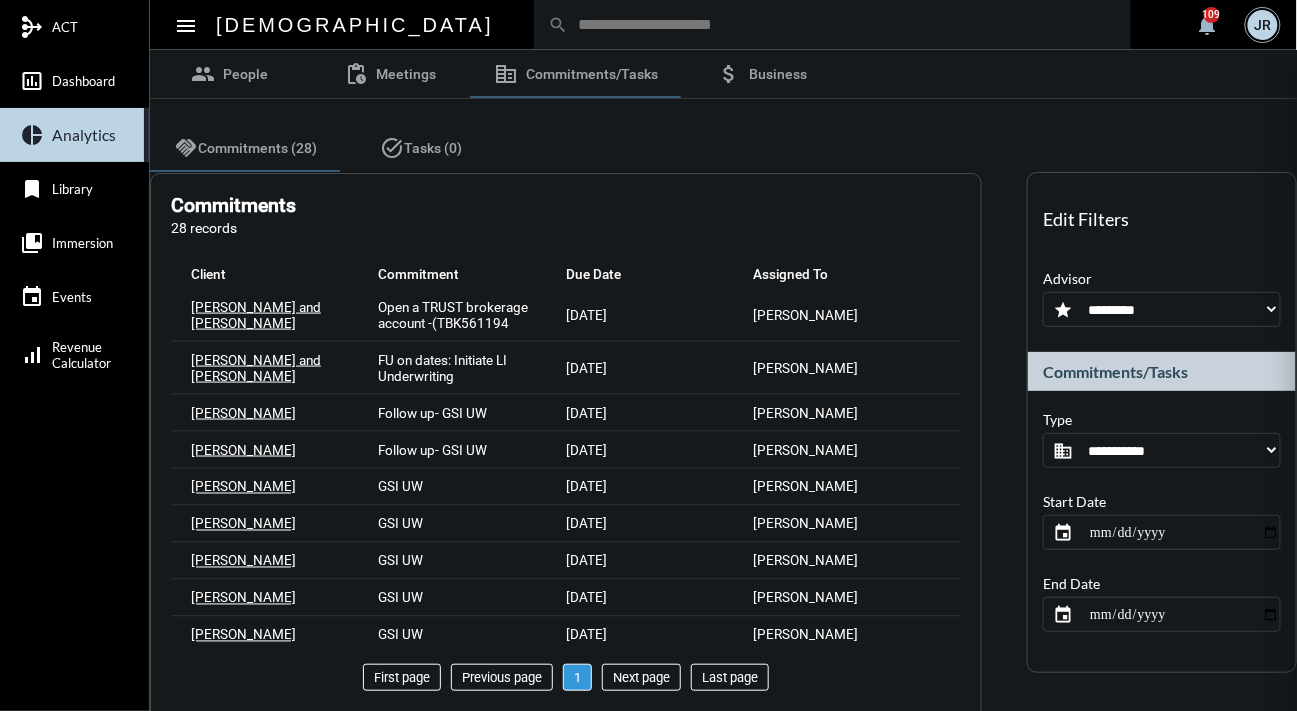 click at bounding box center [648, 355] 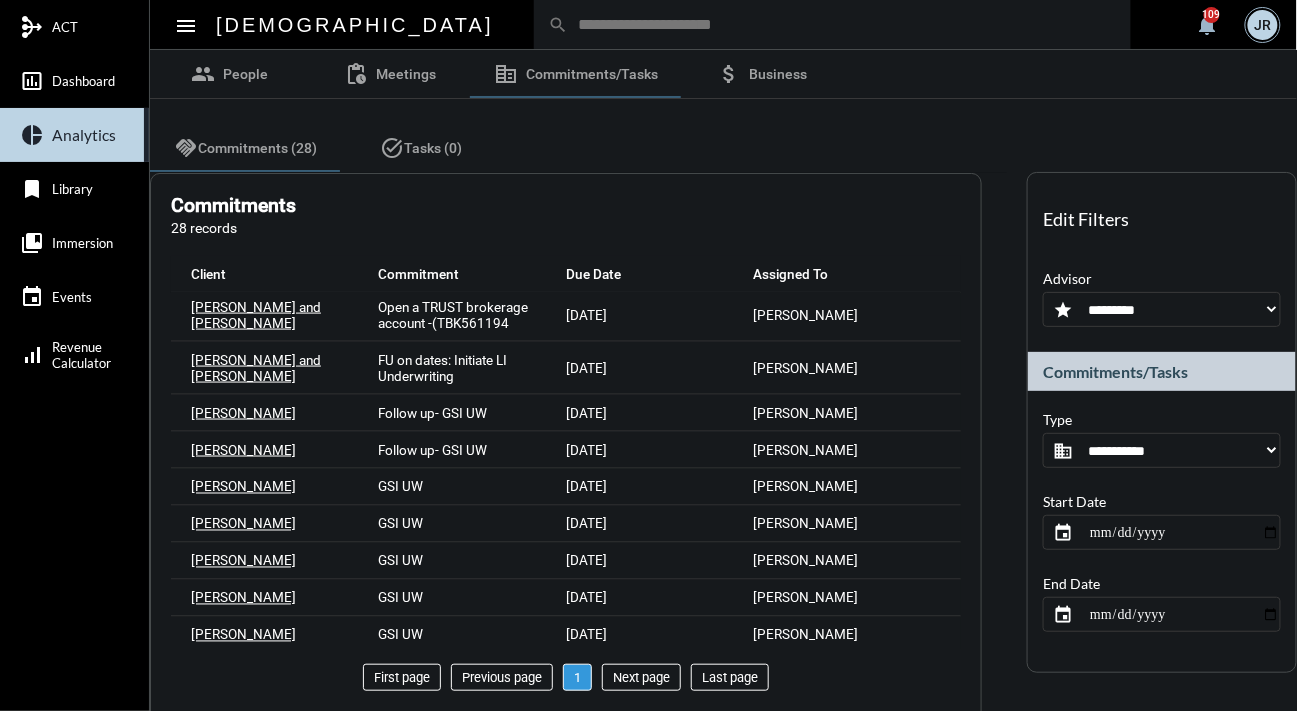 click on "Follow up- GSI UW" at bounding box center (433, 413) 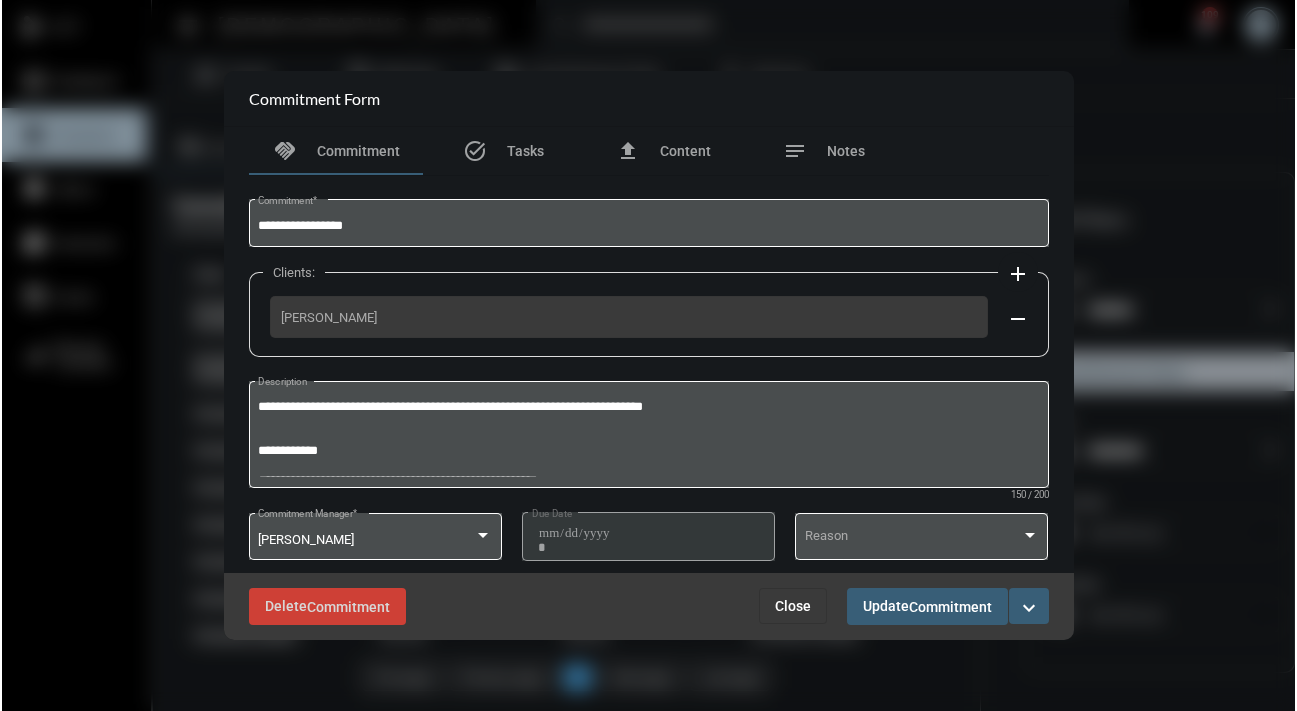 scroll, scrollTop: 805, scrollLeft: 0, axis: vertical 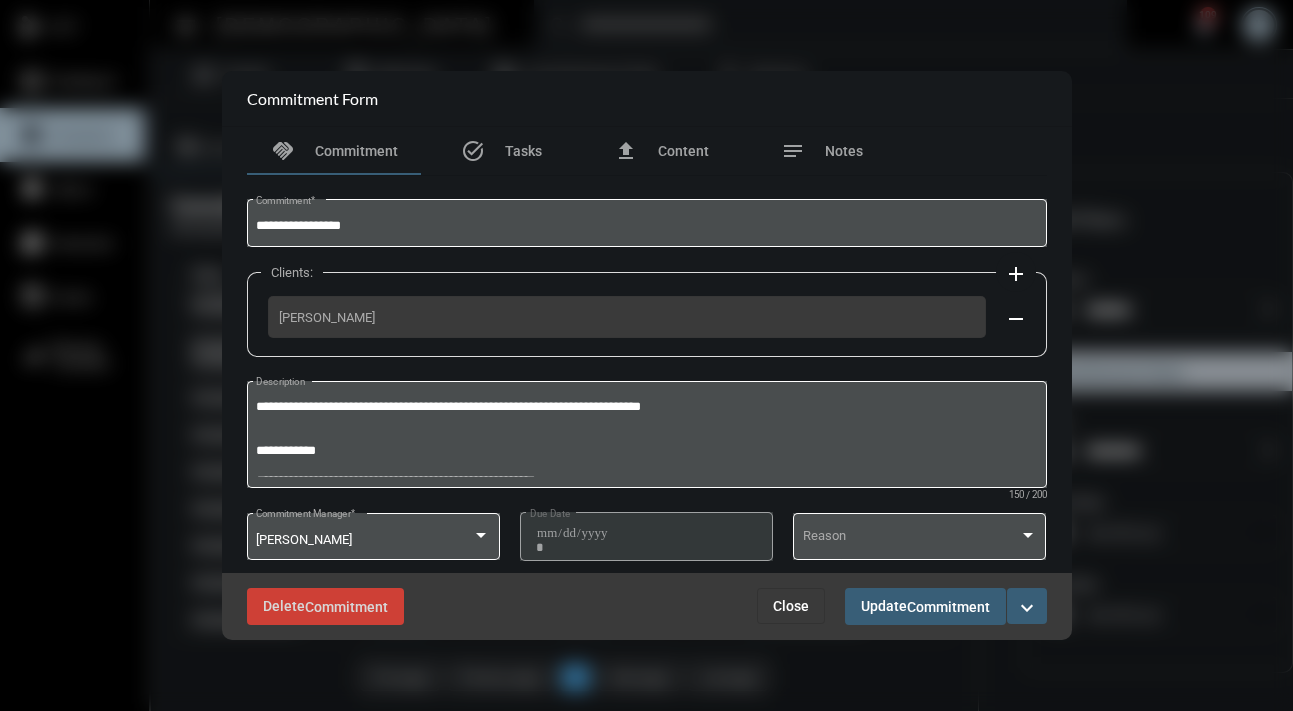 click on "Close" at bounding box center (791, 606) 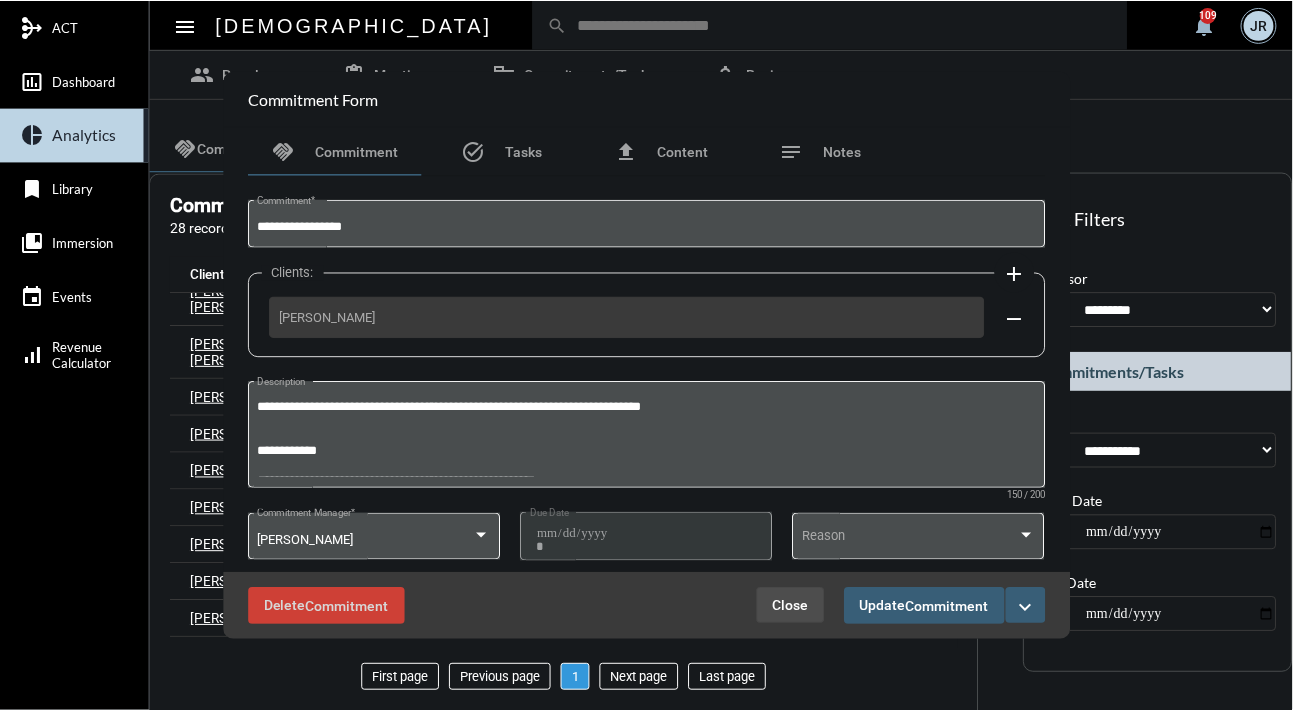 scroll, scrollTop: 789, scrollLeft: 0, axis: vertical 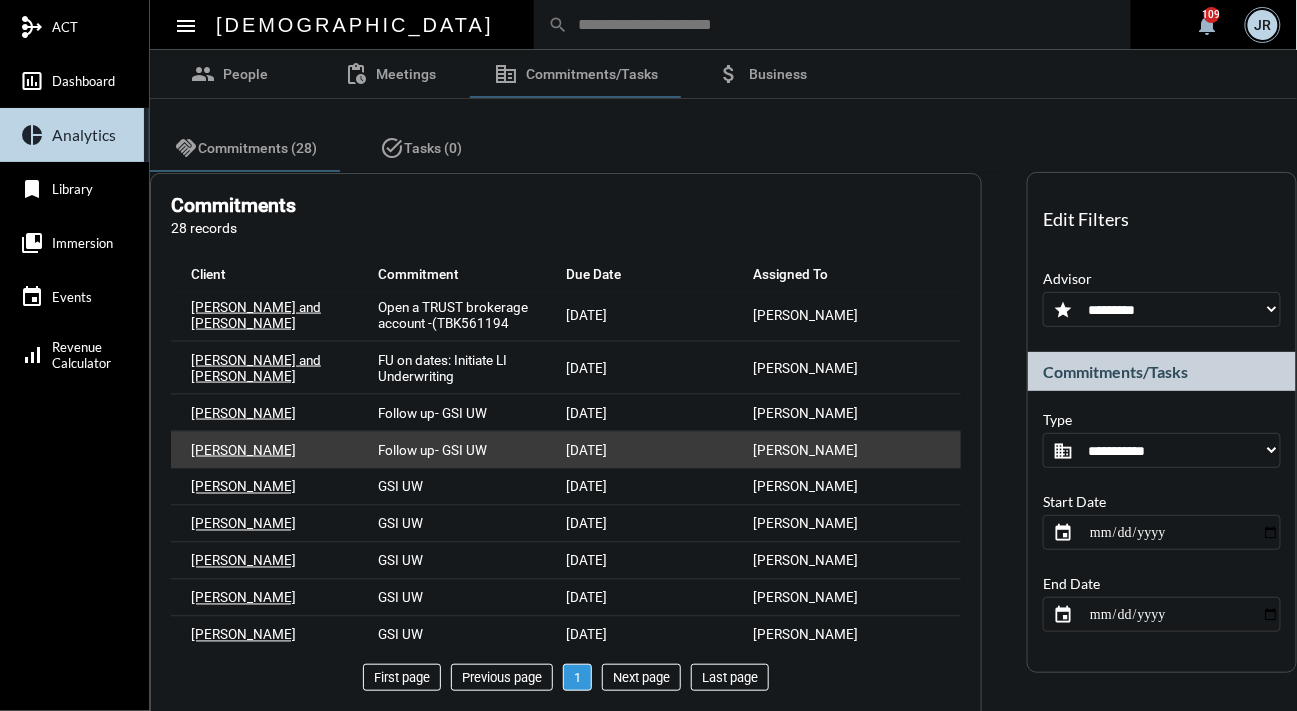click on "Follow up- GSI UW" at bounding box center [433, 450] 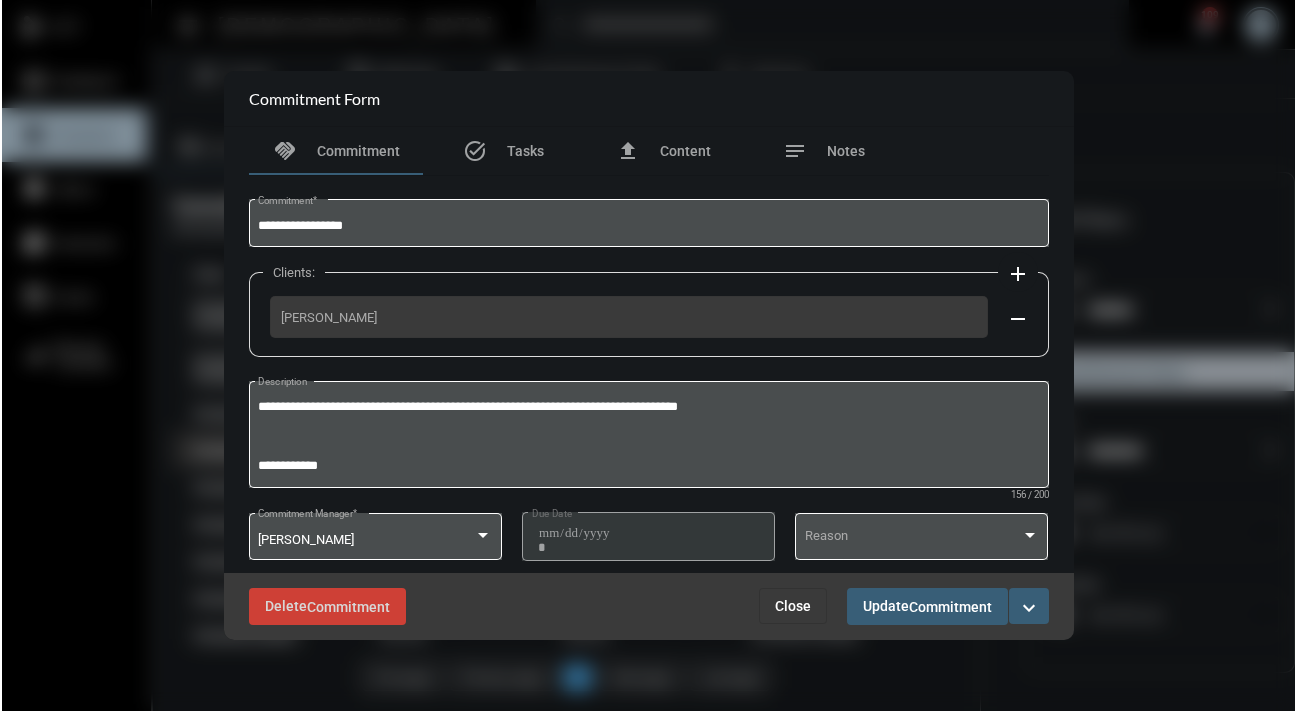 scroll, scrollTop: 805, scrollLeft: 0, axis: vertical 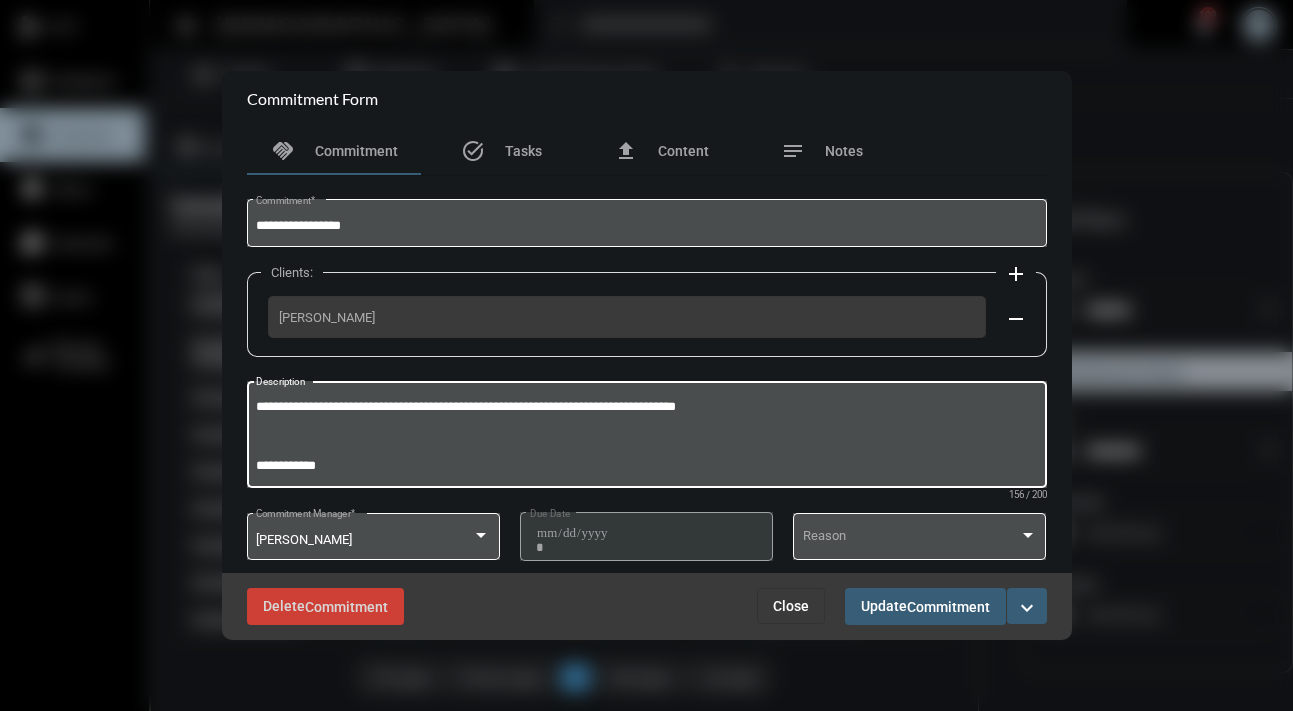 click on "**********" at bounding box center [646, 437] 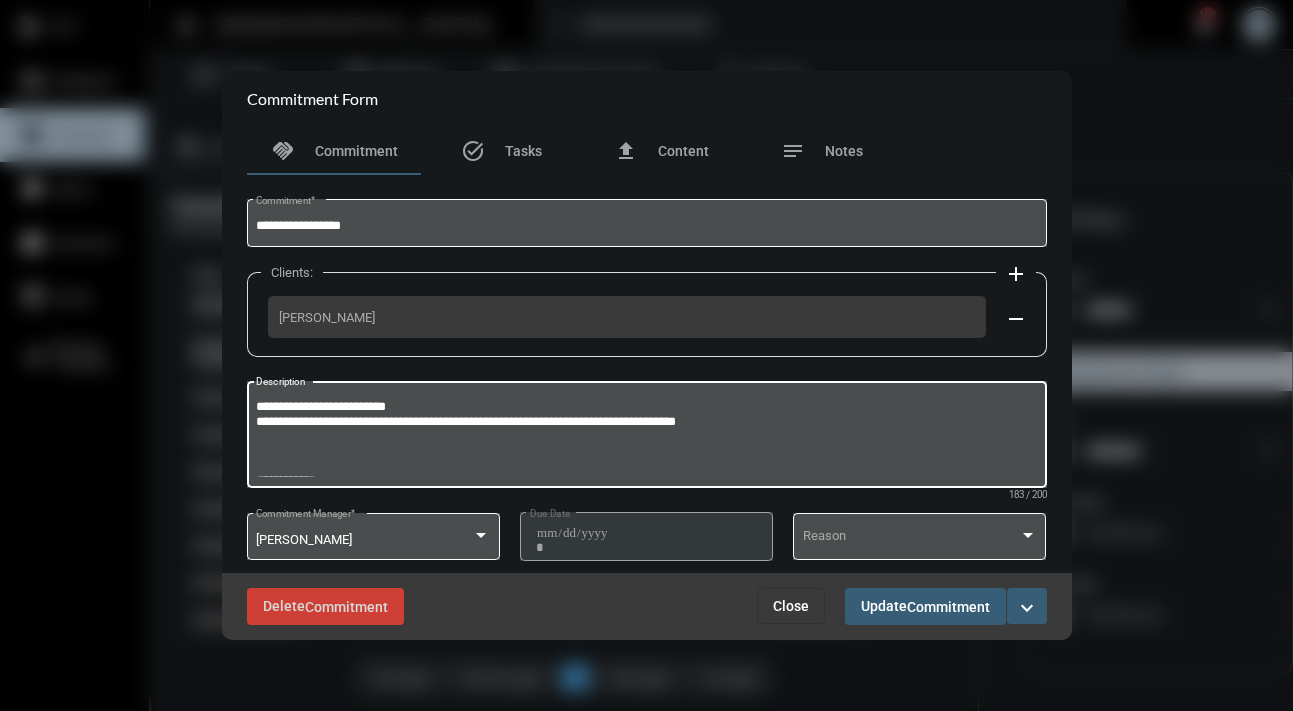 drag, startPoint x: 254, startPoint y: 404, endPoint x: 227, endPoint y: 398, distance: 27.658634 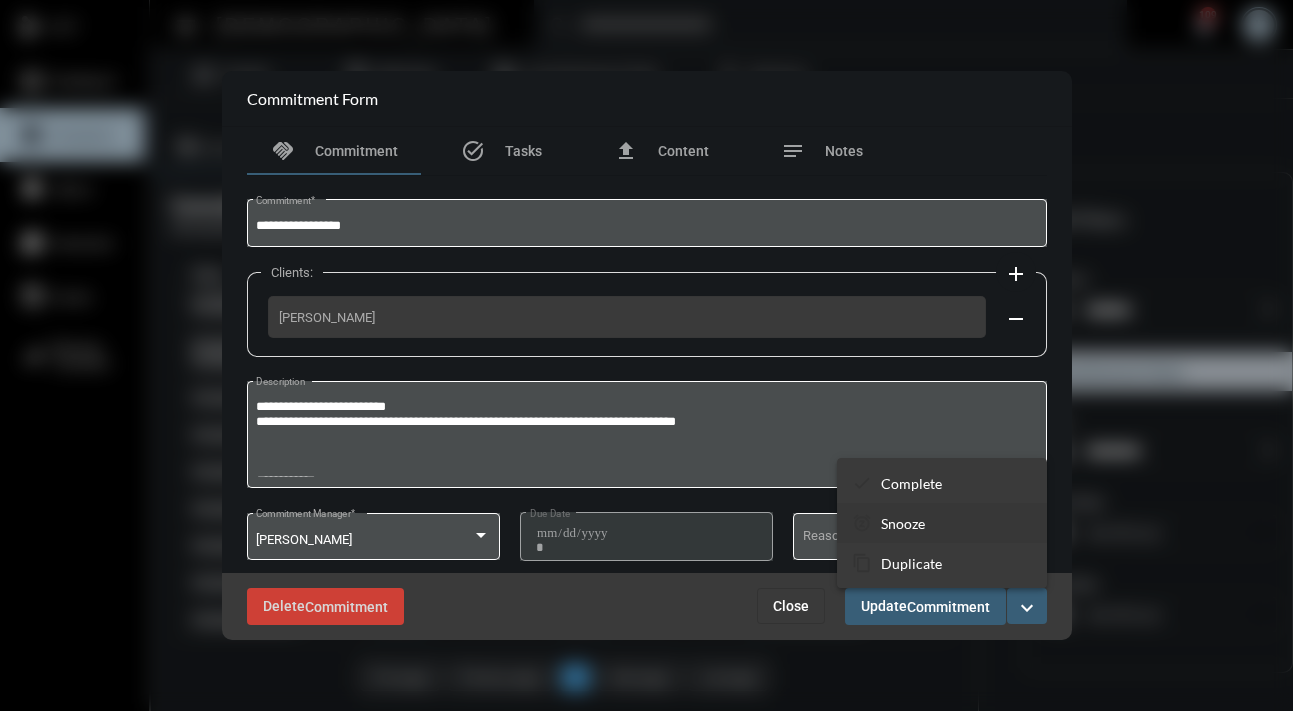 click on "Snooze" at bounding box center (903, 523) 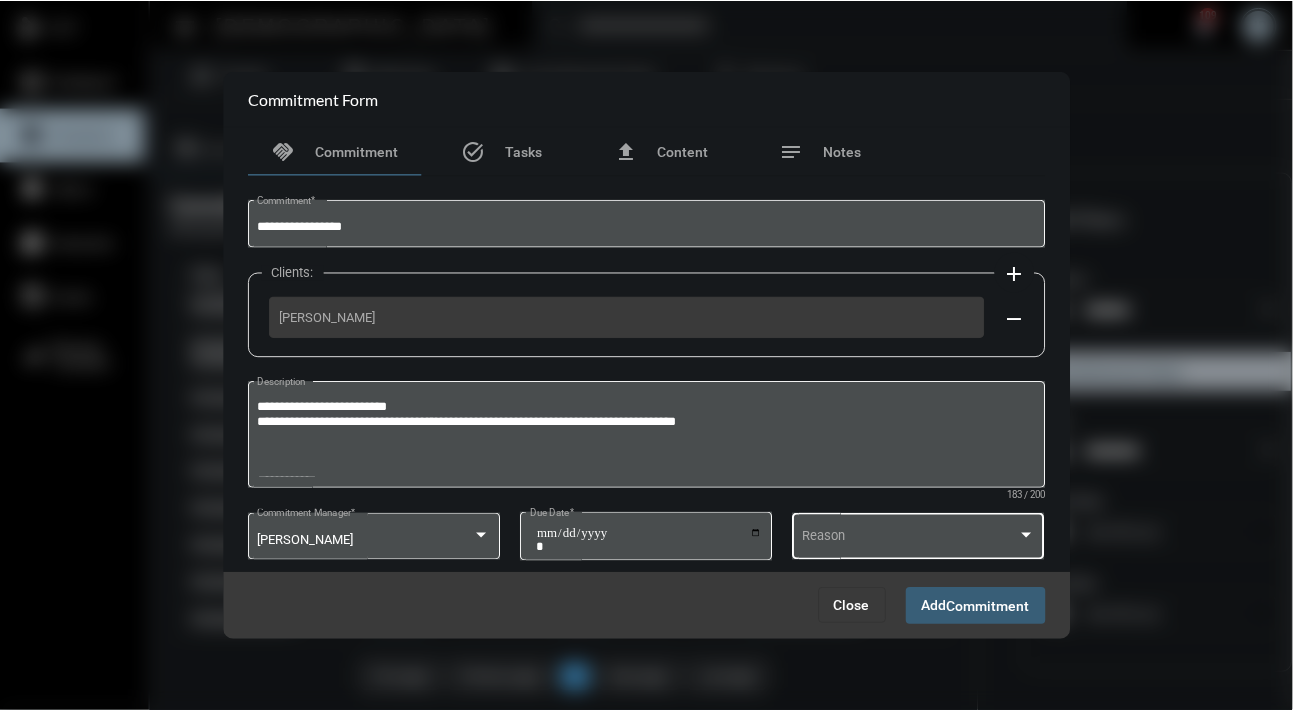 scroll, scrollTop: 789, scrollLeft: 0, axis: vertical 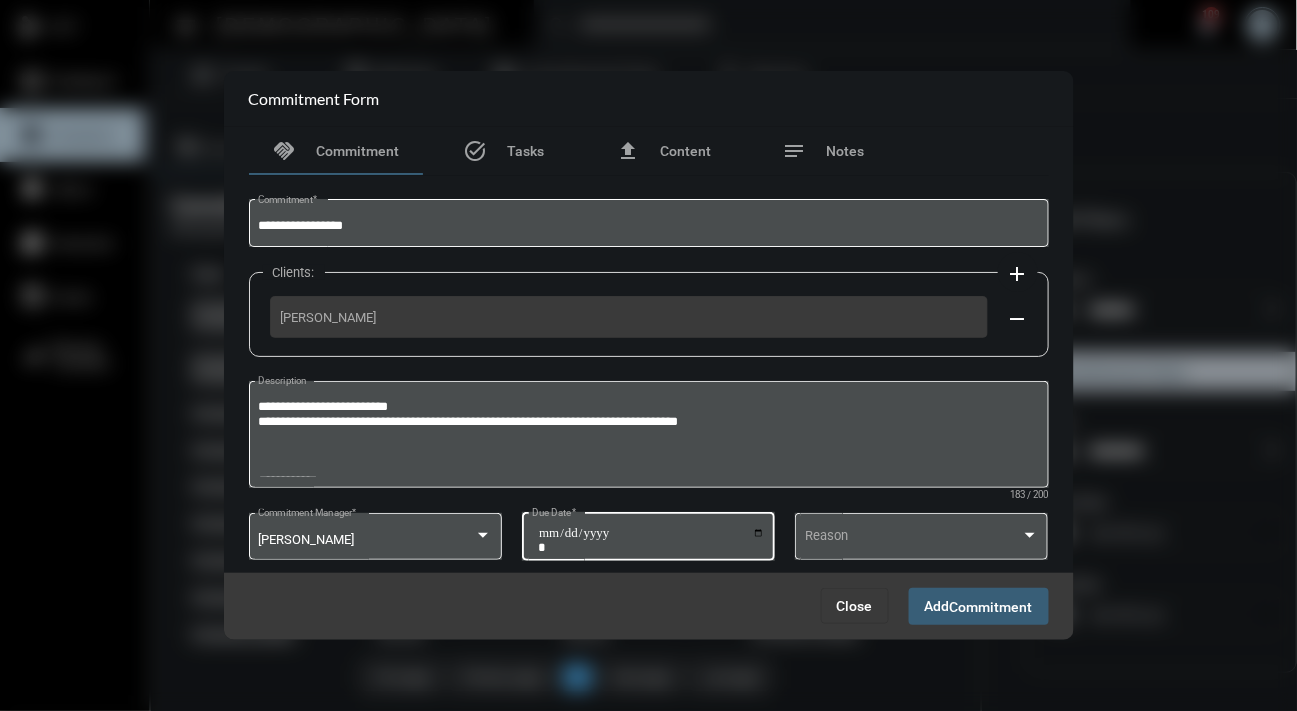 click on "**********" at bounding box center (651, 540) 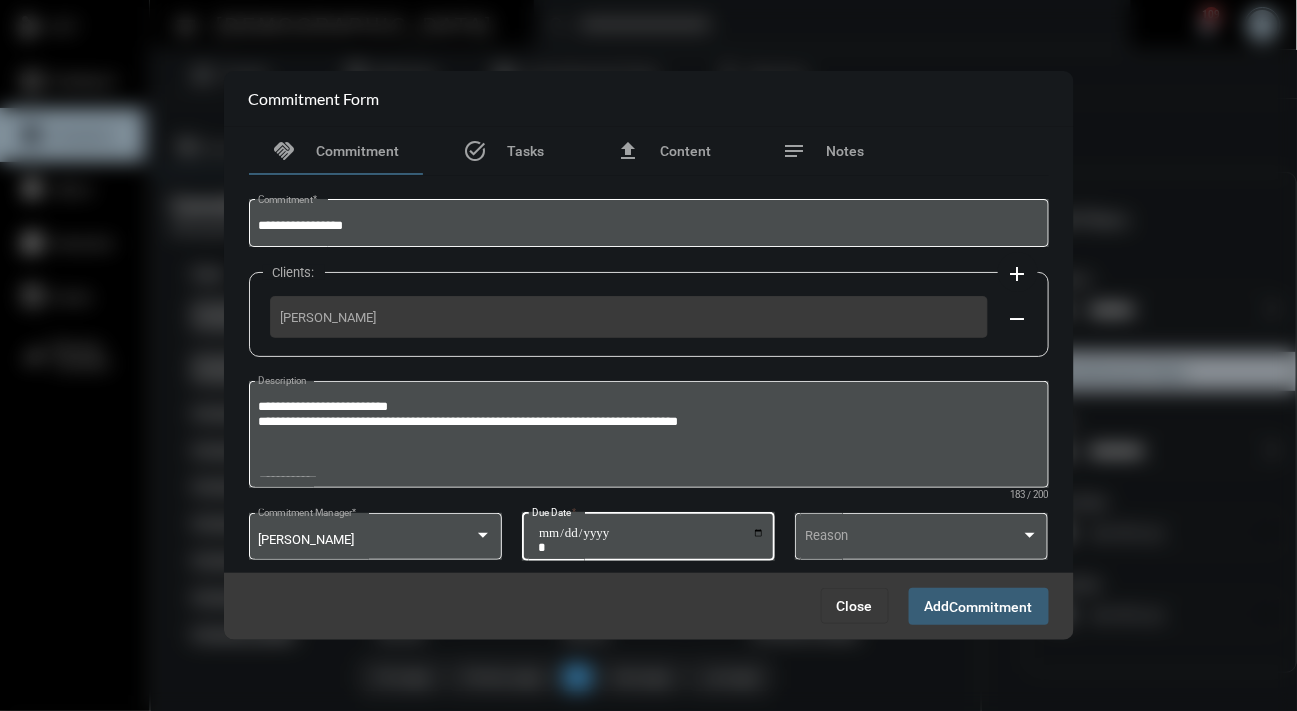 type on "**********" 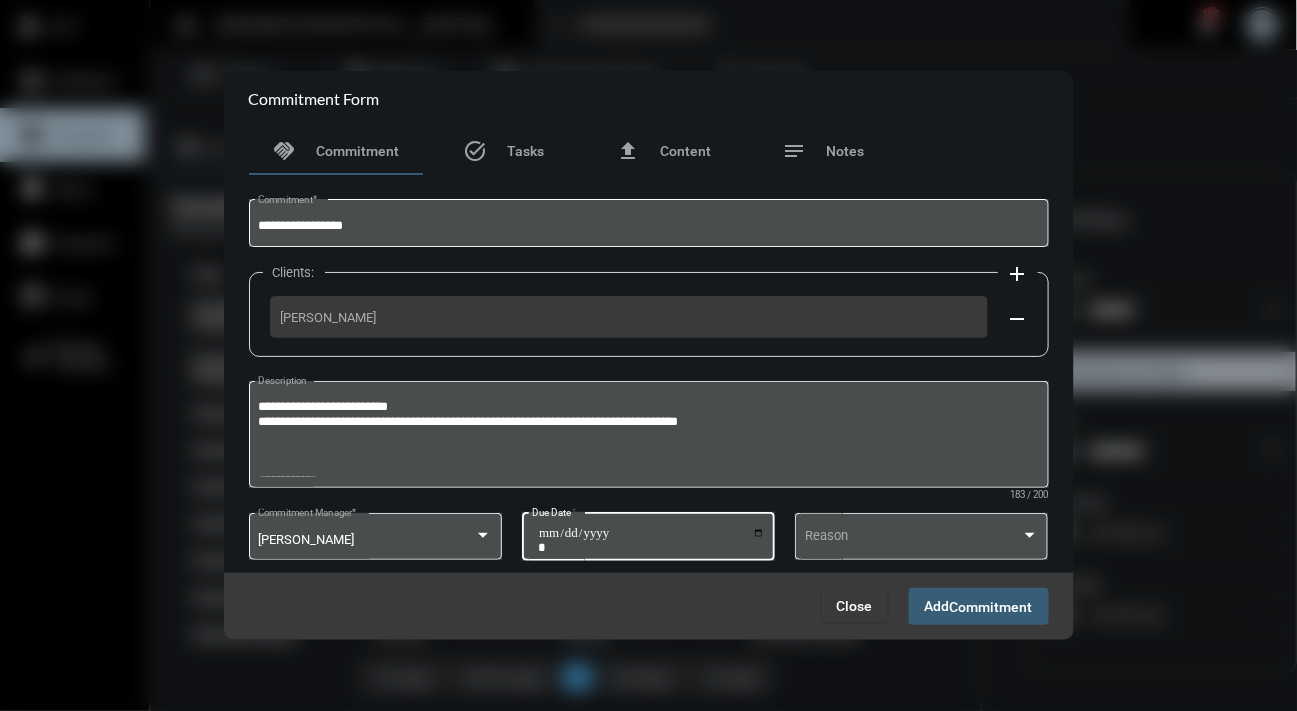 click on "Commitment" at bounding box center (991, 607) 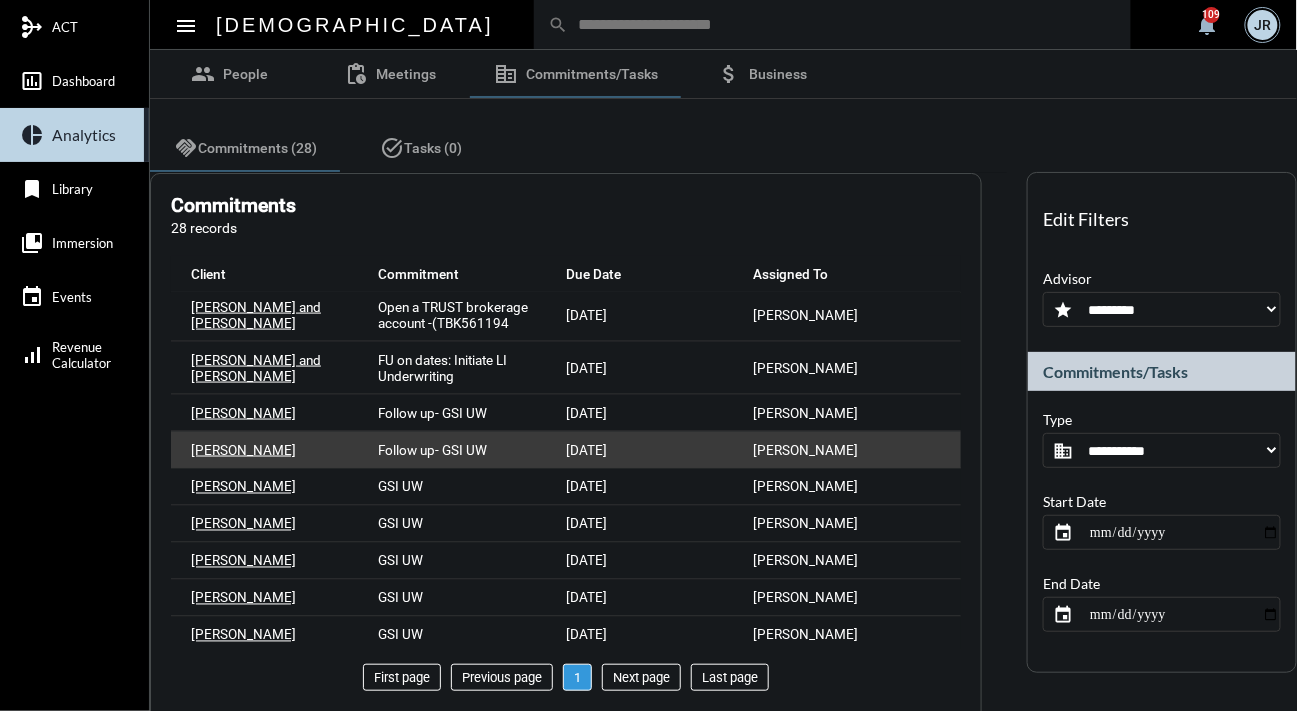 click on "Nellie Darling  Follow up- GSI UW 7/8/25 Camila Pinter" at bounding box center [566, 450] 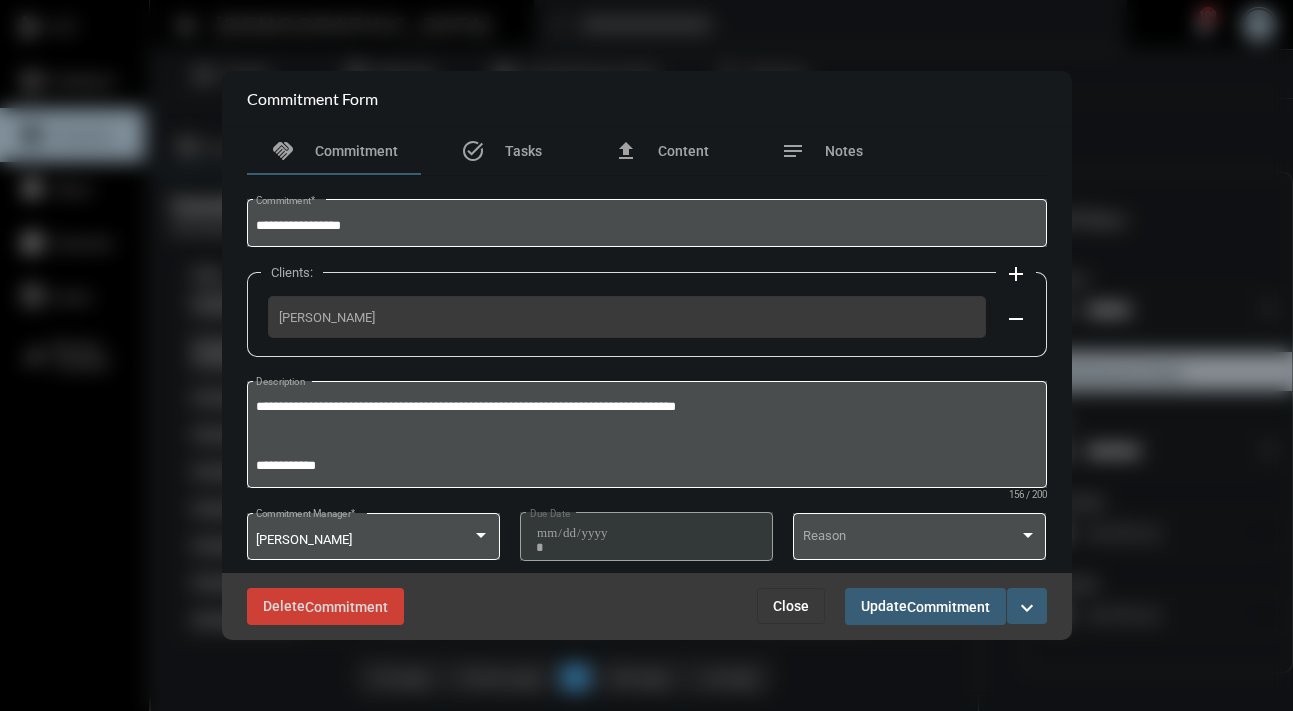 click on "Close" at bounding box center [791, 606] 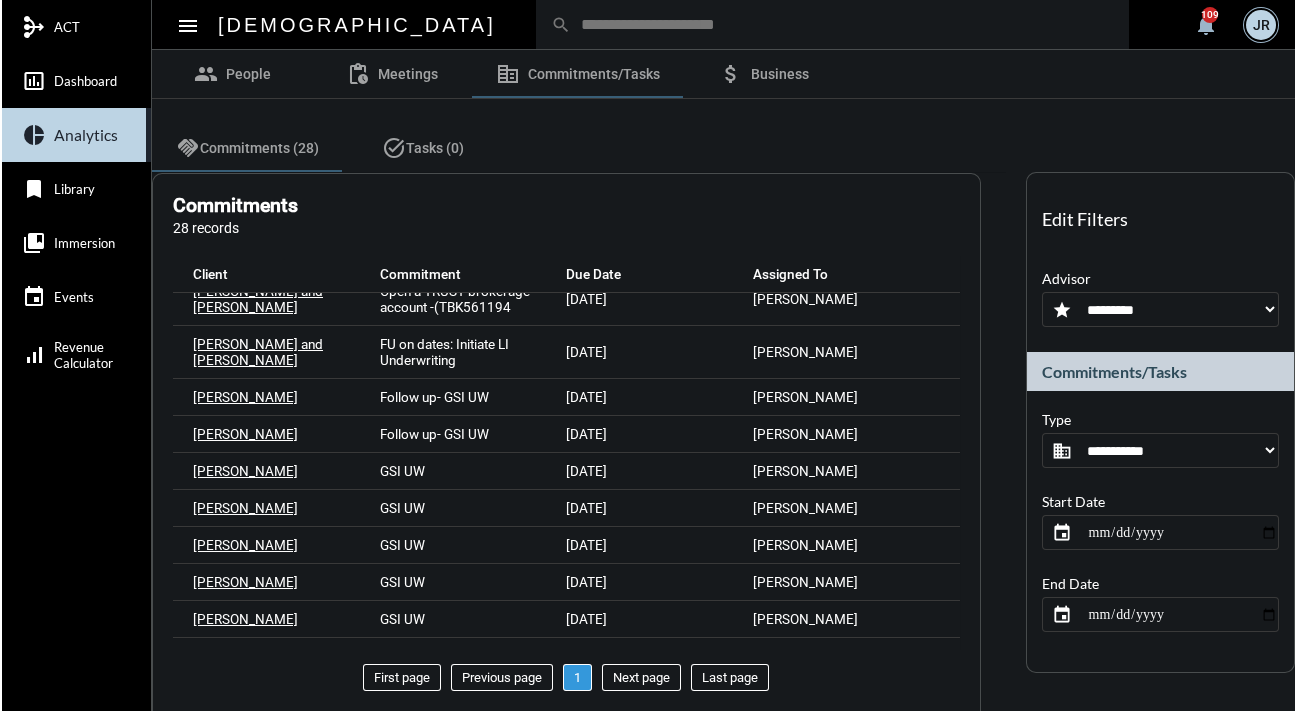 scroll, scrollTop: 789, scrollLeft: 0, axis: vertical 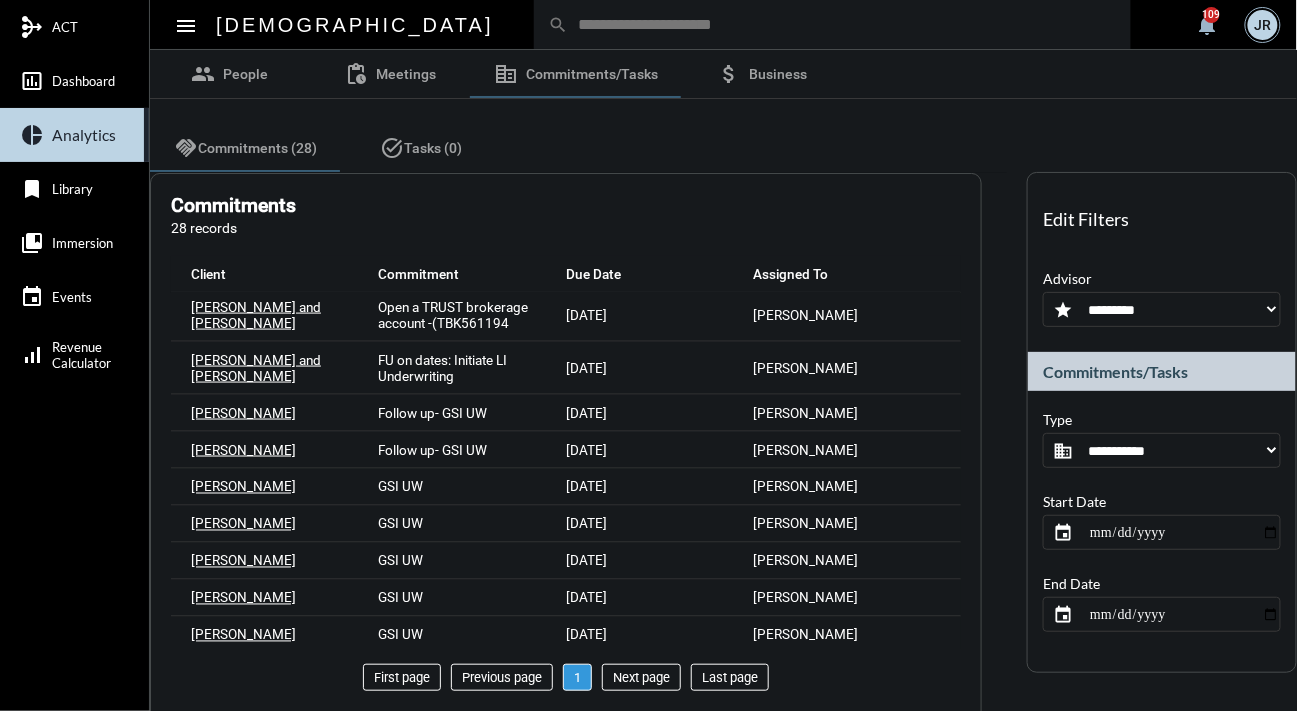click on "**********" 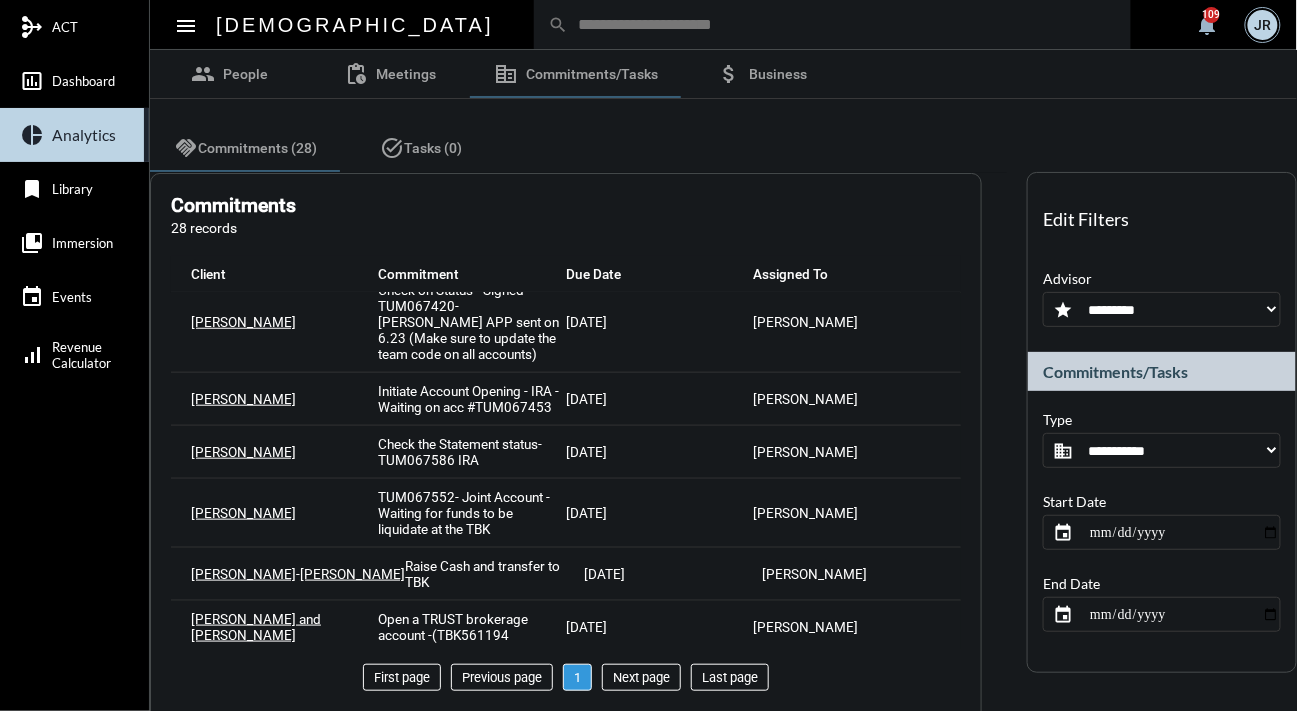 click on "**********" 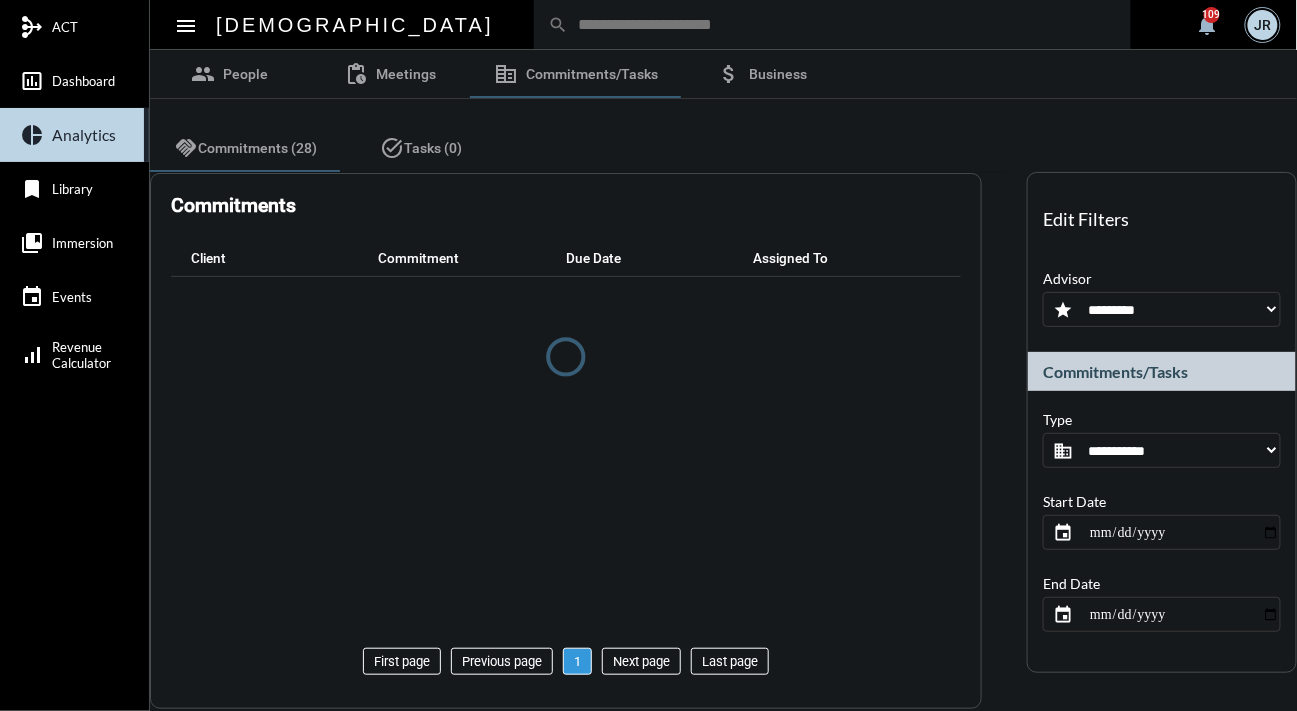 type on "**********" 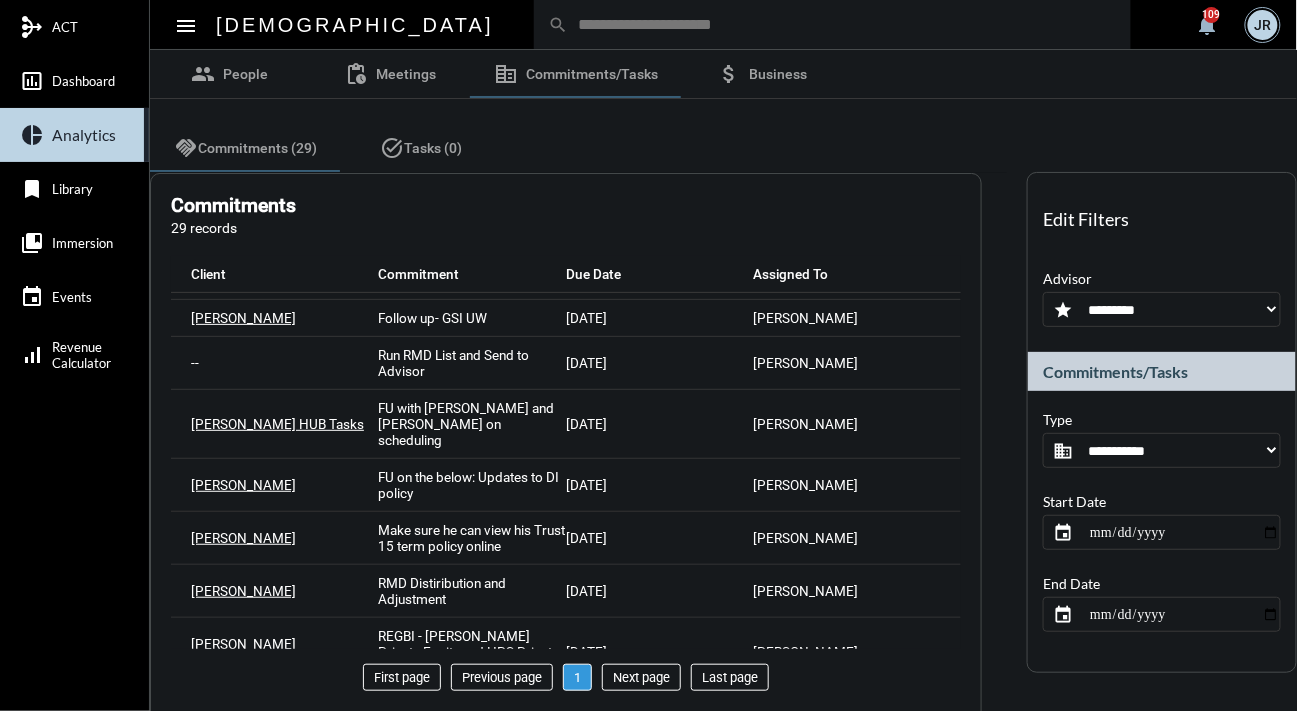 scroll, scrollTop: 0, scrollLeft: 0, axis: both 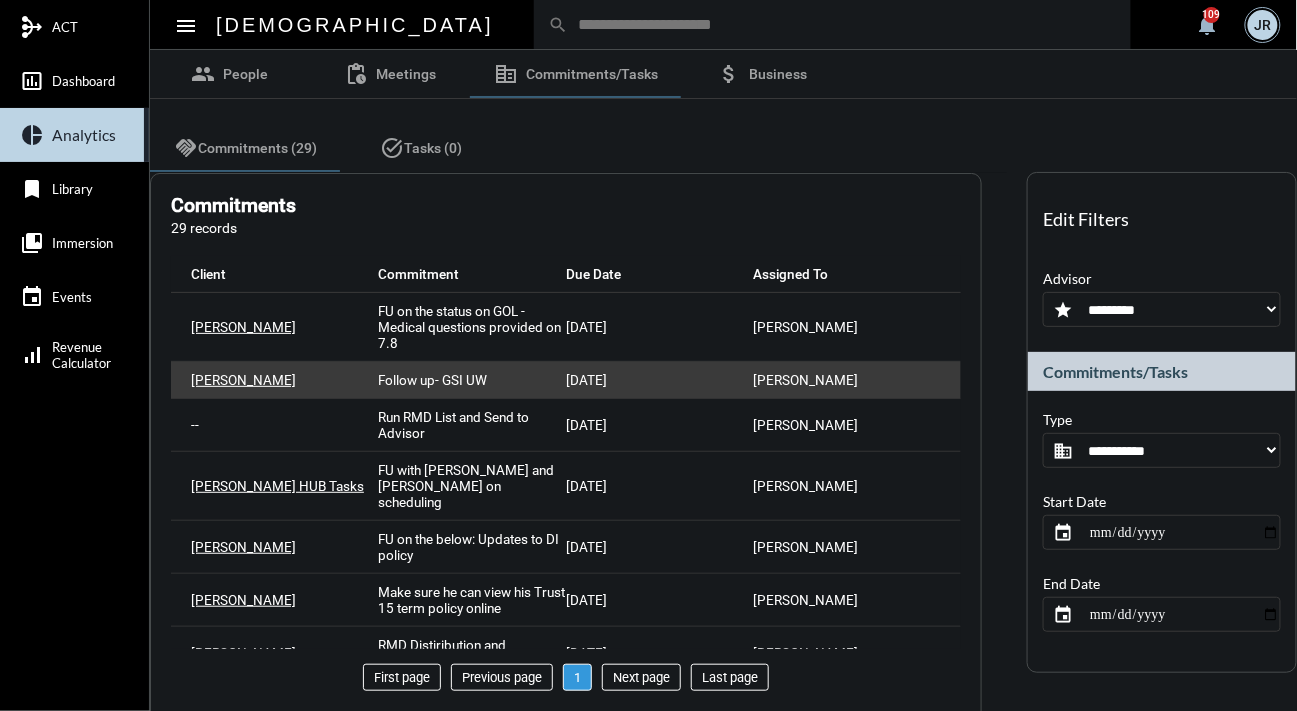 click on "Follow up- GSI UW" at bounding box center [433, 380] 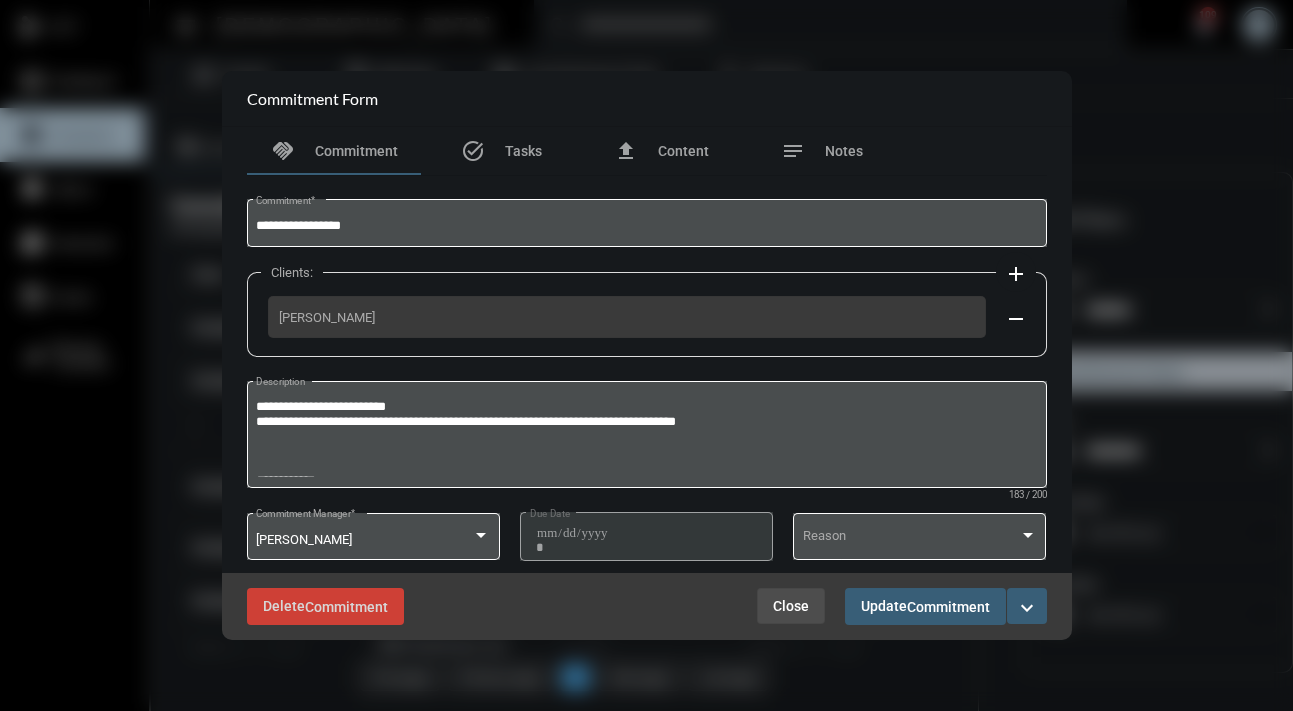 click on "Close" at bounding box center [791, 606] 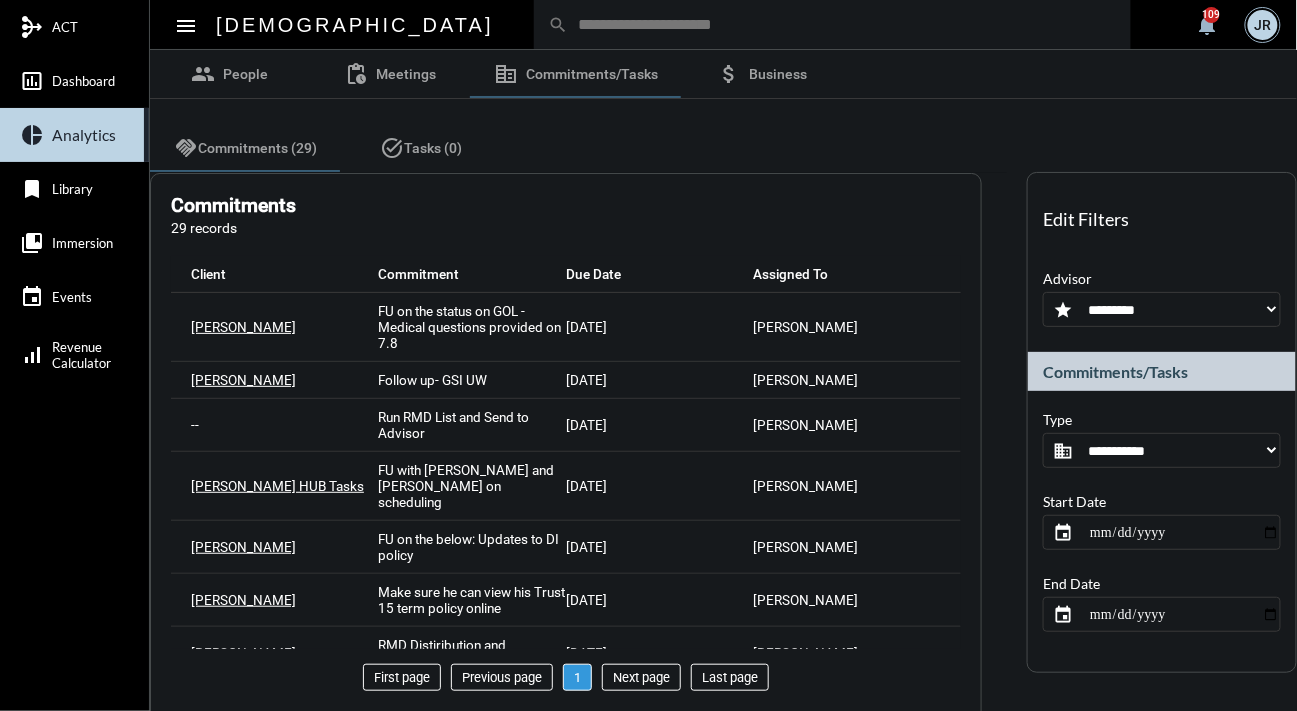 click on "**********" 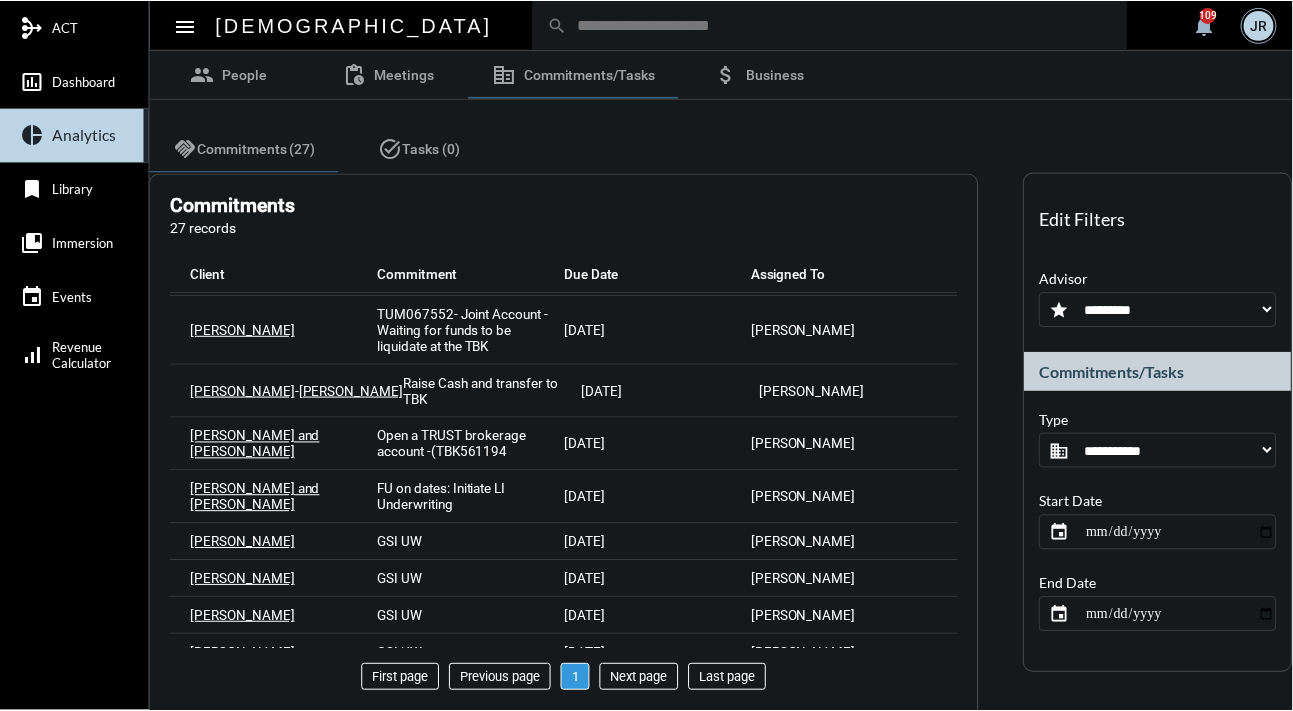 scroll, scrollTop: 1710, scrollLeft: 0, axis: vertical 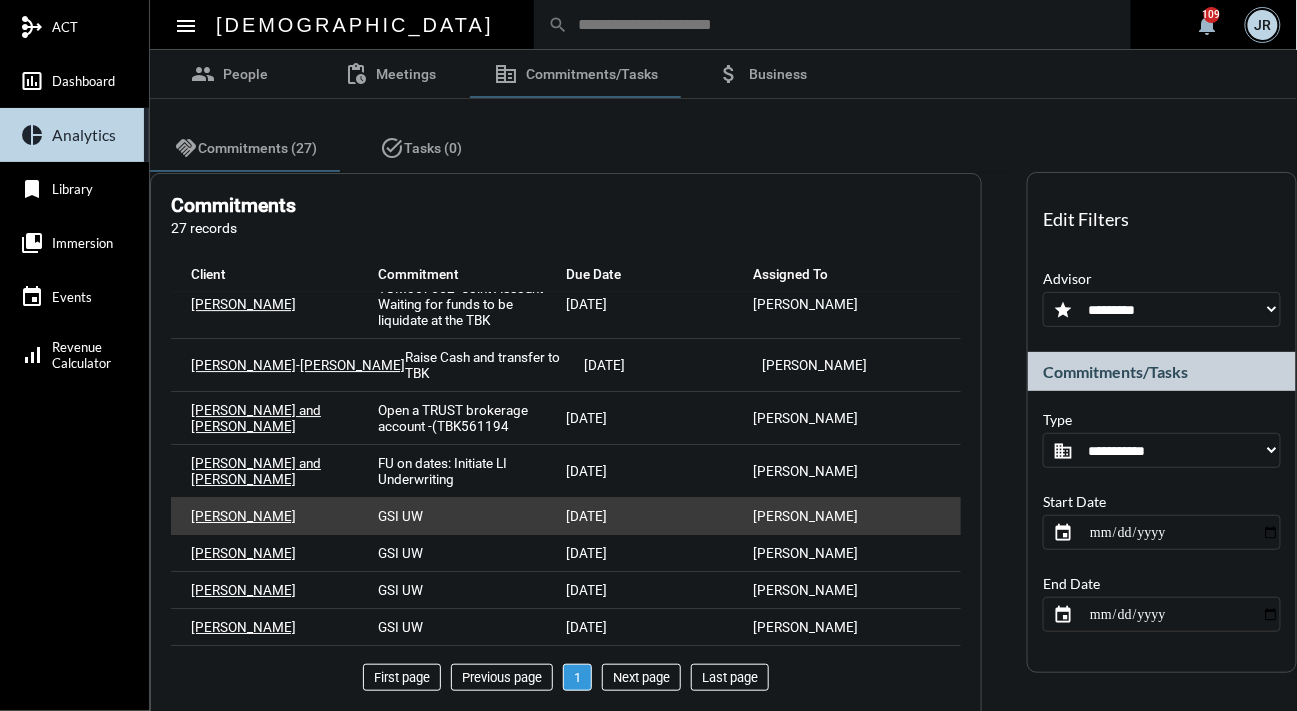 click on "Kathleen Vaughan" at bounding box center (243, 516) 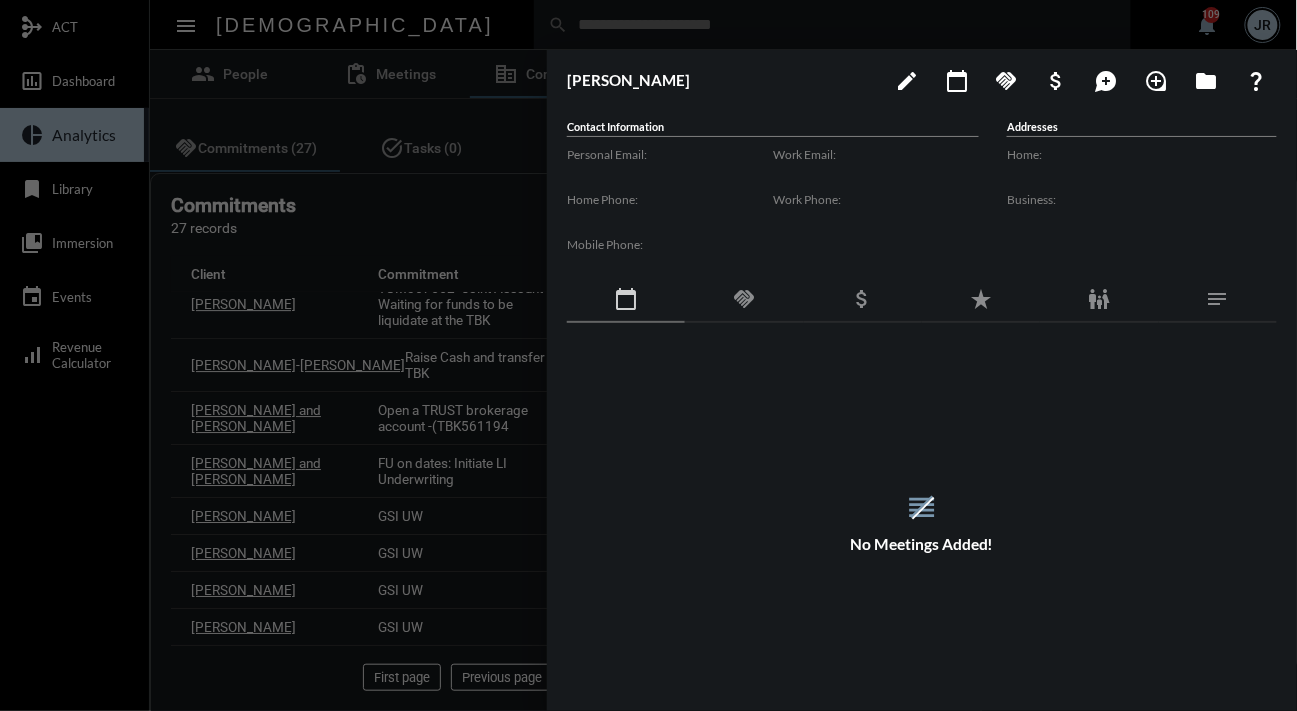drag, startPoint x: 348, startPoint y: 374, endPoint x: 419, endPoint y: 402, distance: 76.321686 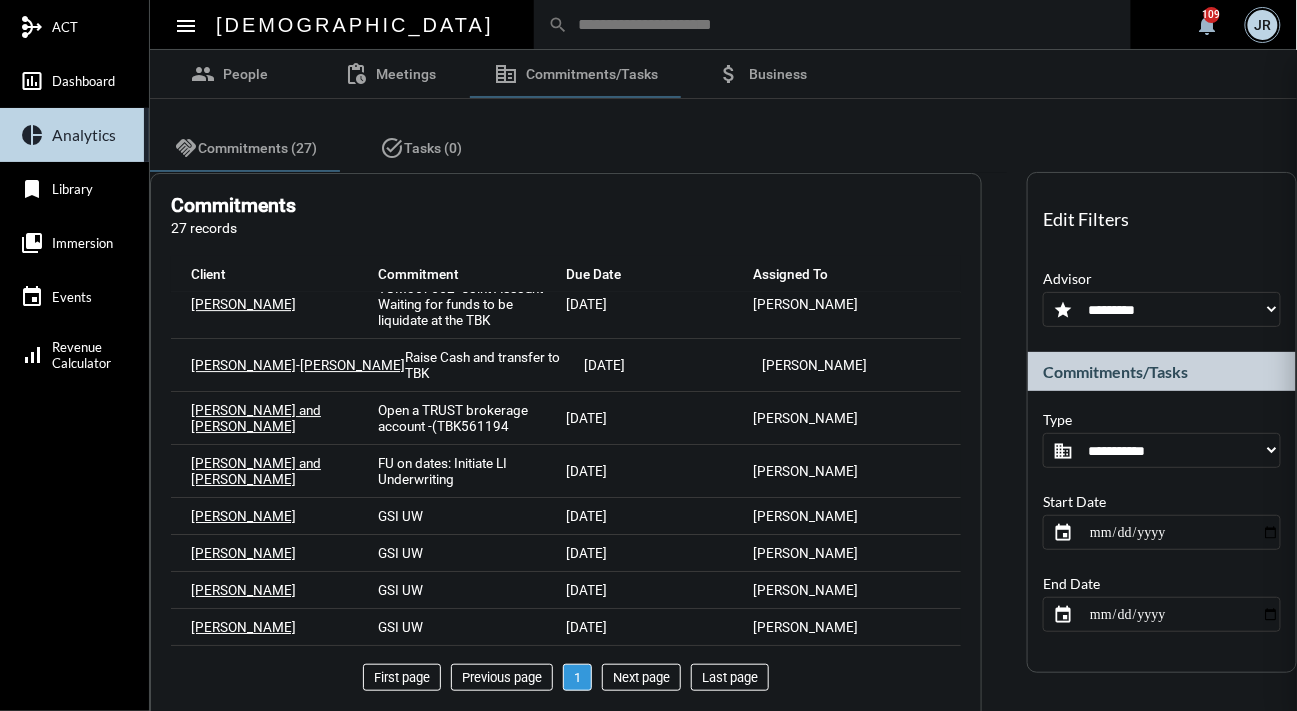 click on "mediation ACT insert_chart_outlined Dashboard pie_chart Analytics bookmark Library collections_bookmark Immersion event Events signal_cellular_alt Revenue Calculator menu apostle search notifications  109   JR  group People pending_actions Meetings corporate_fare Commitments/Tasks attach_money Business handshake Commitments (27) task_alt Tasks (0) Commitments 27 records add  Add filter  Client Commitment Due Date Assigned To  Bill (William) Collins  Make sure to have the annuity setup to pay Leora's policy in 2026. Call Guardian to see what is needed. 4/11/26 Camila Pinter  Vin Manno  Make sure the WBA has enough funds to pay the JT life policy 3/9/26 Camila Pinter  Mark Kranis  Please discuss the below with Brian: 10/1/25 Camila Pinter  Arthur and Caroline Digiovine  Check with Yan on Art and Carolyn quarterly fund. Where the funds are coming from? 9/22/25 Camila Pinter  Jacob Friedman  RMD Distribution -  Make sure to verify with Yan where this will go ACH or investment account 9/5/25 Camila Pinter 9/1/25" at bounding box center (648, 355) 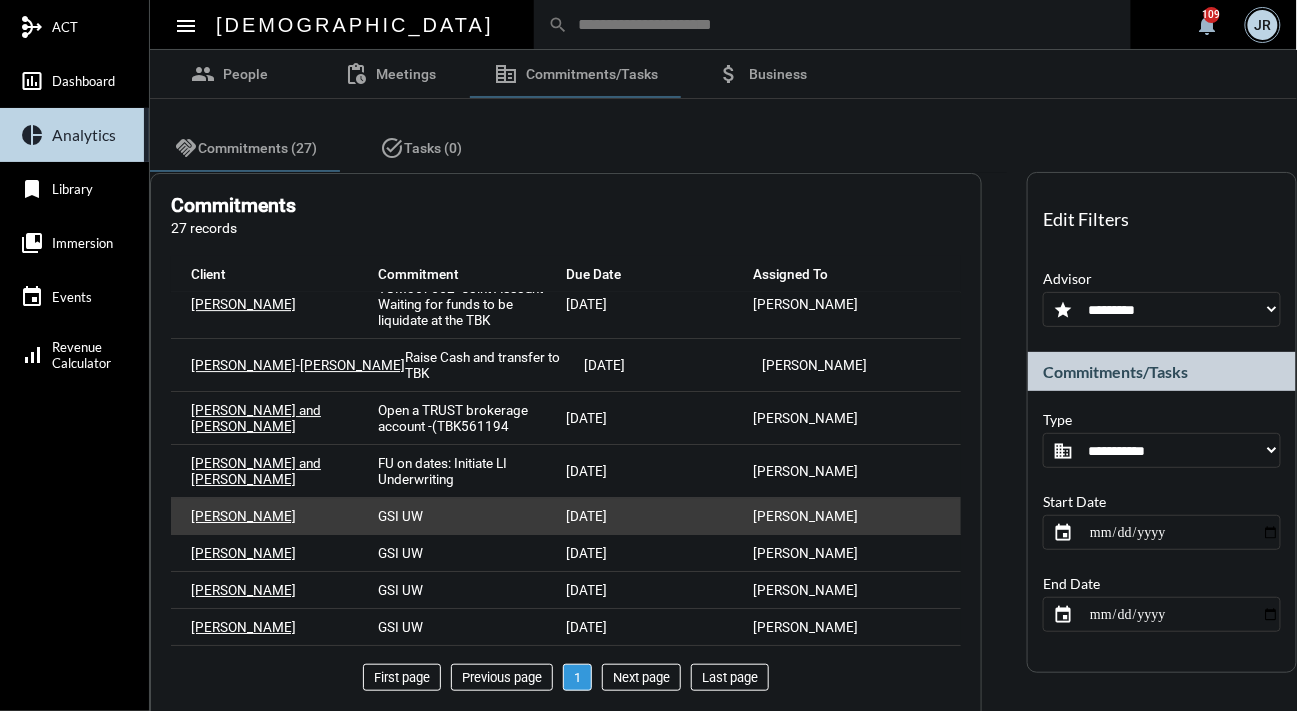 click on "GSI UW" at bounding box center [401, 516] 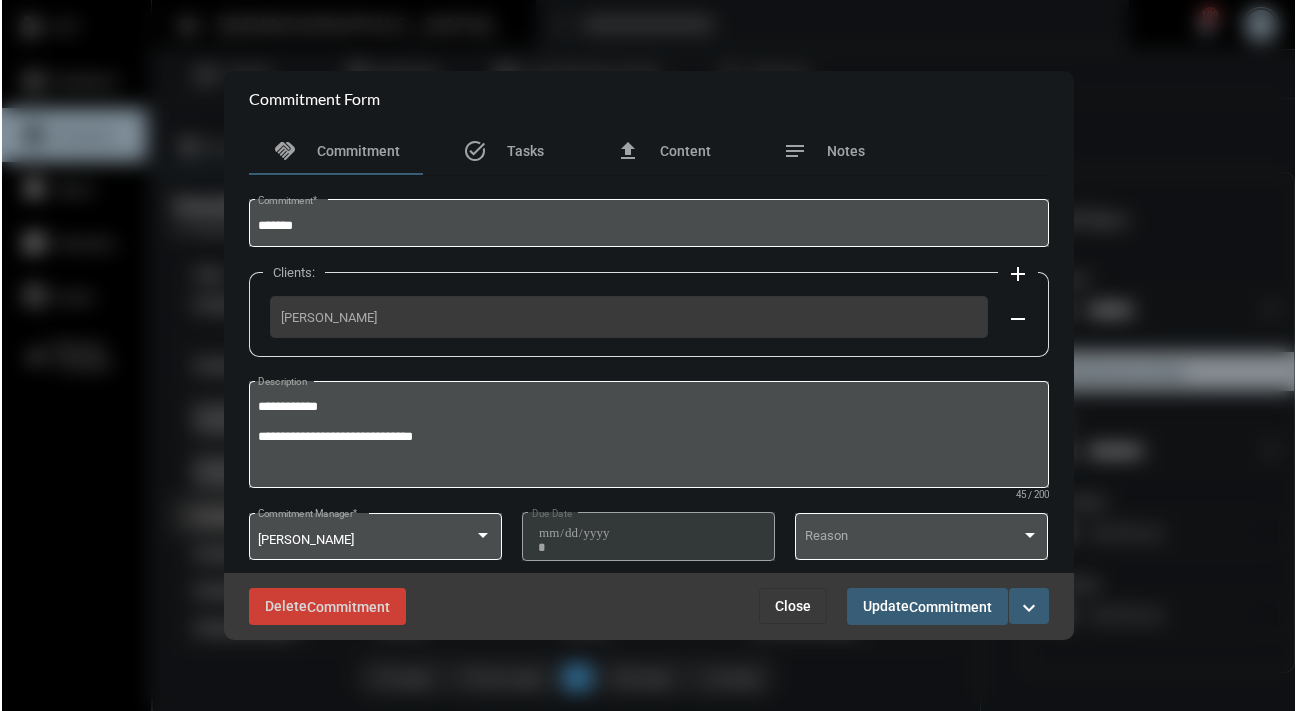 scroll, scrollTop: 1726, scrollLeft: 0, axis: vertical 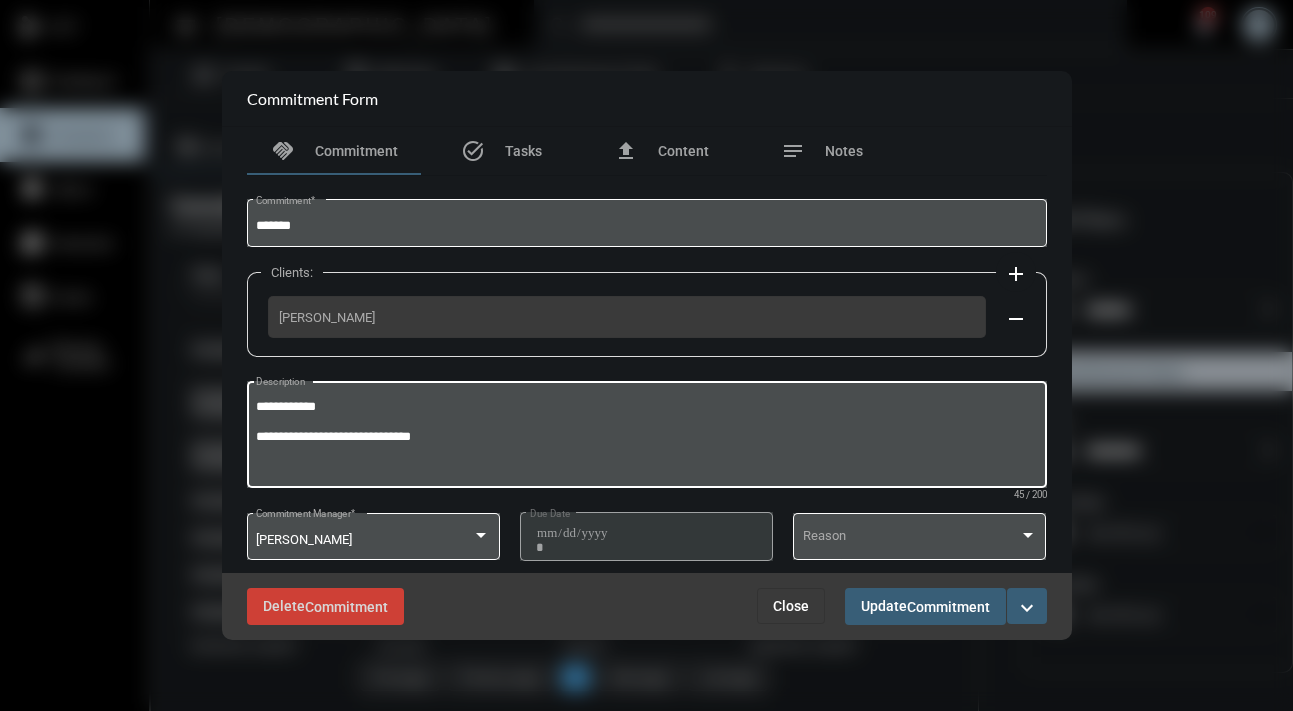 click on "**********" at bounding box center (646, 437) 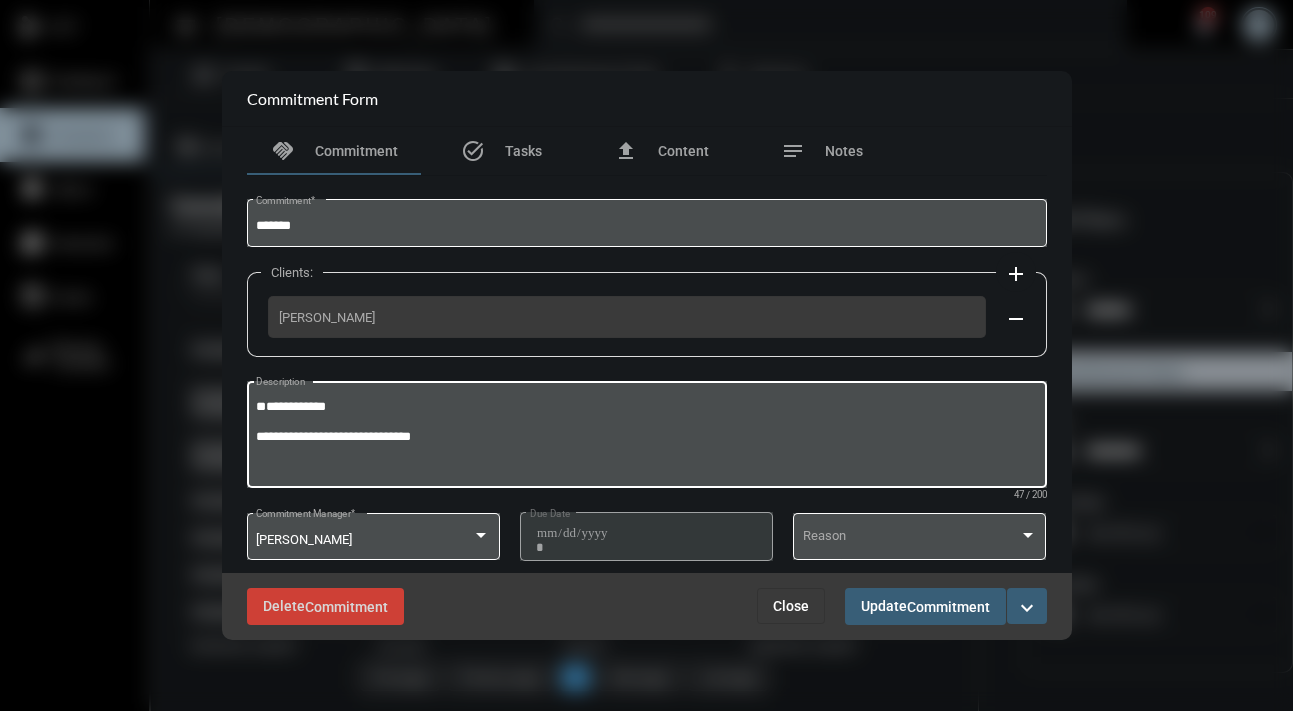 click on "**********" 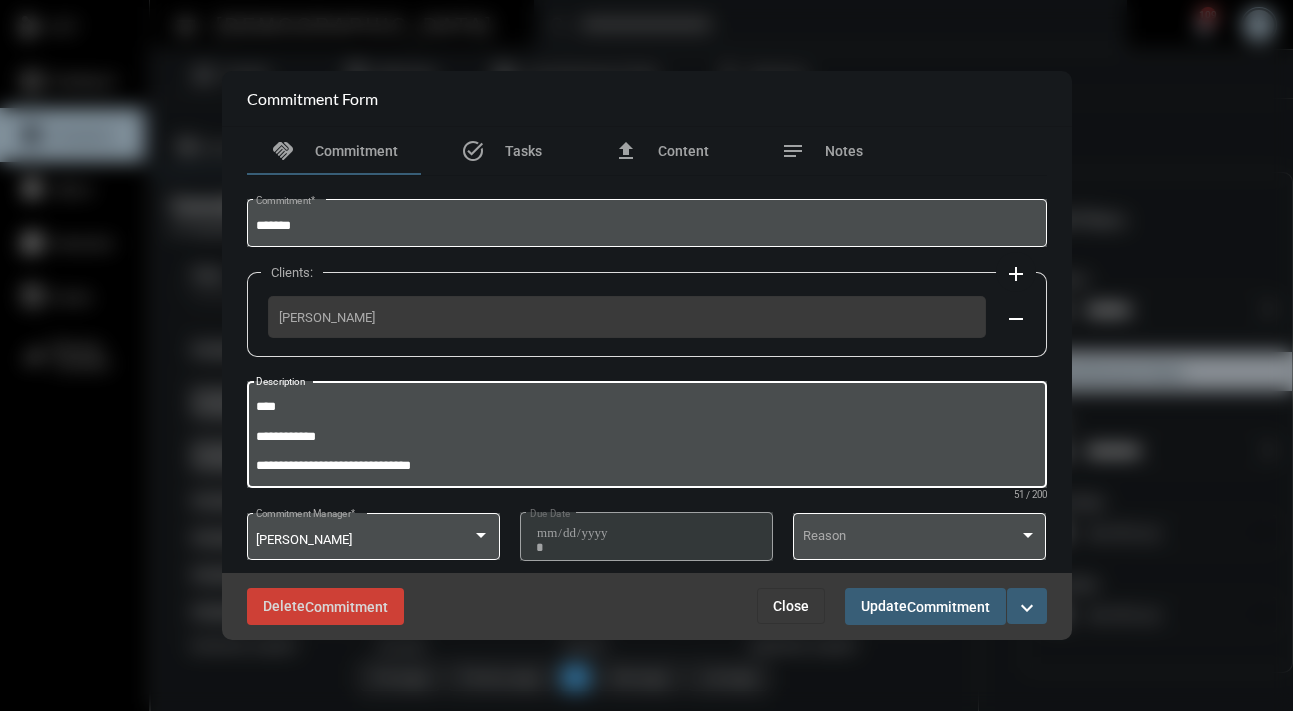 paste on "**********" 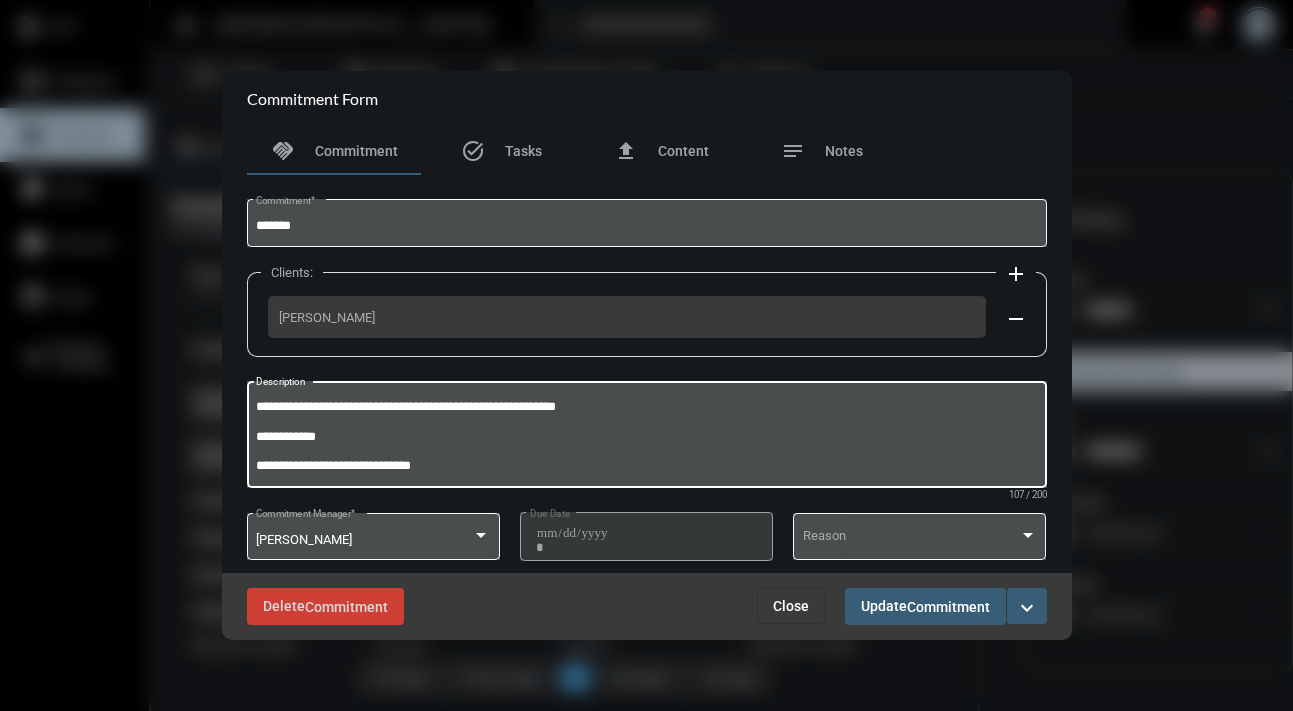 type on "**********" 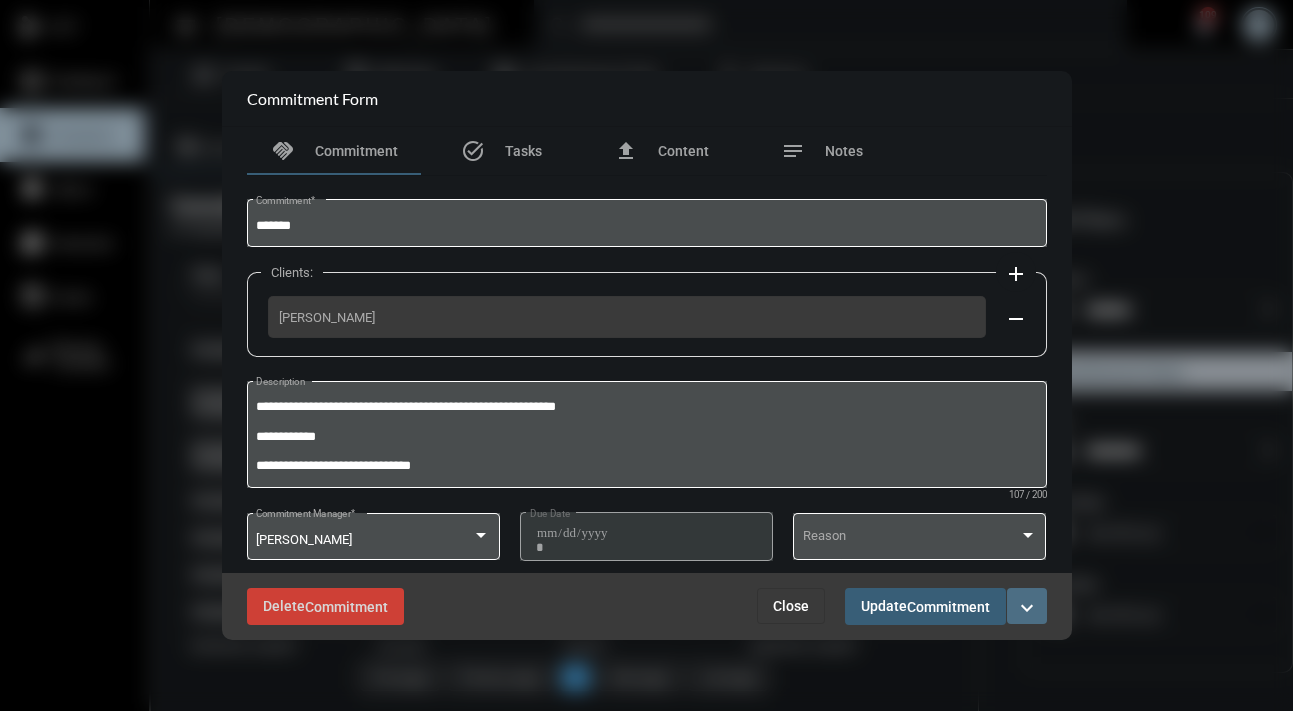 click on "expand_more" at bounding box center (1027, 608) 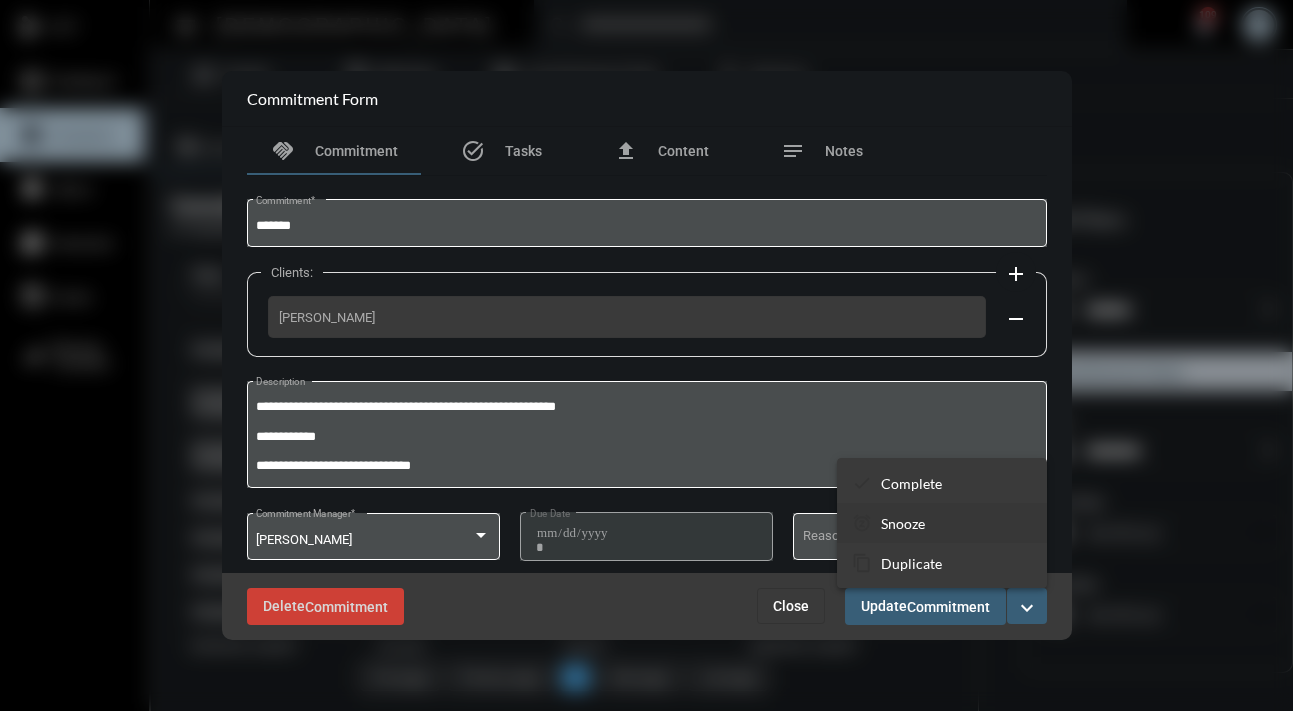 click on "Snooze" at bounding box center (903, 523) 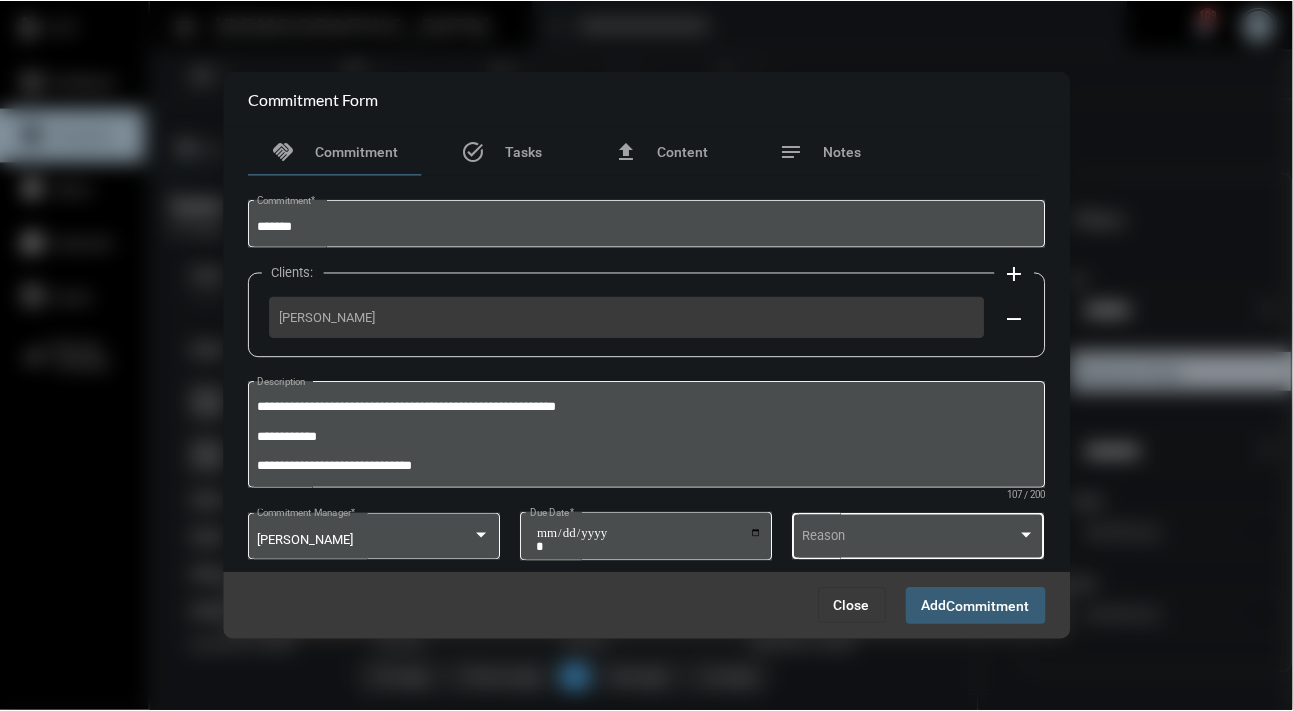 scroll, scrollTop: 1710, scrollLeft: 0, axis: vertical 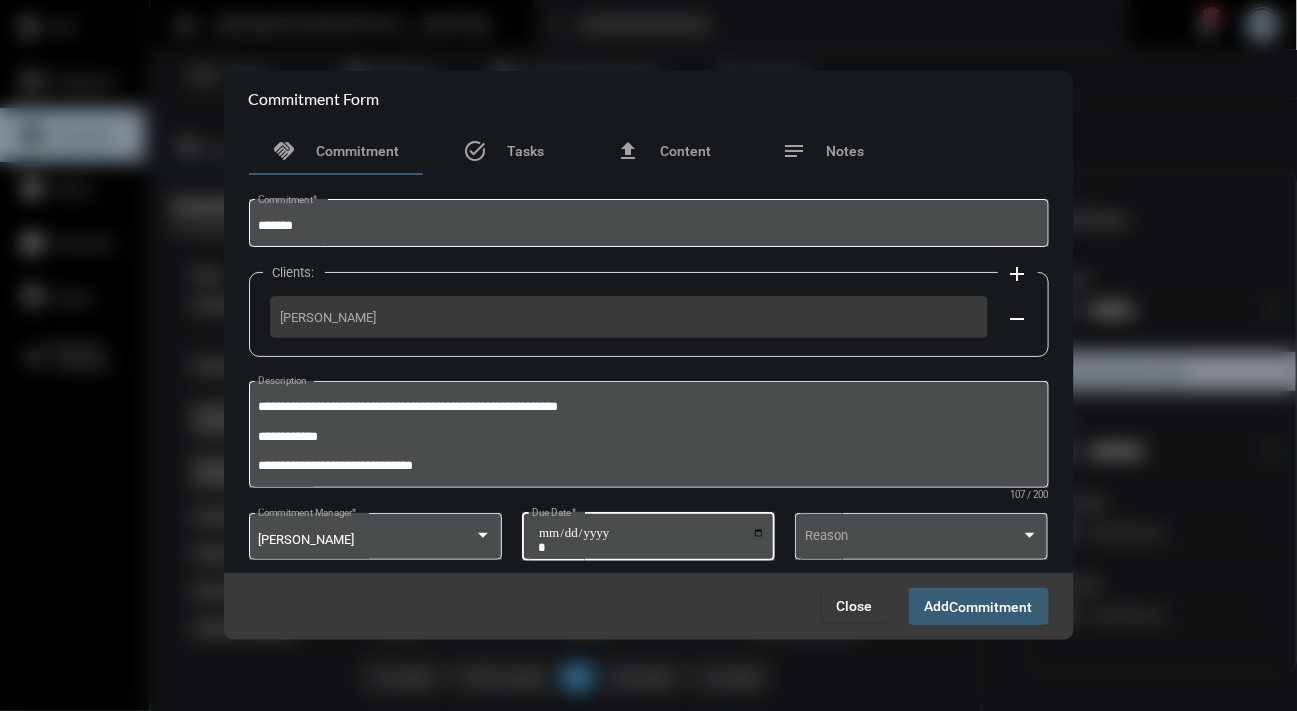 click on "**********" at bounding box center [651, 540] 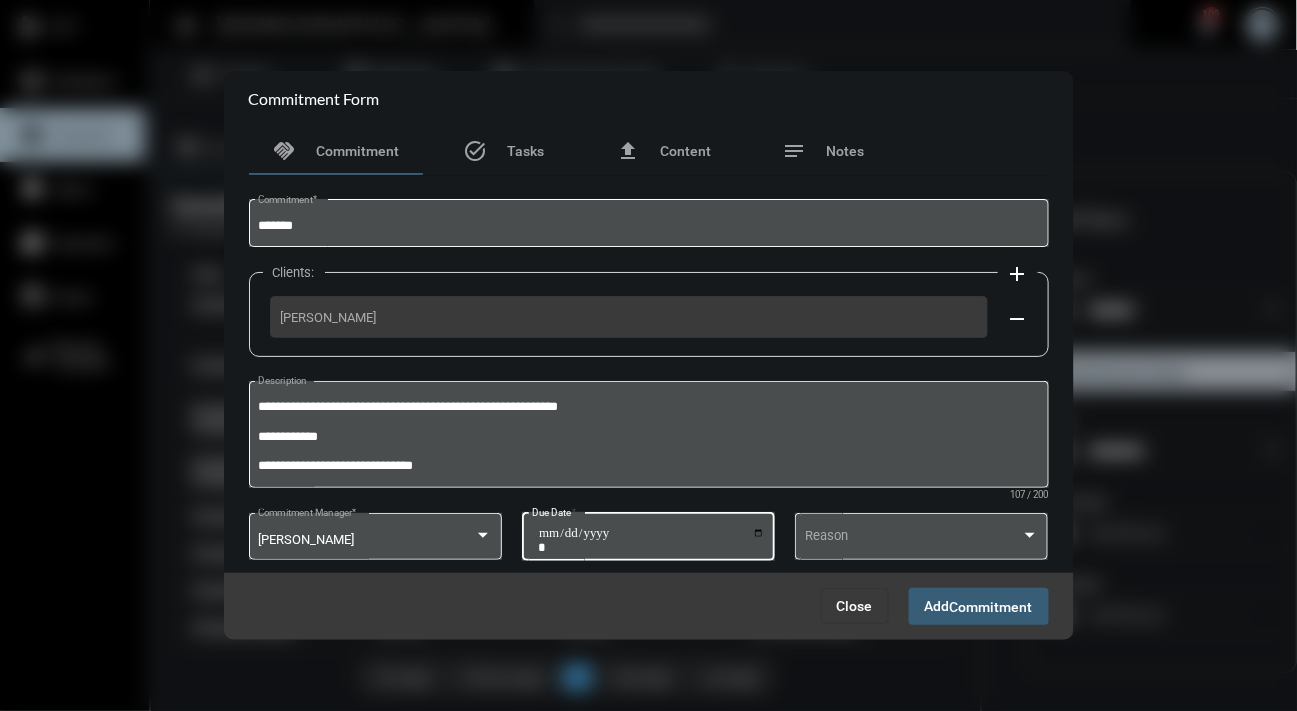 type on "**********" 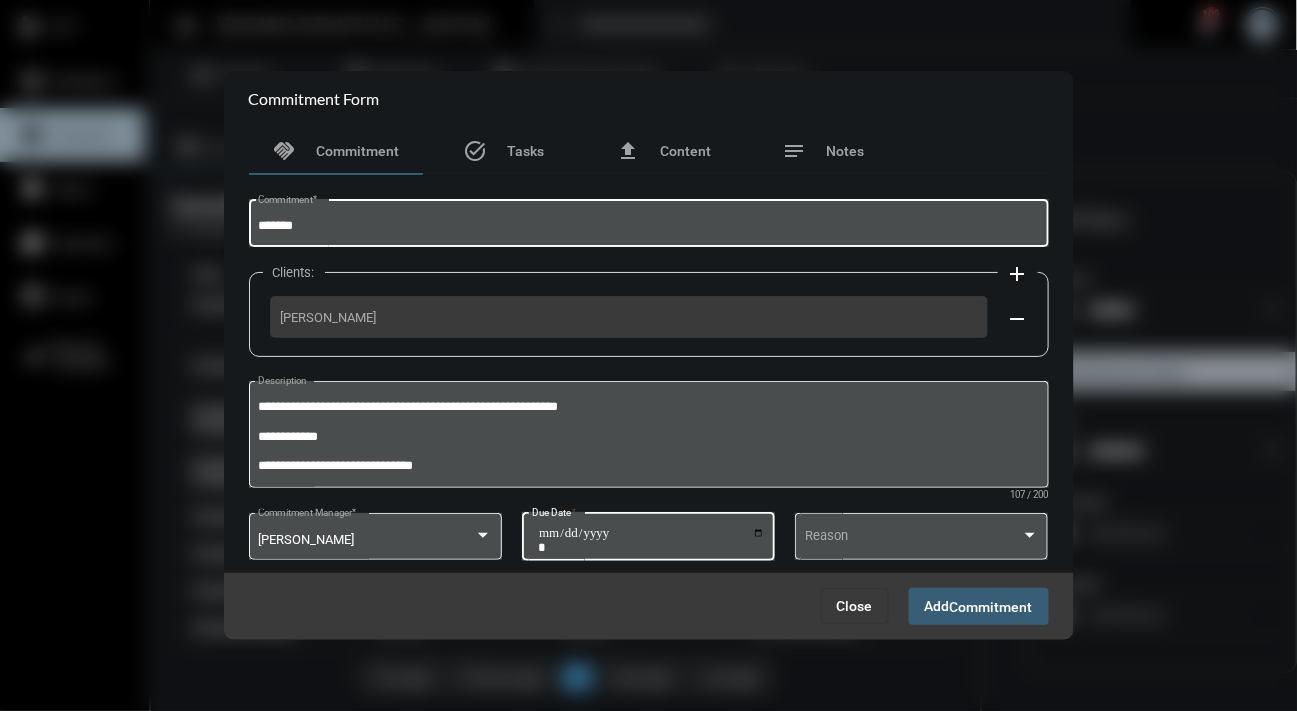click on "******" at bounding box center (648, 226) 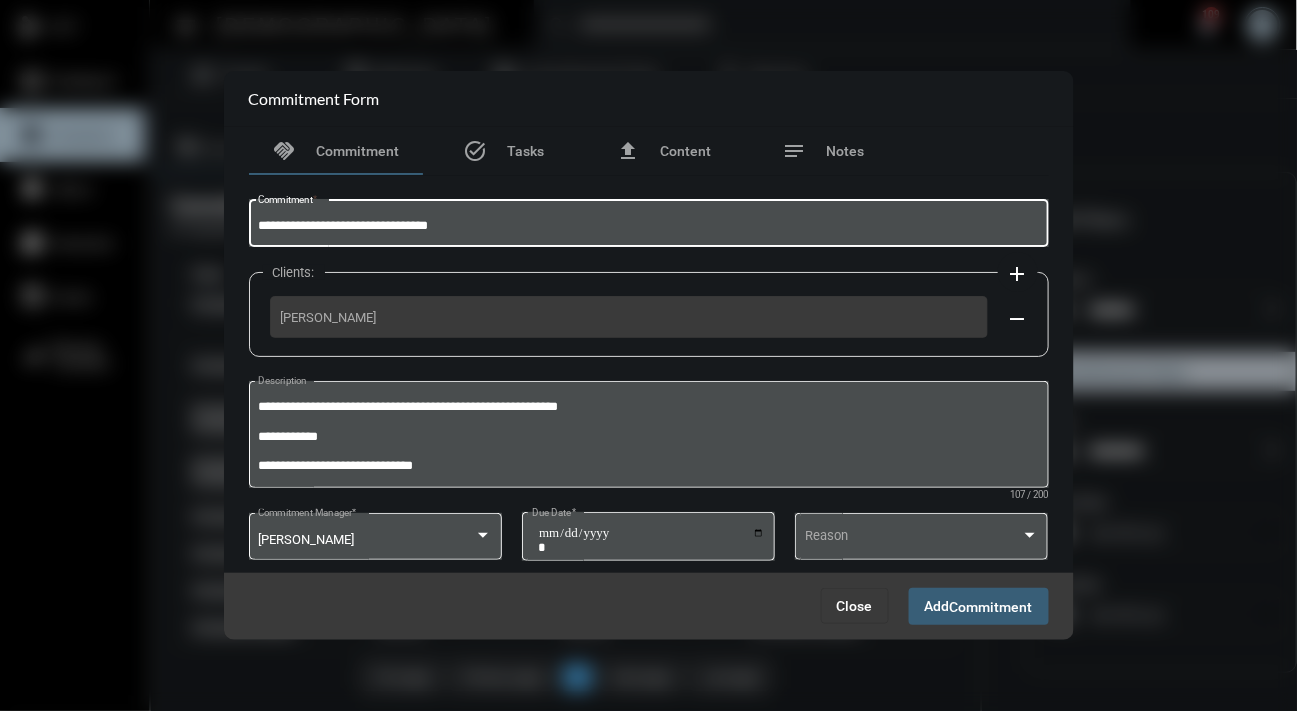 type on "**********" 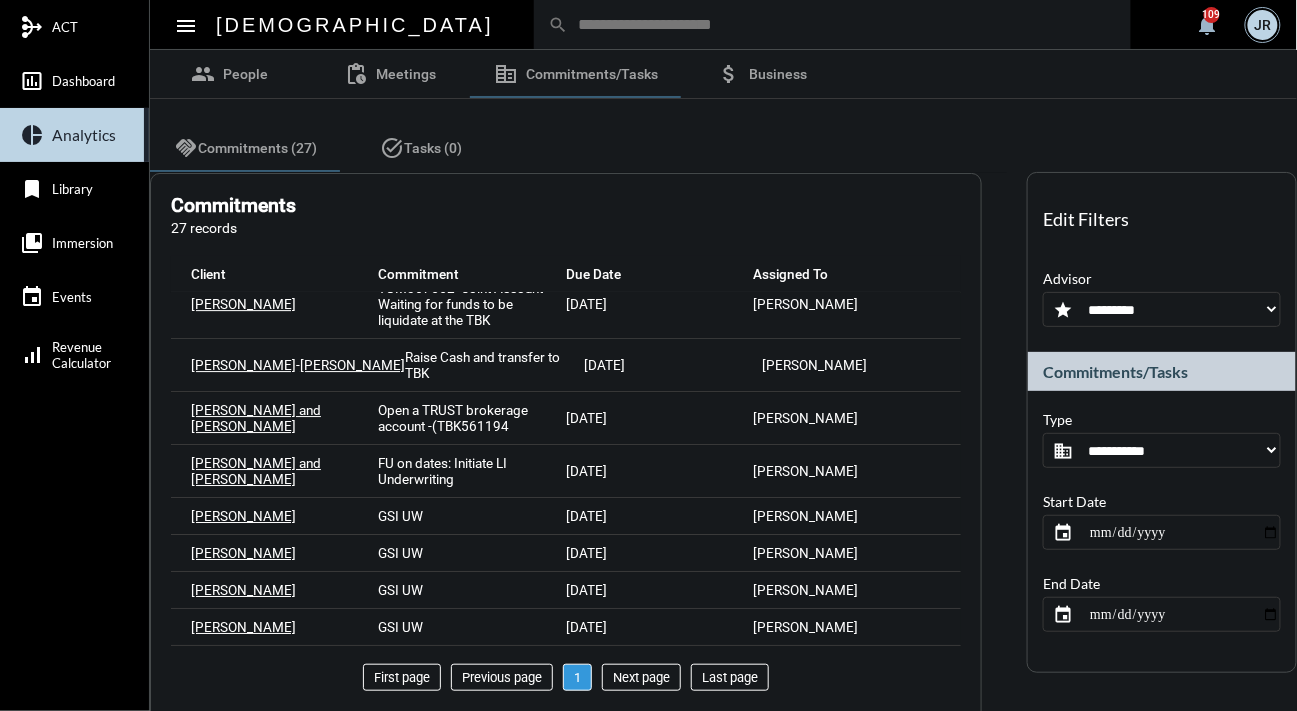 click on "Follow up- GSI UW" at bounding box center (433, 701) 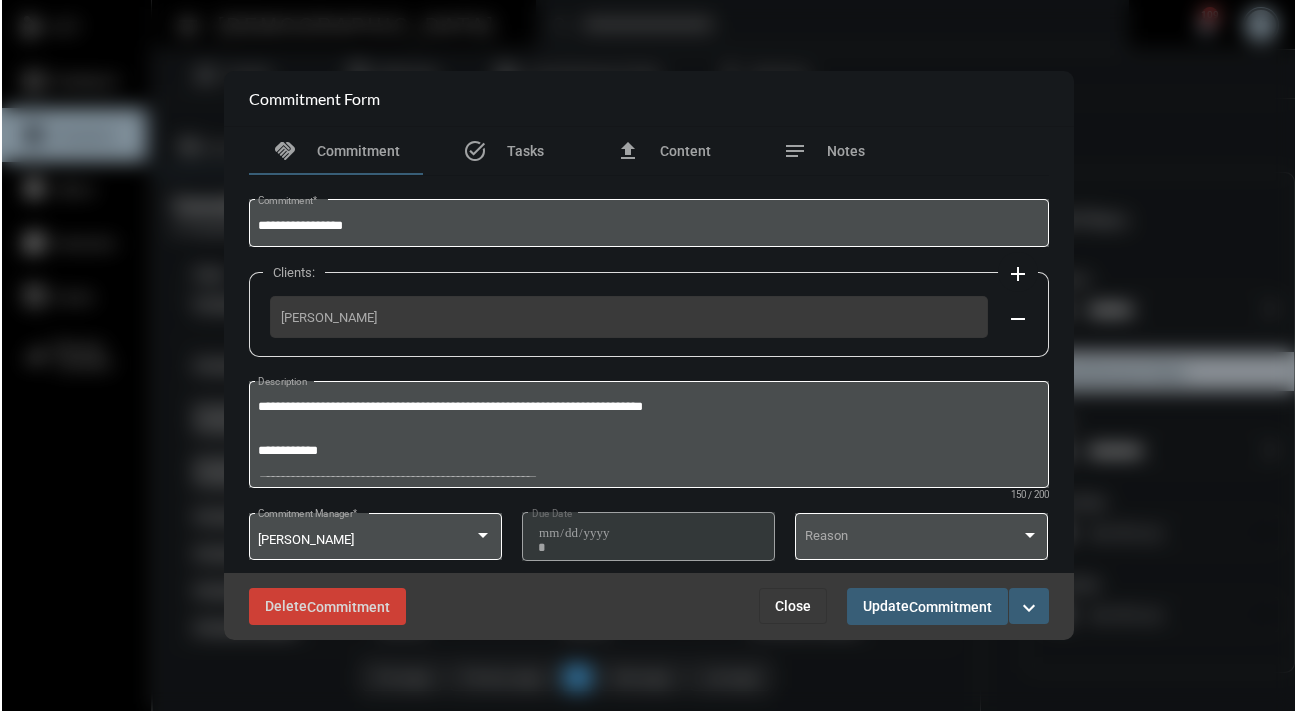 scroll, scrollTop: 1726, scrollLeft: 0, axis: vertical 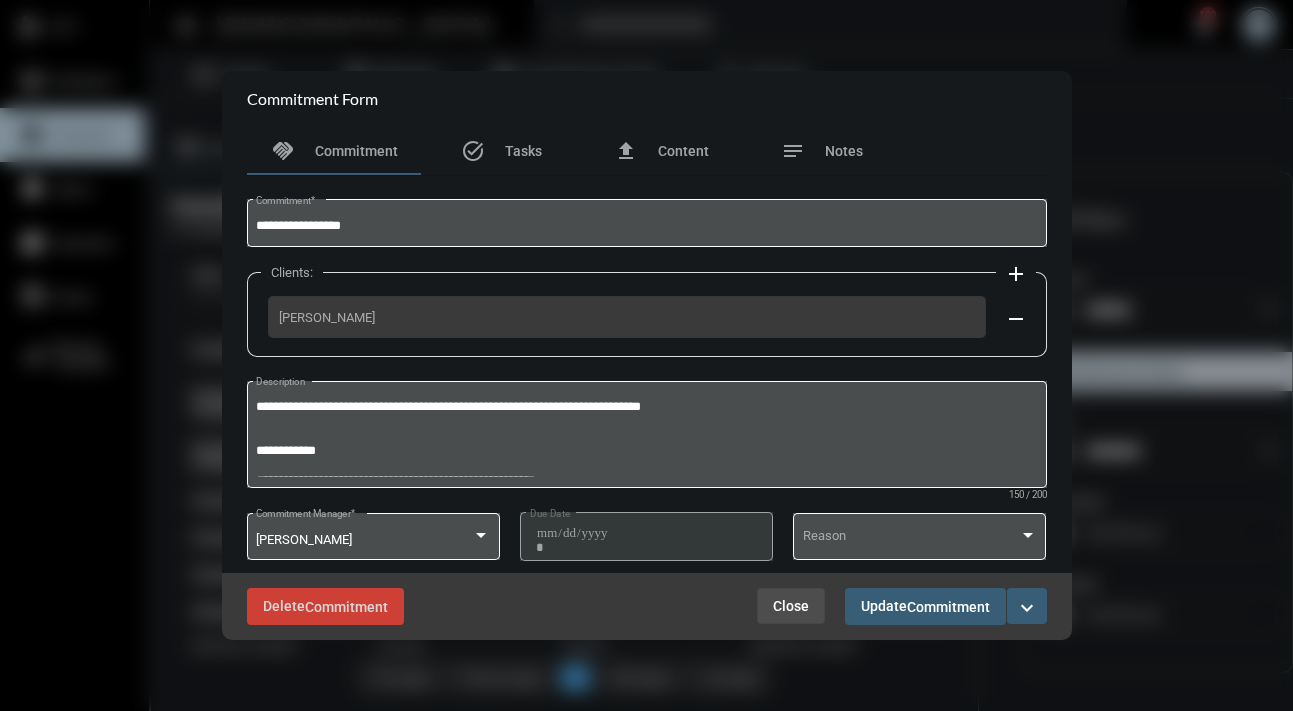 click on "Close" at bounding box center (791, 606) 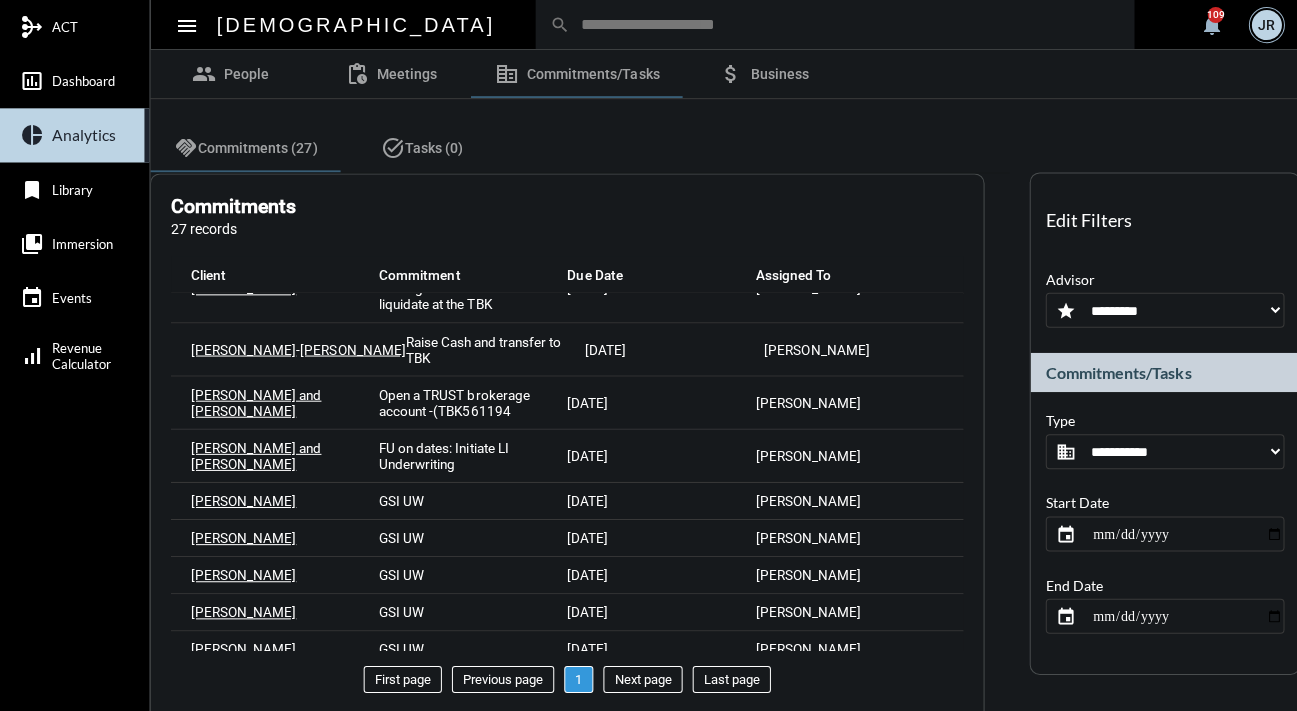 scroll, scrollTop: 1710, scrollLeft: 0, axis: vertical 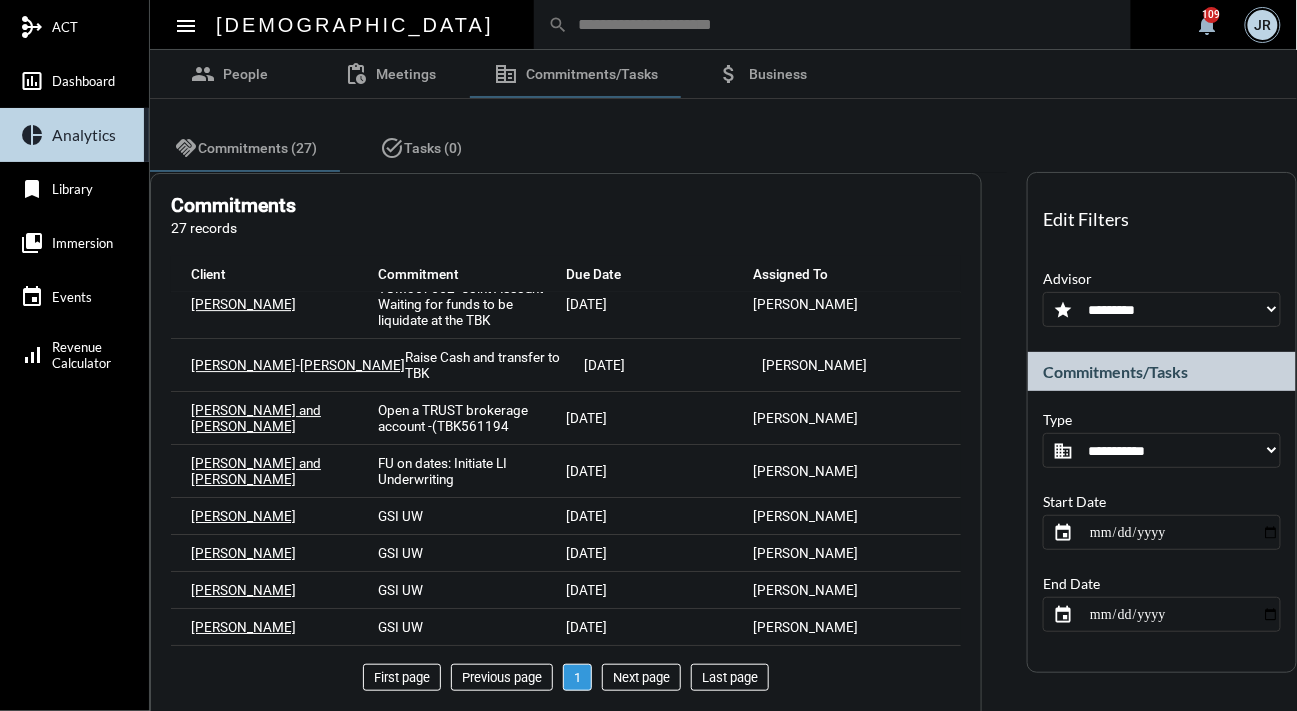 click on "Commitments 27 records add  Add filter  Client Commitment Due Date Assigned To  Bill (William) Collins  Make sure to have the annuity setup to pay Leora's policy in 2026. Call Guardian to see what is needed. 4/11/26 Camila Pinter  Vin Manno  Make sure the WBA has enough funds to pay the JT life policy 3/9/26 Camila Pinter  Mark Kranis  Please discuss the below with Brian: 10/1/25 Camila Pinter  Arthur and Caroline Digiovine  Check with Yan on Art and Carolyn quarterly fund. Where the funds are coming from? 9/22/25 Camila Pinter  Jacob Friedman  RMD Distribution -  Make sure to verify with Yan where this will go ACH or investment account 9/5/25 Camila Pinter  Jacob Friedman  Make Sure you Raise cash for RMD 9/1/25 Camila Pinter  Joseph DaSilva  Reach out to schedule a meeting for September - CNR/YAN AND DASILVA 8/4/25 Camila Pinter  Camila Pinter HUB Tasks  Run Cash Report 7/31/25 Camila Pinter  Brenna Mayer  Ask Brian if a 4th follow up is needed -  Schedule Calibration 7/31/25 Camila Pinter  Karen Buffalino" at bounding box center [566, 449] 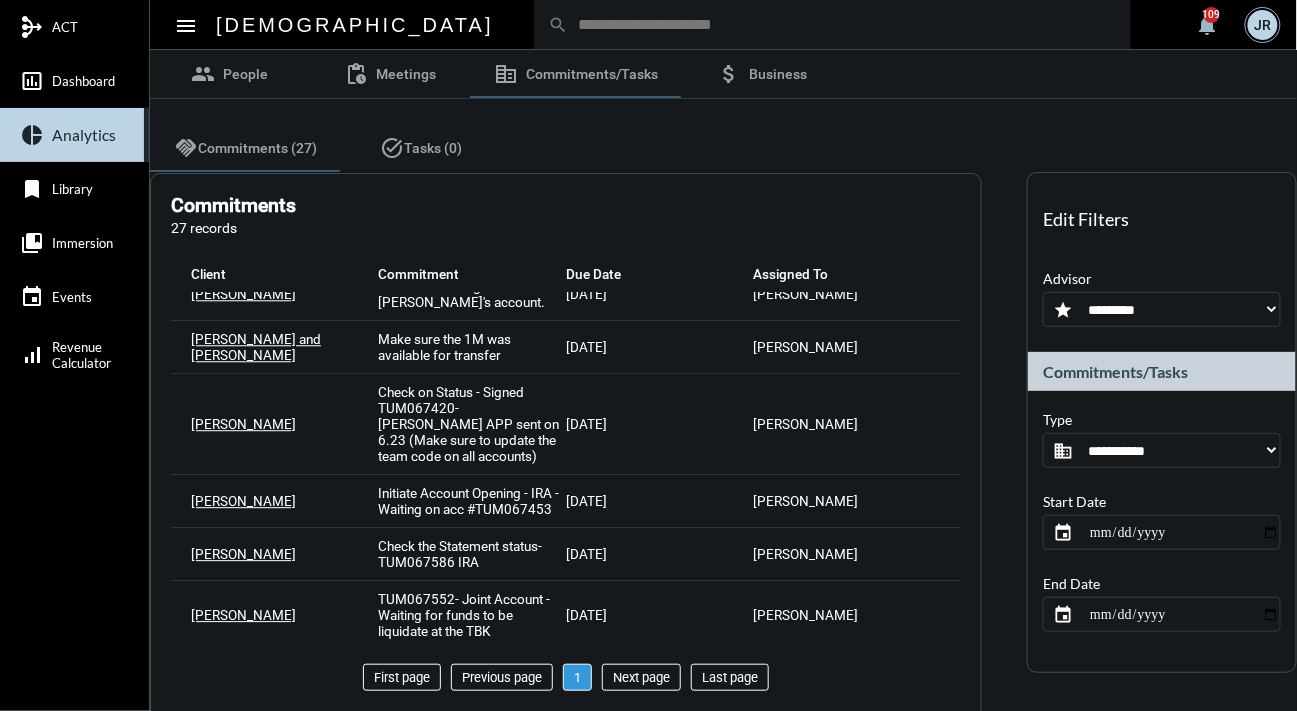 scroll, scrollTop: 1088, scrollLeft: 0, axis: vertical 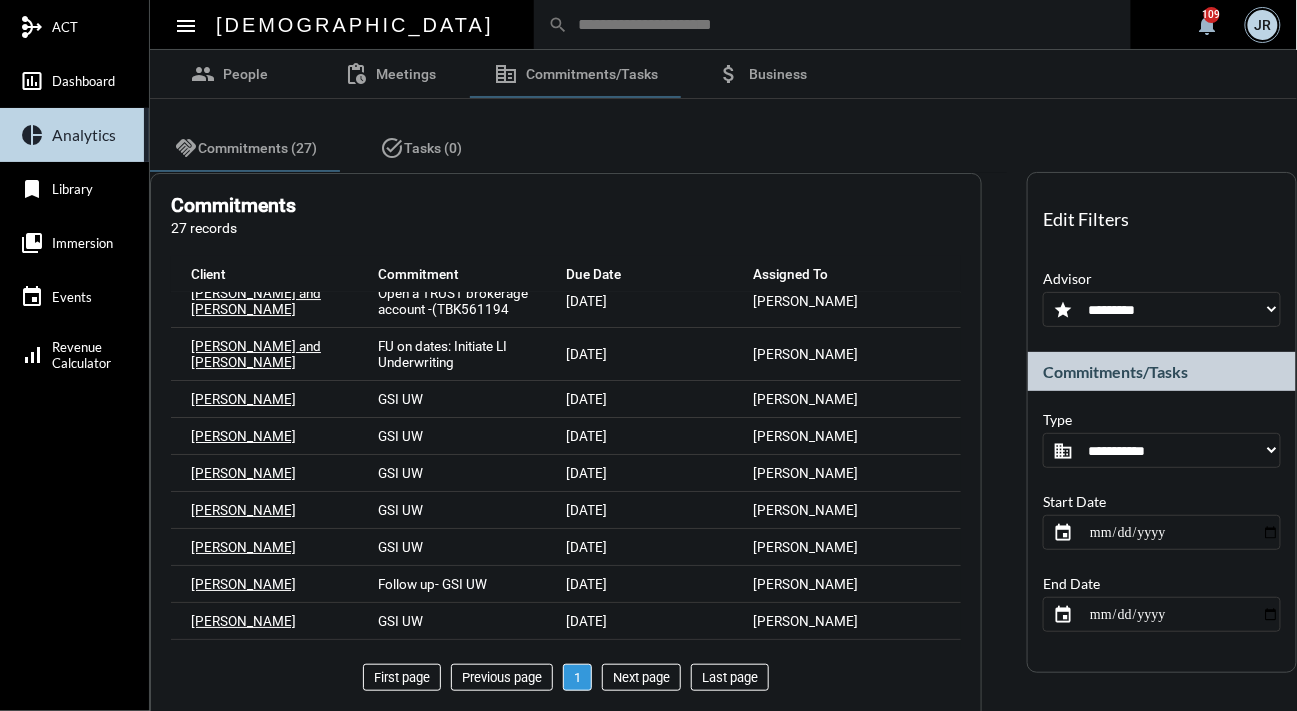 click on "Jeffrey Wang" at bounding box center (243, 695) 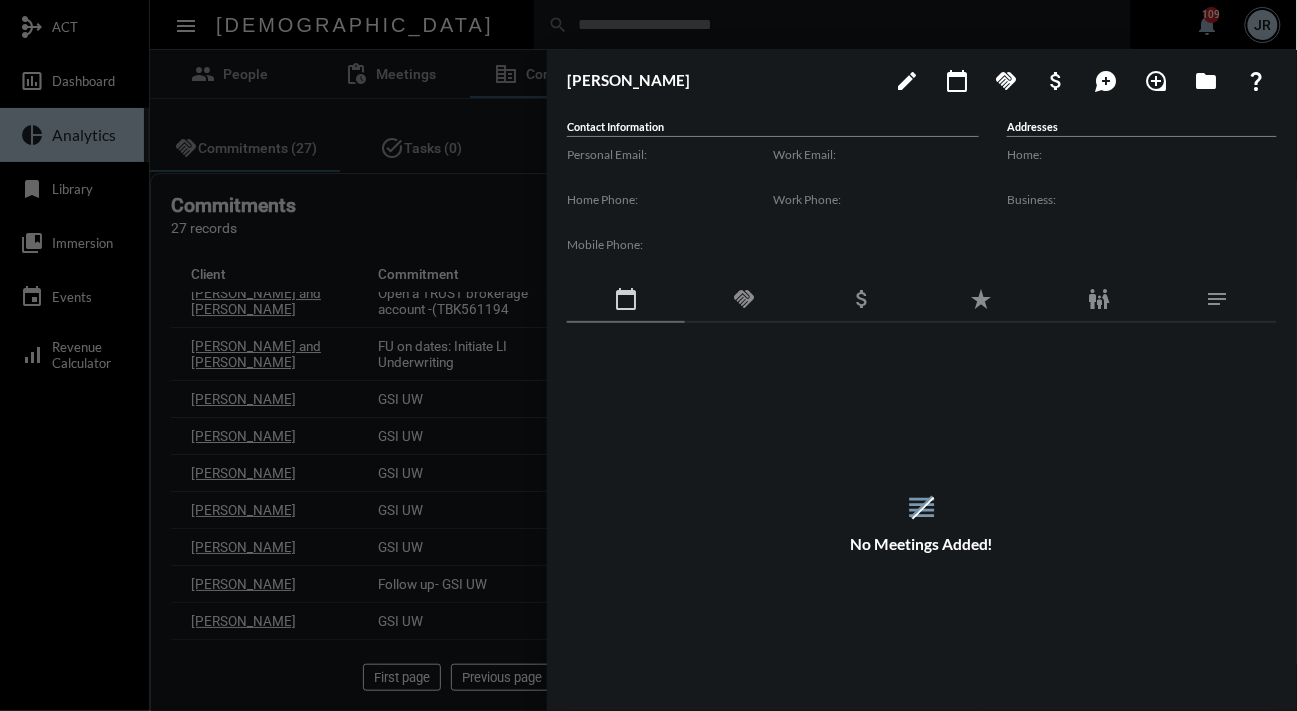 click at bounding box center (648, 355) 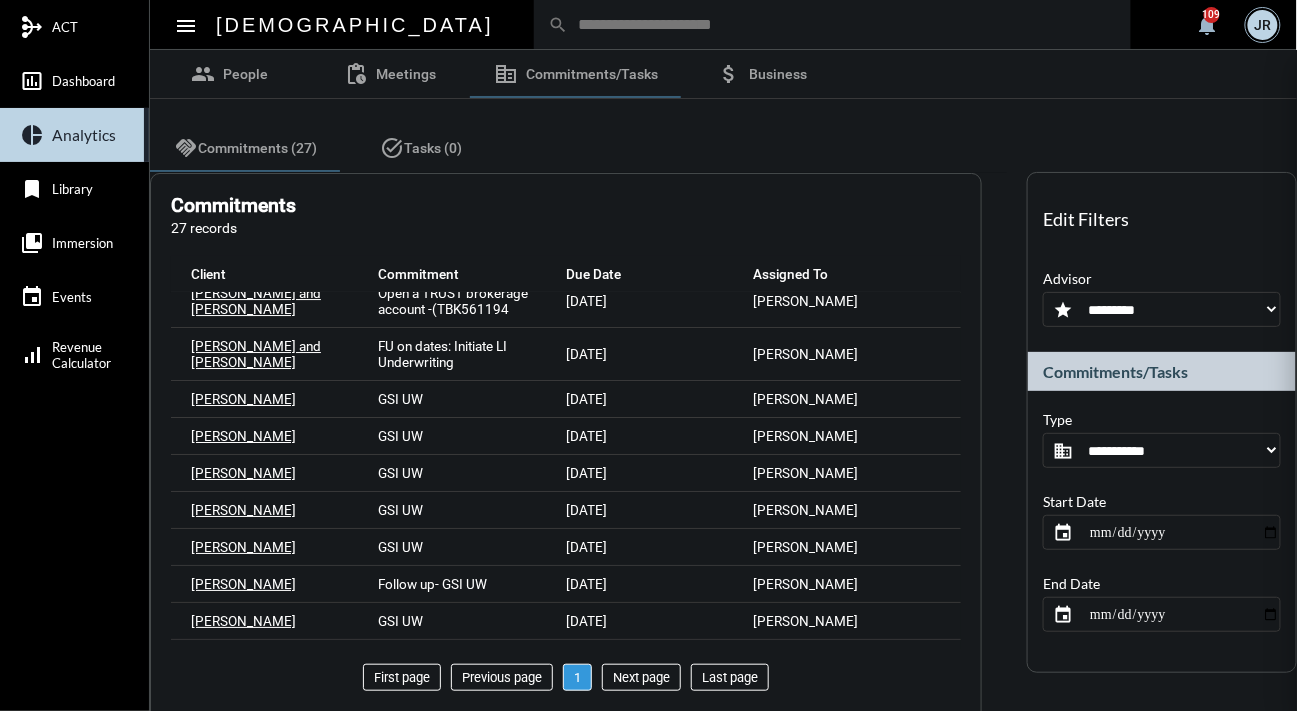 click on "mediation ACT insert_chart_outlined Dashboard pie_chart Analytics bookmark Library collections_bookmark Immersion event Events signal_cellular_alt Revenue Calculator menu apostle search notifications  109   JR  group People pending_actions Meetings corporate_fare Commitments/Tasks attach_money Business handshake Commitments (27) task_alt Tasks (0) Commitments 27 records add  Add filter  Client Commitment Due Date Assigned To  Bill (William) Collins  Make sure to have the annuity setup to pay Leora's policy in 2026. Call Guardian to see what is needed. 4/11/26 Camila Pinter  Vin Manno  Make sure the WBA has enough funds to pay the JT life policy 3/9/26 Camila Pinter  Mark Kranis  Please discuss the below with Brian: 10/1/25 Camila Pinter  Arthur and Caroline Digiovine  Check with Yan on Art and Carolyn quarterly fund. Where the funds are coming from? 9/22/25 Camila Pinter  Jacob Friedman  RMD Distribution -  Make sure to verify with Yan where this will go ACH or investment account 9/5/25 Camila Pinter 9/1/25" at bounding box center (648, 355) 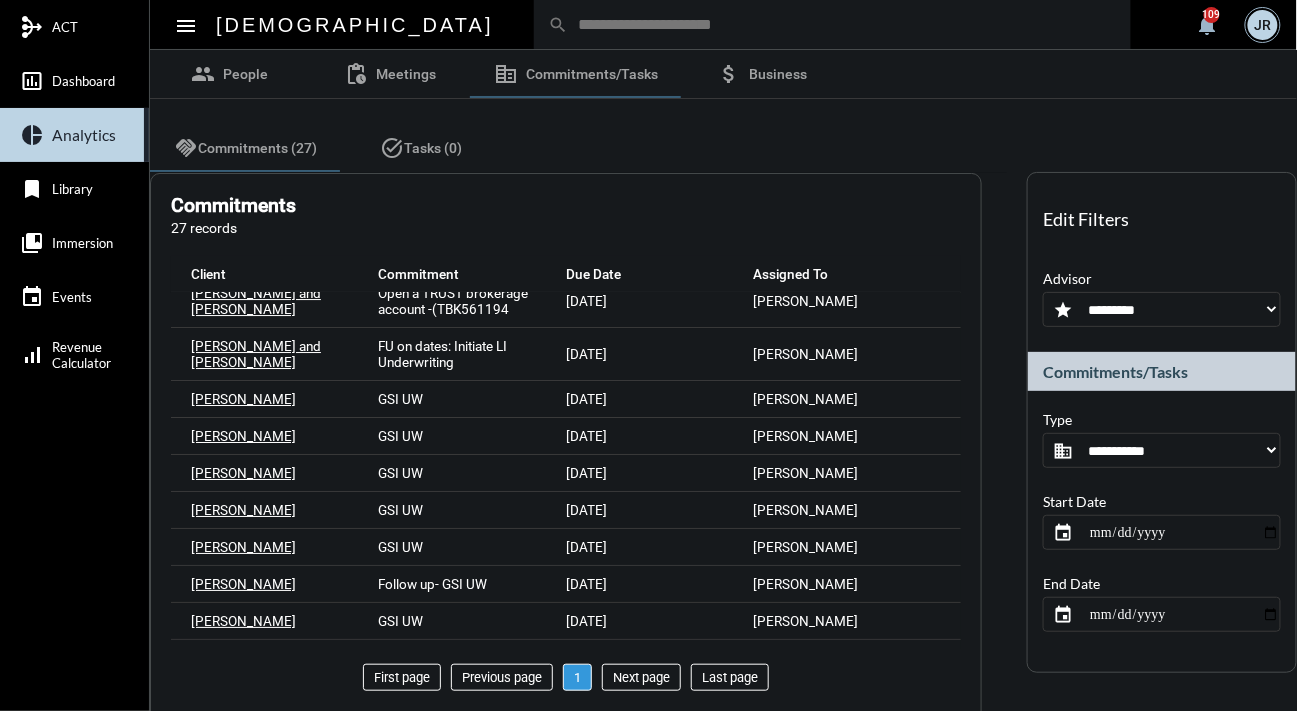 click on "Follow up - GSI UW" at bounding box center [435, 695] 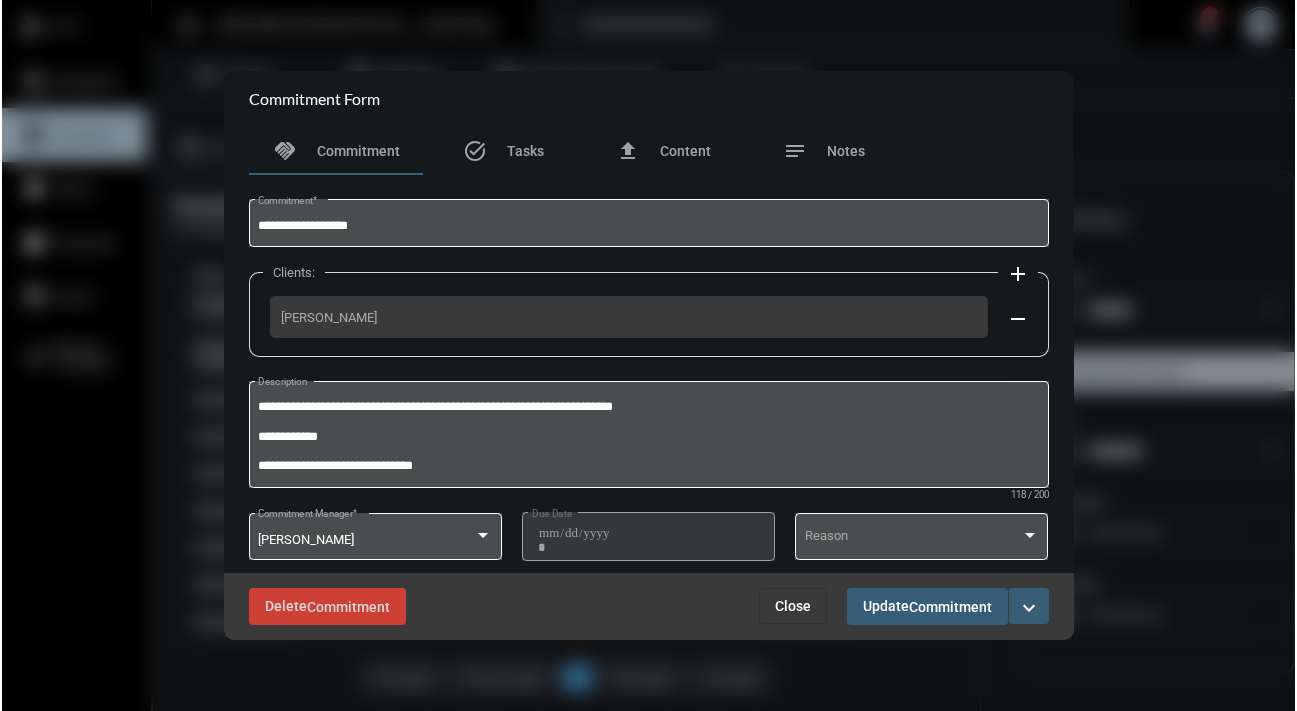 scroll, scrollTop: 1843, scrollLeft: 0, axis: vertical 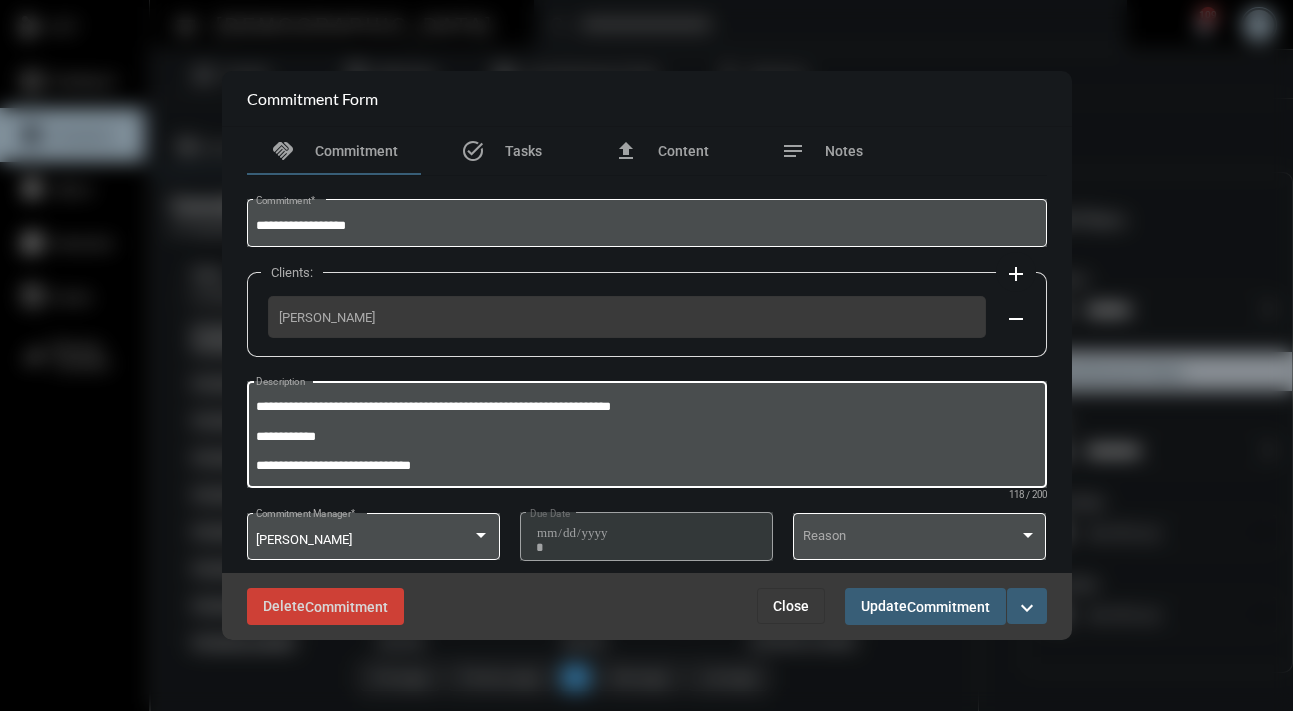 click on "**********" 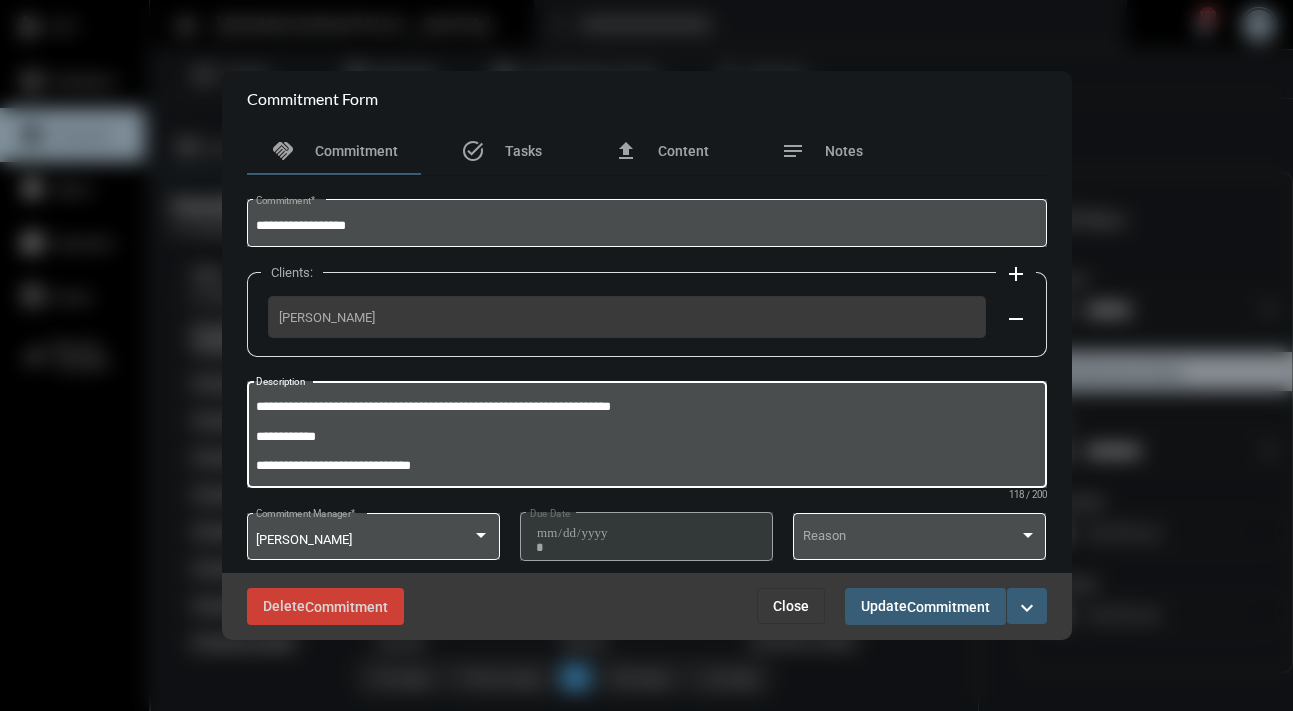 click on "**********" at bounding box center [646, 437] 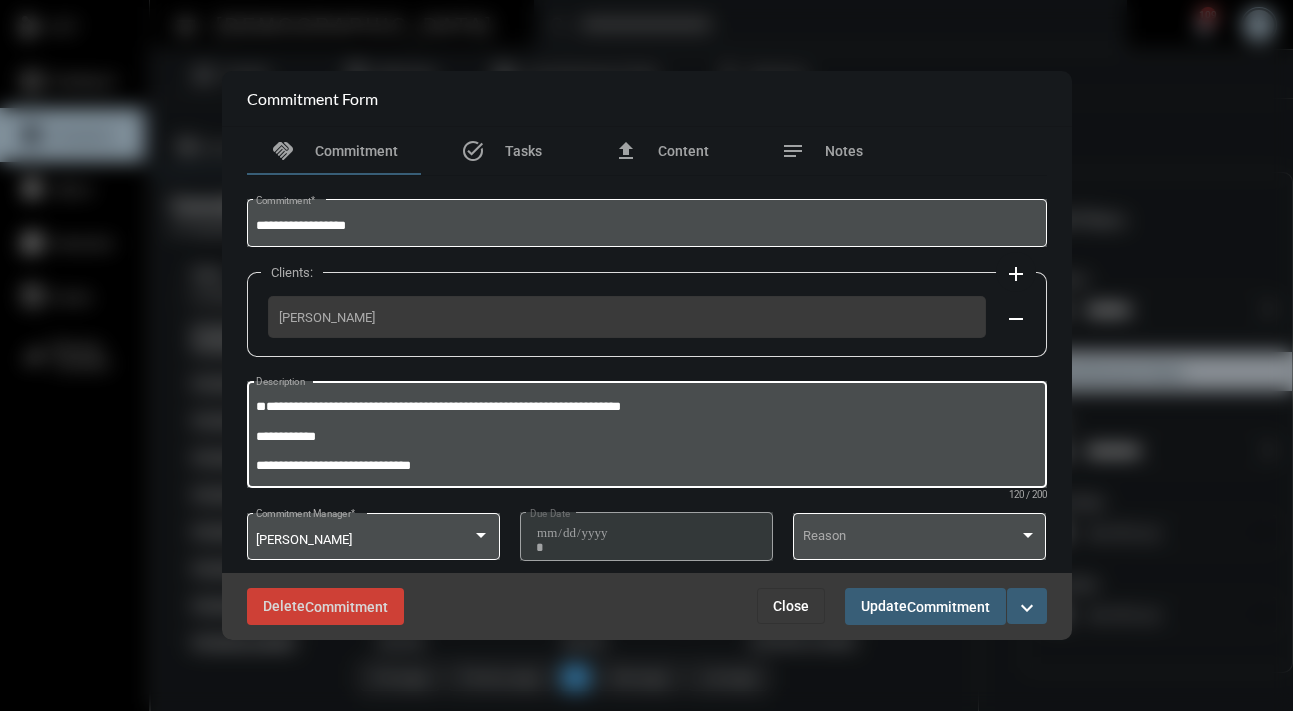 drag, startPoint x: 305, startPoint y: 390, endPoint x: 292, endPoint y: 403, distance: 18.384777 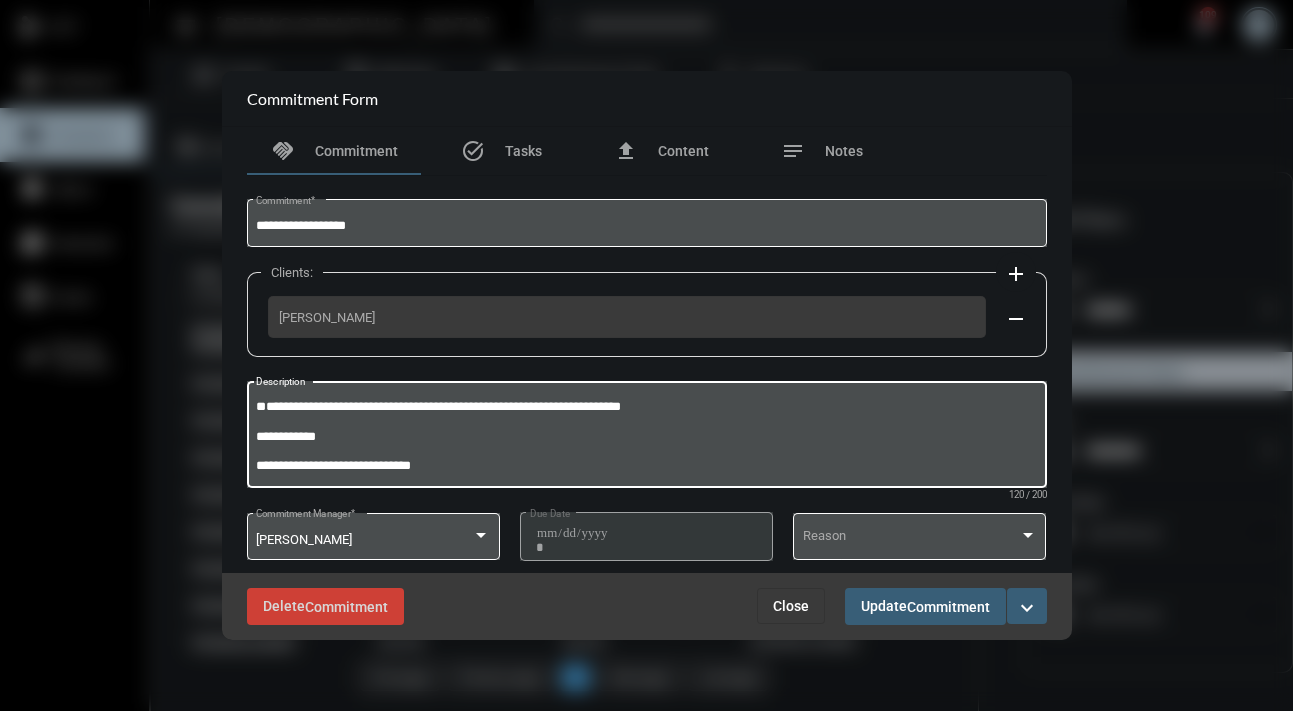 paste on "**********" 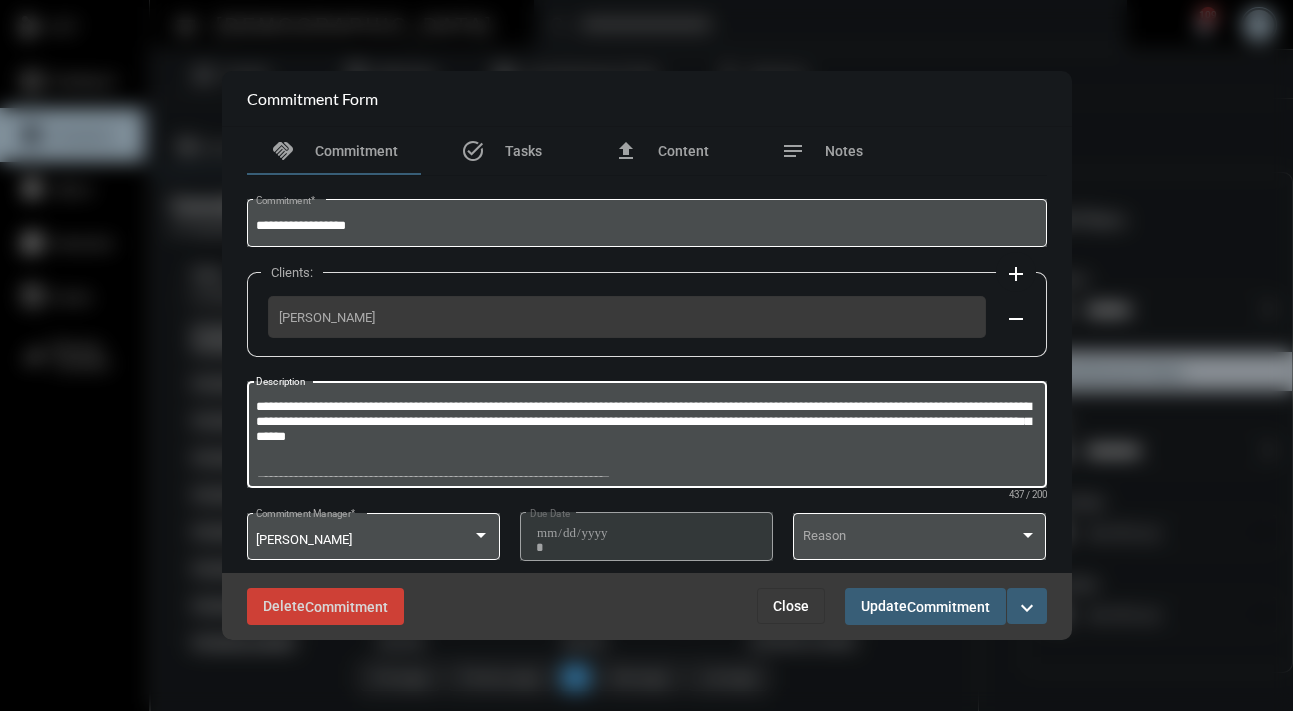 type on "**********" 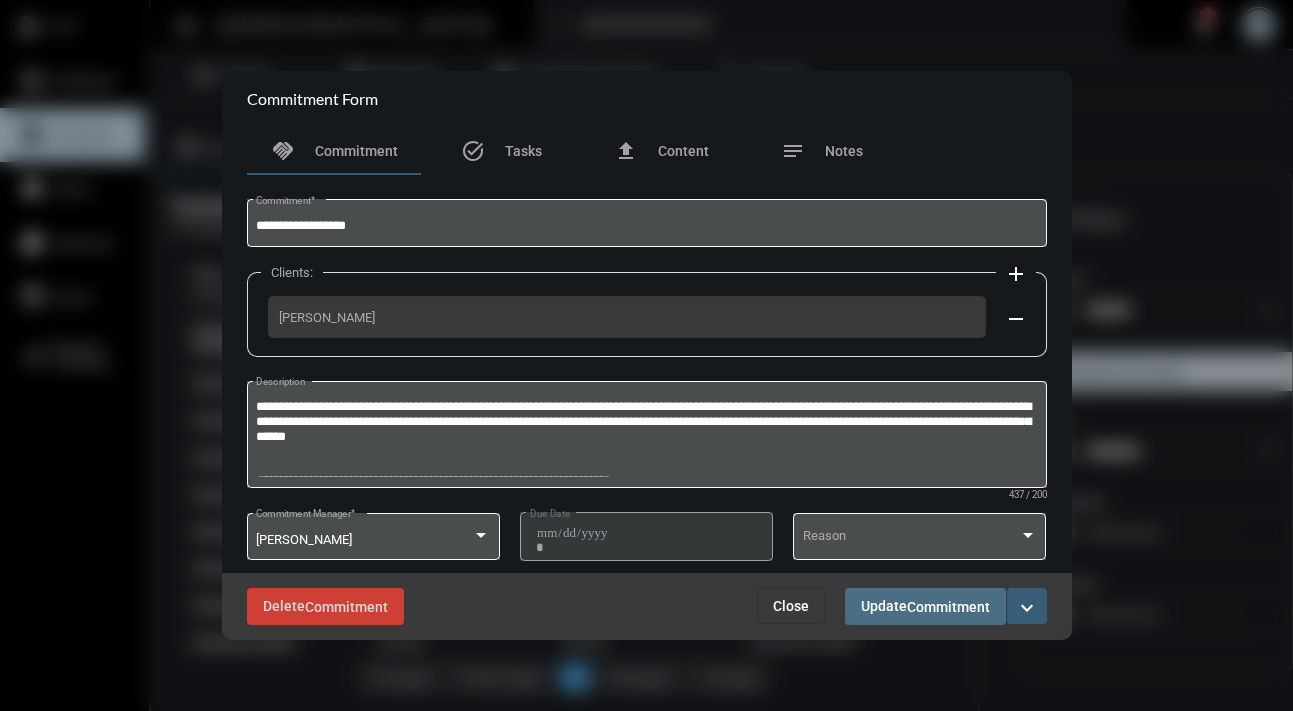 click on "Update  Commitment" at bounding box center (925, 606) 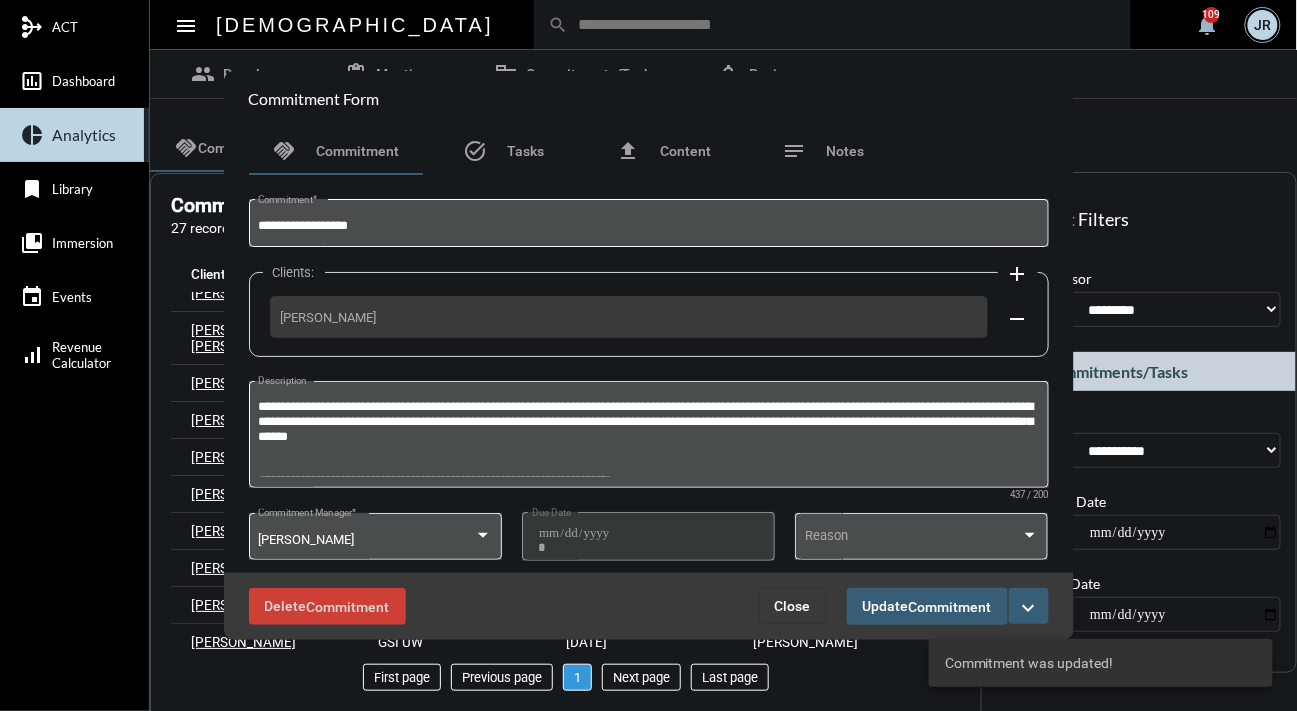 scroll, scrollTop: 0, scrollLeft: 0, axis: both 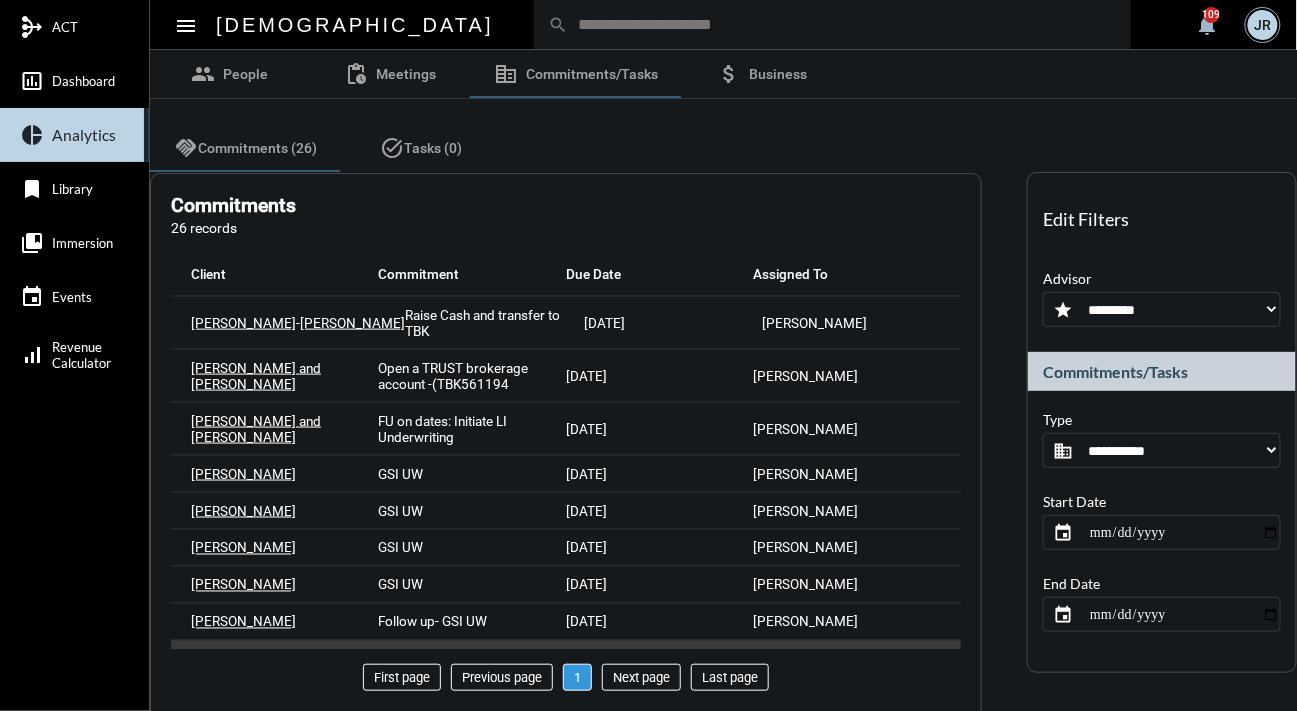click on "Anup Jnawali" at bounding box center (243, 659) 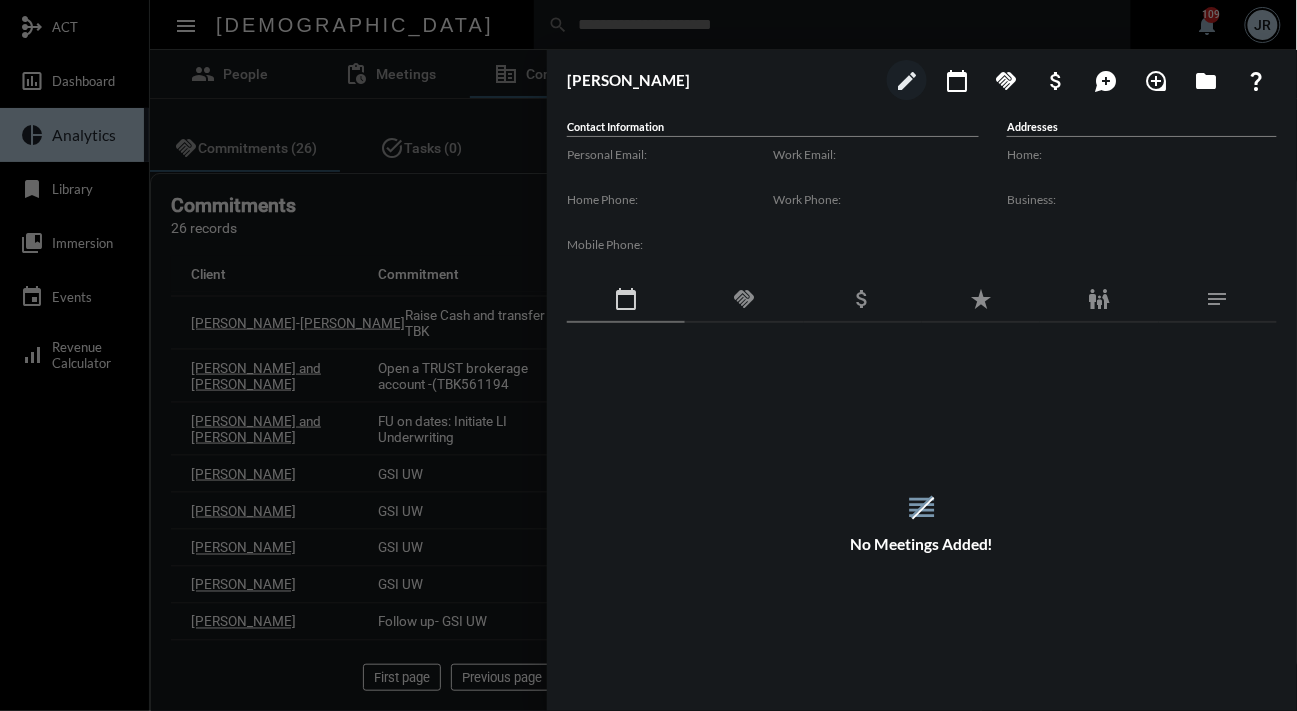 click at bounding box center (648, 355) 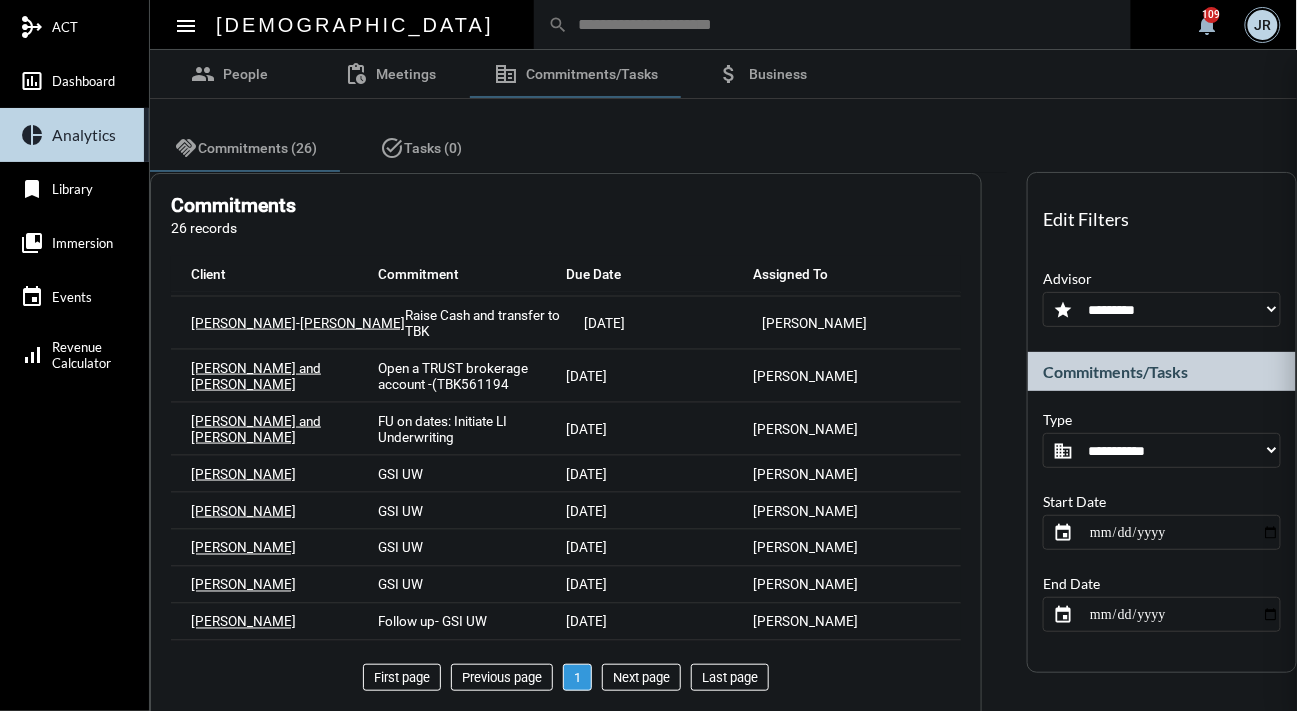 click at bounding box center (648, 355) 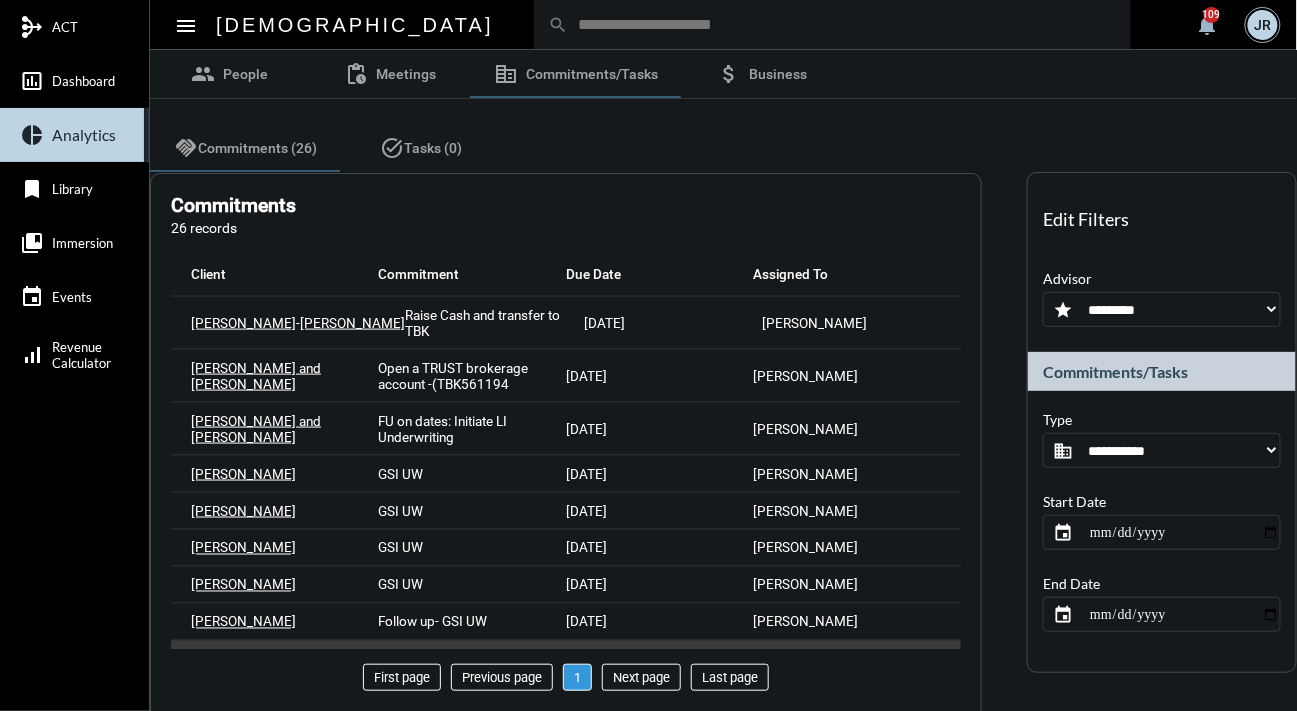 click on "GSI UW" at bounding box center [401, 659] 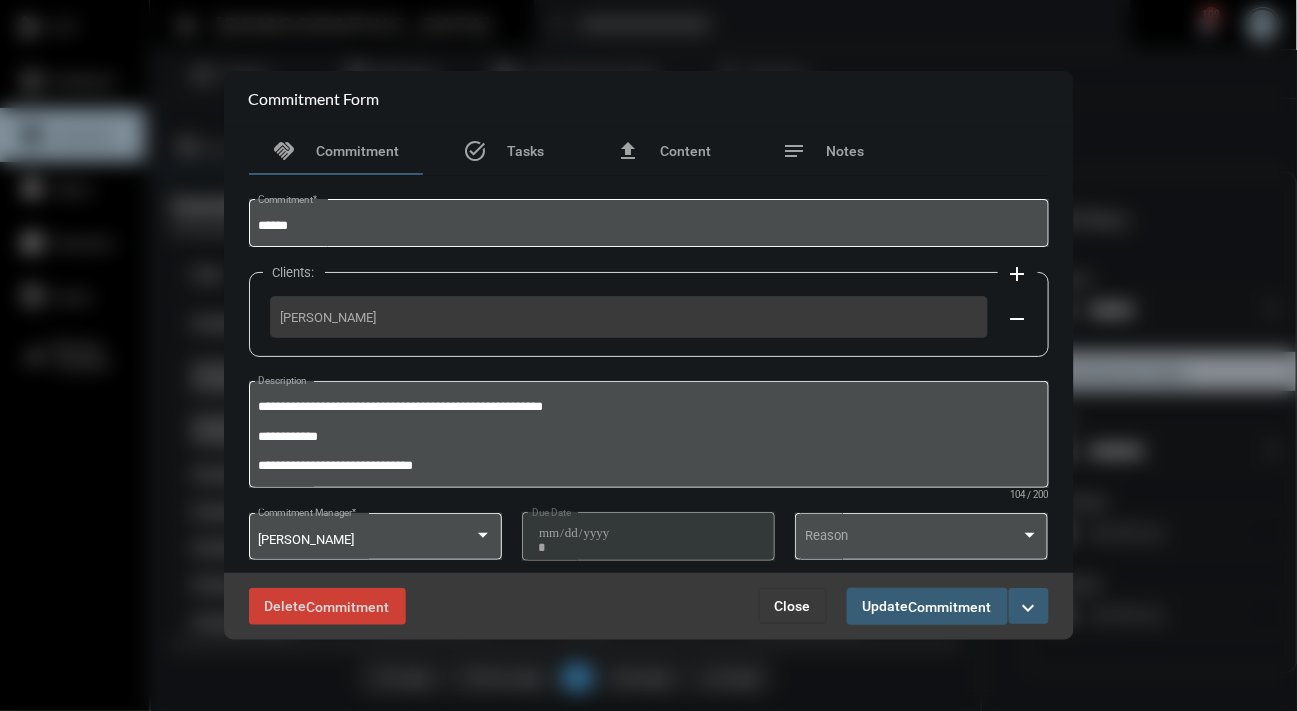 scroll, scrollTop: 744, scrollLeft: 0, axis: vertical 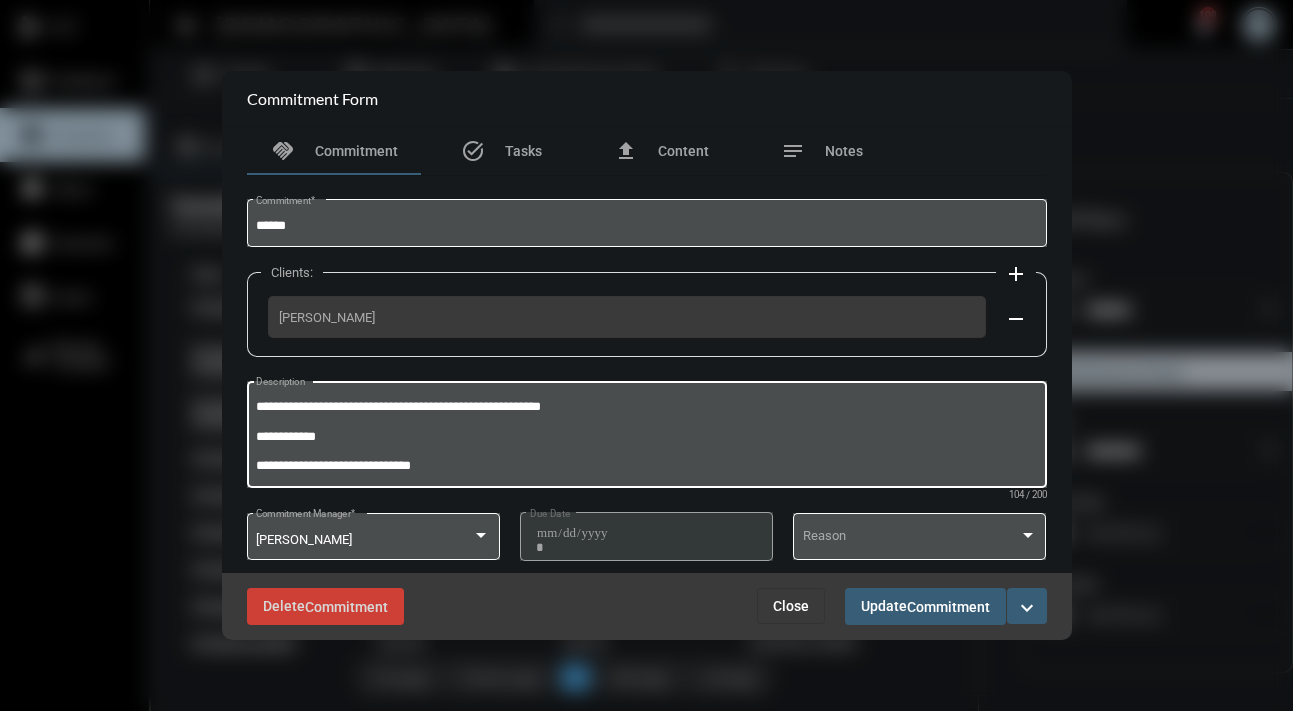click on "**********" at bounding box center (646, 437) 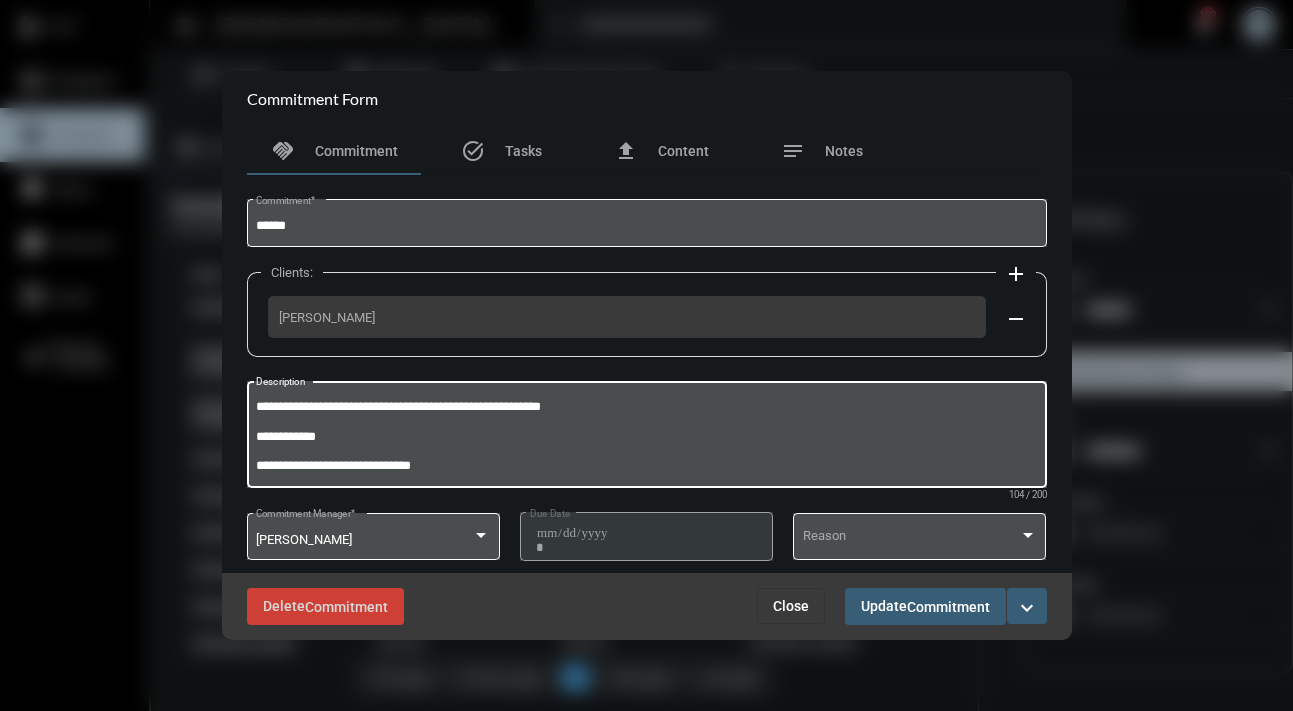click on "**********" at bounding box center [646, 437] 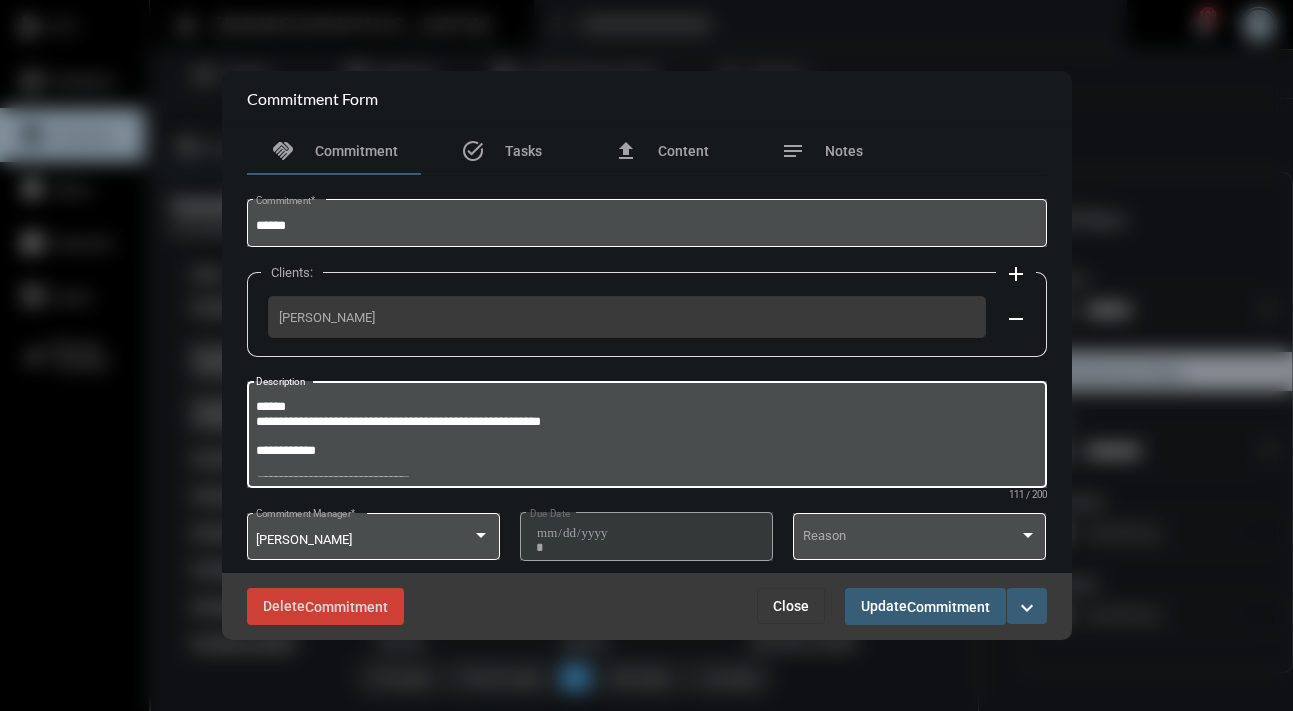 paste on "**********" 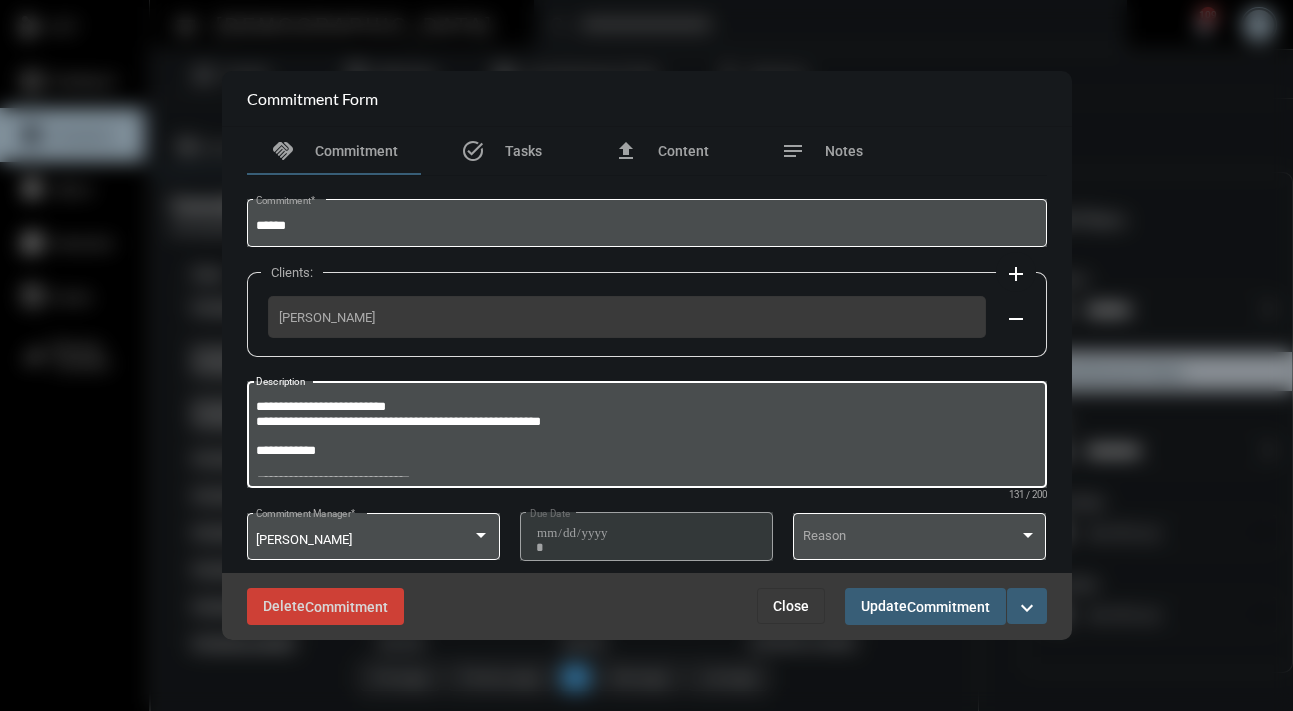 drag, startPoint x: 408, startPoint y: 402, endPoint x: 340, endPoint y: 400, distance: 68.0294 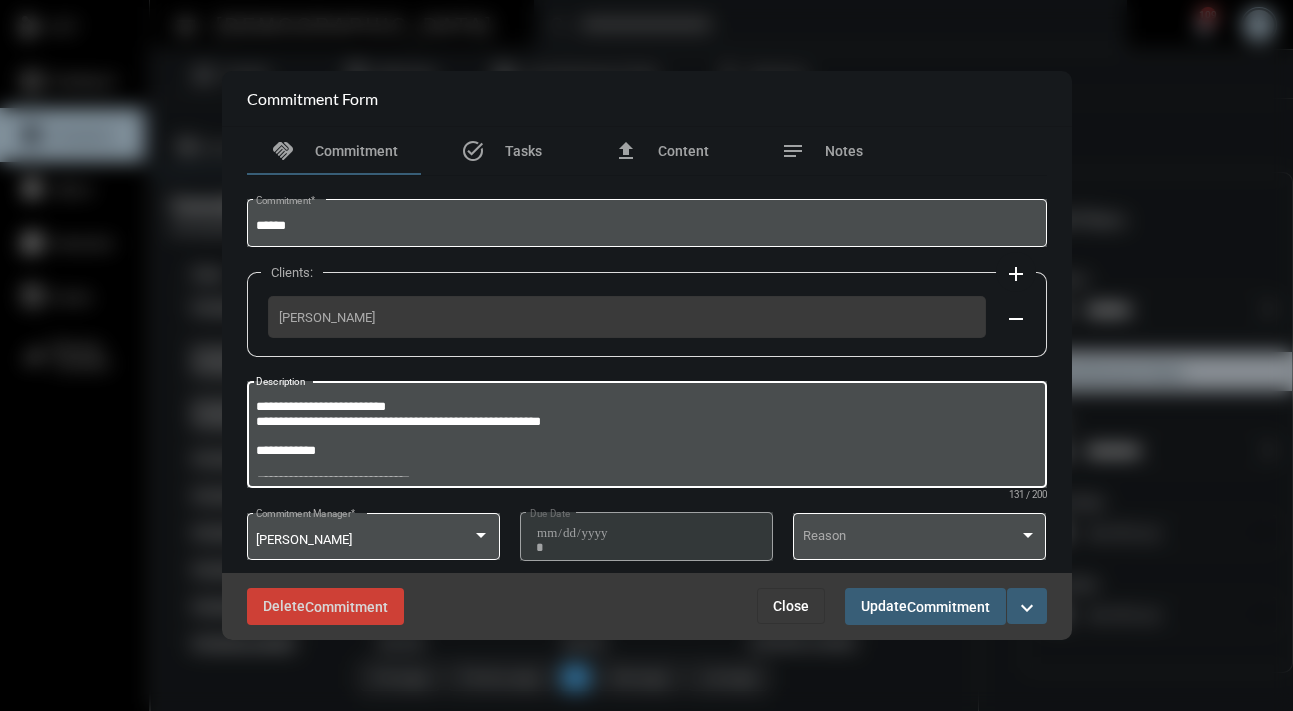 click on "**********" at bounding box center [646, 437] 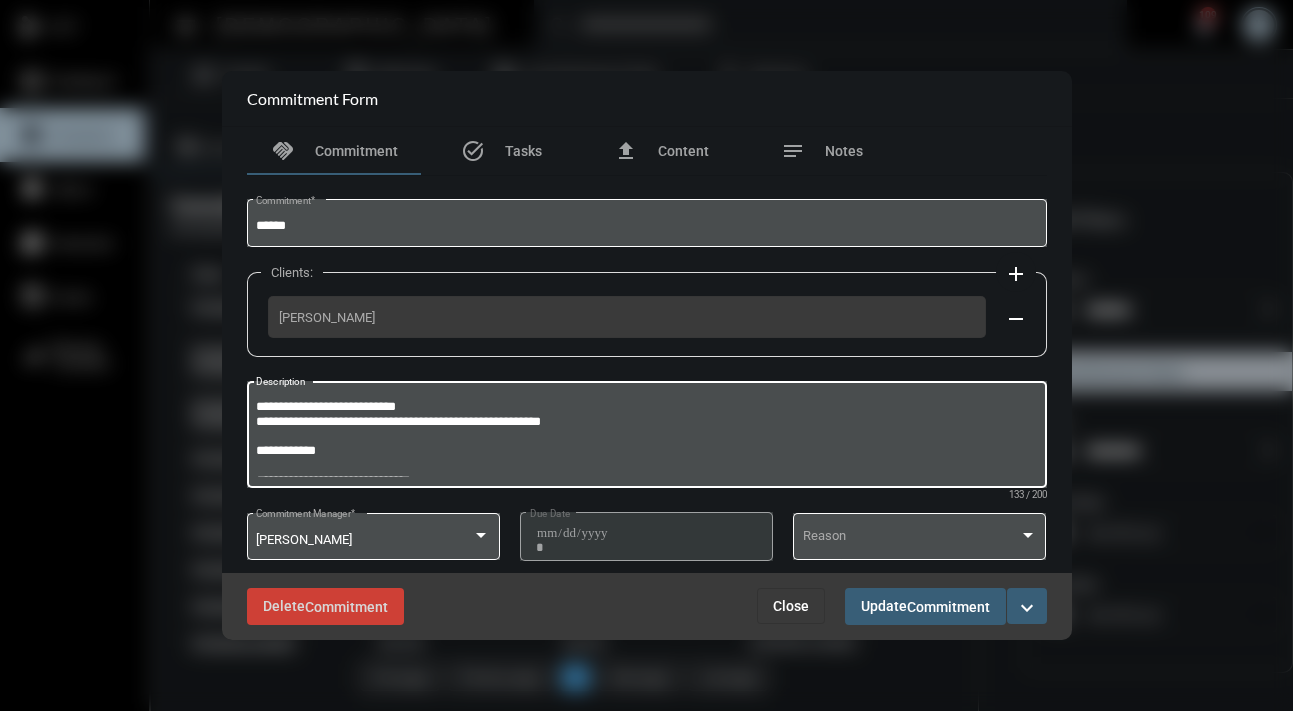 type on "**********" 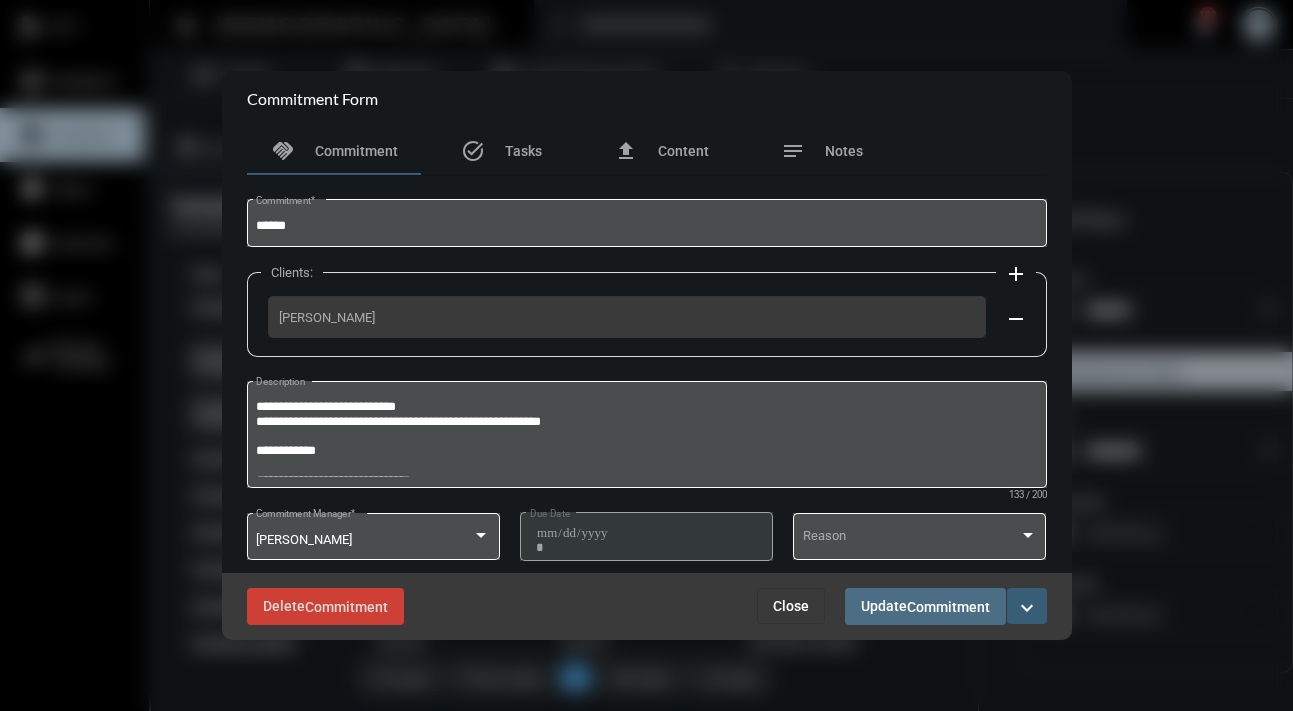 click on "Commitment" at bounding box center [948, 607] 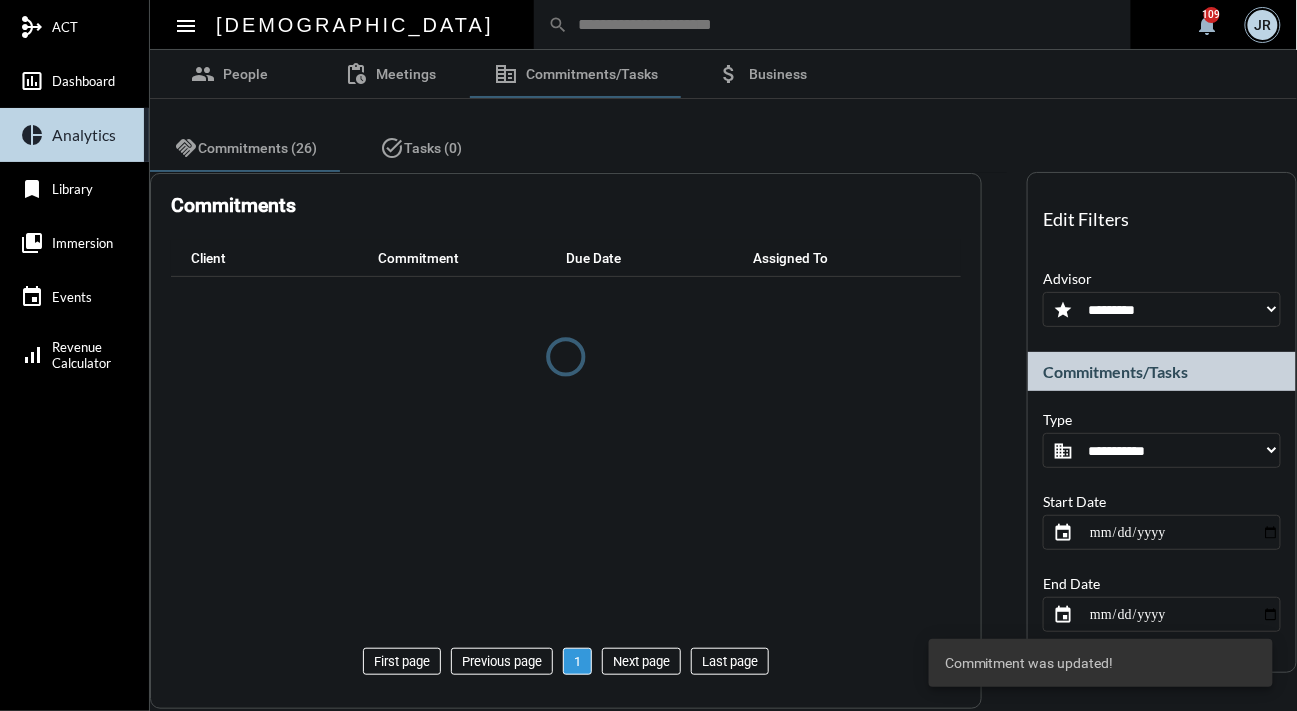 scroll, scrollTop: 0, scrollLeft: 0, axis: both 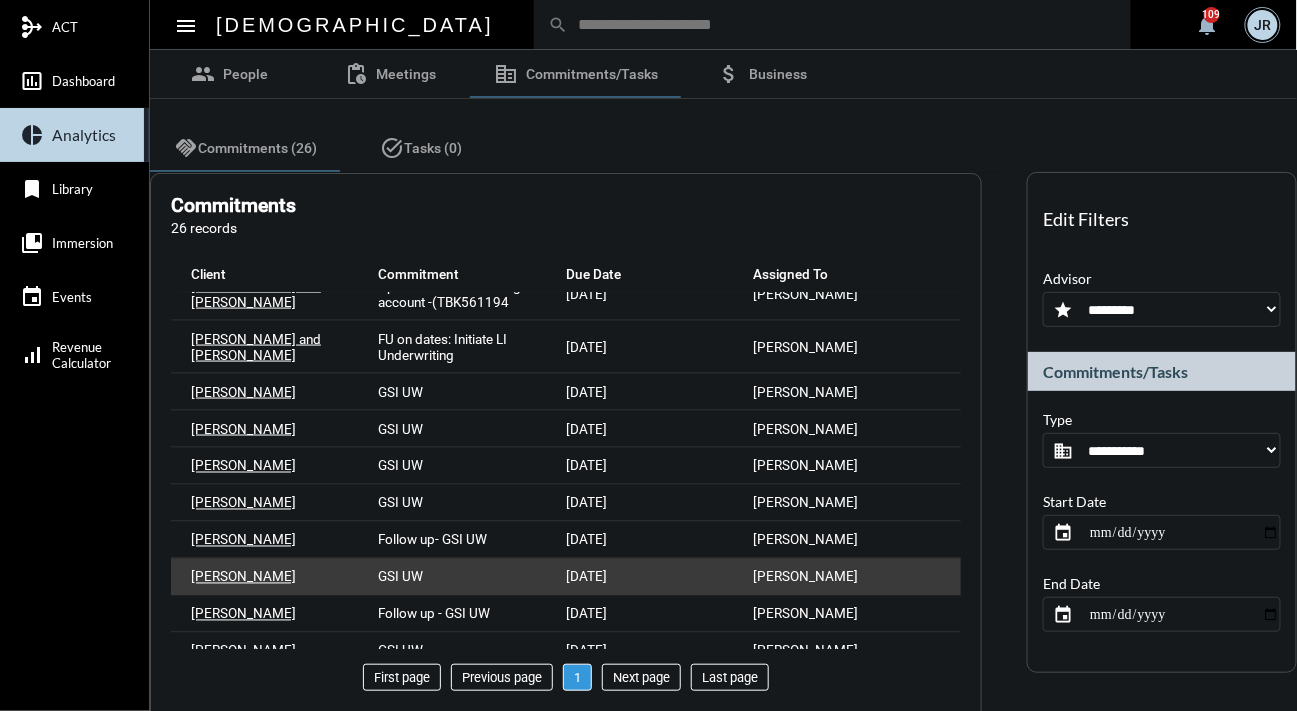 click on "Lia Metzger" at bounding box center [243, 577] 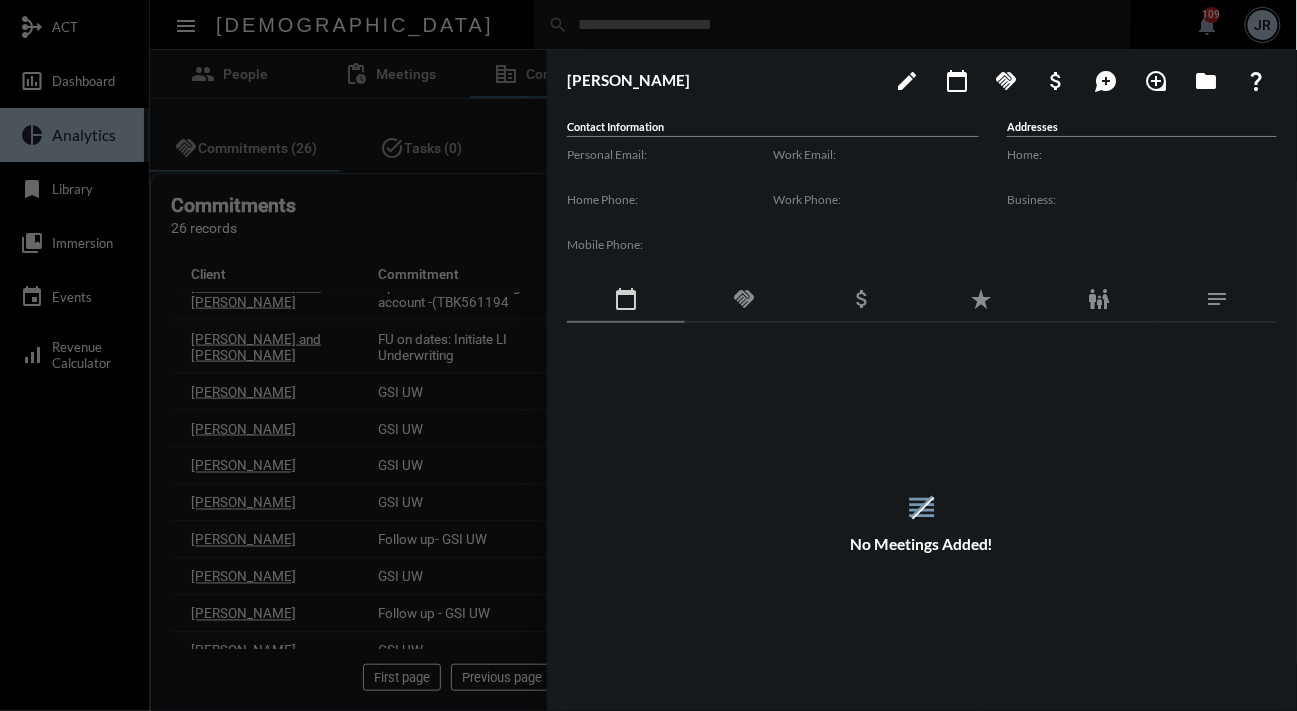click at bounding box center [648, 355] 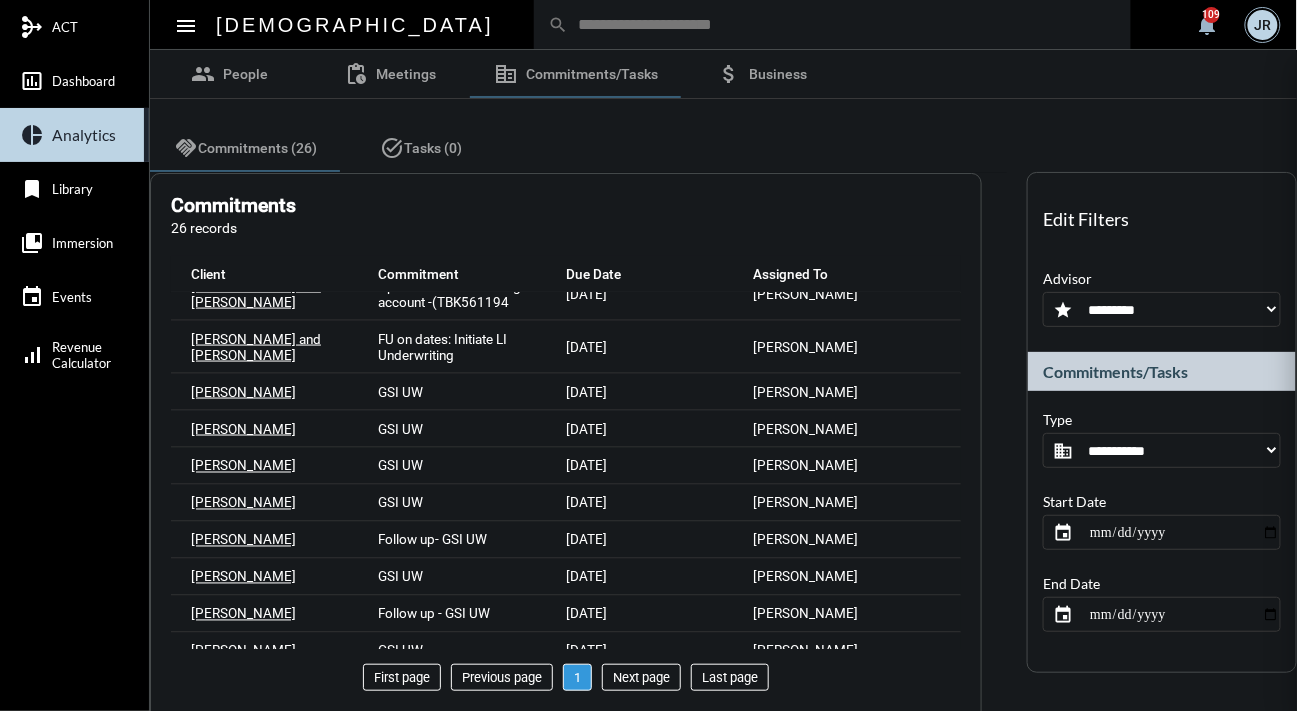 click at bounding box center (648, 355) 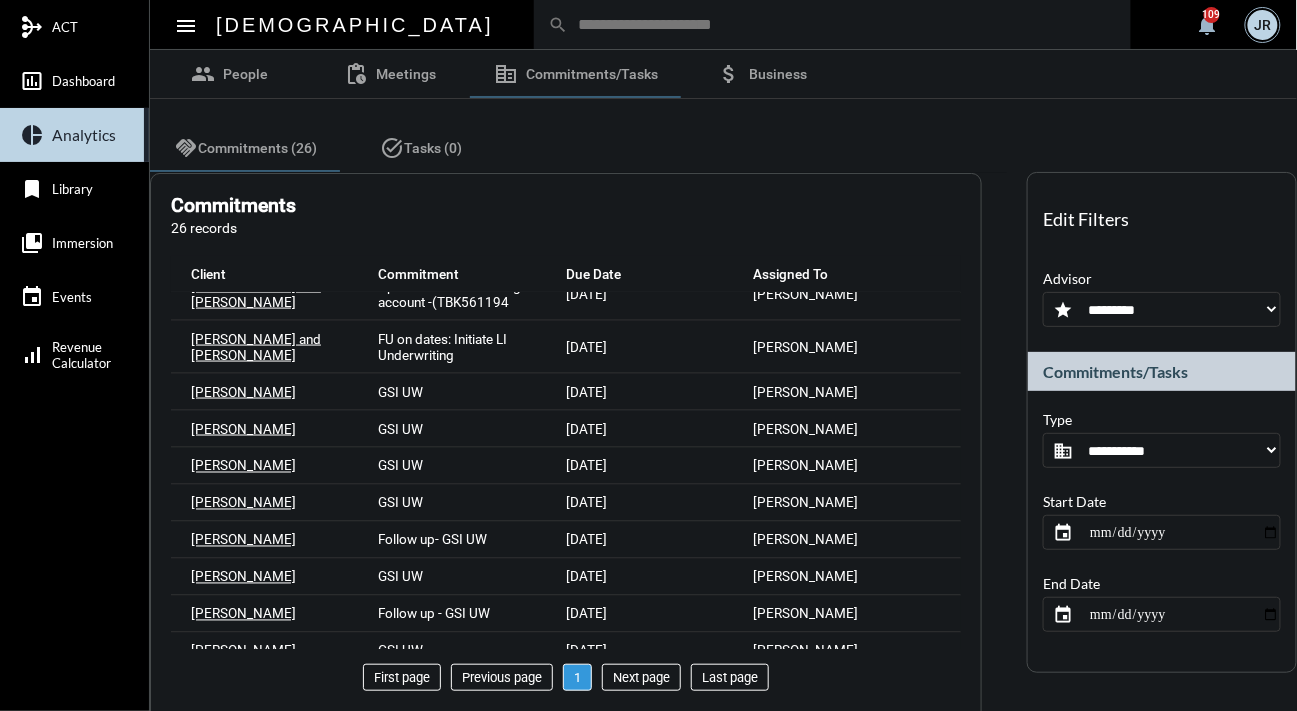 click on "GSI UW" at bounding box center [401, 577] 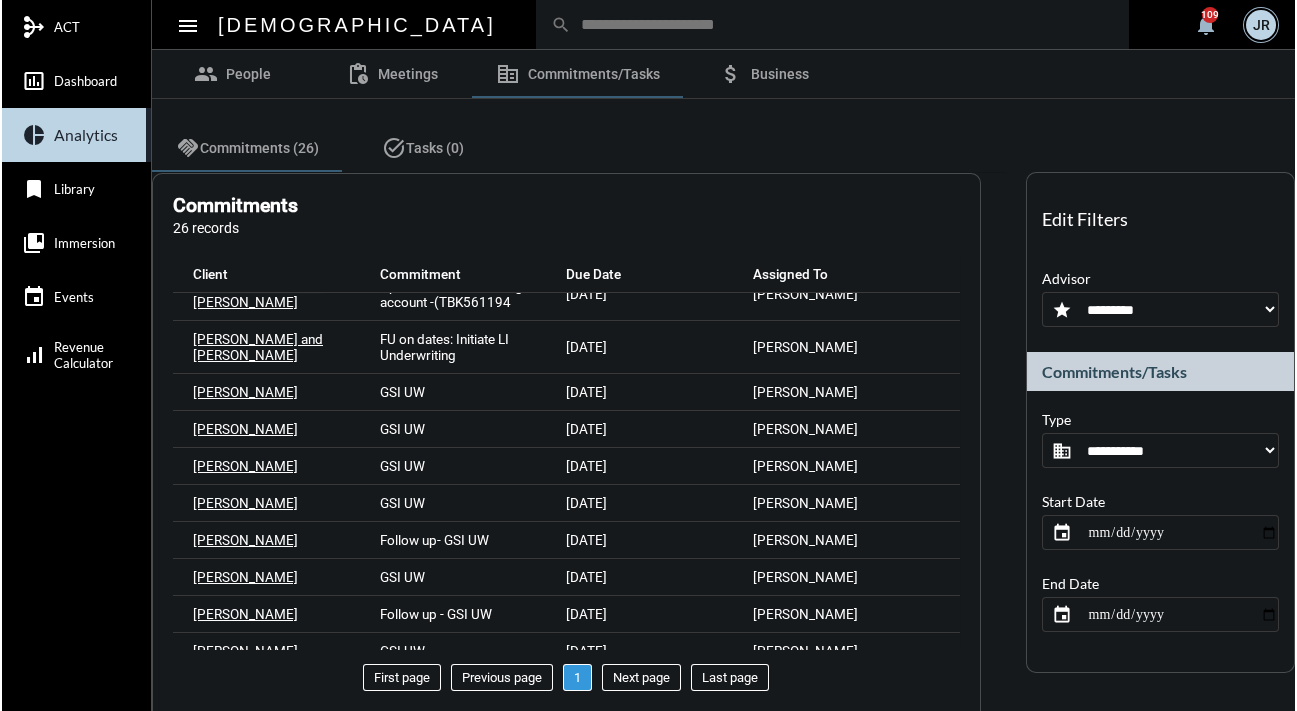 scroll, scrollTop: 827, scrollLeft: 0, axis: vertical 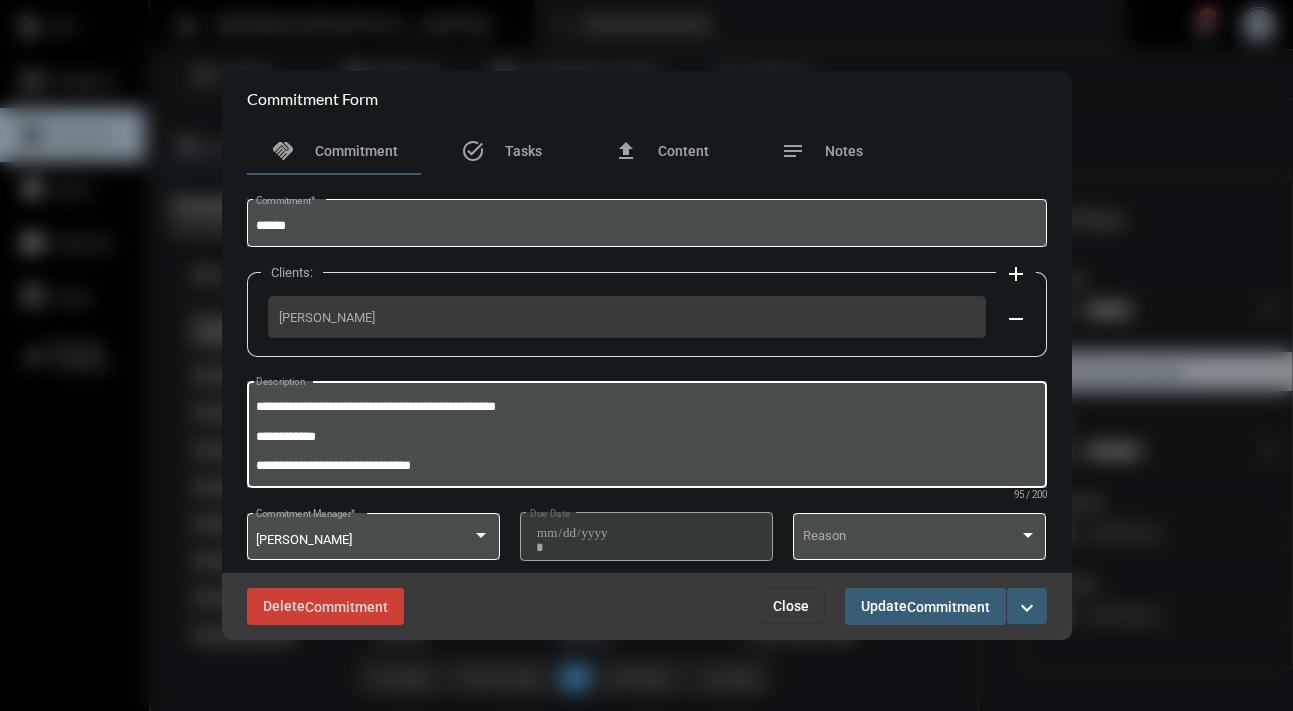 click on "**********" at bounding box center (646, 437) 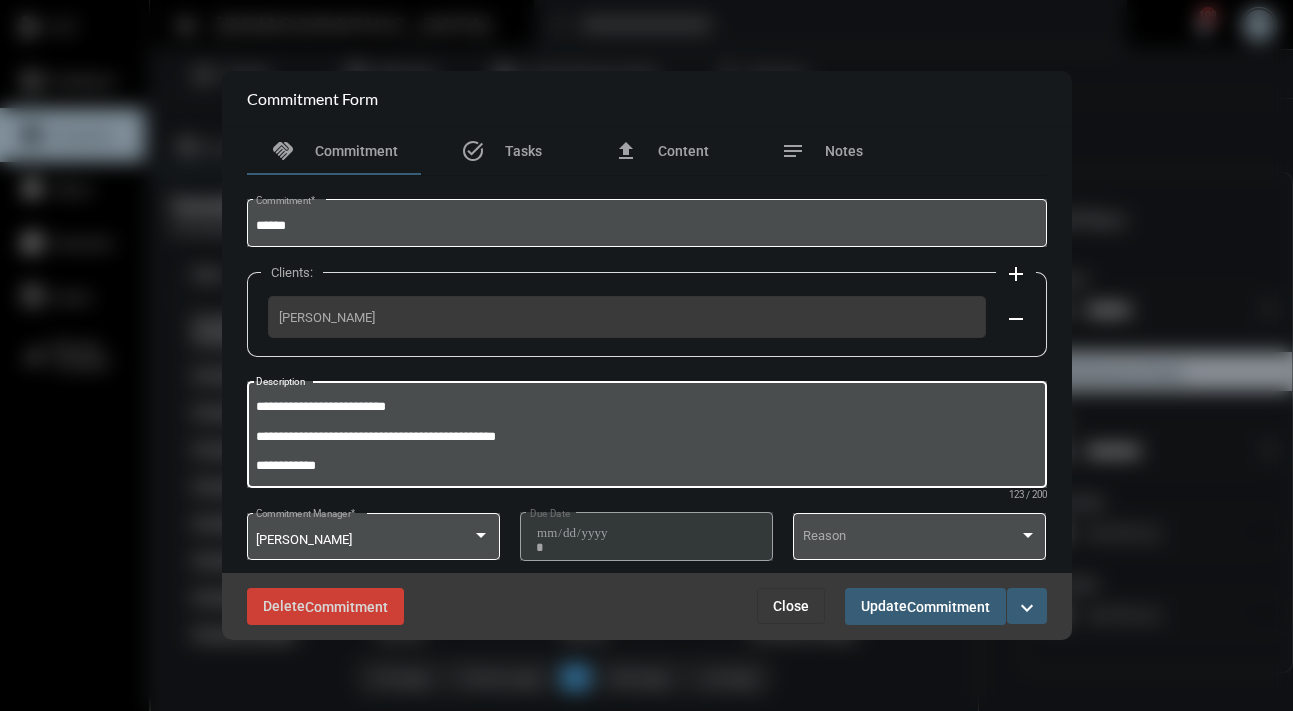 type on "**********" 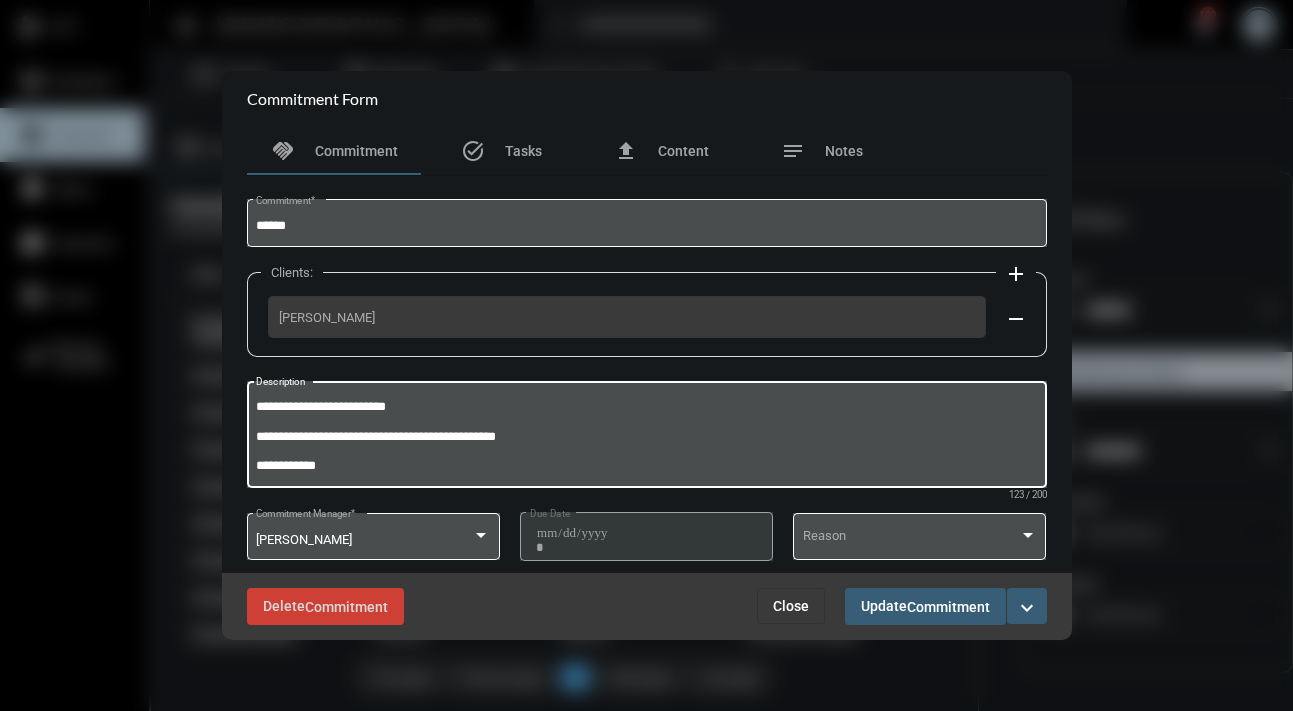 click on "Commitment" at bounding box center [948, 607] 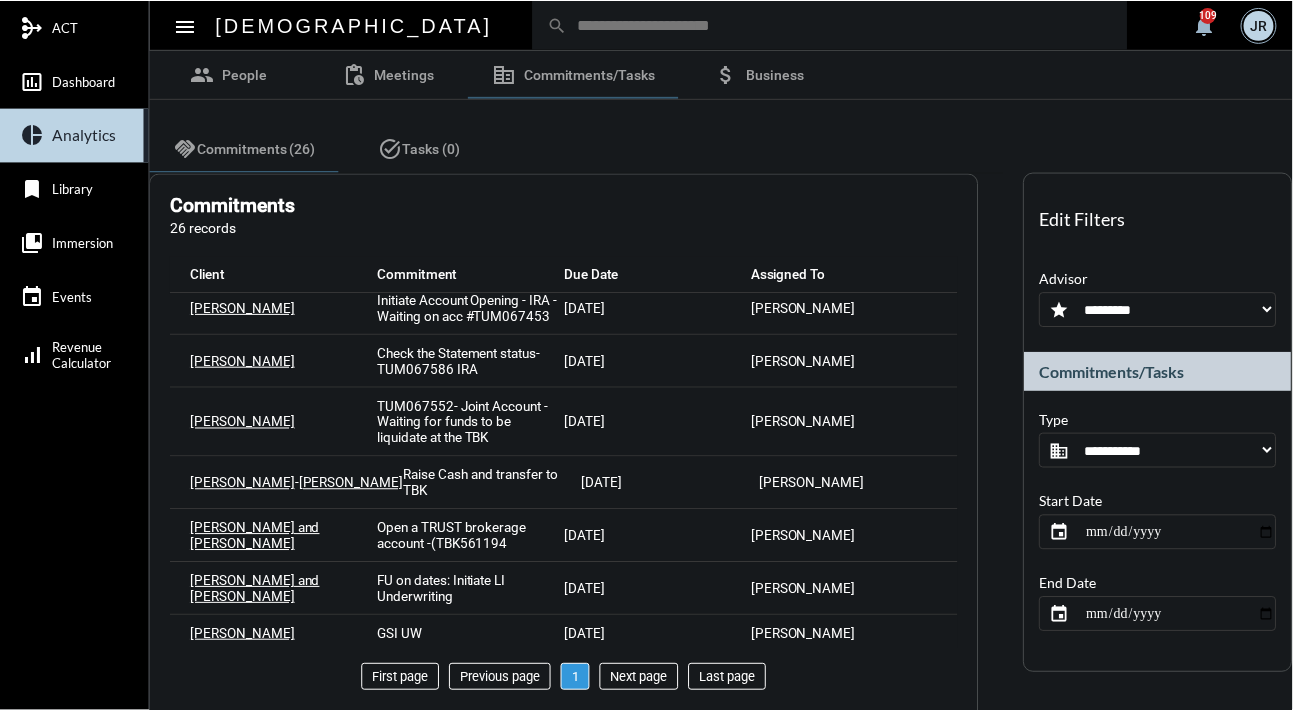 scroll, scrollTop: 600, scrollLeft: 0, axis: vertical 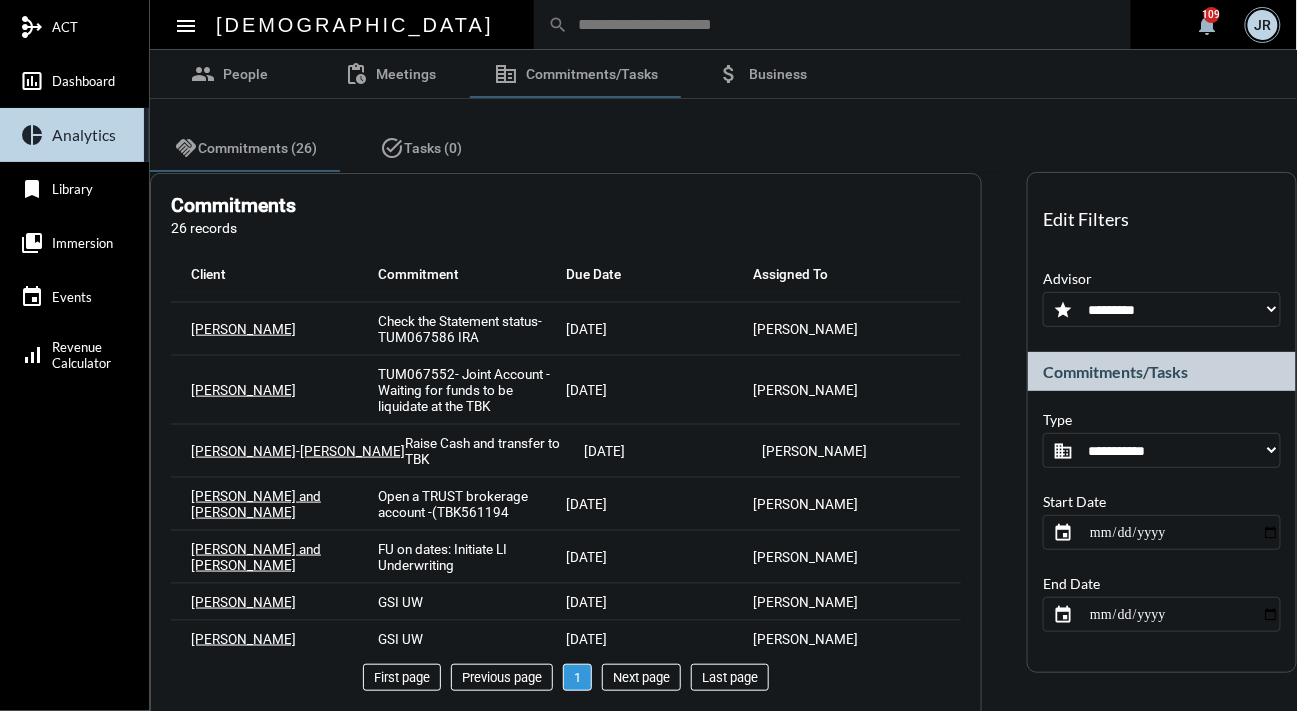 click on "GSI UW" at bounding box center [401, 676] 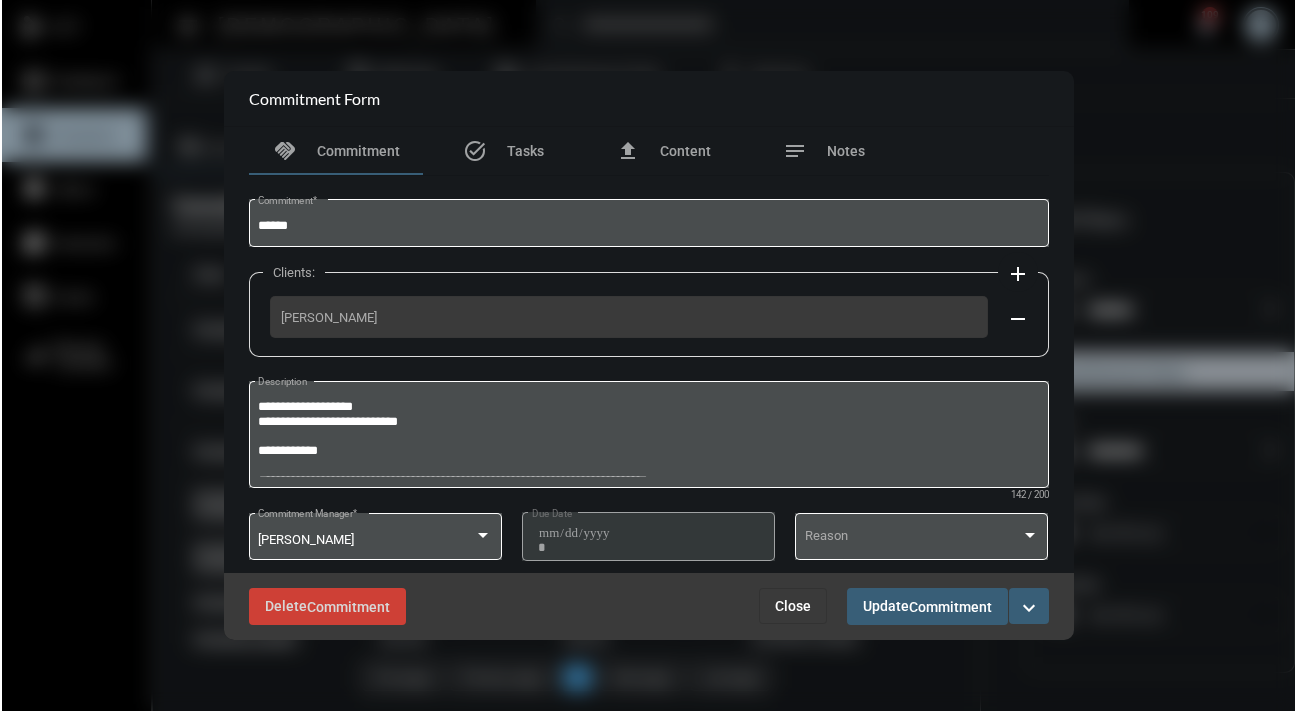 scroll, scrollTop: 616, scrollLeft: 0, axis: vertical 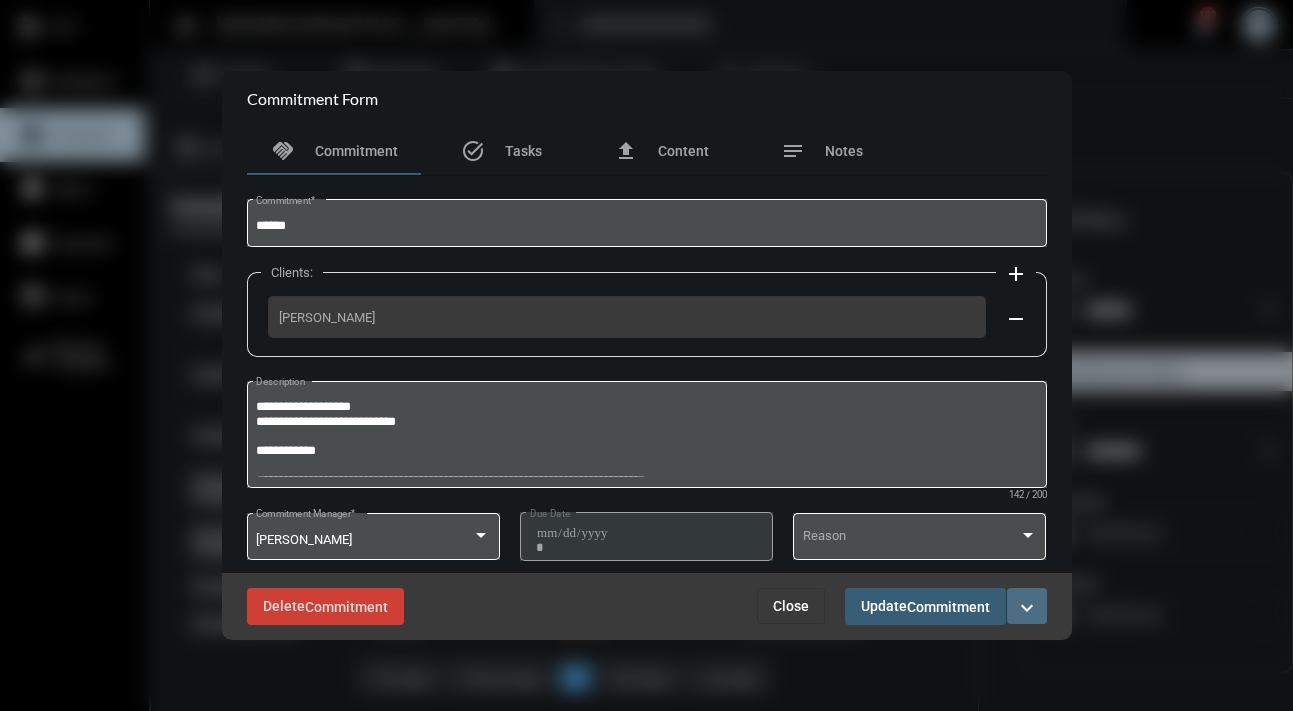click on "expand_more" at bounding box center (1027, 608) 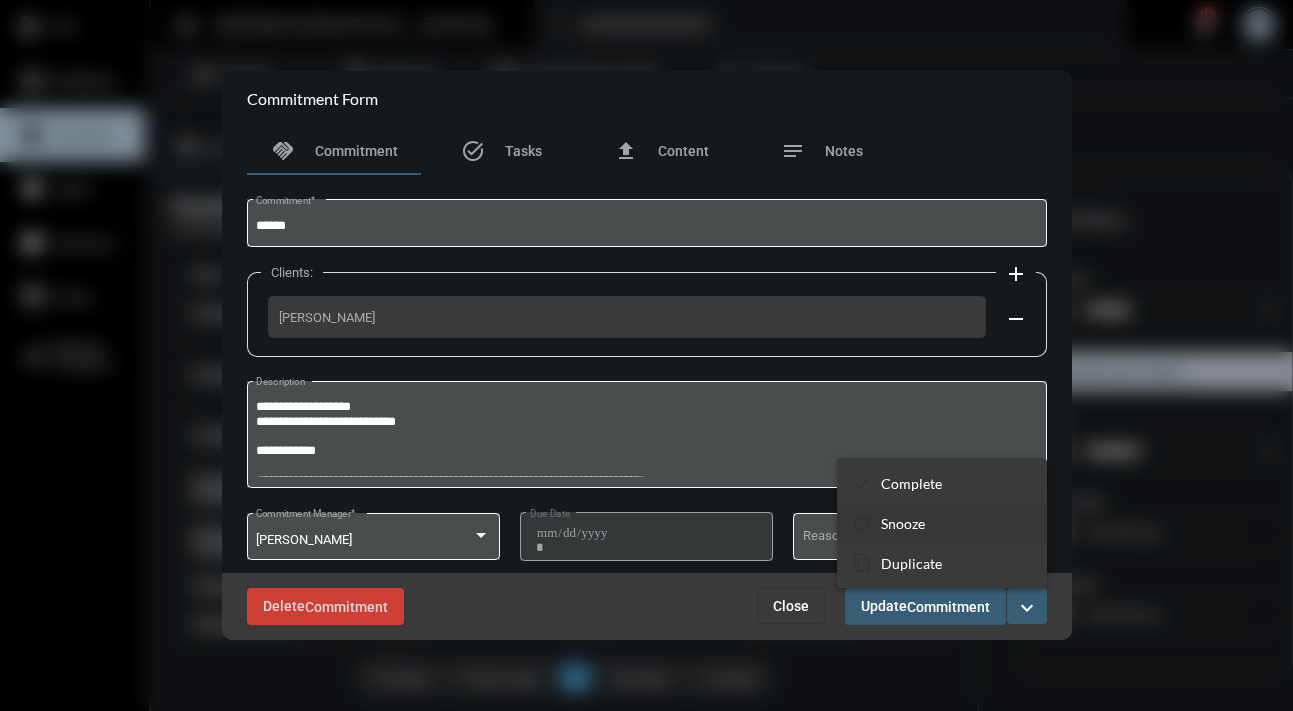 click on "Snooze" at bounding box center (903, 523) 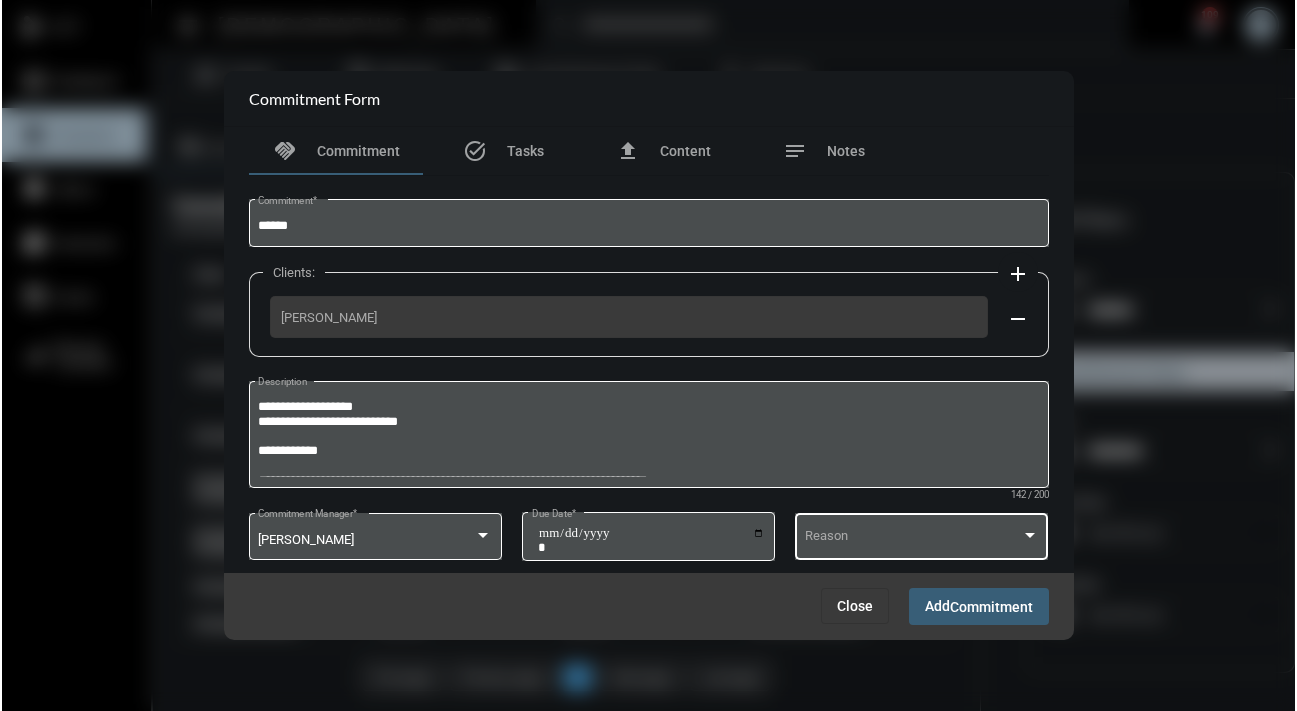 scroll, scrollTop: 600, scrollLeft: 0, axis: vertical 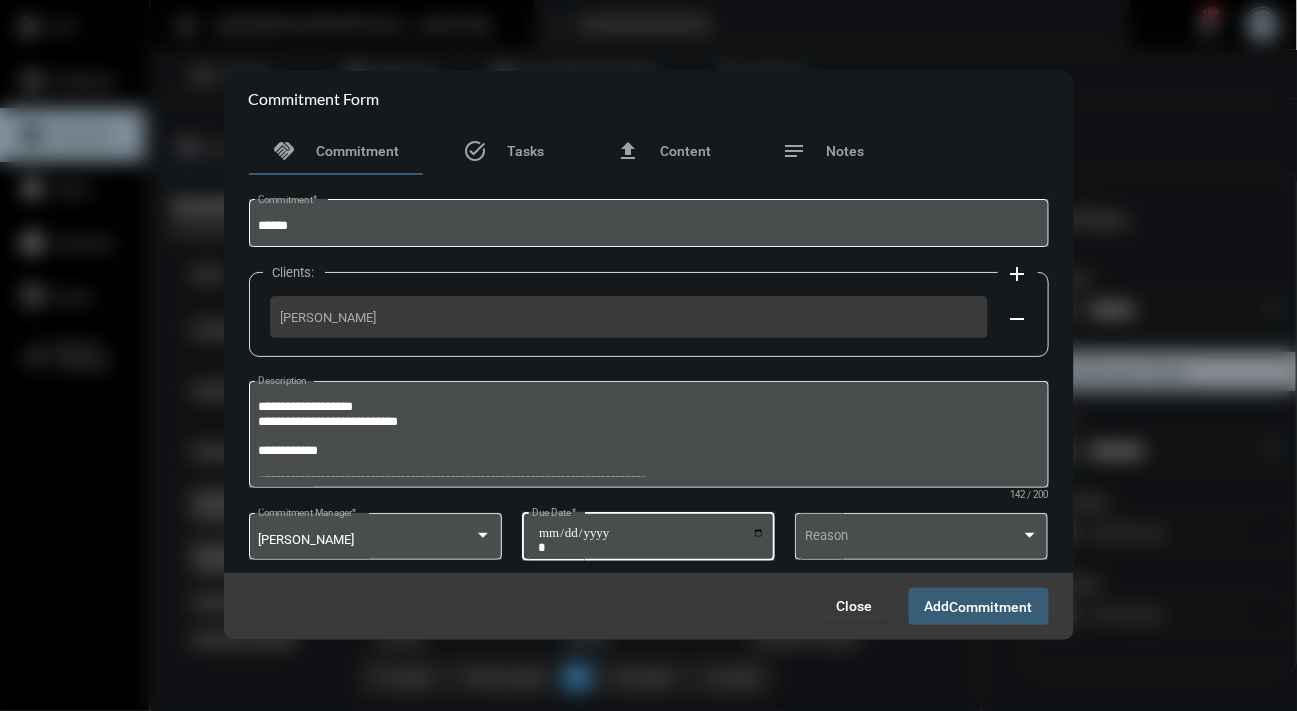 click on "**********" at bounding box center [651, 540] 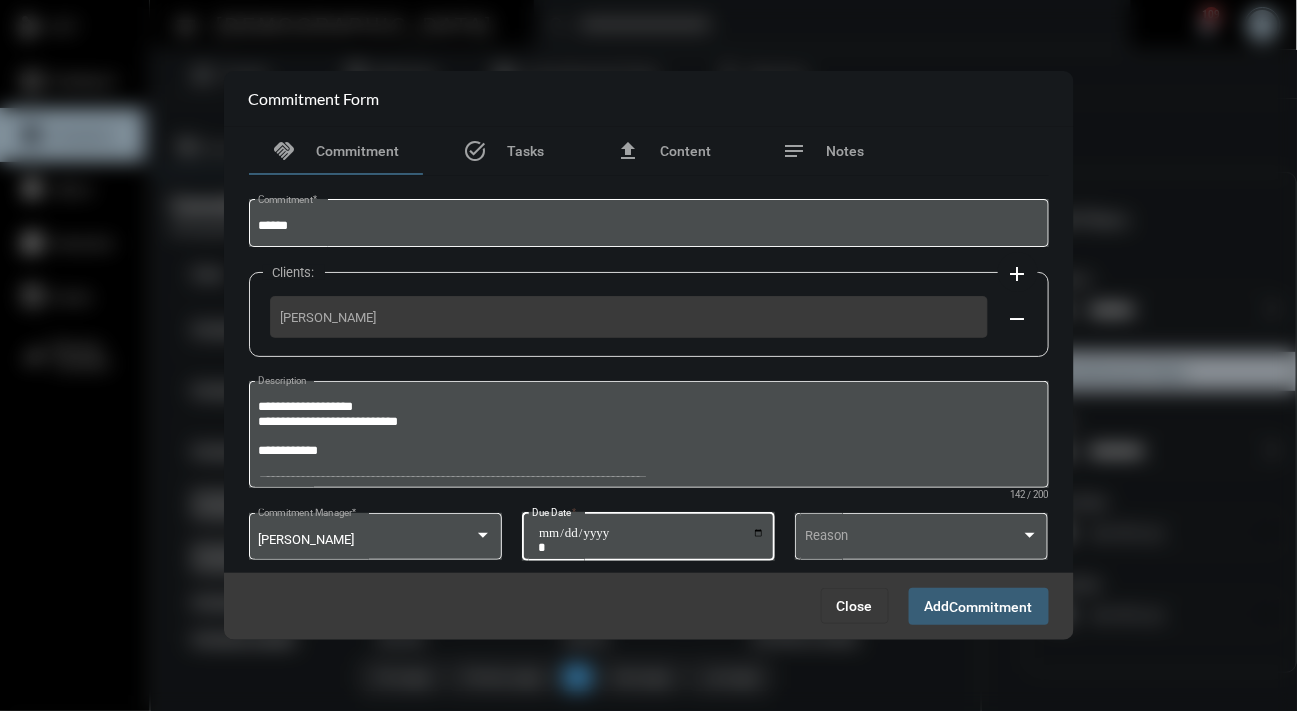 type on "**********" 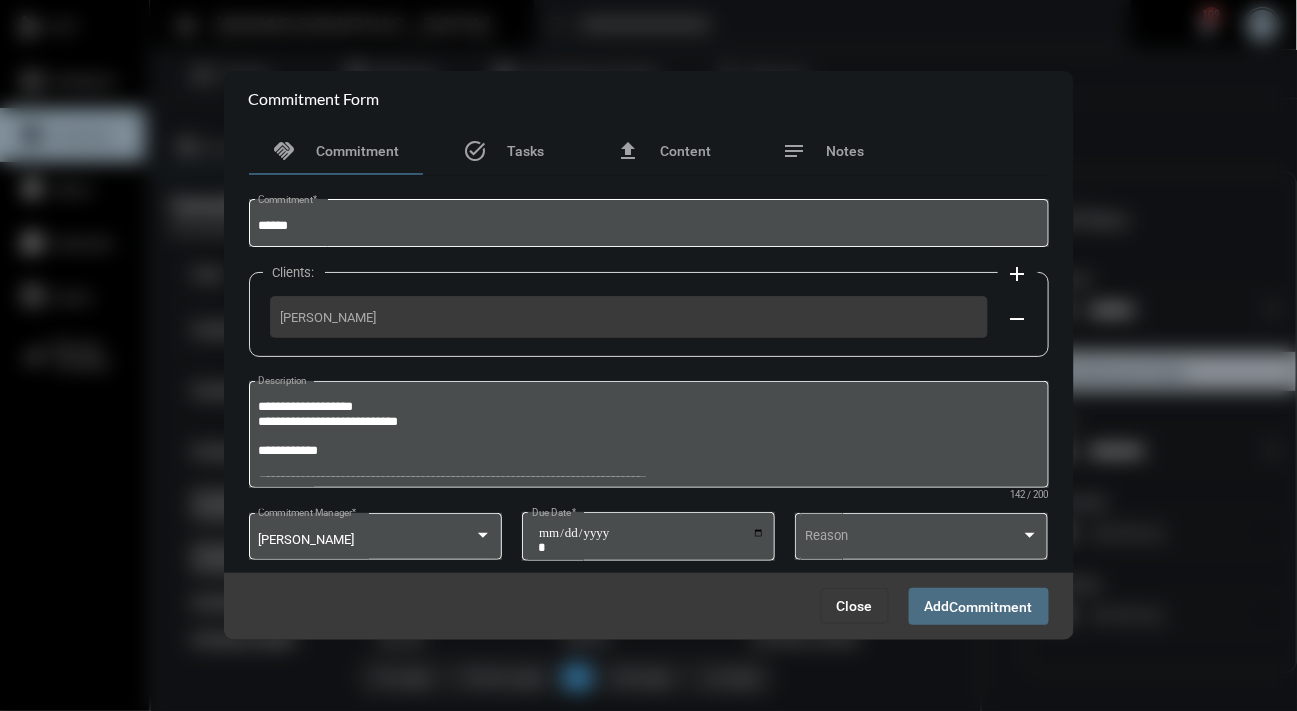 click on "Add   Commitment" at bounding box center (979, 606) 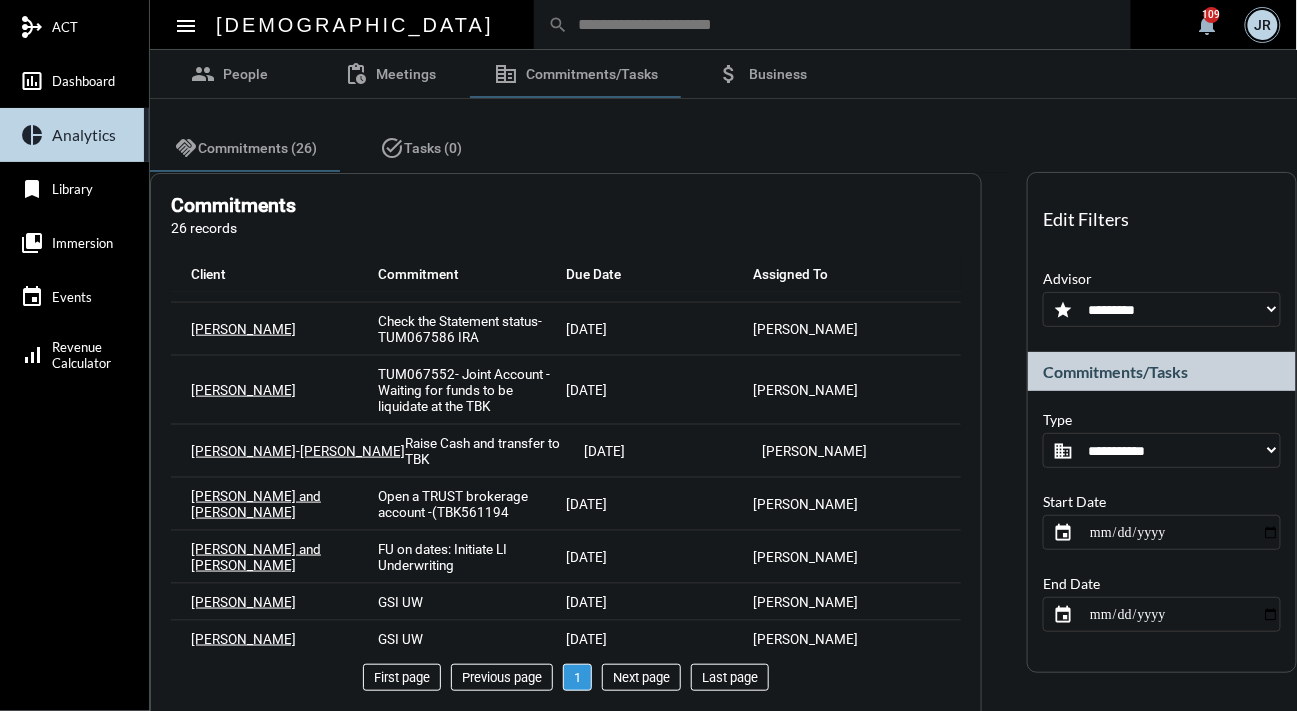 scroll, scrollTop: 289, scrollLeft: 0, axis: vertical 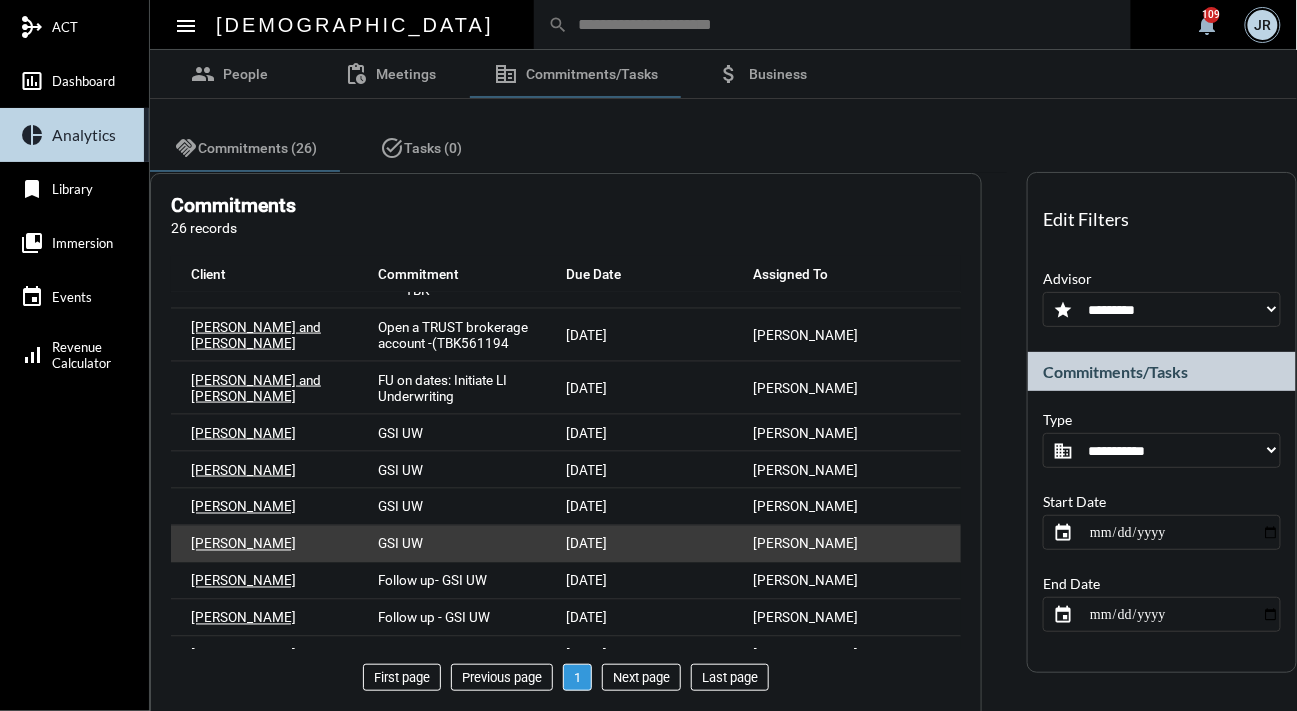 click on "GSI UW" at bounding box center [401, 544] 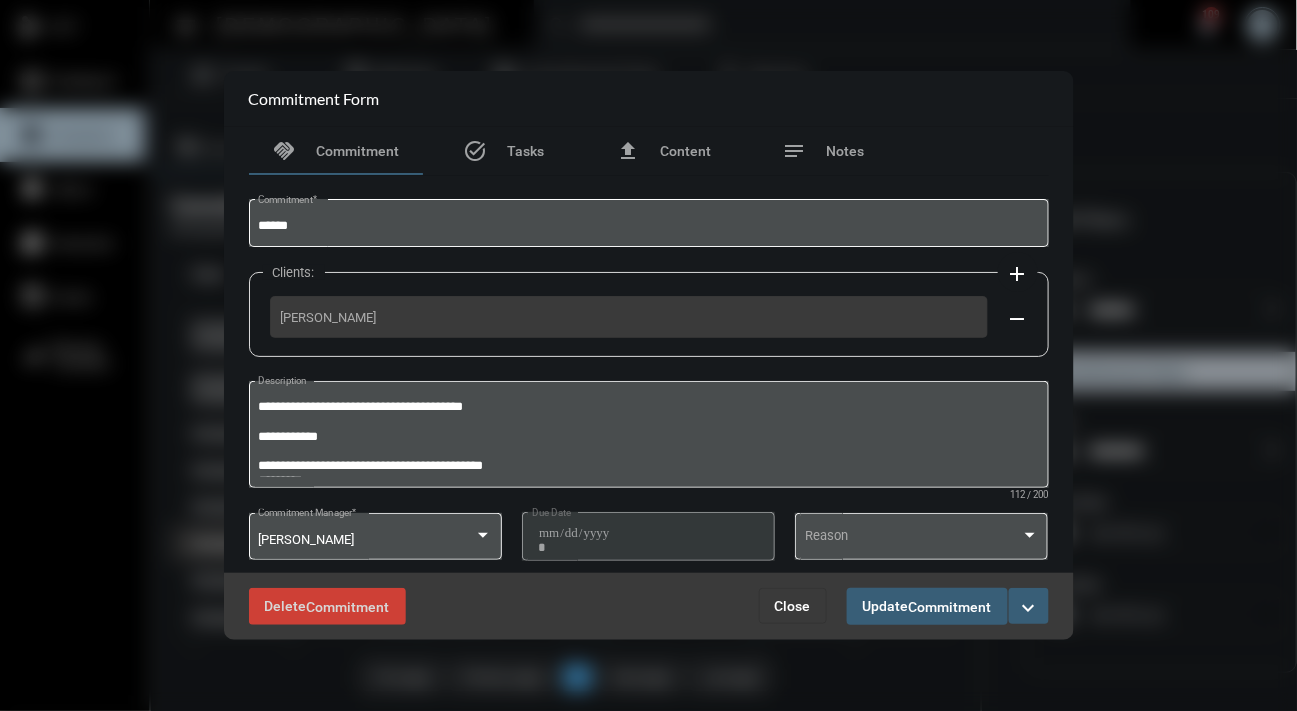 scroll, scrollTop: 785, scrollLeft: 0, axis: vertical 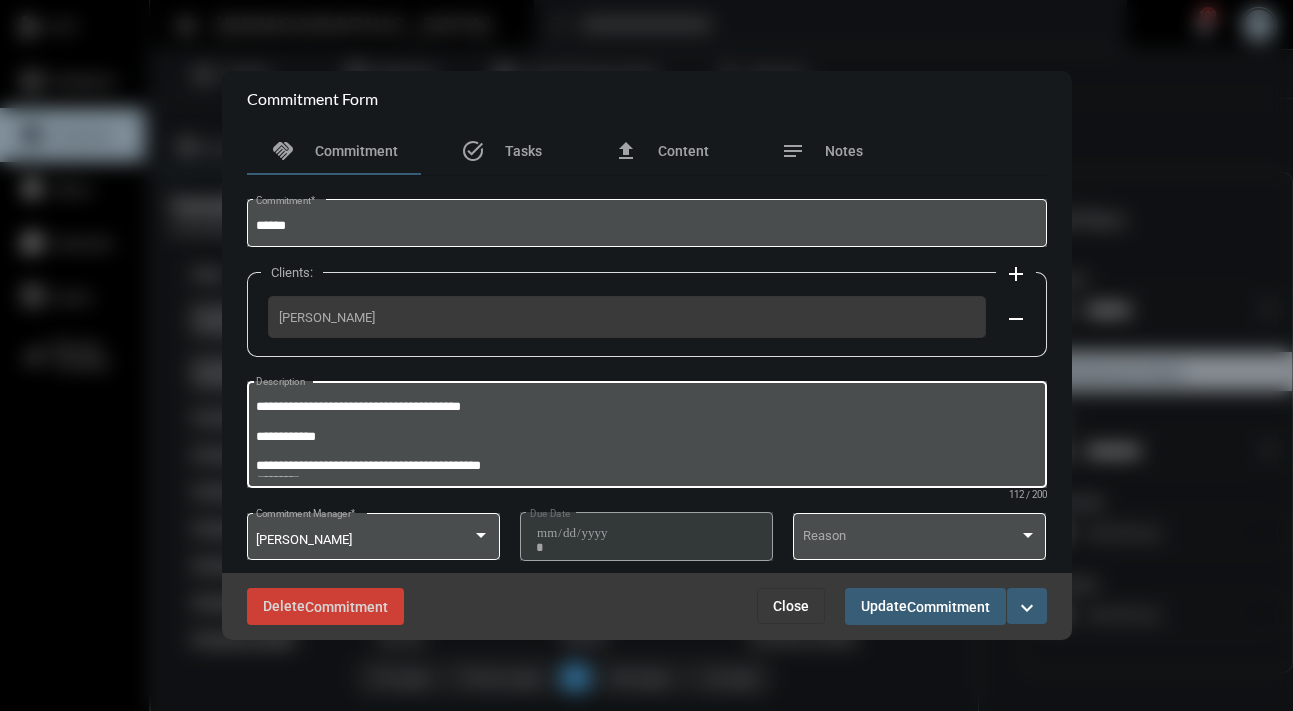 click on "**********" at bounding box center [646, 437] 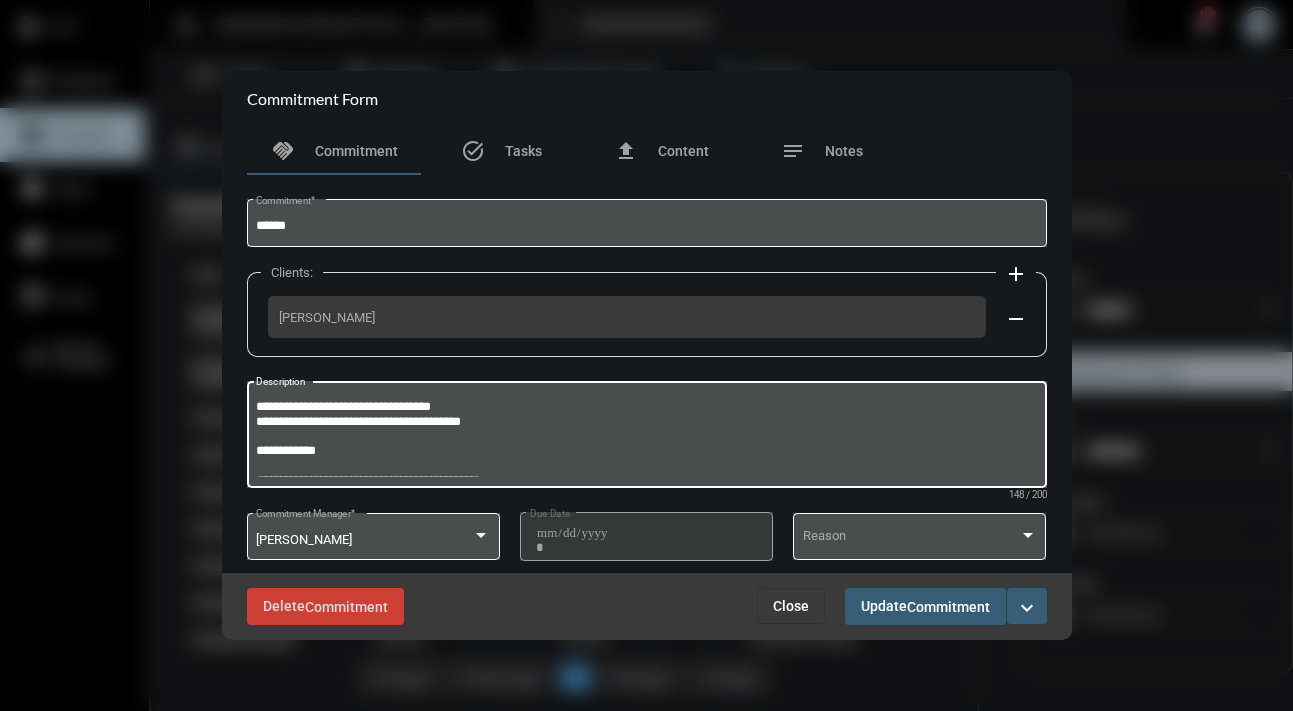 type on "**********" 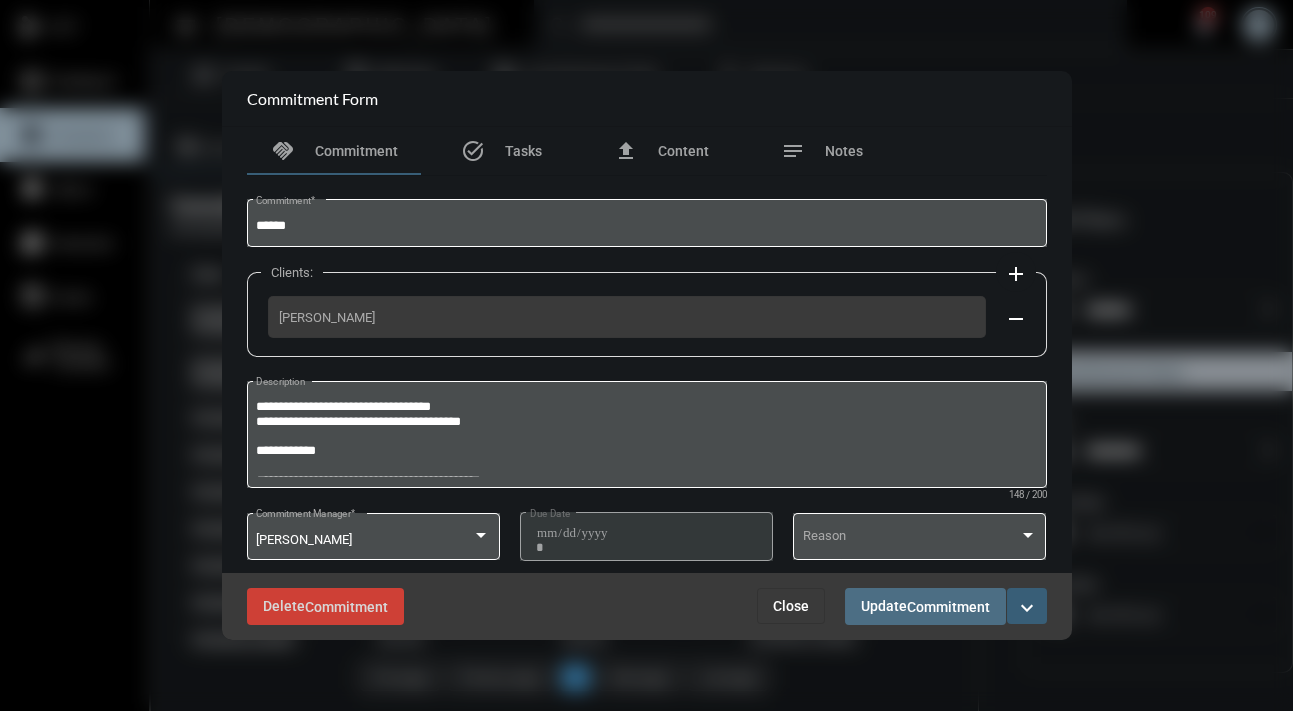 click on "Commitment" at bounding box center (948, 607) 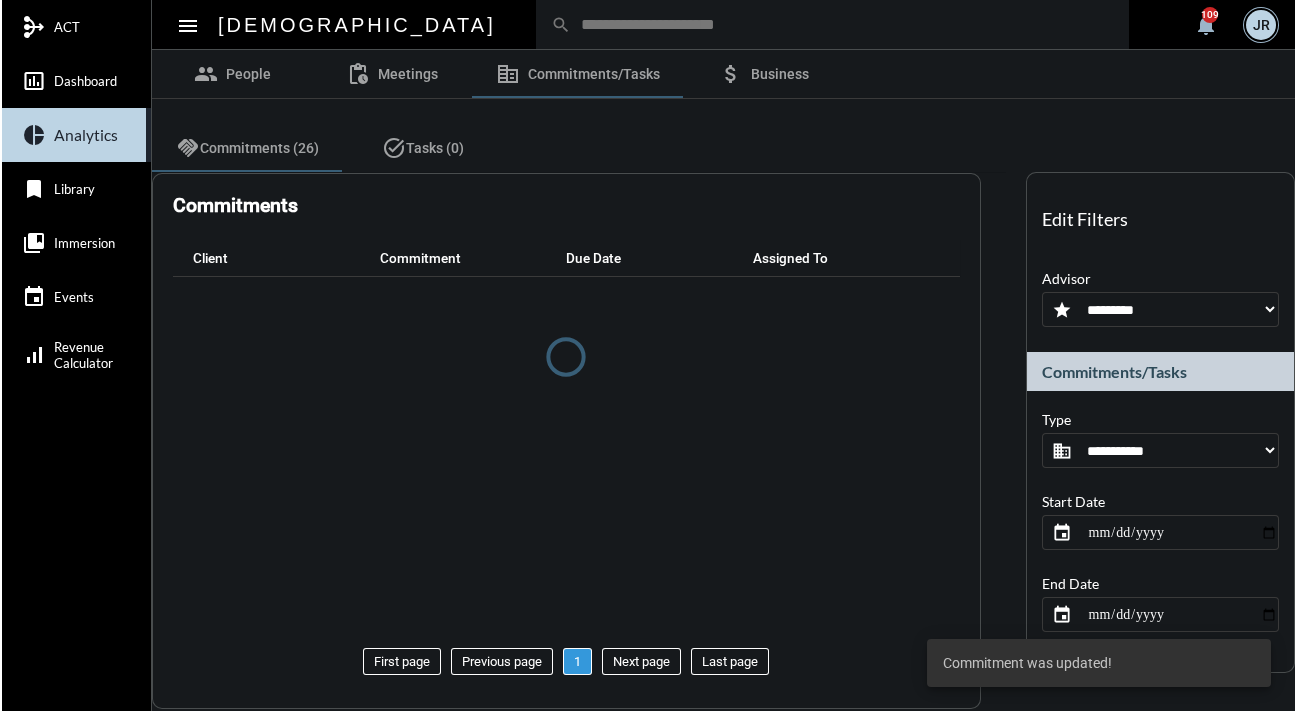 scroll, scrollTop: 0, scrollLeft: 0, axis: both 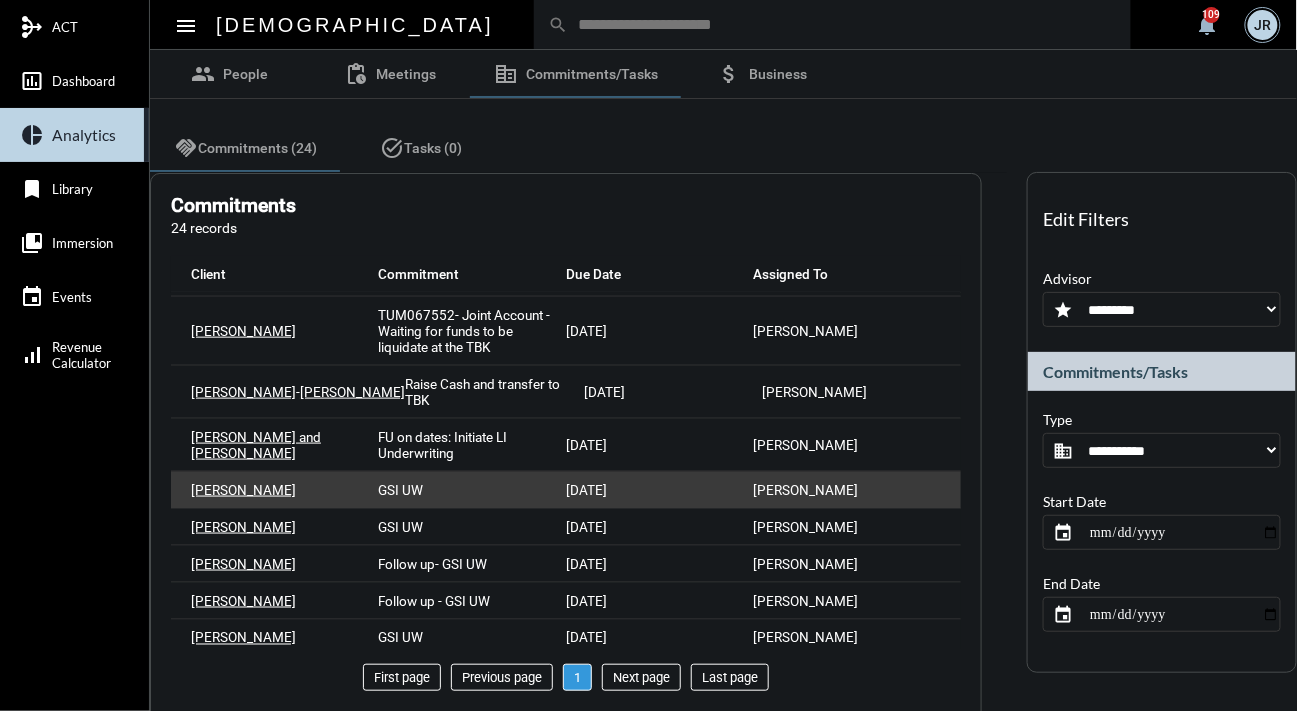 click on "GSI UW" at bounding box center (401, 490) 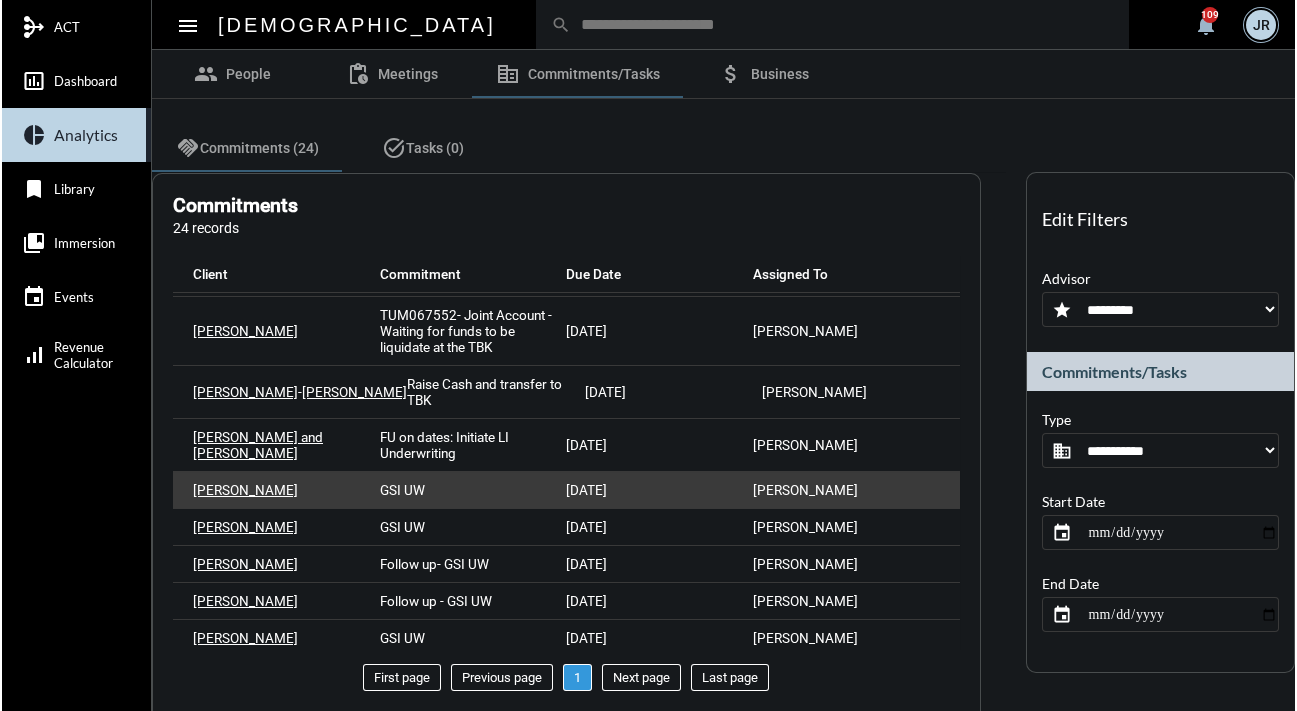 scroll, scrollTop: 675, scrollLeft: 0, axis: vertical 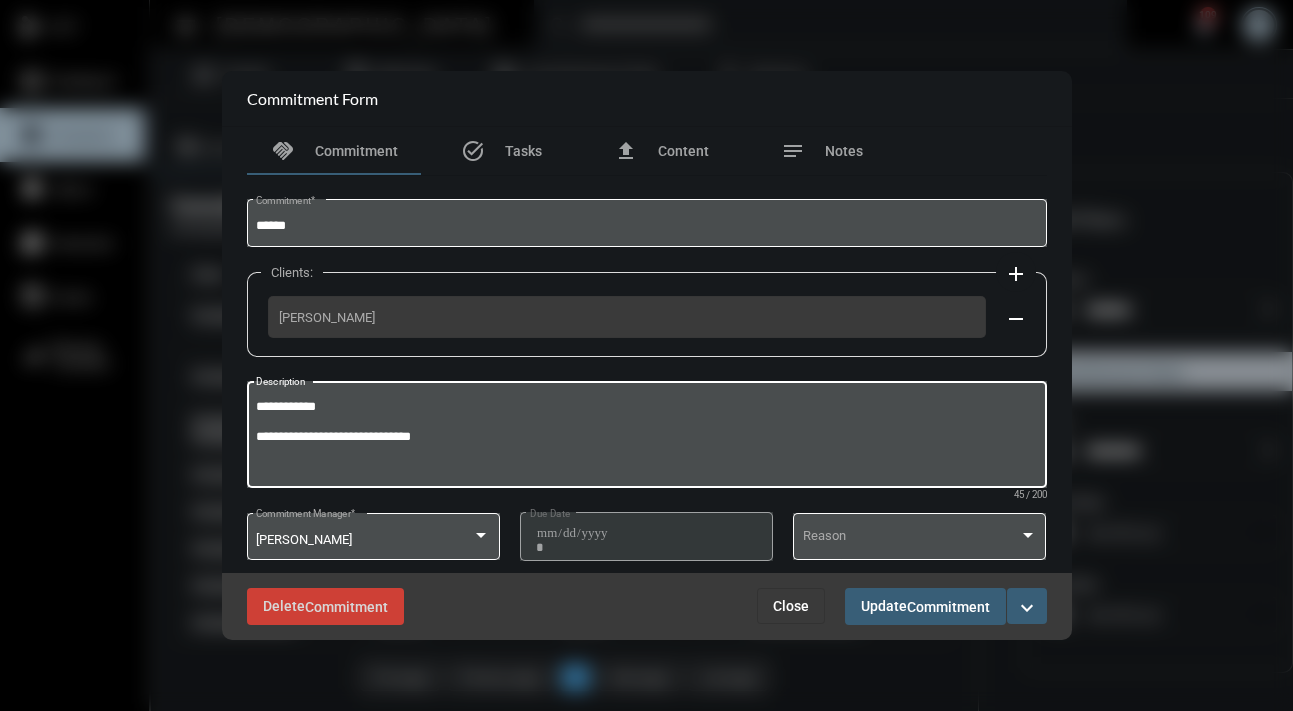 click on "**********" at bounding box center (646, 437) 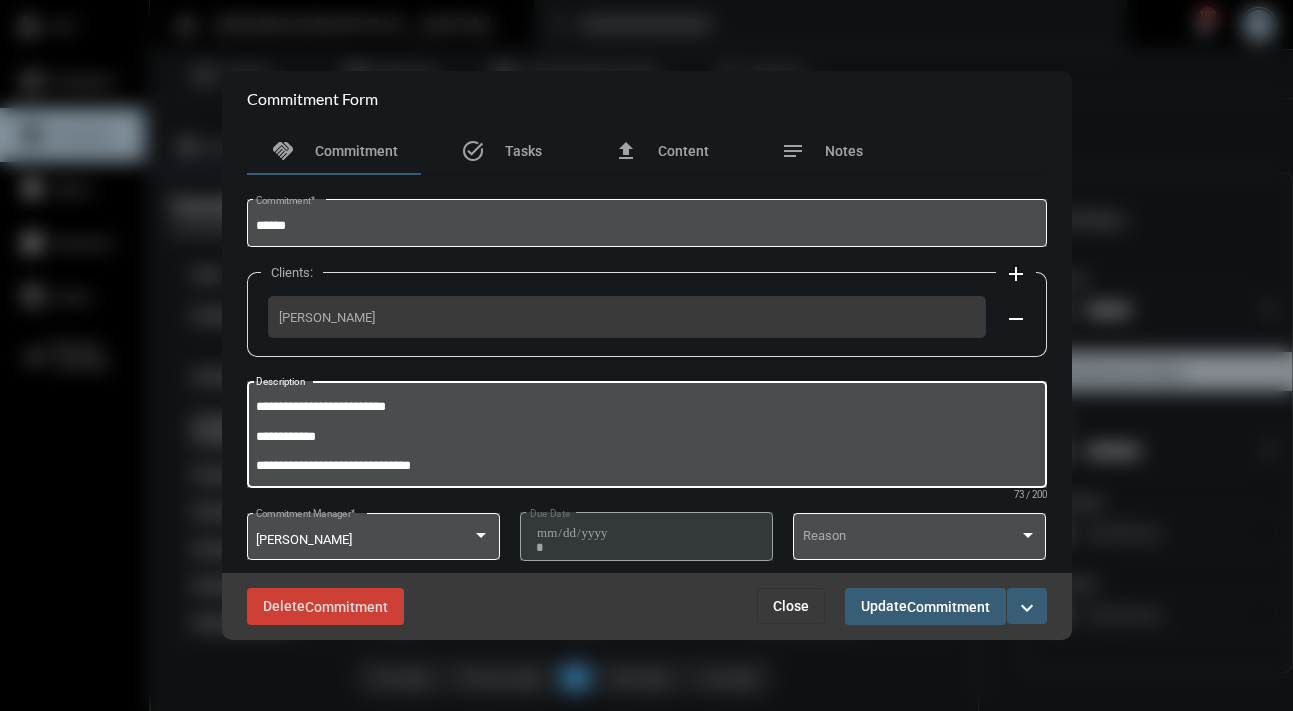 type on "**********" 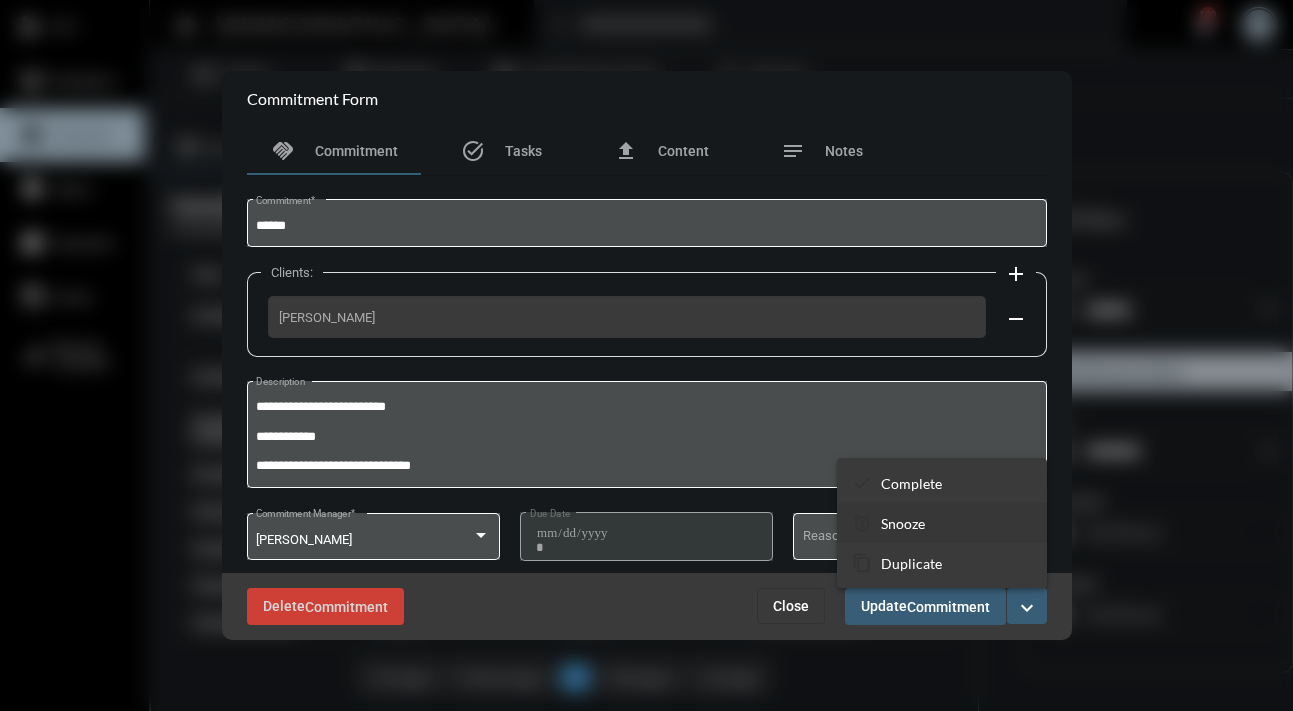 click on "Snooze" at bounding box center [903, 523] 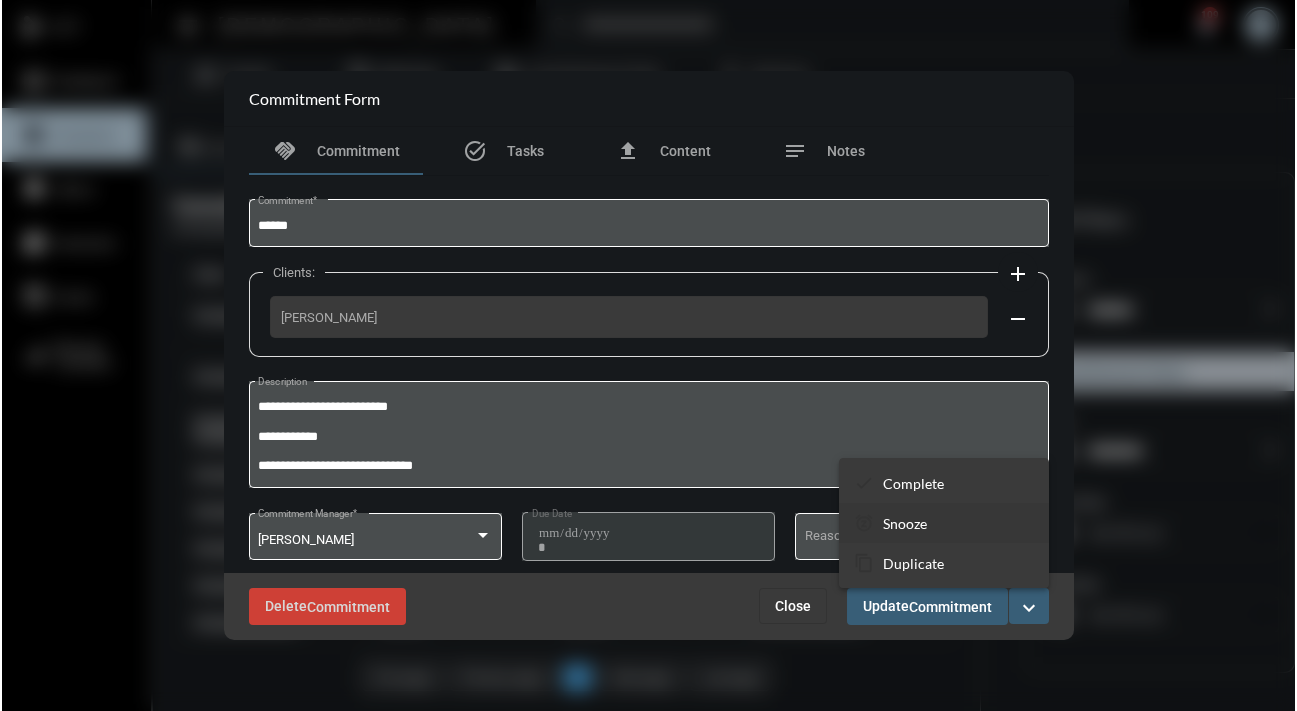scroll, scrollTop: 659, scrollLeft: 0, axis: vertical 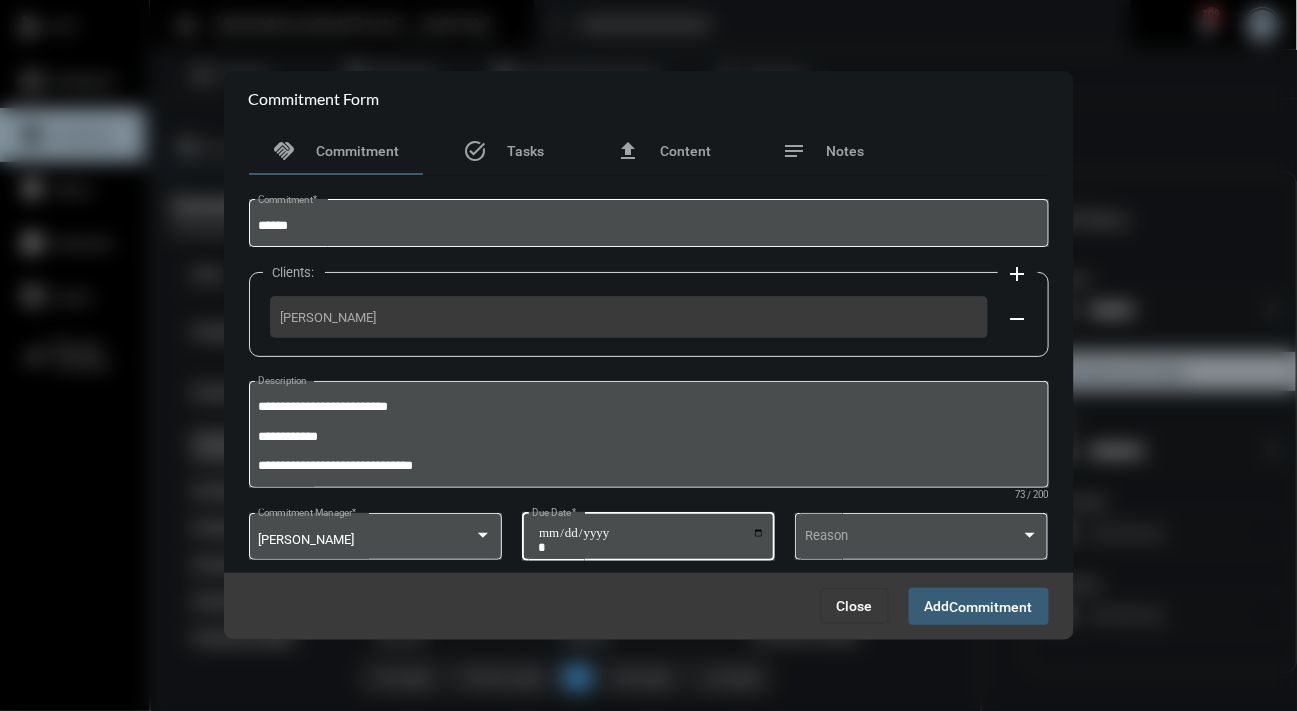 click on "**********" at bounding box center [651, 540] 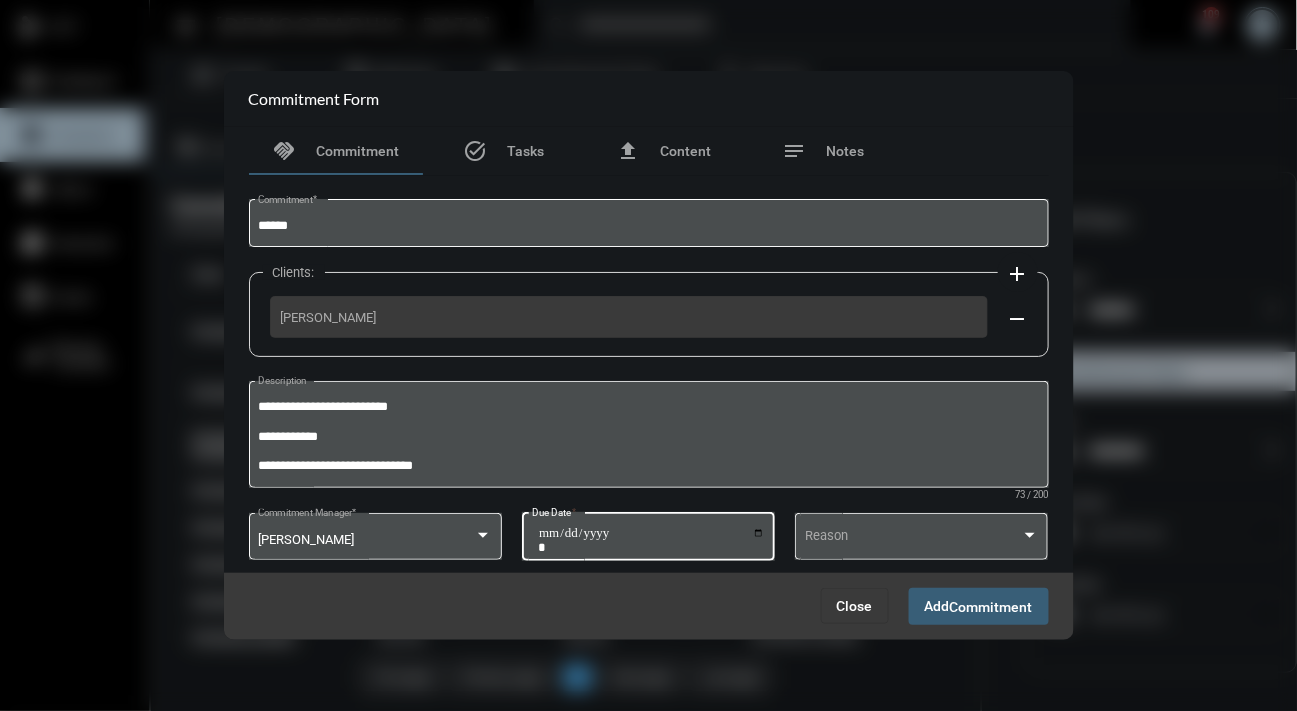 type on "**********" 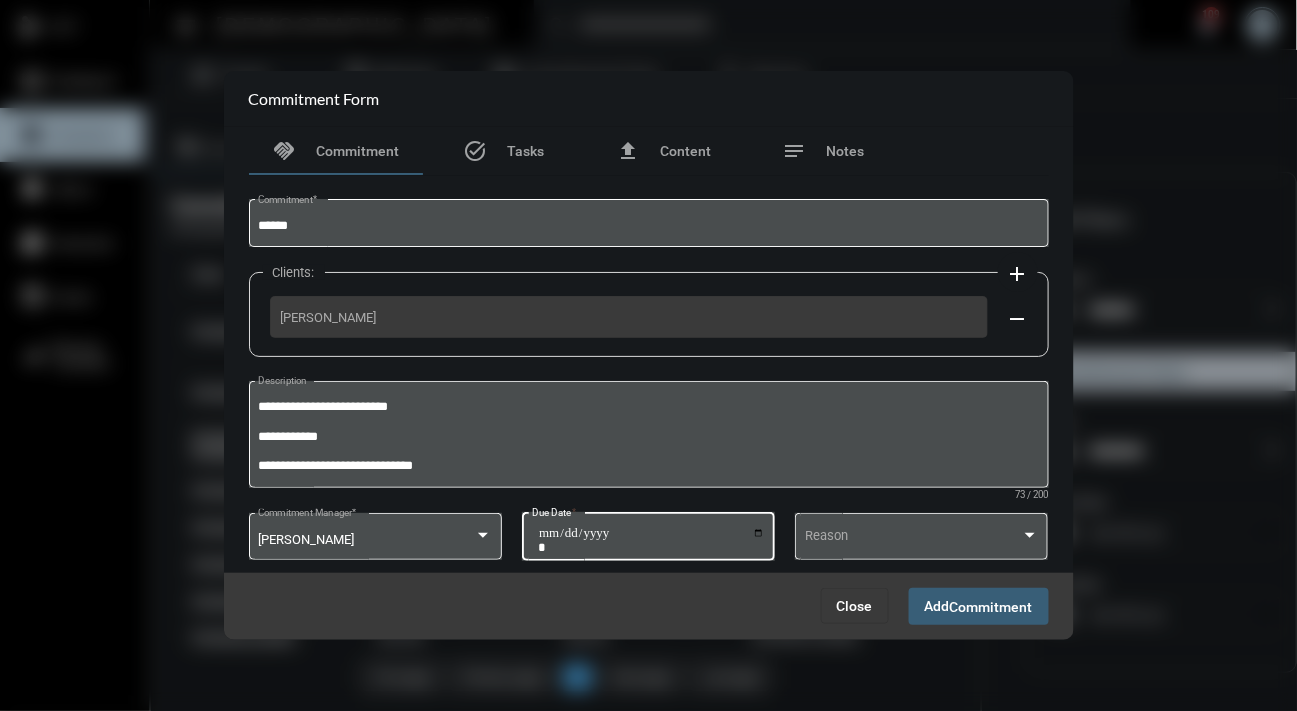 click on "Commitment" at bounding box center (991, 607) 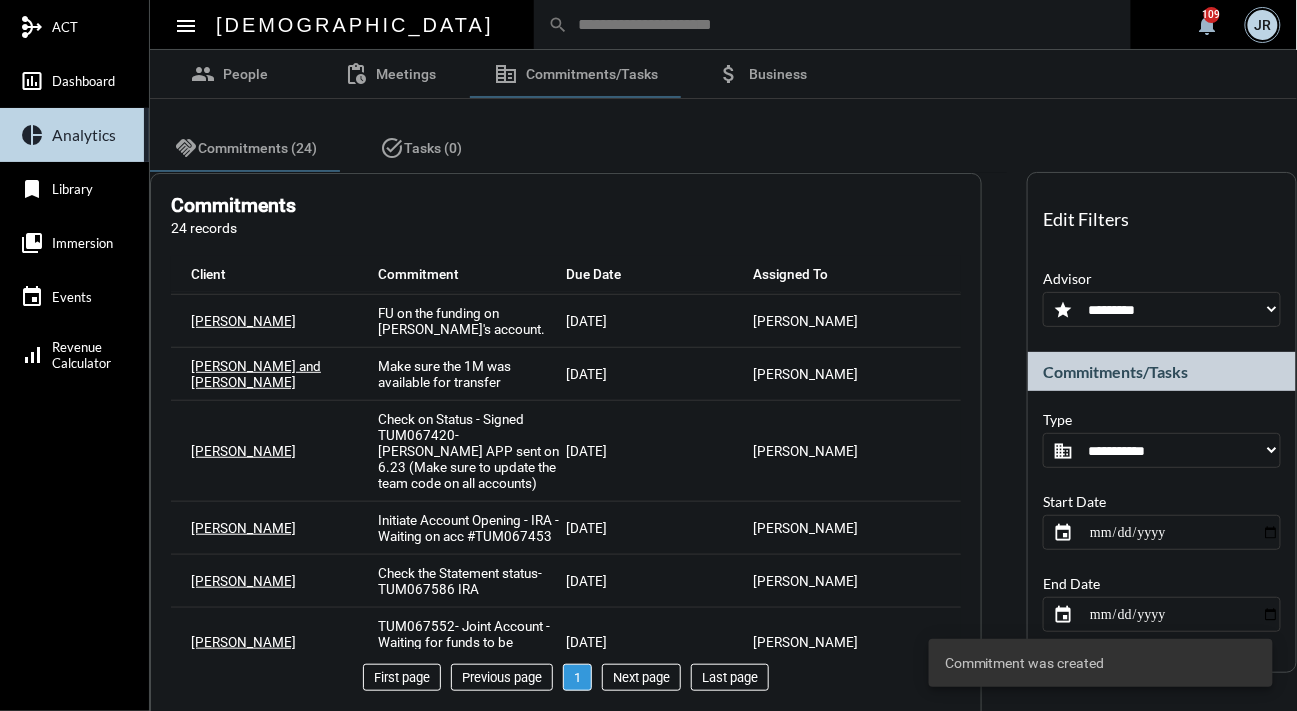 scroll, scrollTop: 0, scrollLeft: 0, axis: both 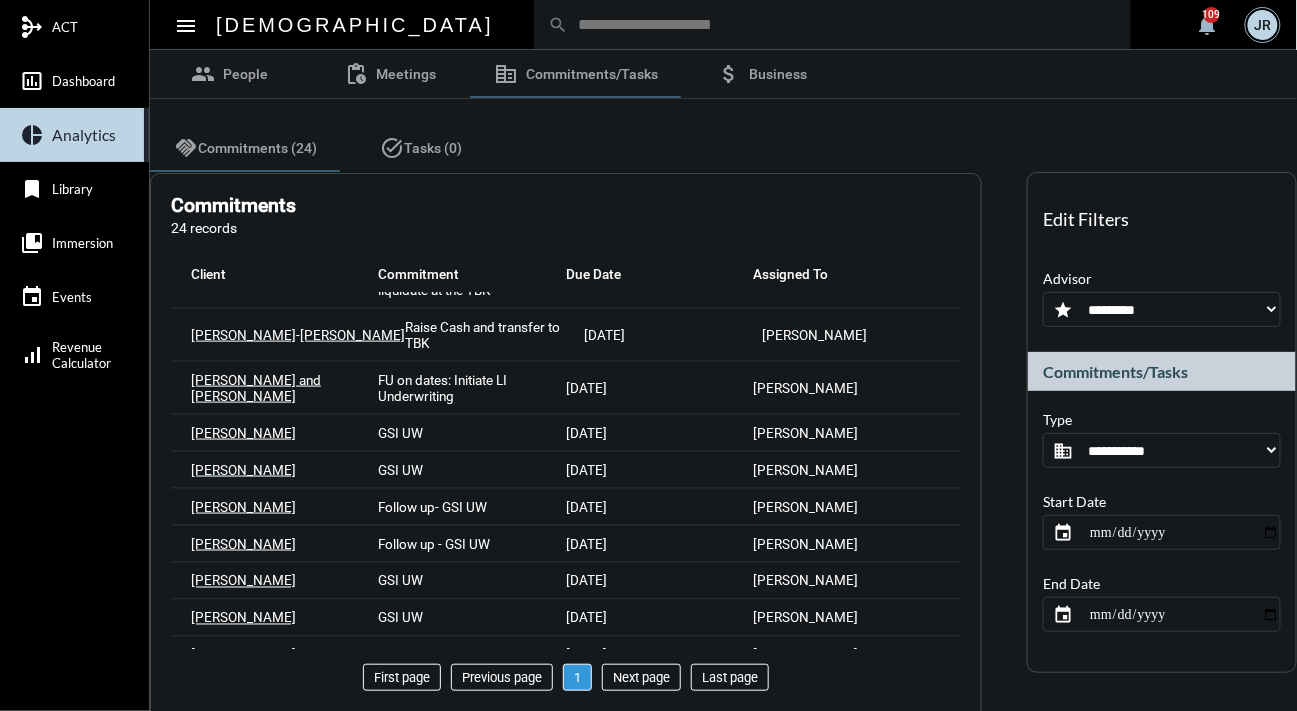 click on "**********" 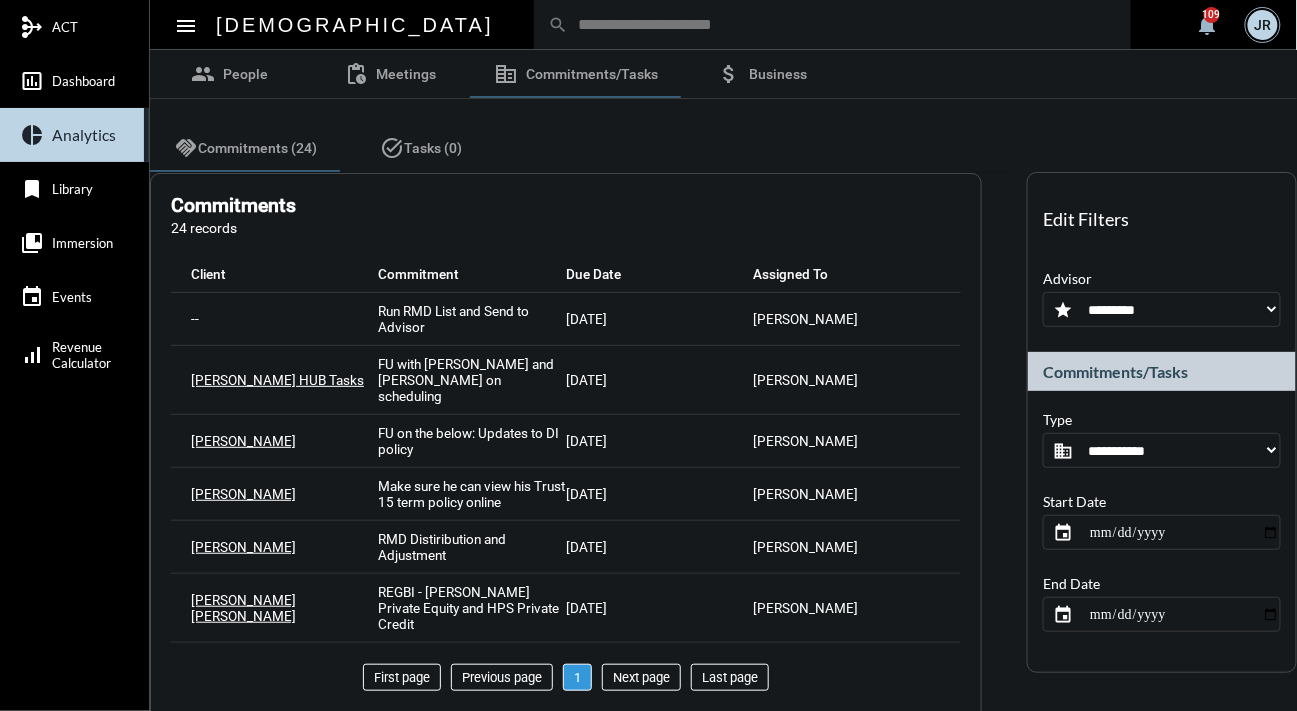 type on "**********" 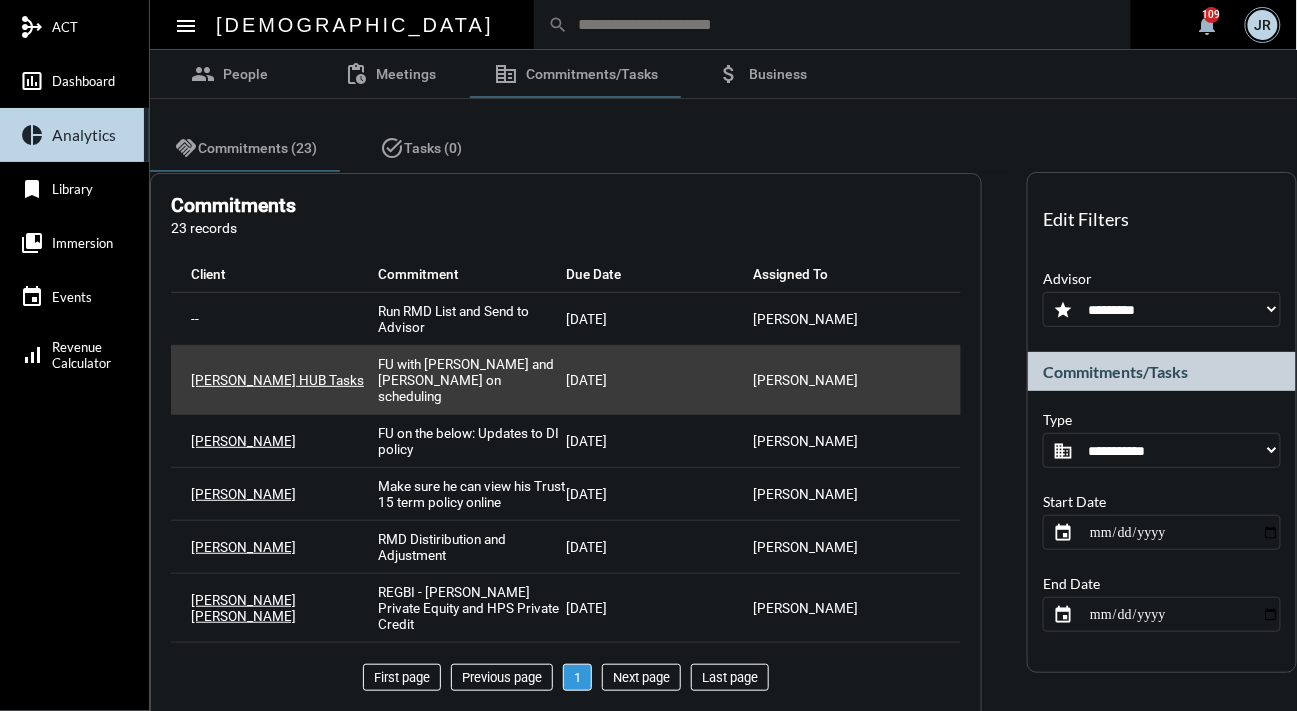 drag, startPoint x: 958, startPoint y: 320, endPoint x: 937, endPoint y: 362, distance: 46.957428 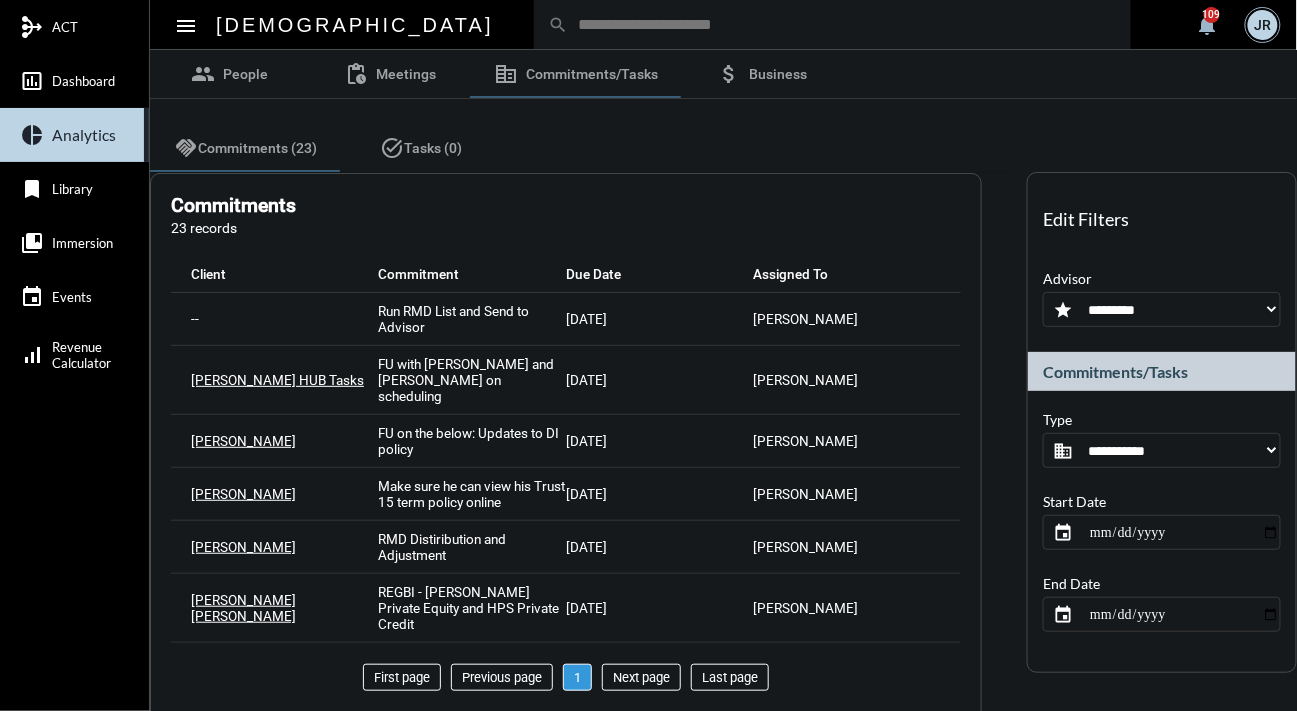 click on "**********" 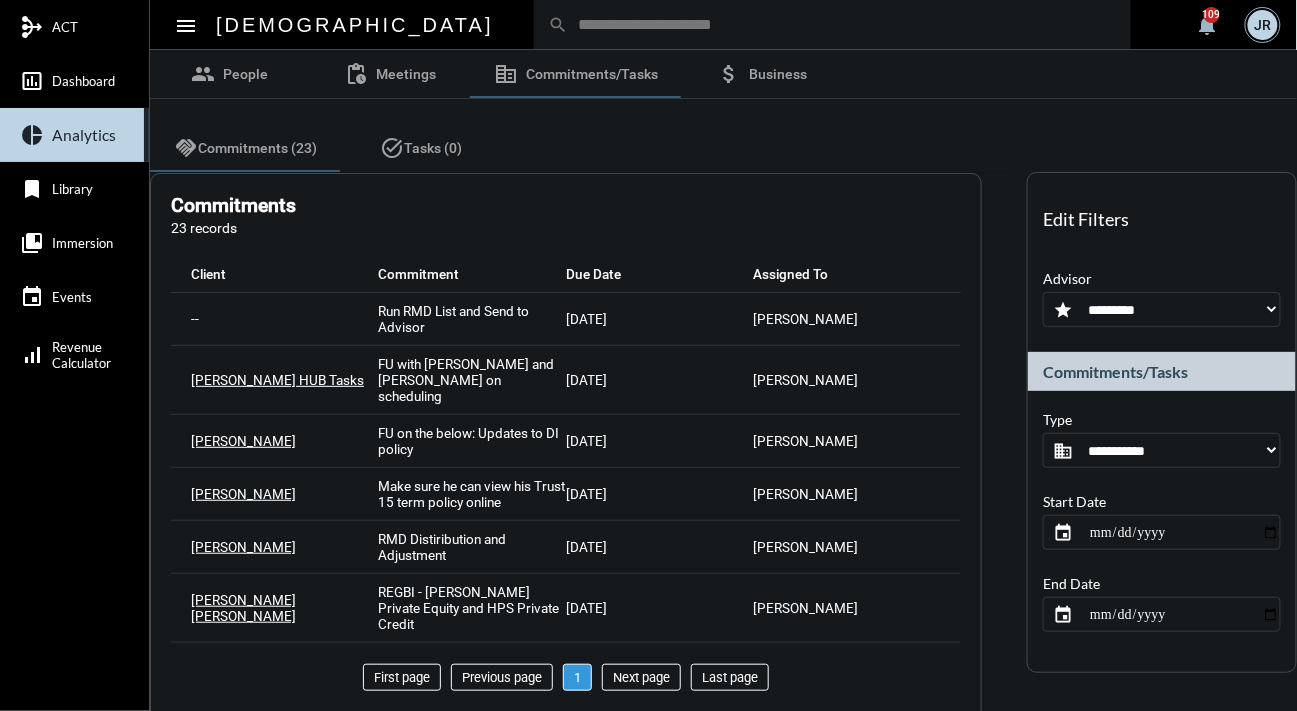 click on "Analytics" at bounding box center (84, 135) 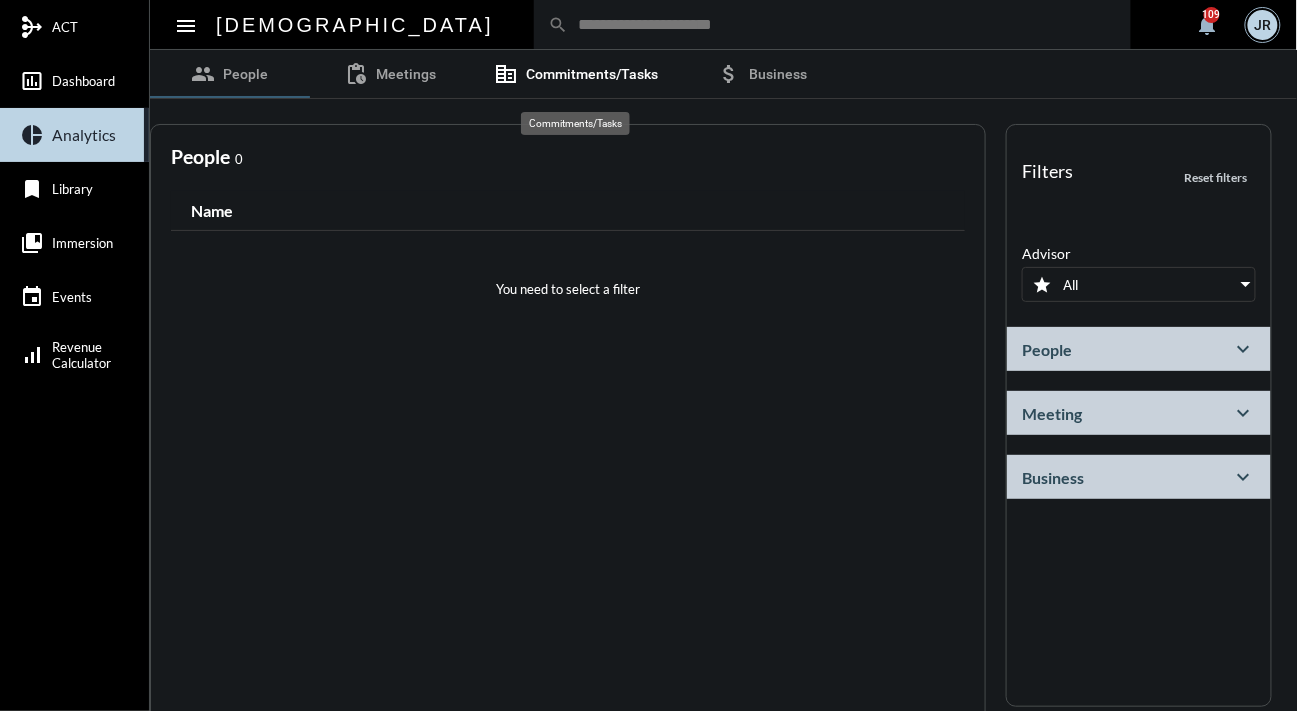 click on "Commitments/Tasks" at bounding box center [592, 74] 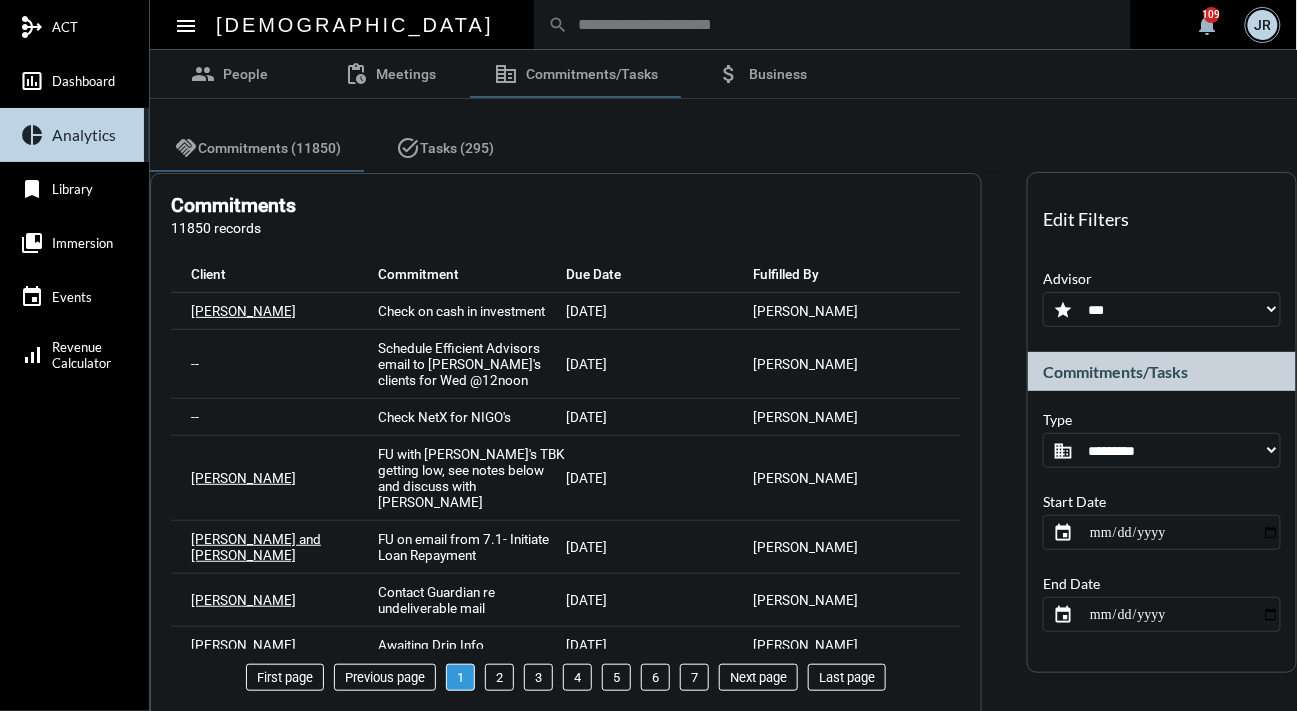 drag, startPoint x: 1104, startPoint y: 307, endPoint x: 1120, endPoint y: 335, distance: 32.24903 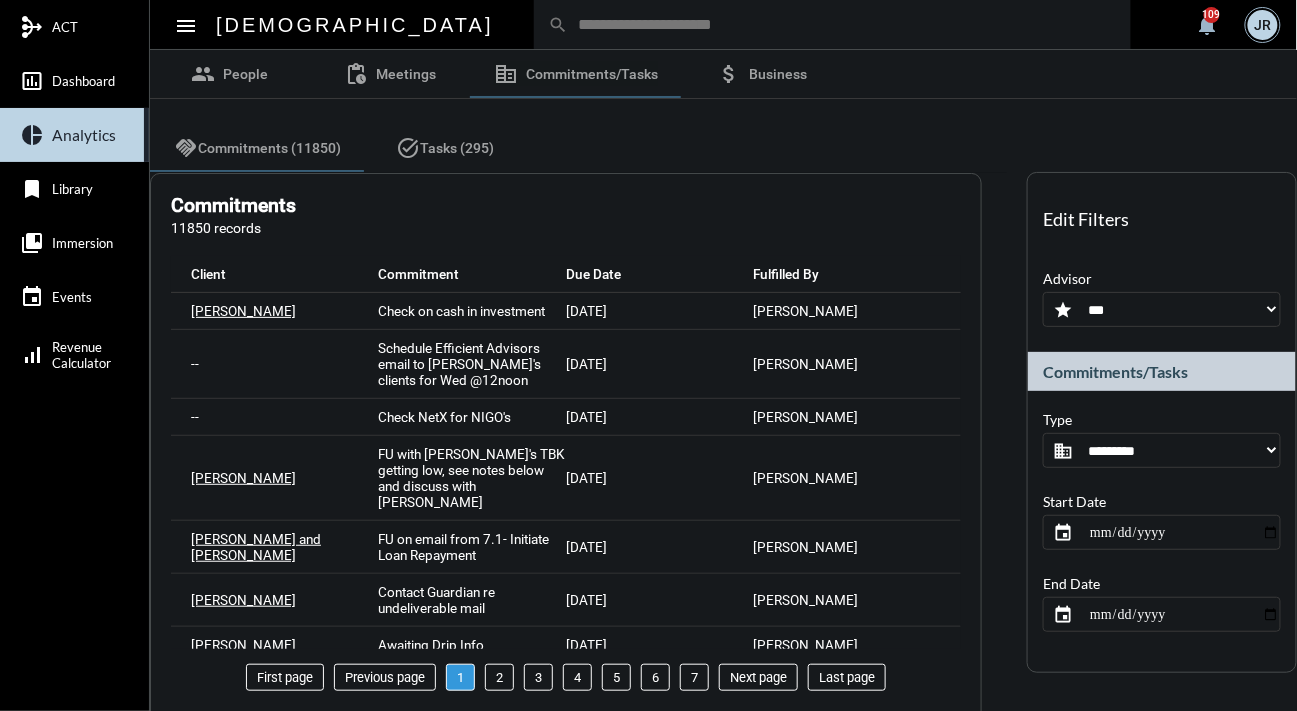 select on "***" 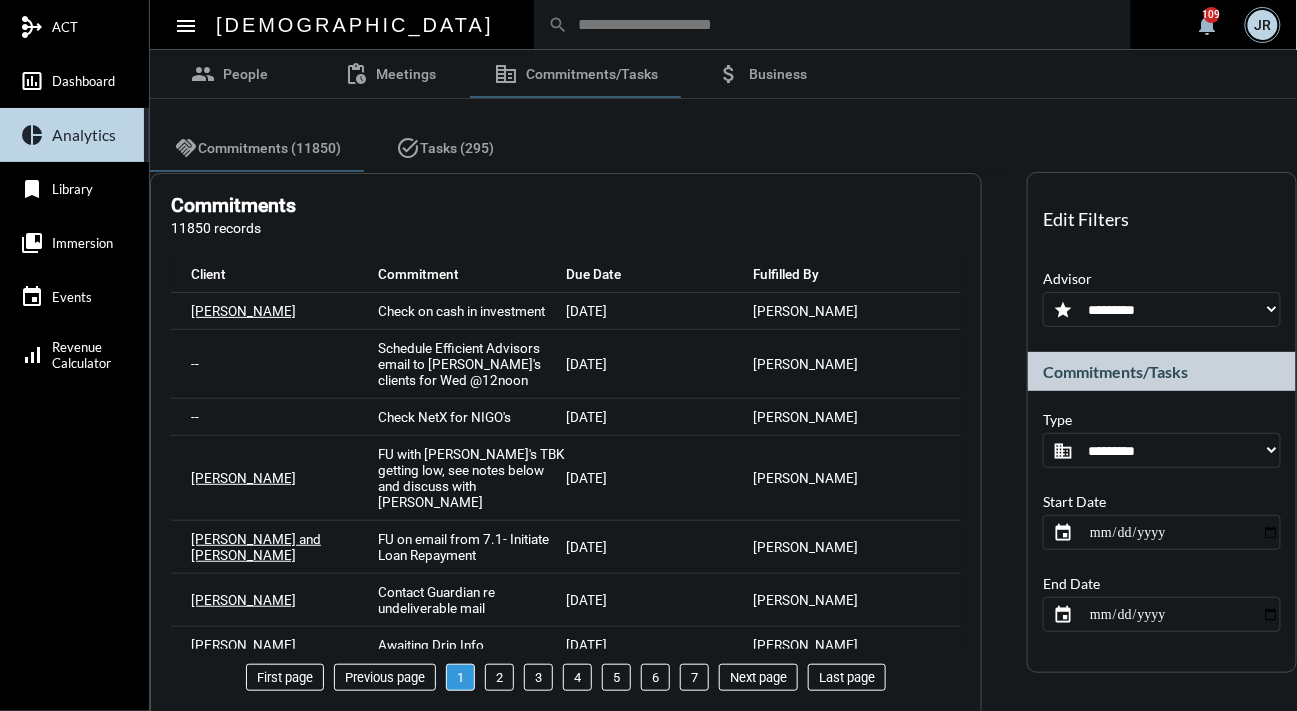 click on "**********" 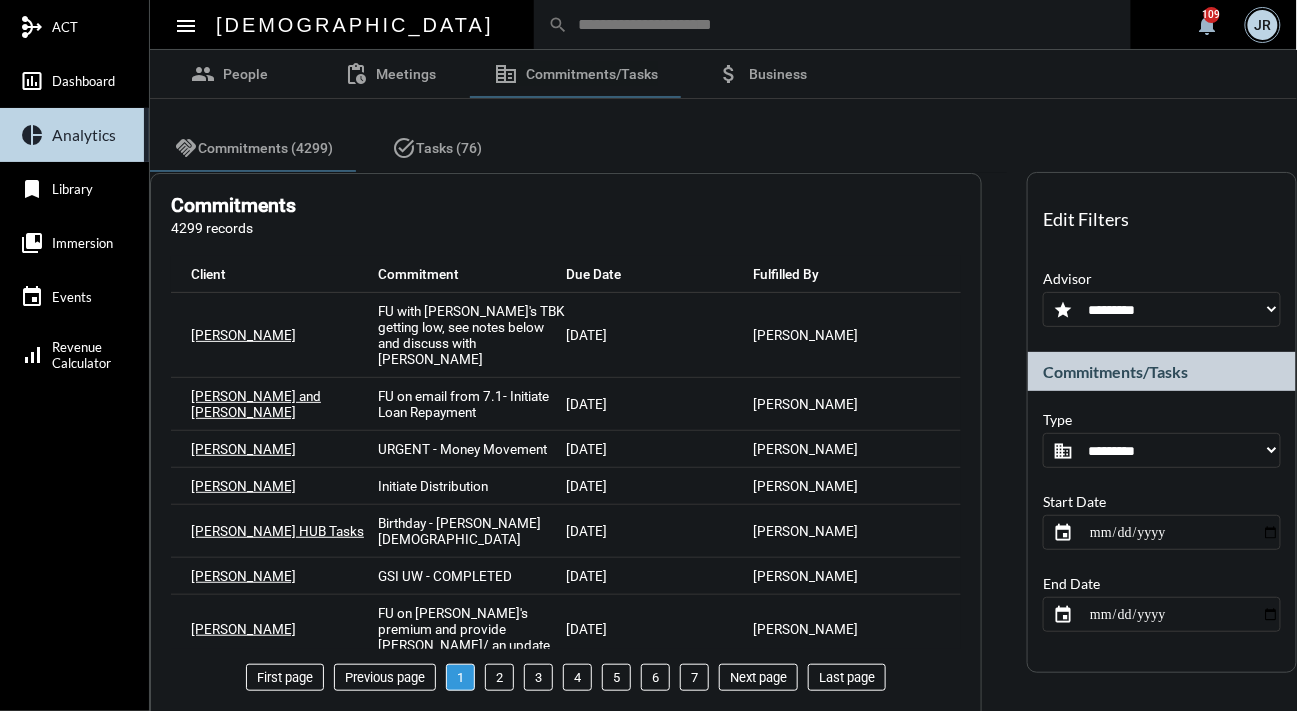 click on "**********" 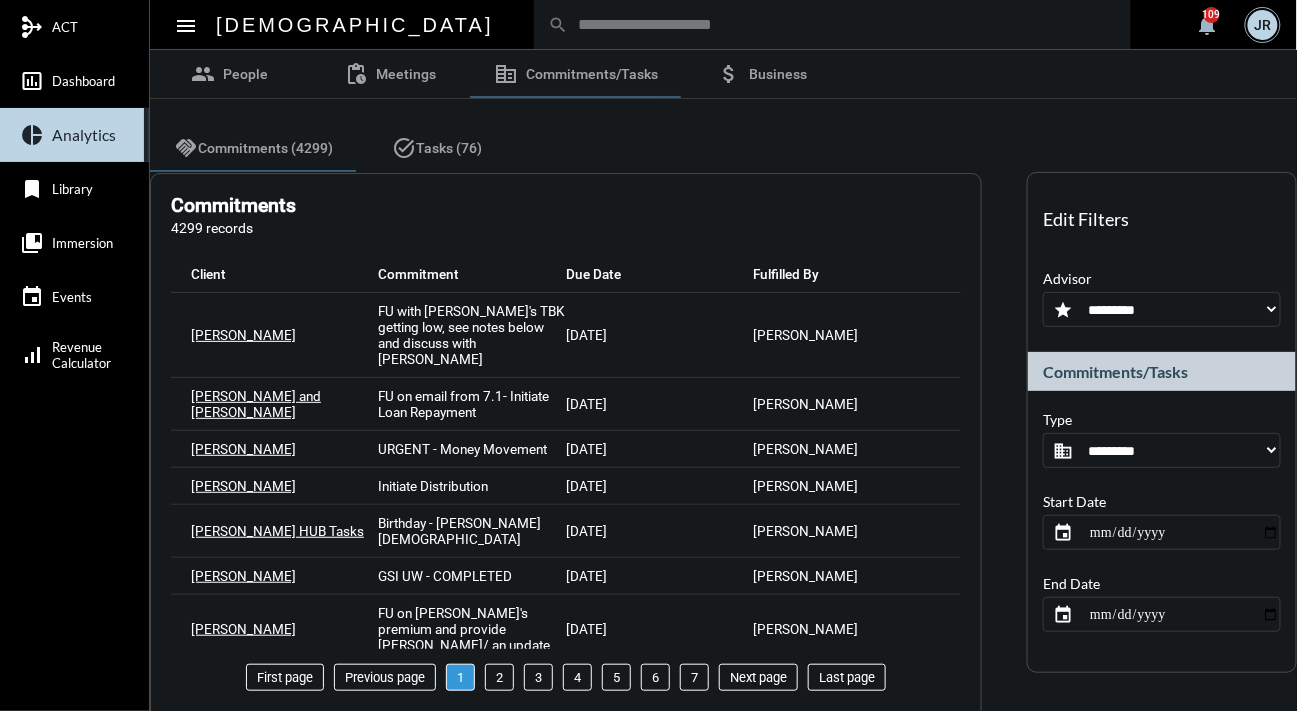 click on "**********" 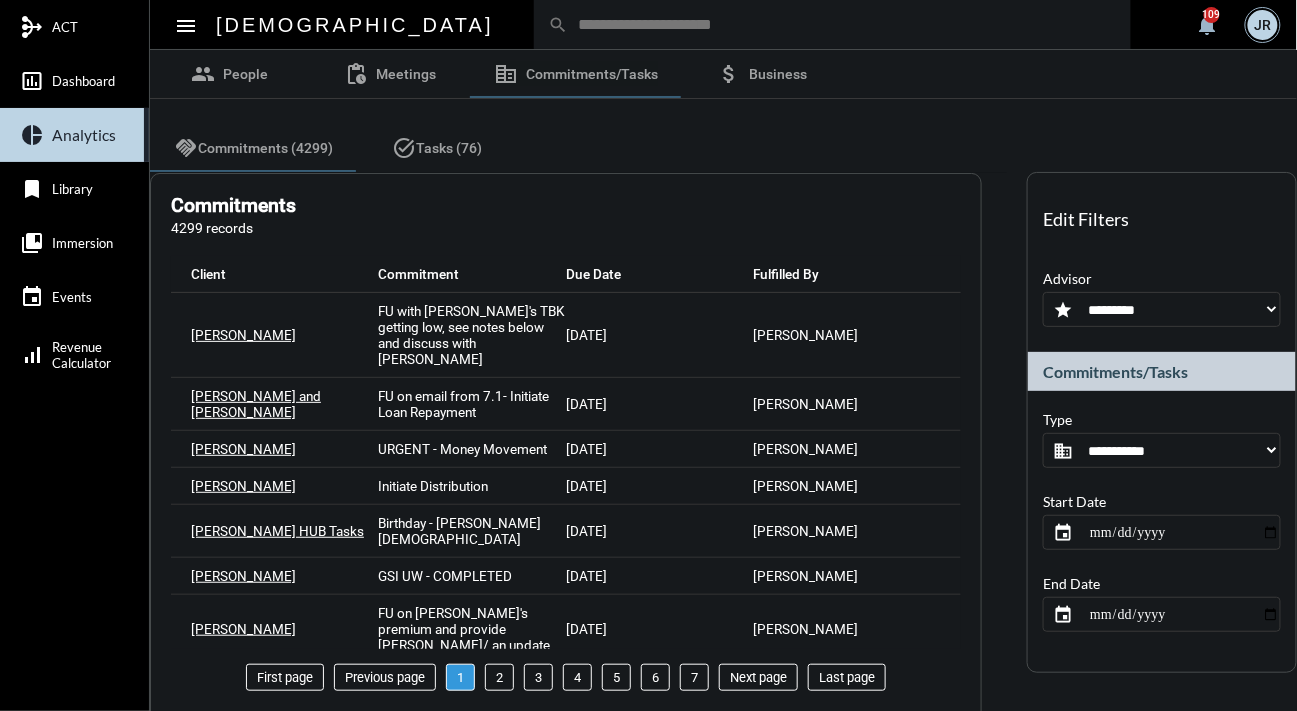 click on "**********" 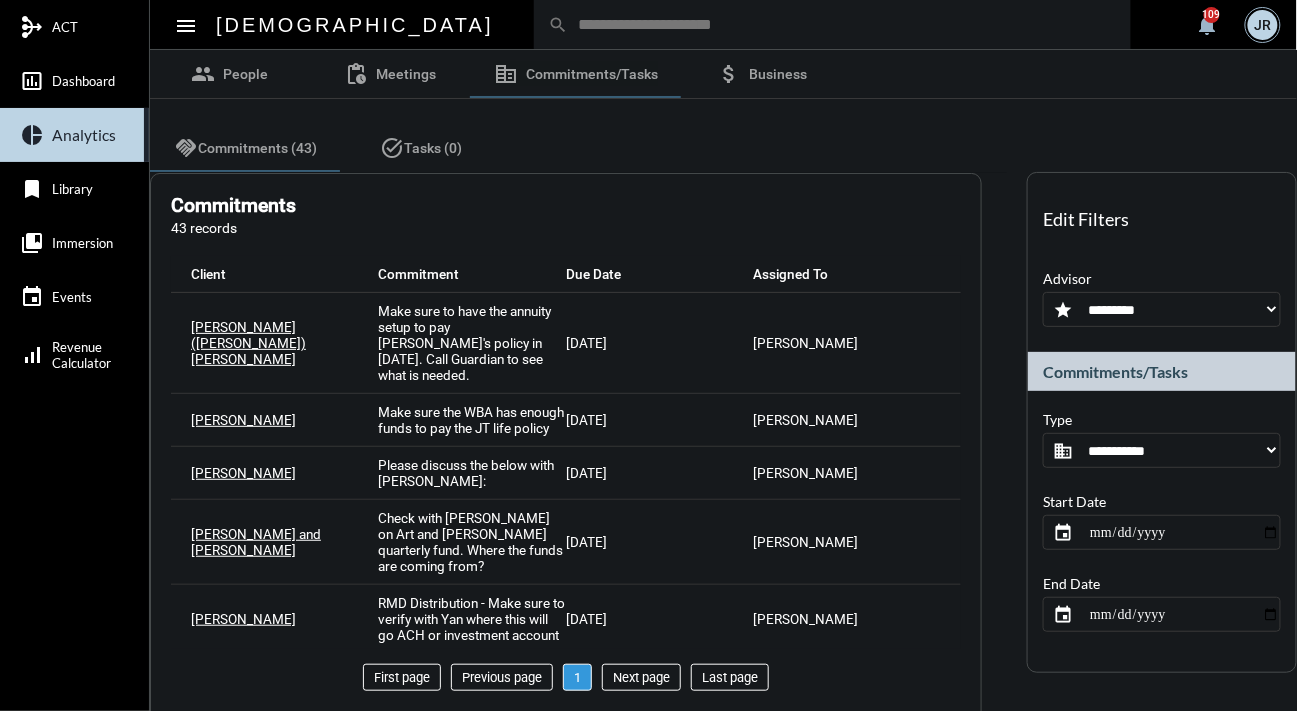 click 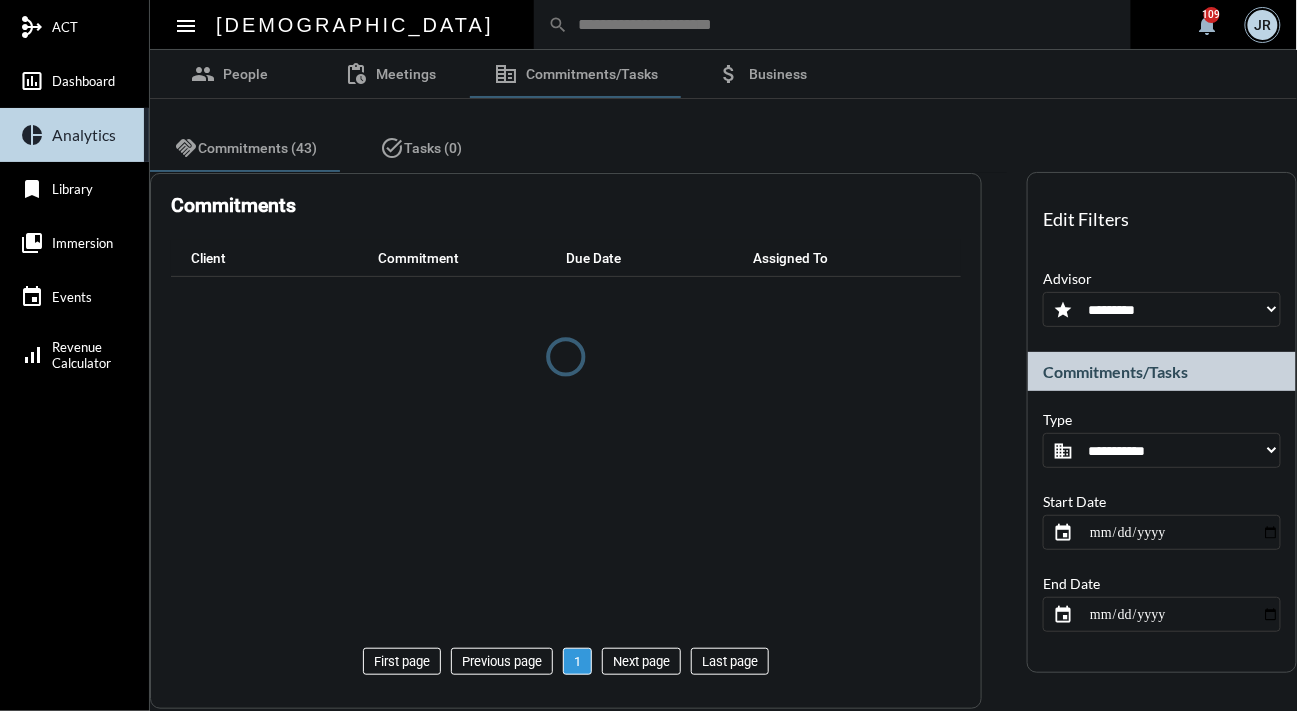 type on "**********" 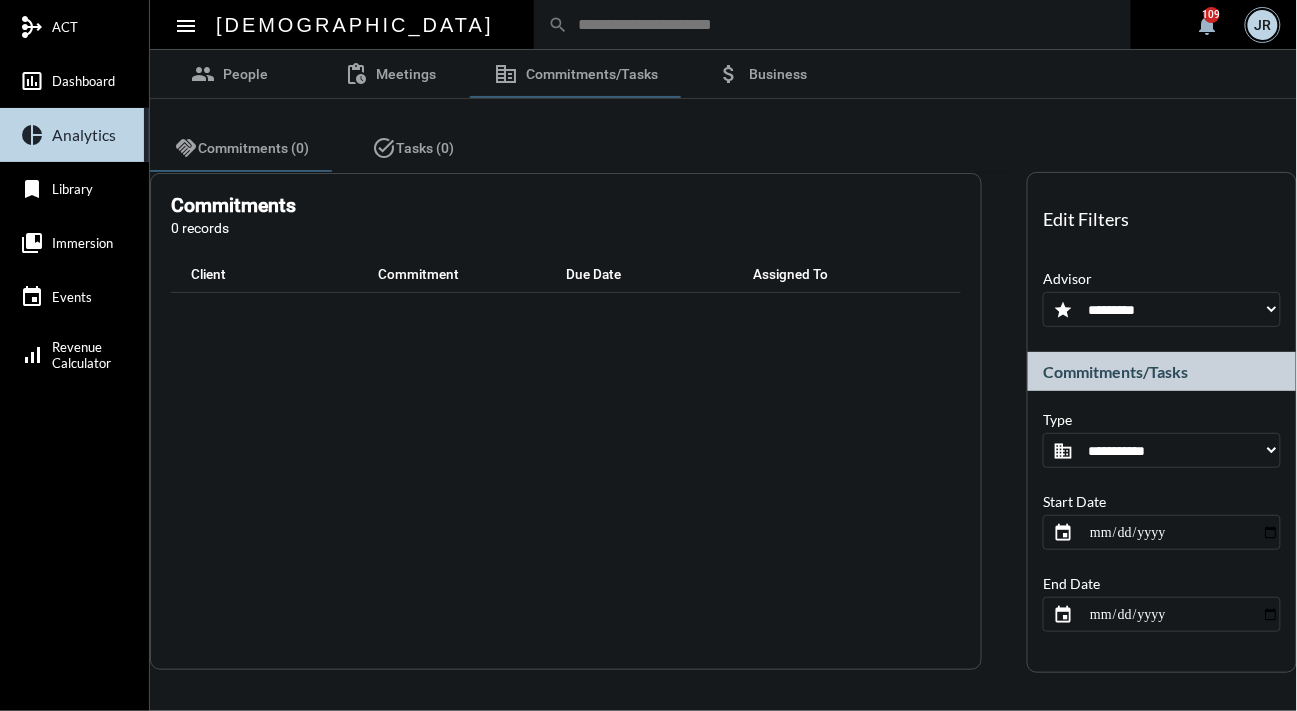 type on "**********" 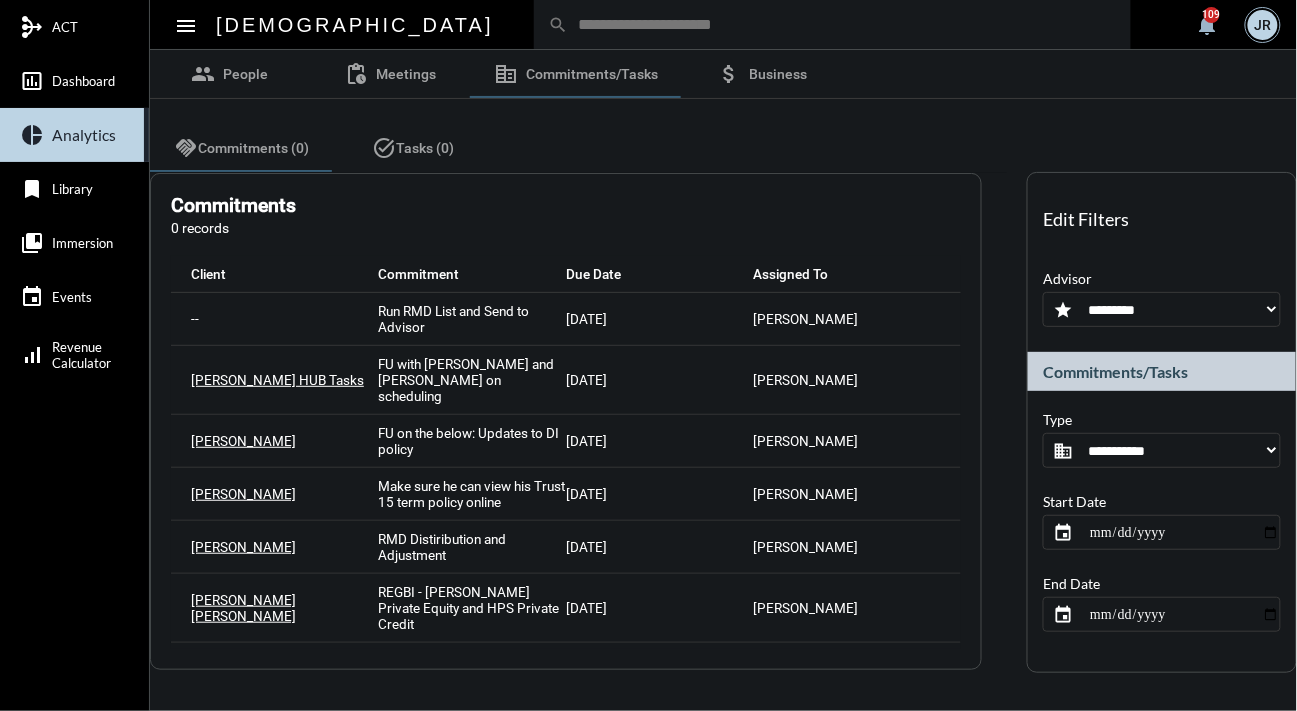 click on "**********" 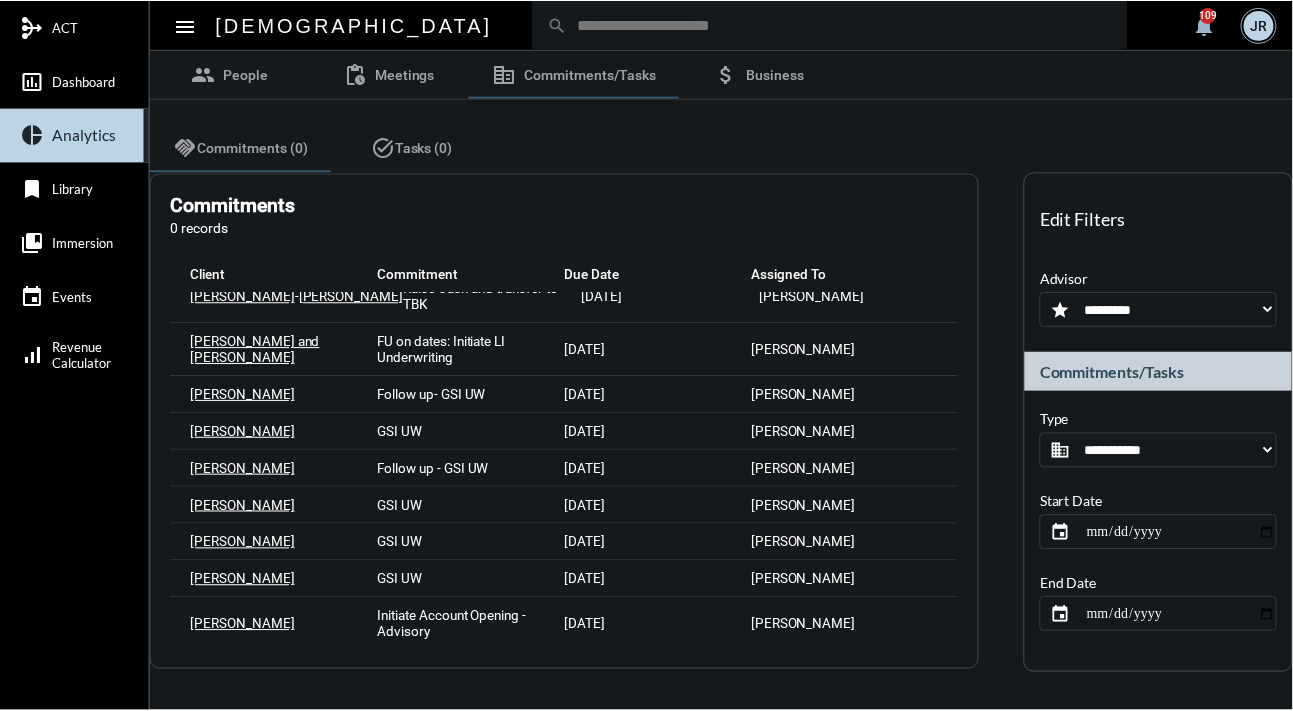 scroll, scrollTop: 776, scrollLeft: 0, axis: vertical 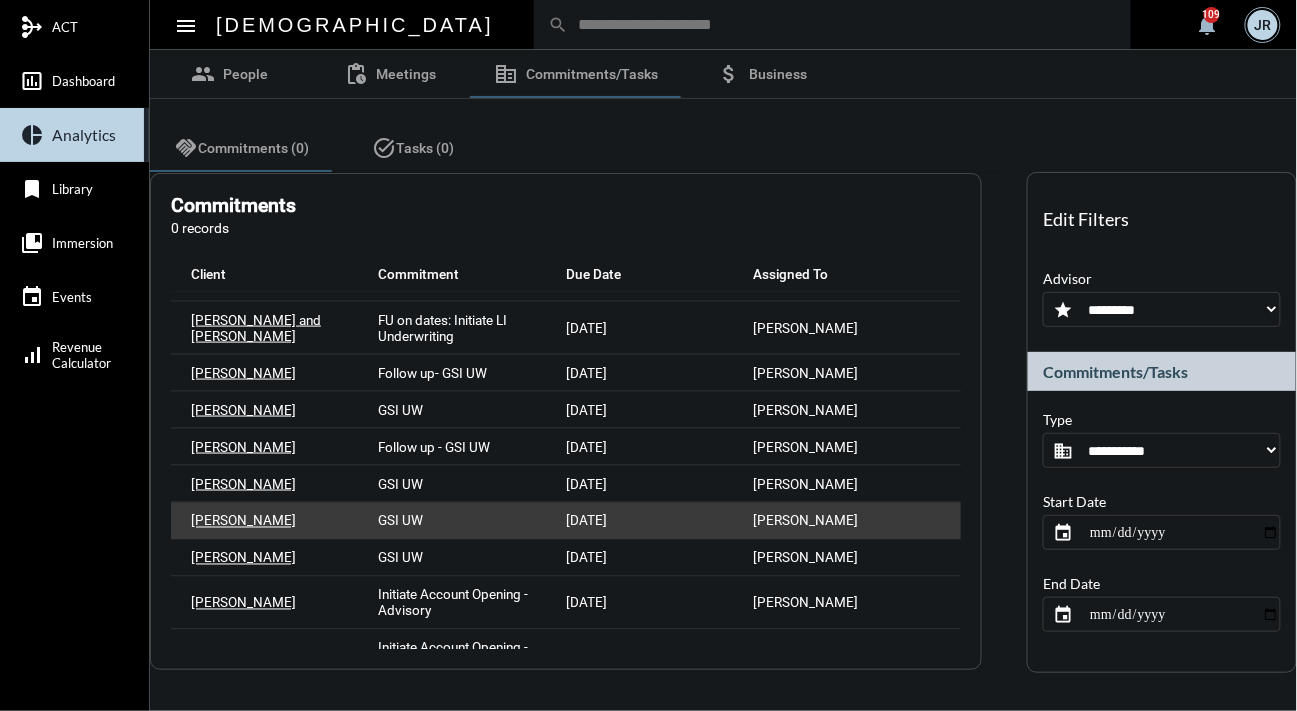 click on "GSI UW" at bounding box center [401, 521] 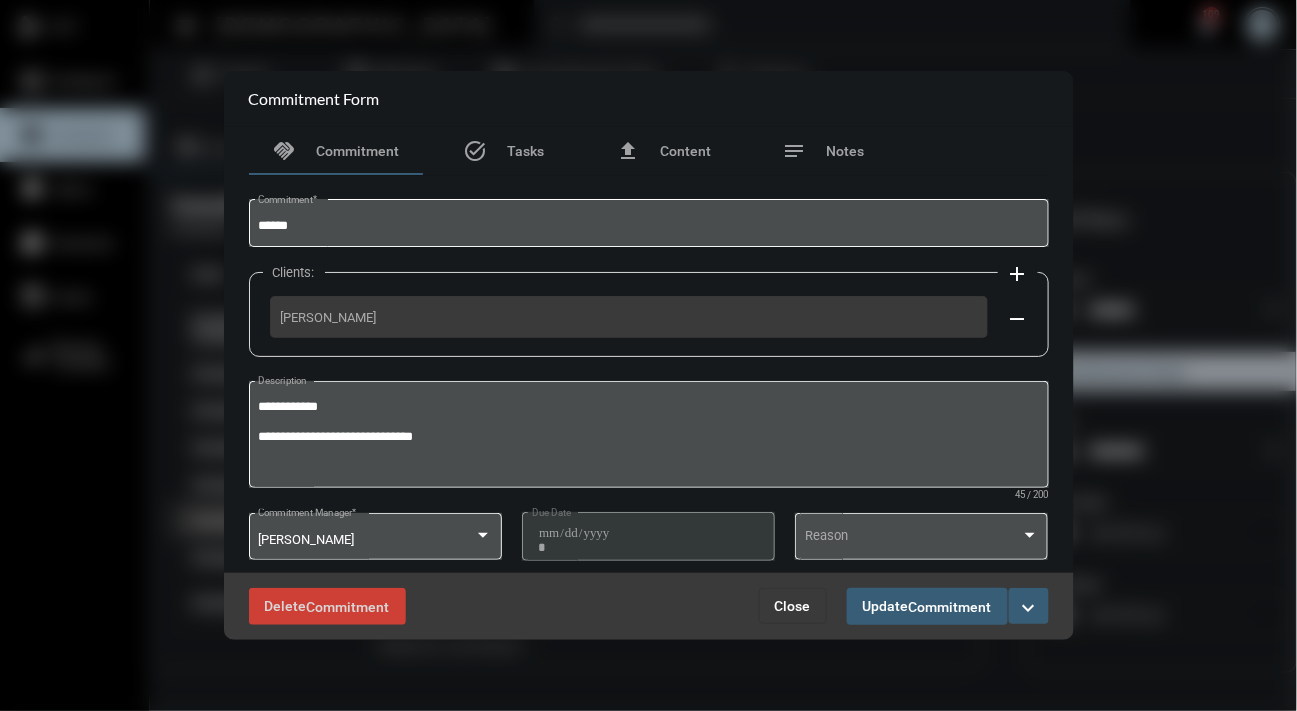 scroll, scrollTop: 792, scrollLeft: 0, axis: vertical 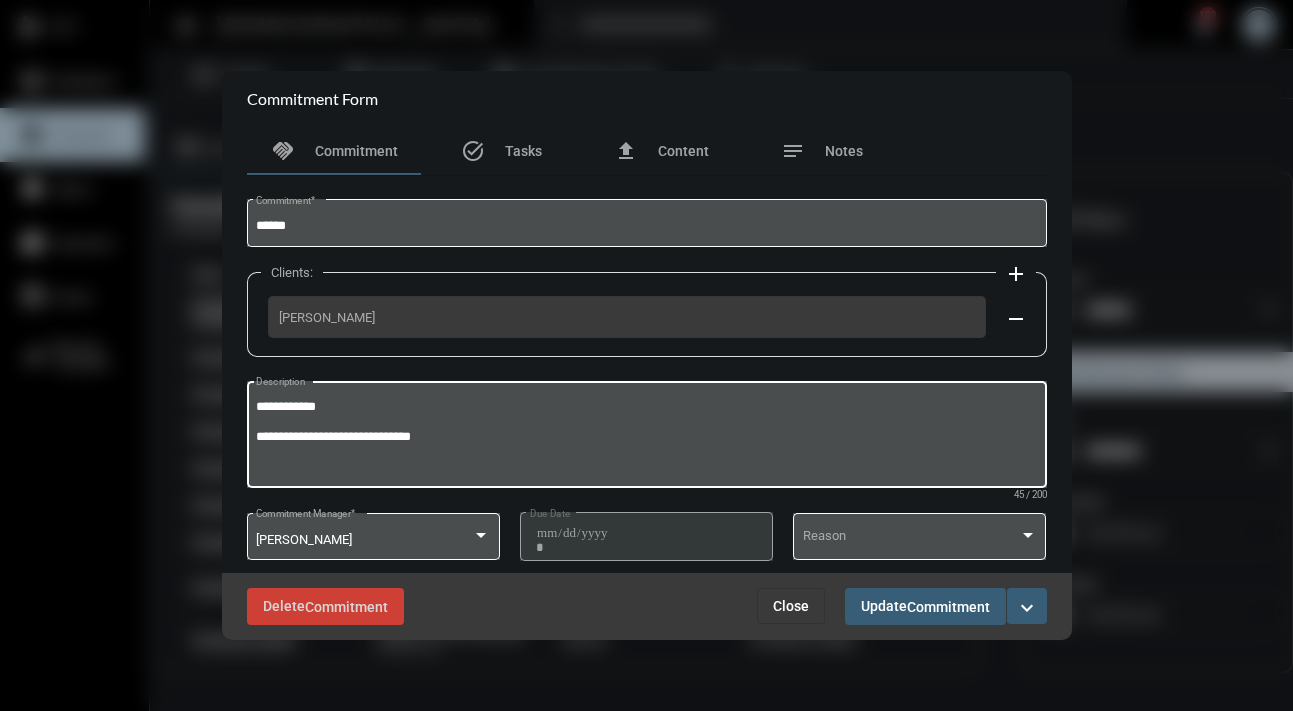 click on "**********" at bounding box center (646, 437) 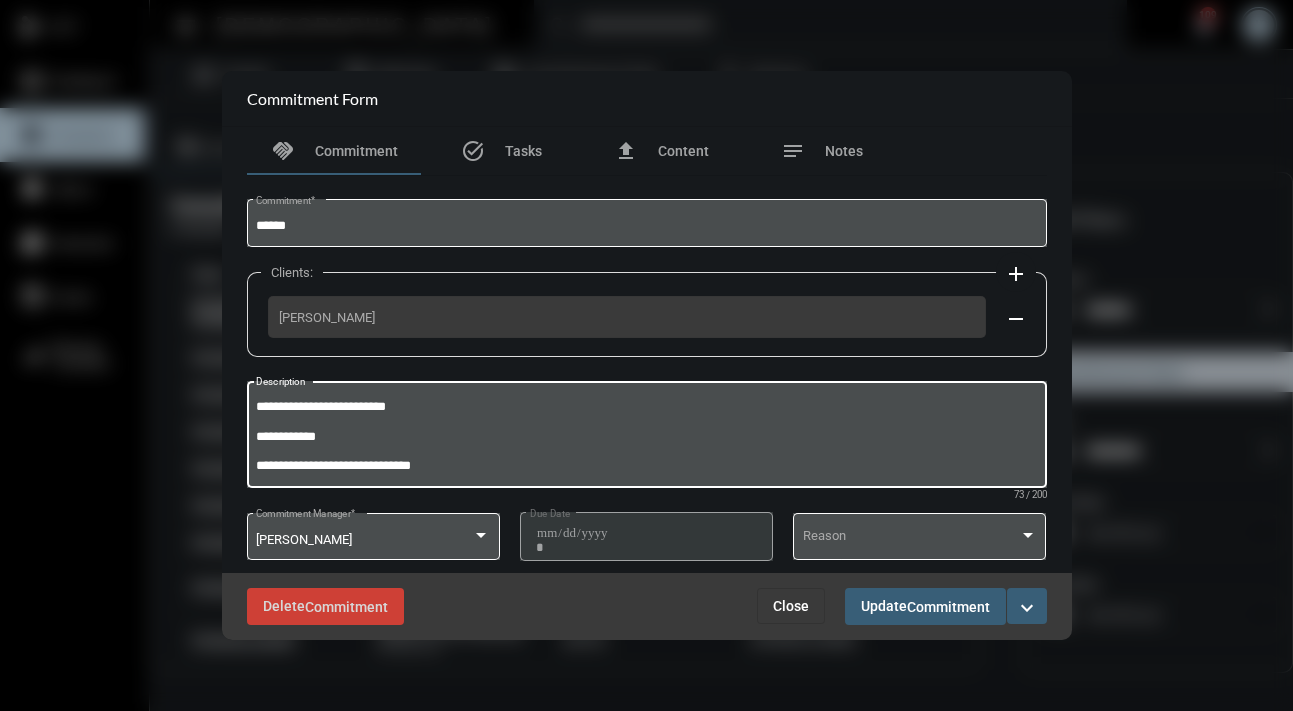type on "**********" 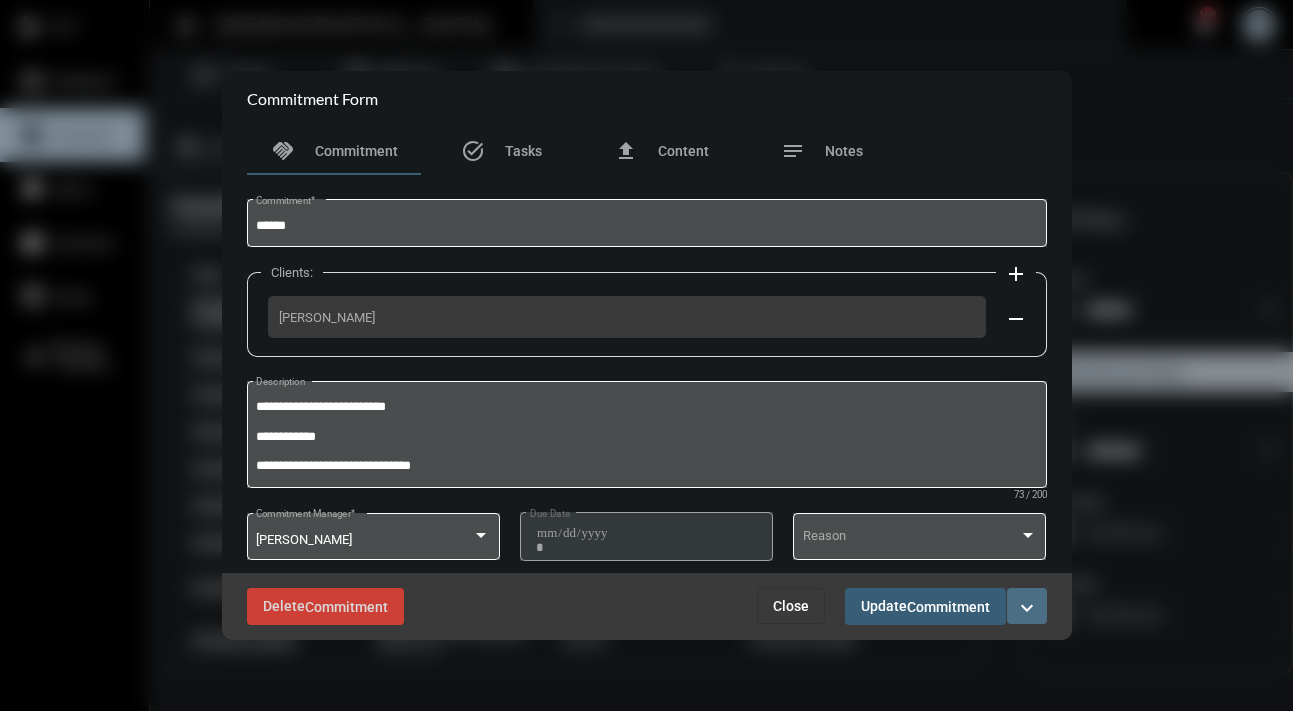 click on "expand_more" at bounding box center (1027, 608) 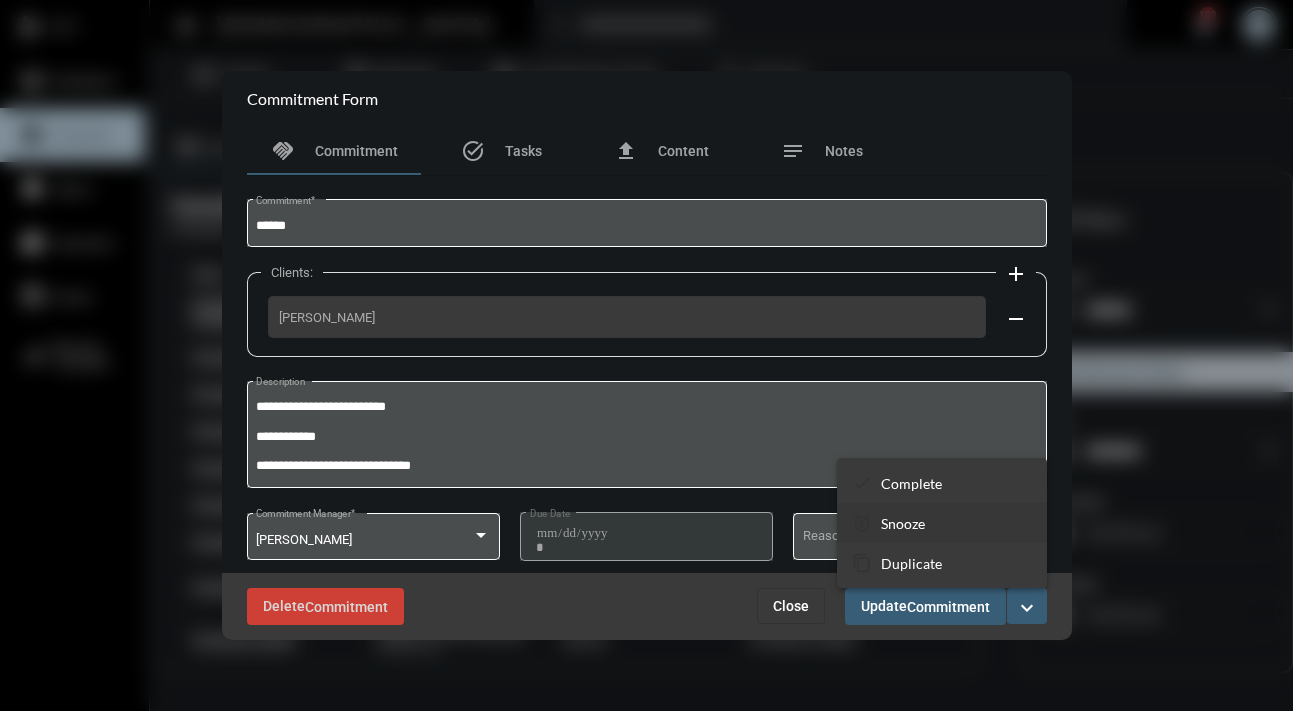 click on "Snooze" at bounding box center (903, 523) 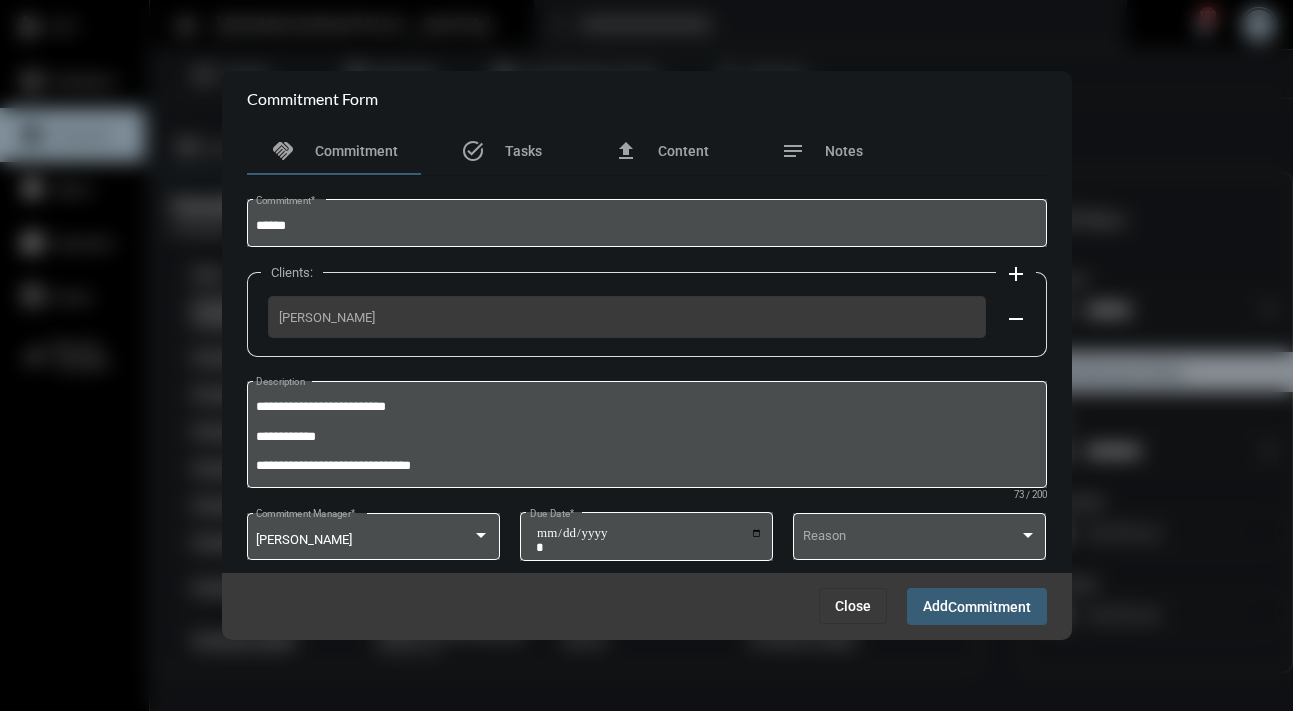 scroll, scrollTop: 776, scrollLeft: 0, axis: vertical 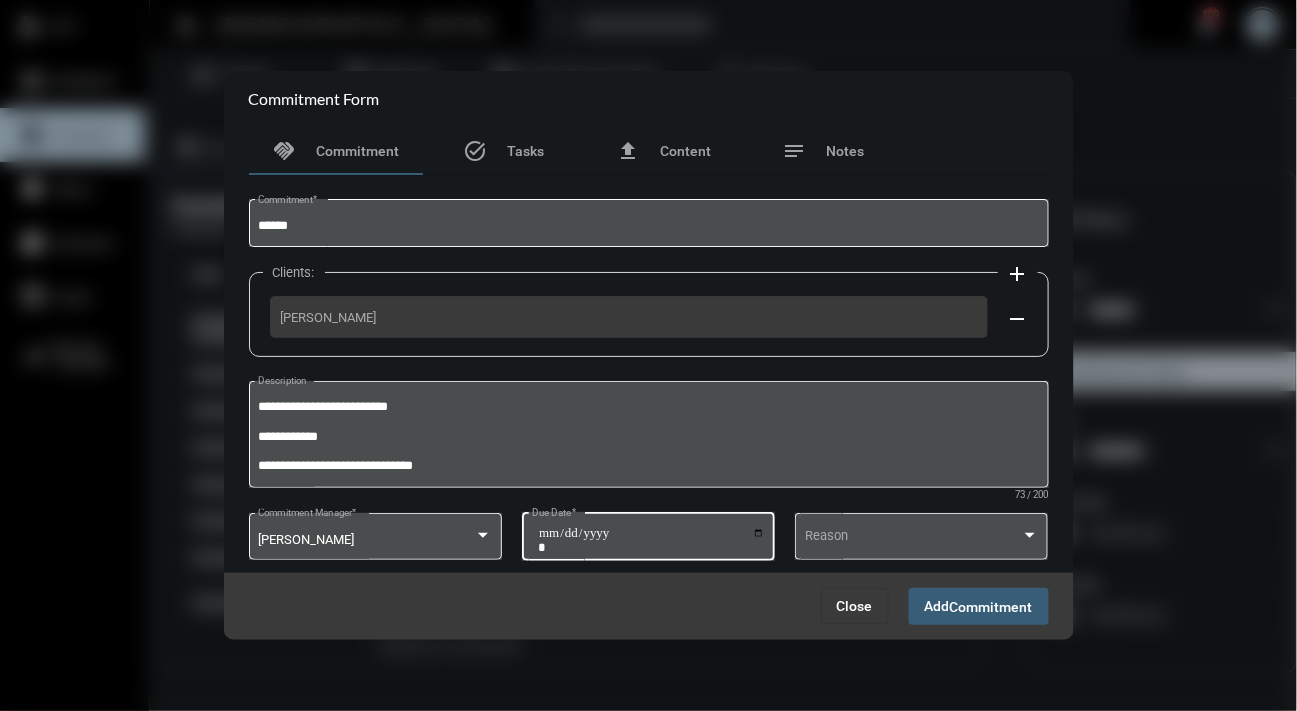 click on "**********" at bounding box center (651, 540) 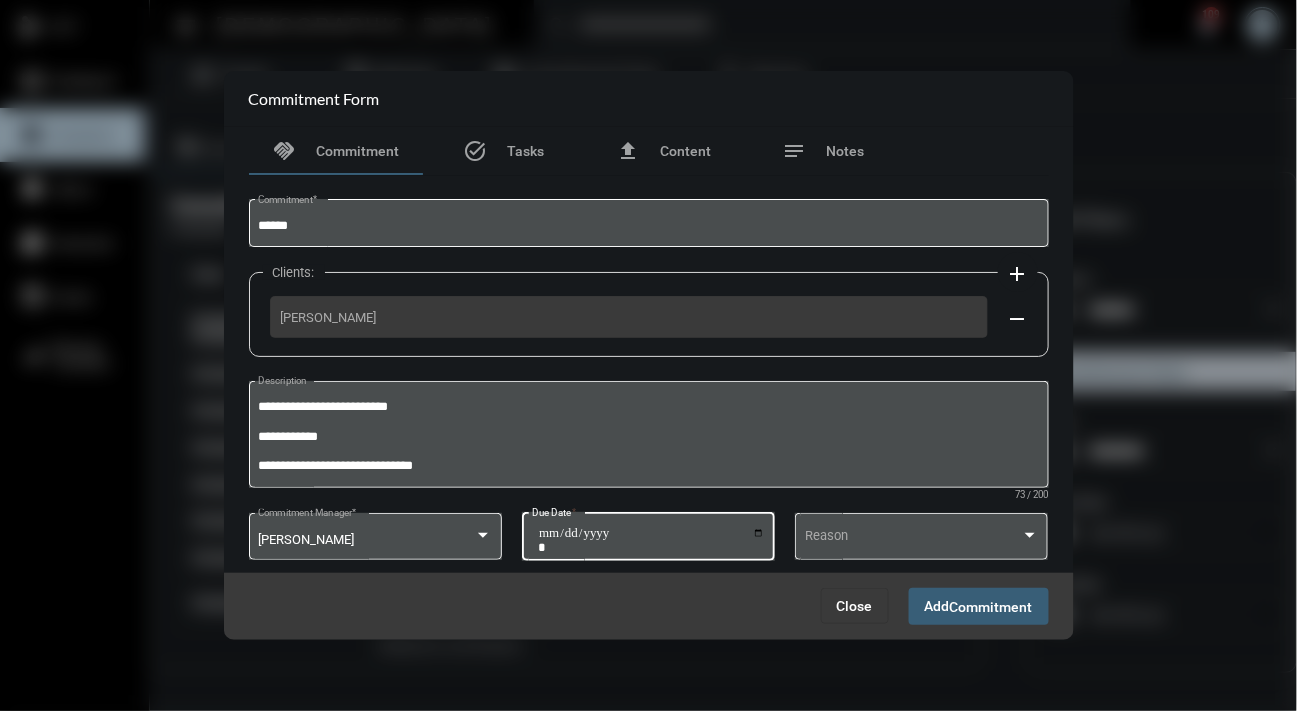 type on "**********" 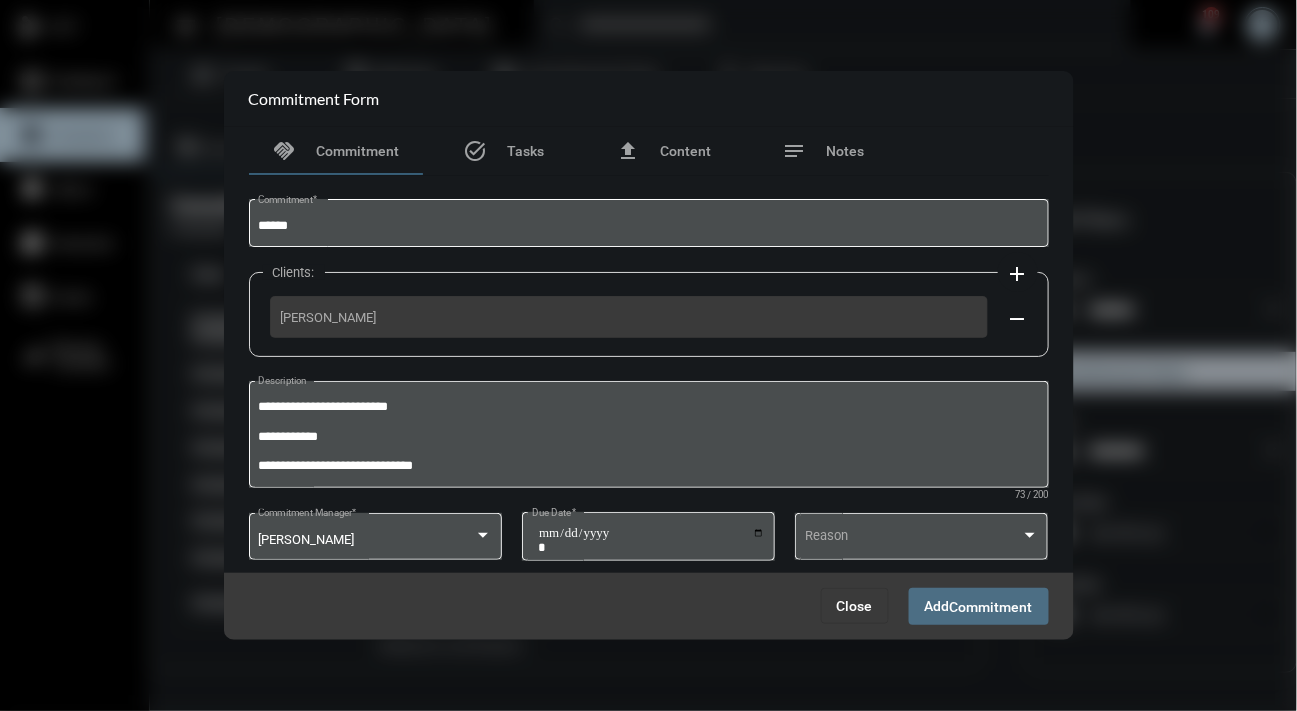 click on "Commitment" at bounding box center [991, 607] 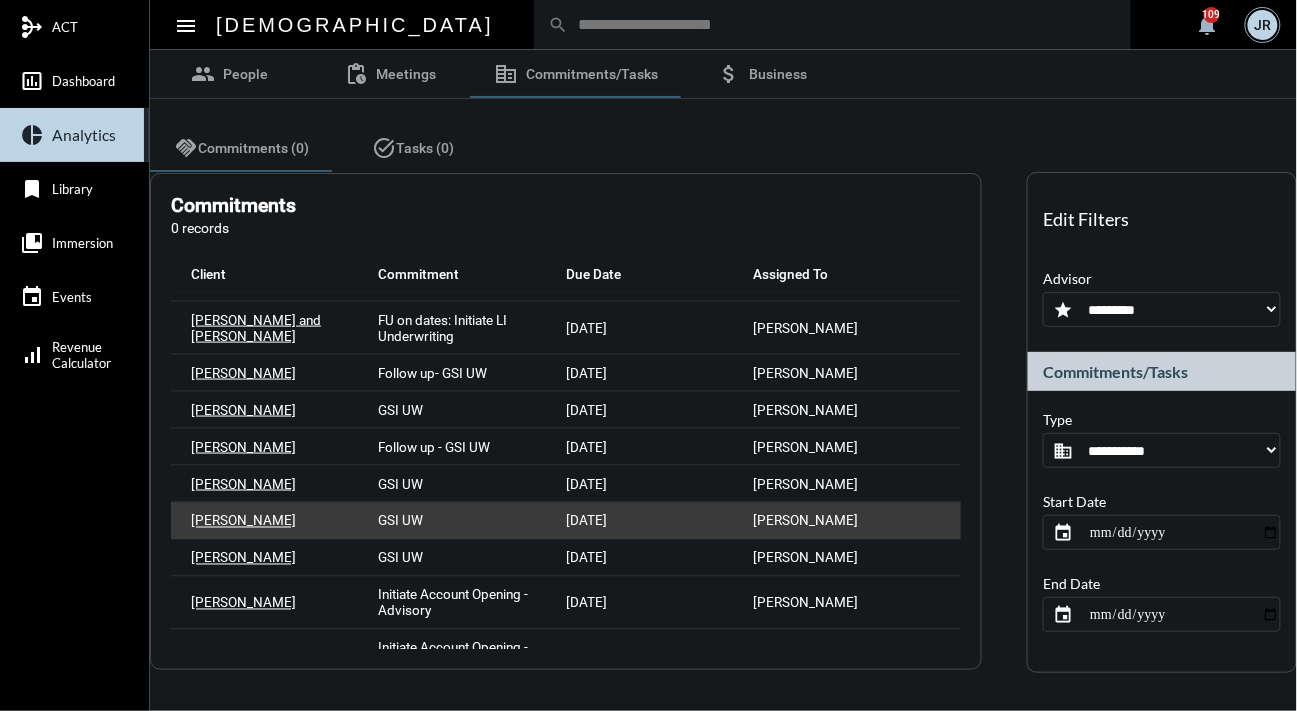 click on "GSI UW" at bounding box center (473, 521) 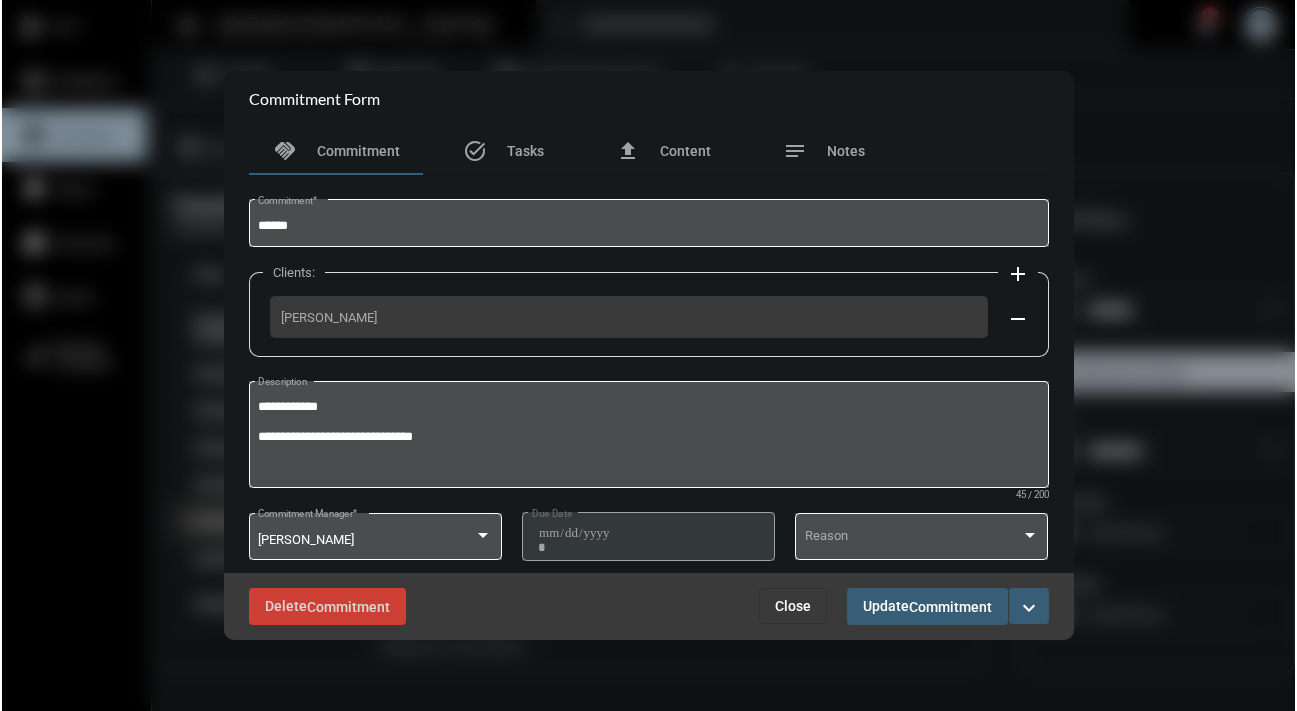 scroll, scrollTop: 792, scrollLeft: 0, axis: vertical 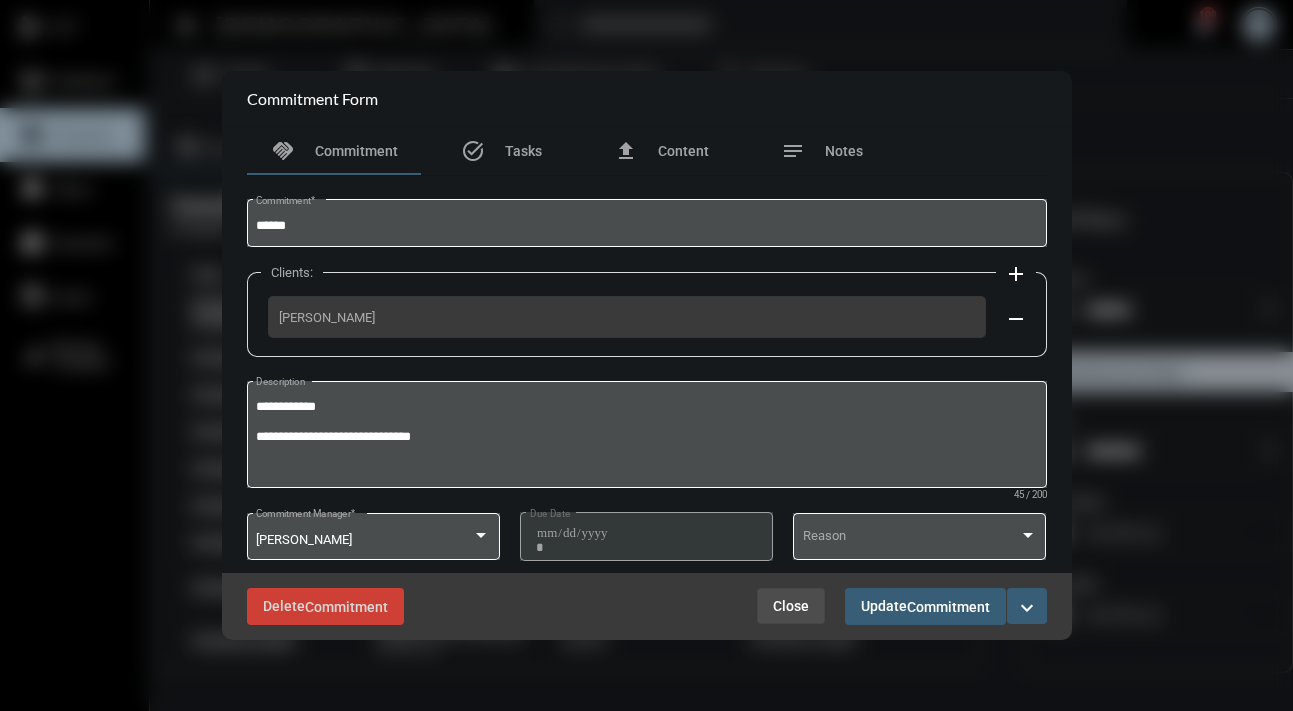 click on "Close" at bounding box center [791, 606] 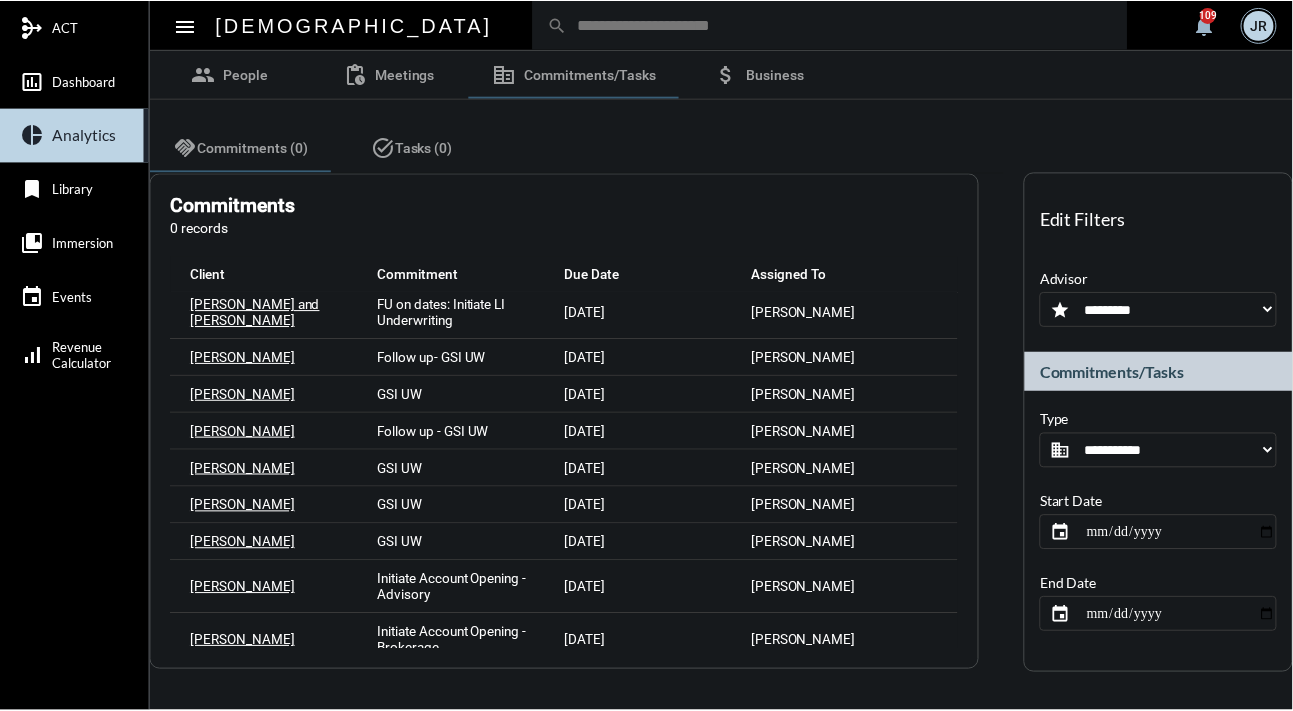 scroll, scrollTop: 776, scrollLeft: 0, axis: vertical 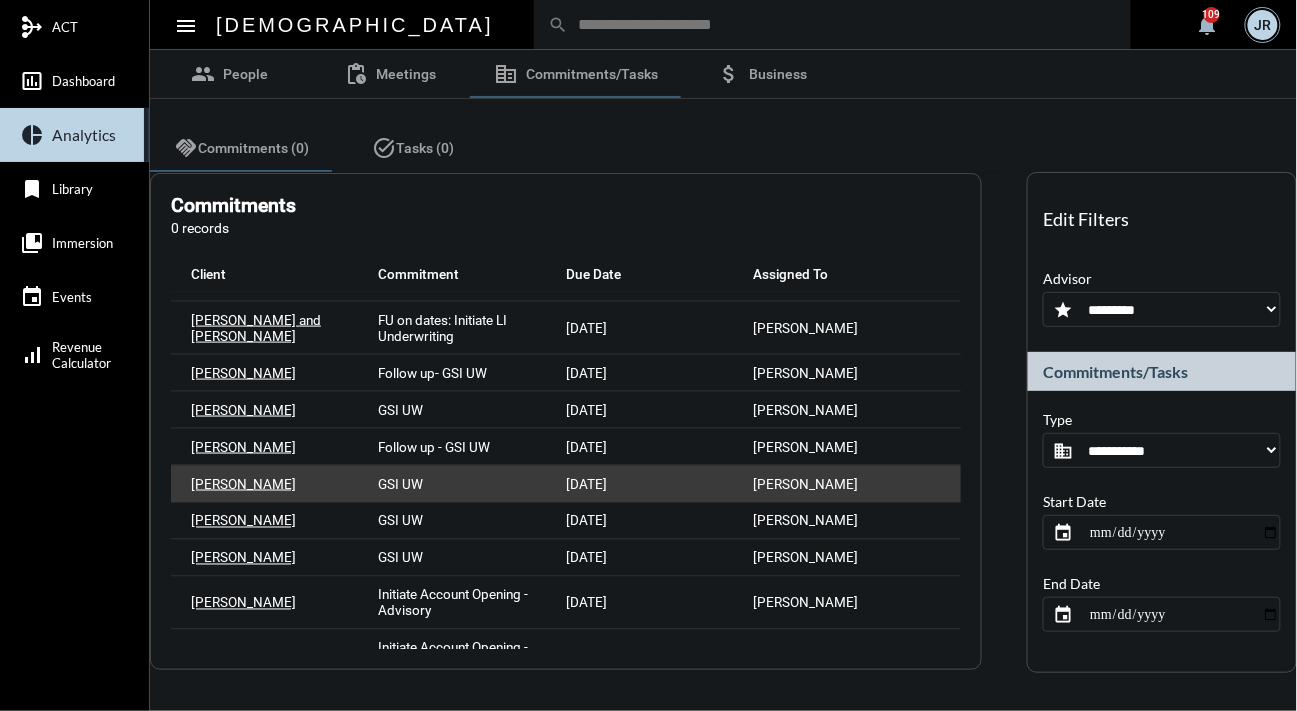 click on "GSI UW" at bounding box center (401, 484) 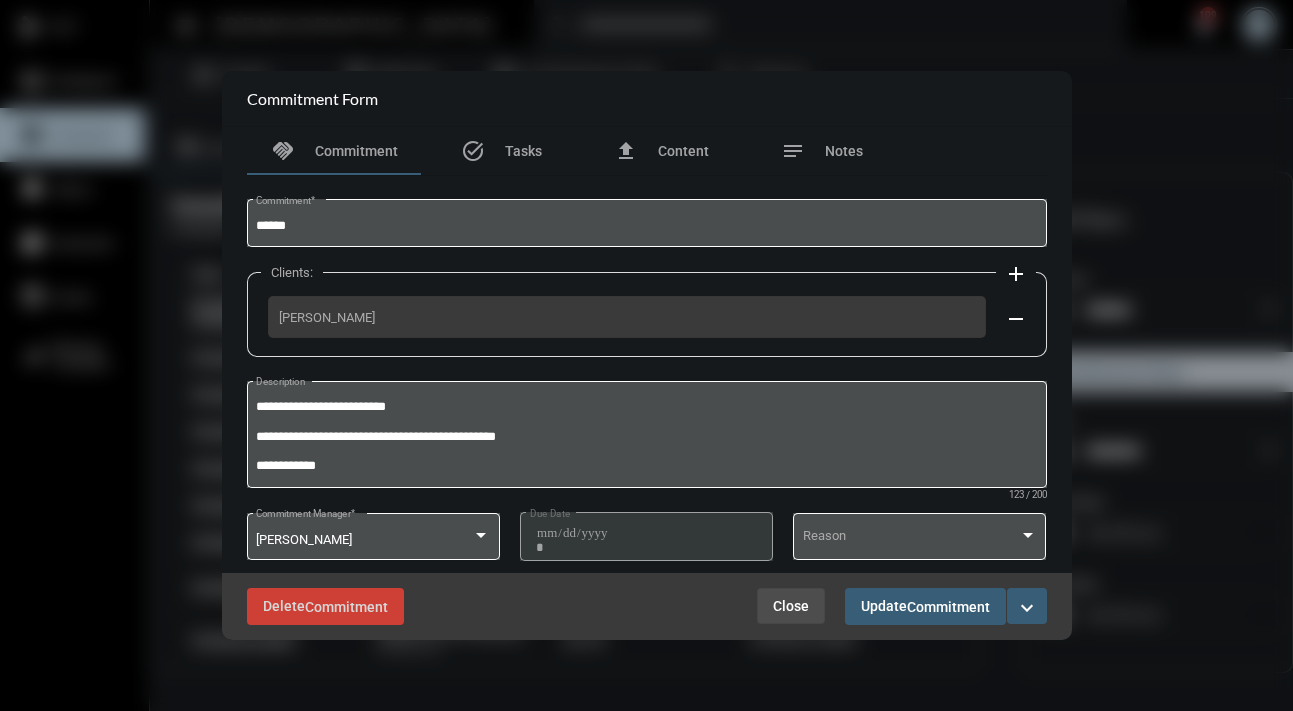 click on "Close" at bounding box center [791, 606] 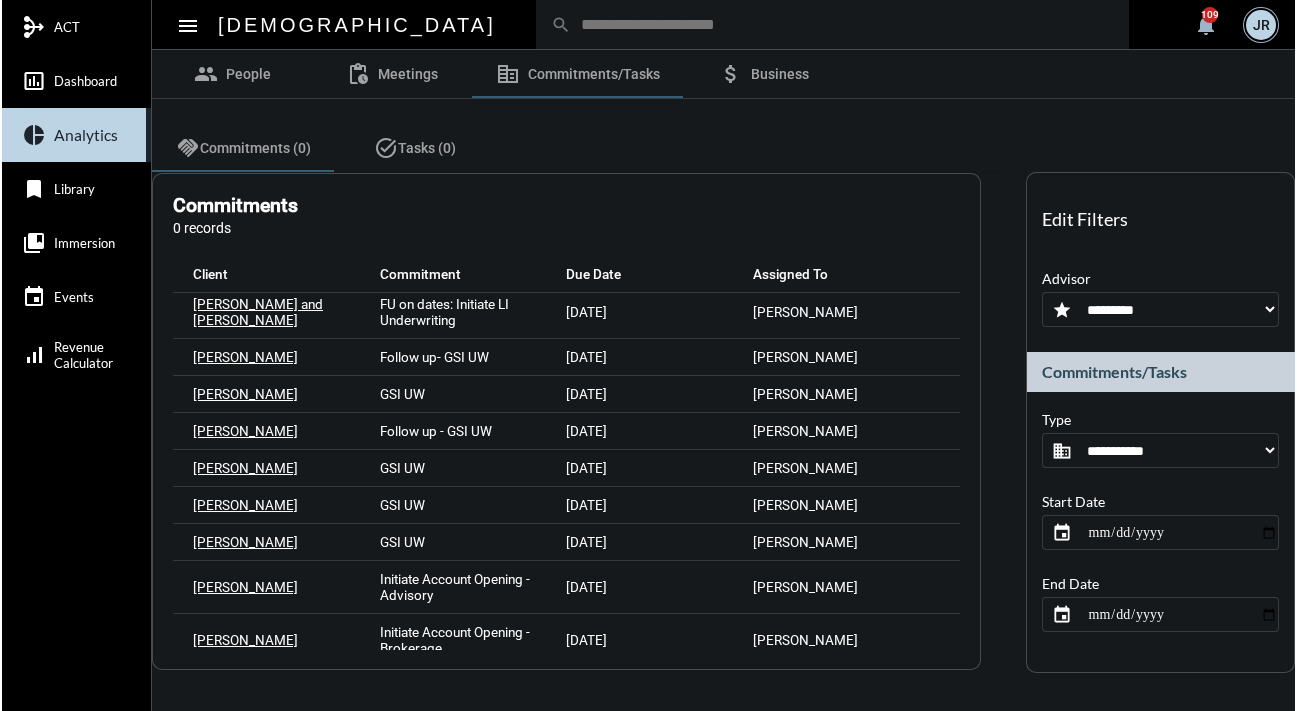 scroll, scrollTop: 776, scrollLeft: 0, axis: vertical 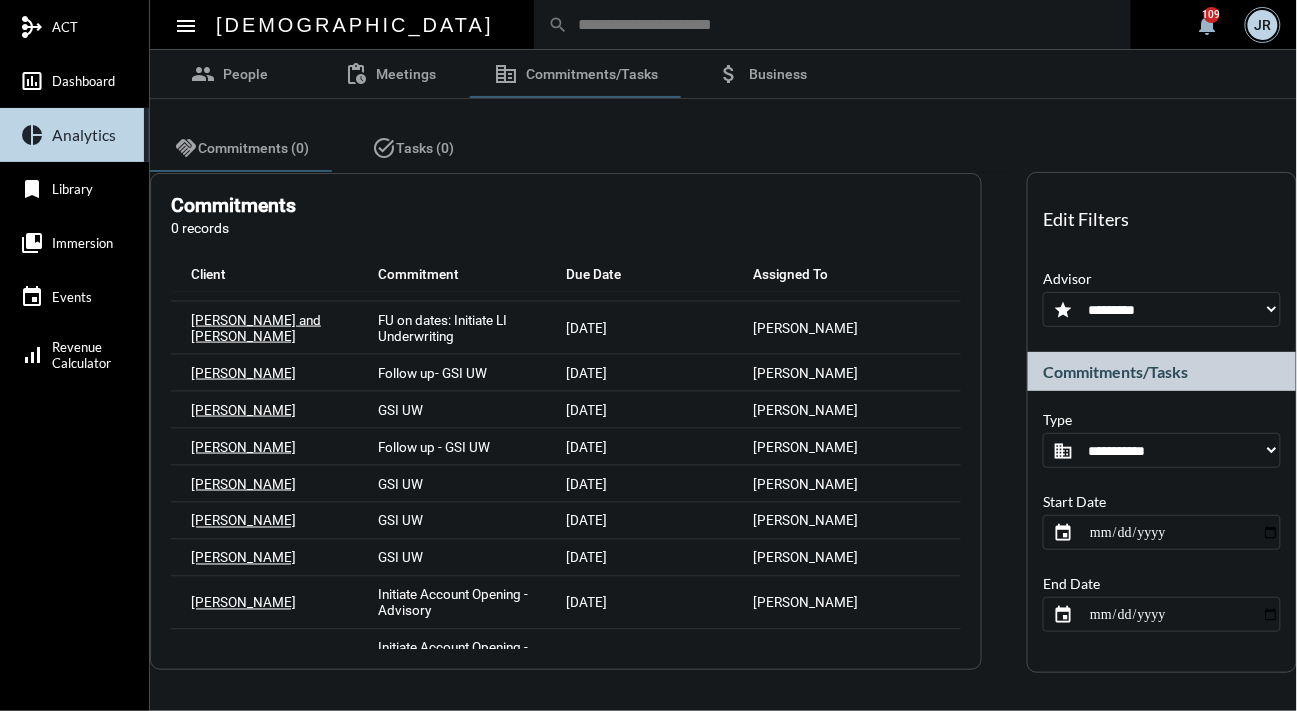 click on "Commitments/Tasks" 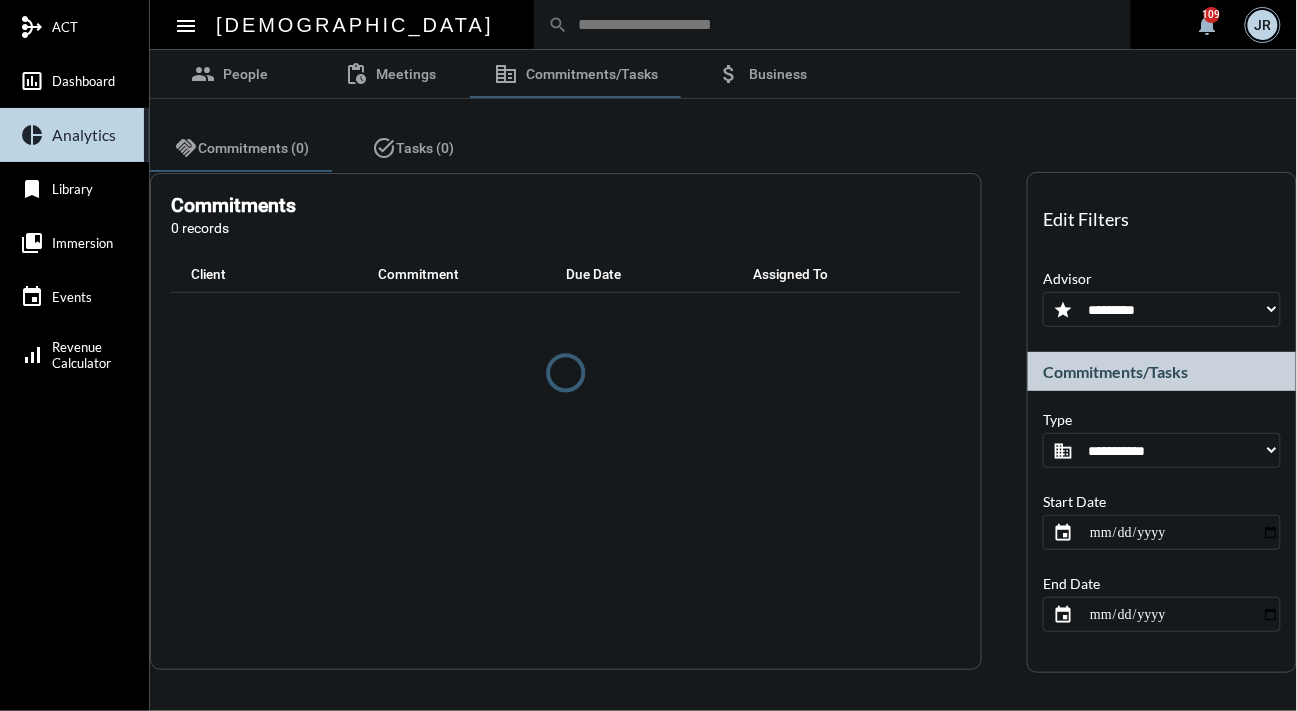 scroll, scrollTop: 0, scrollLeft: 0, axis: both 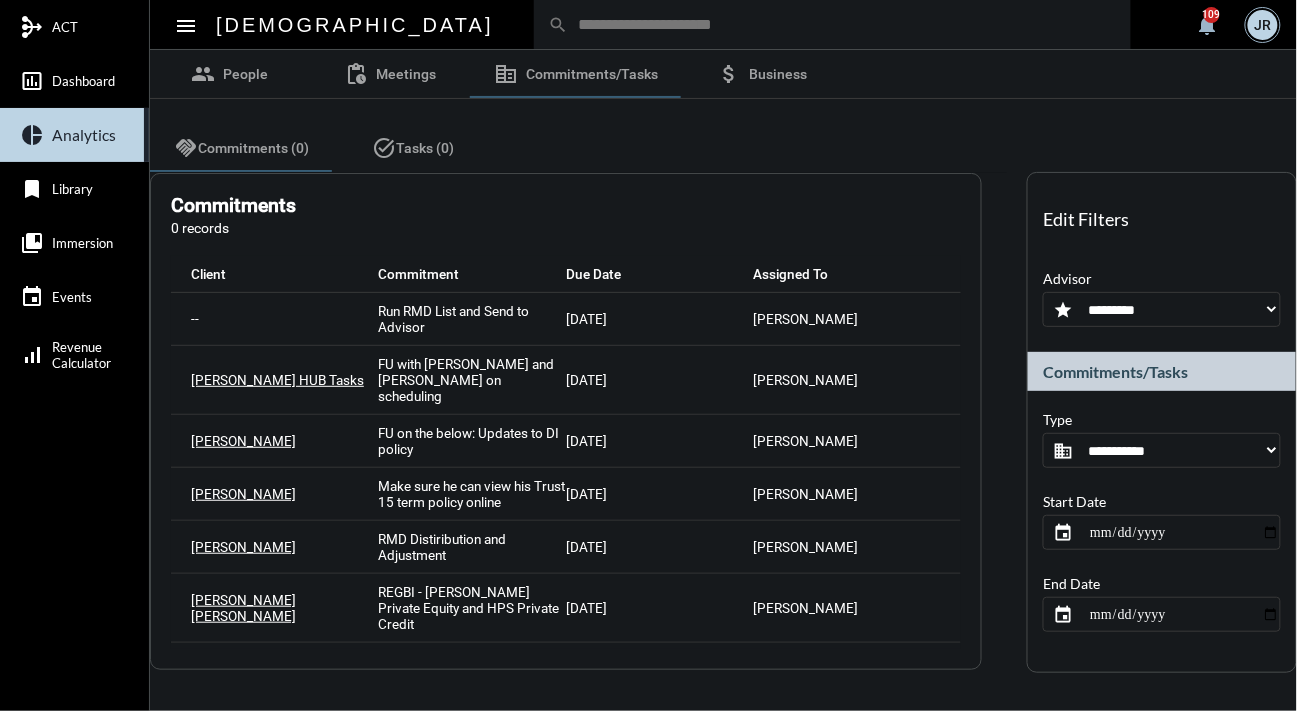 type on "**********" 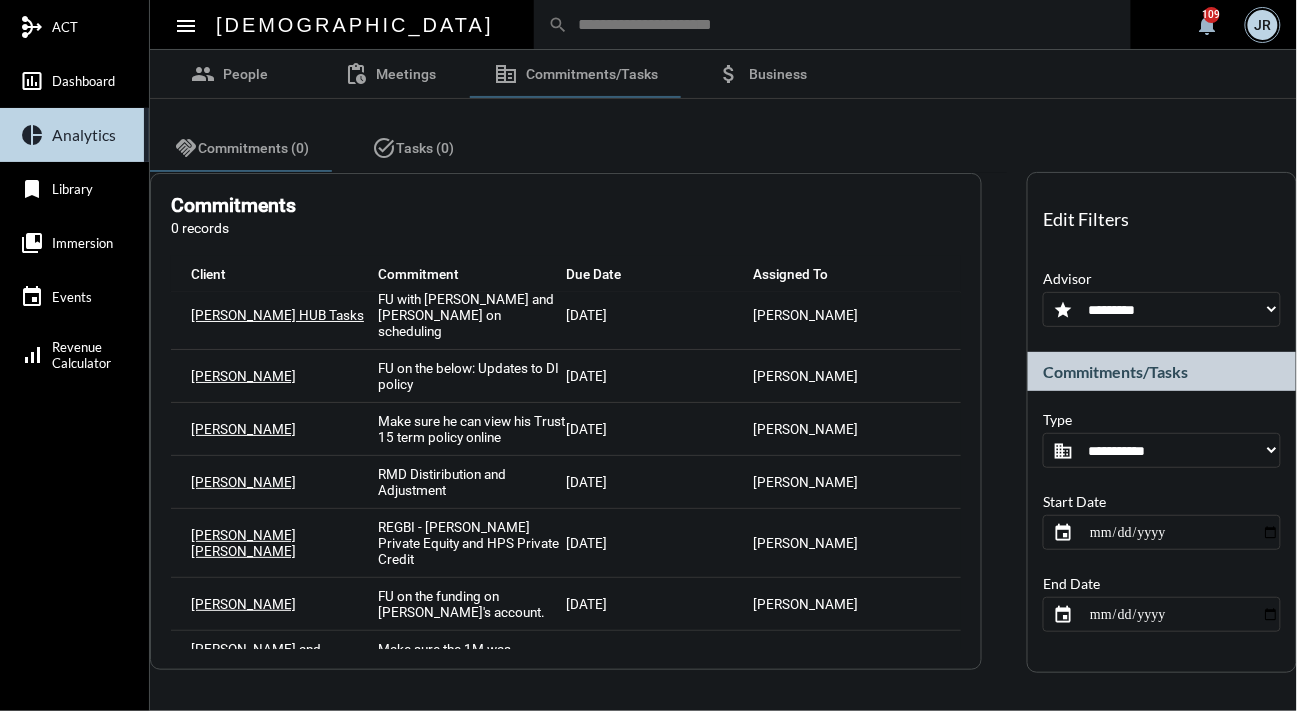 scroll, scrollTop: 0, scrollLeft: 0, axis: both 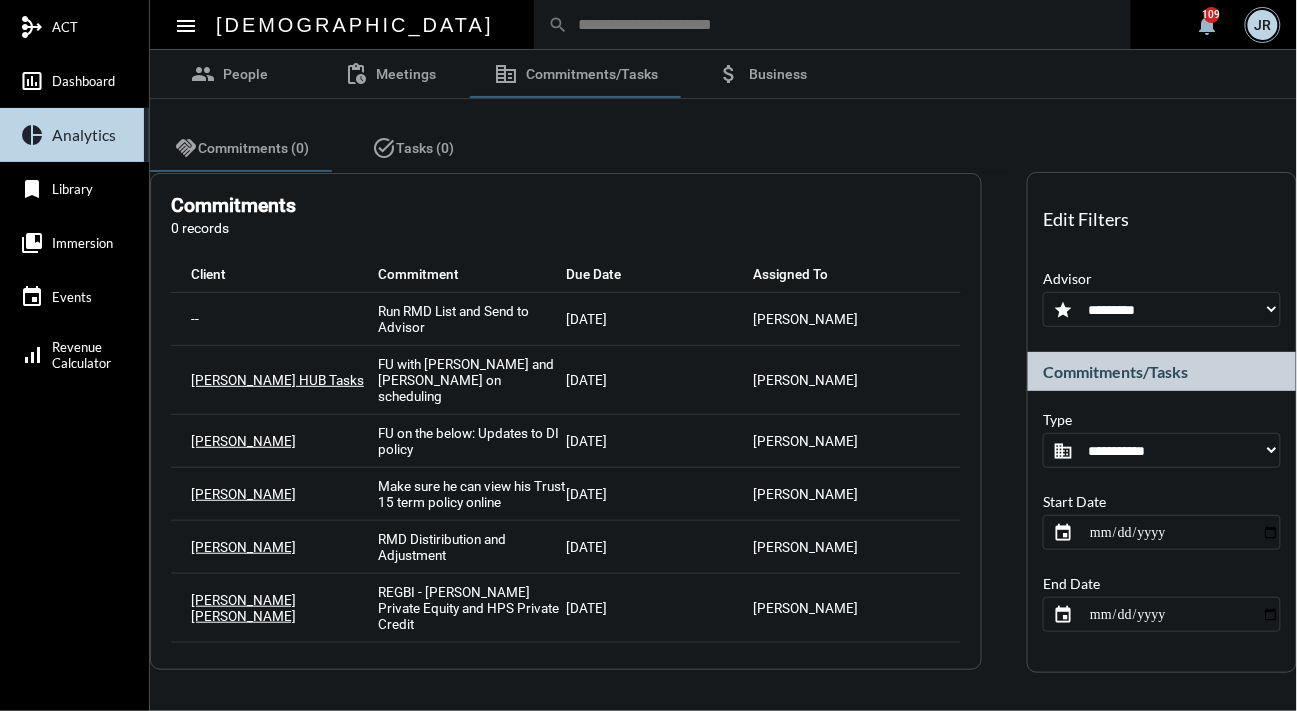 click on "**********" 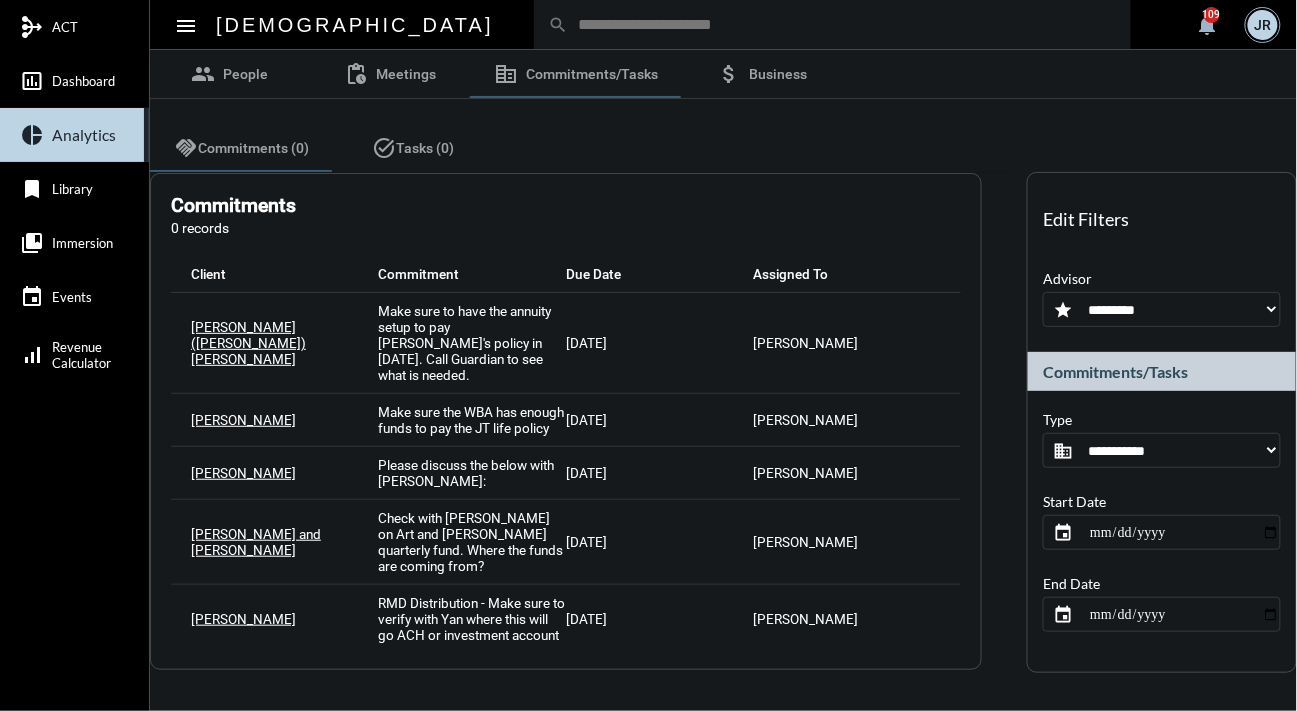 type on "**********" 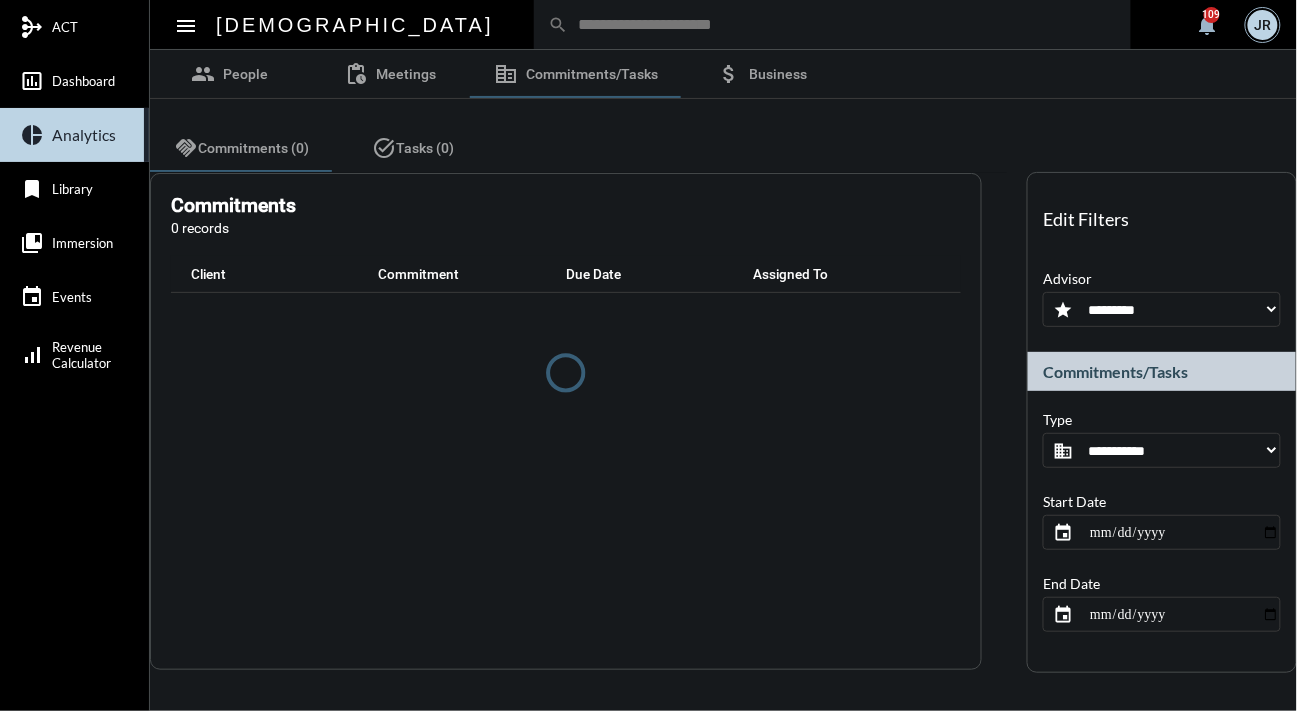 type on "**********" 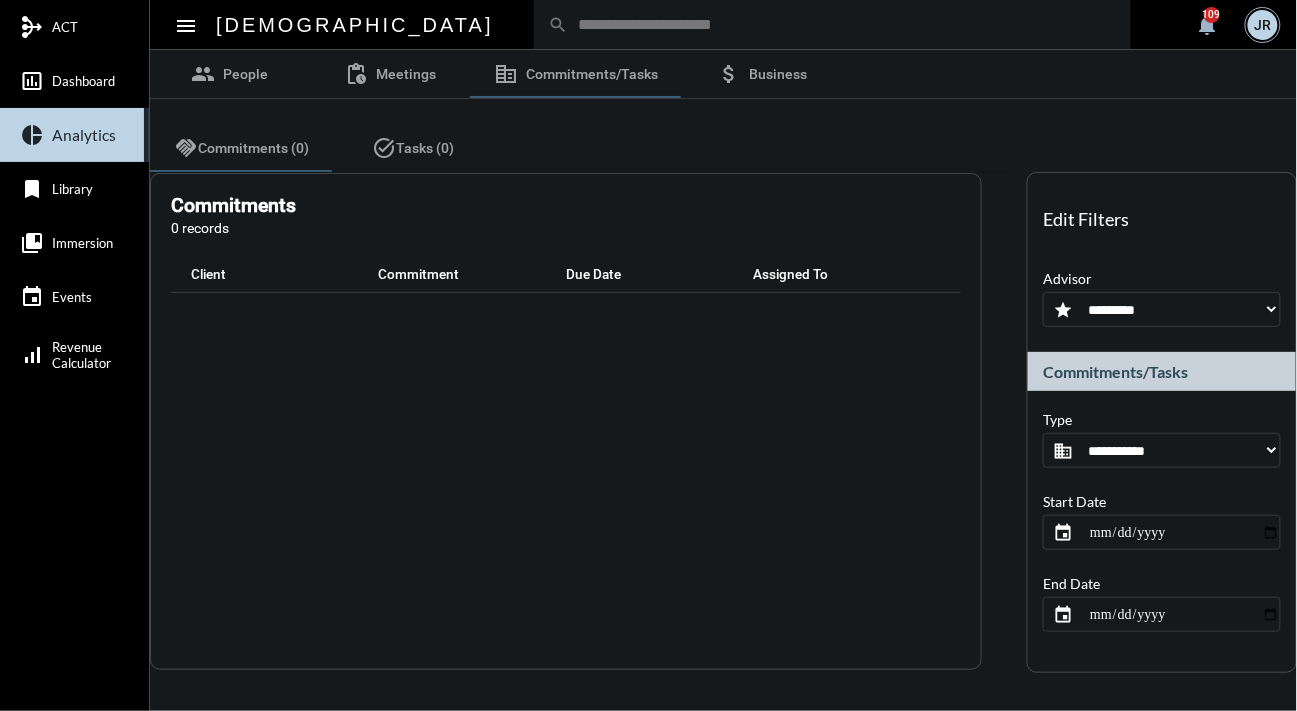 click on "**********" 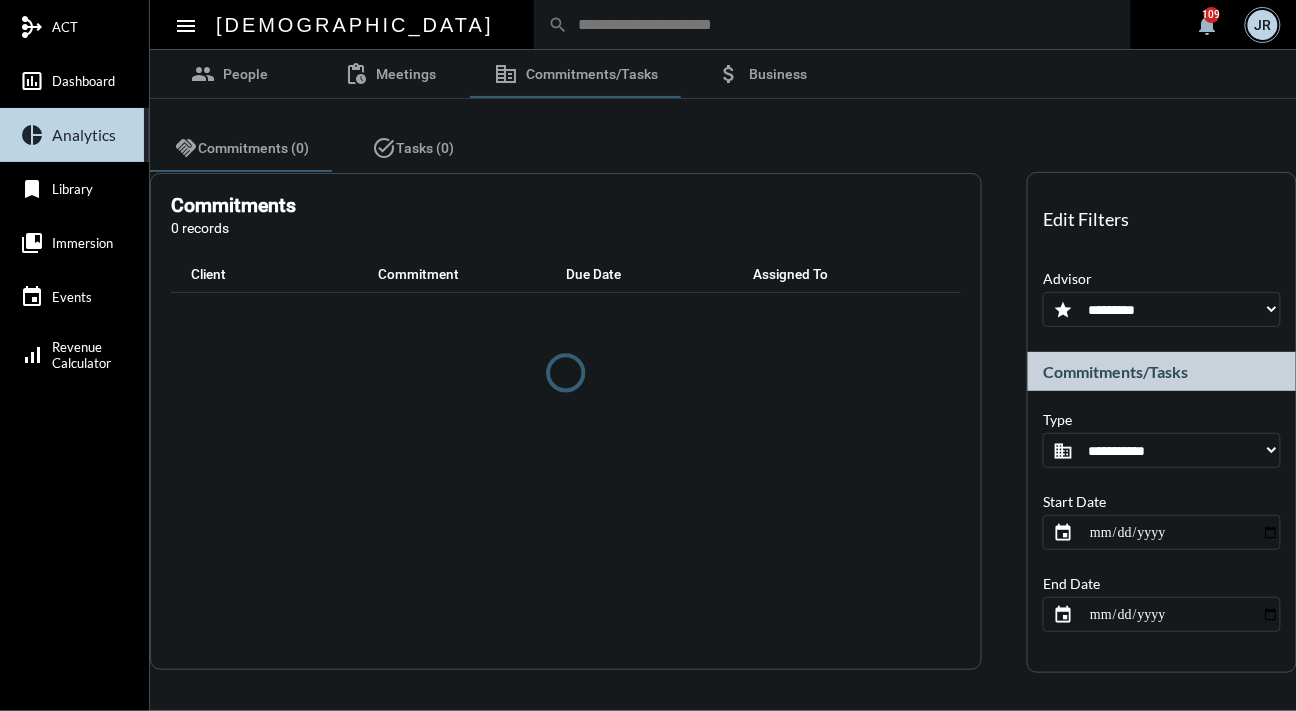 type on "**********" 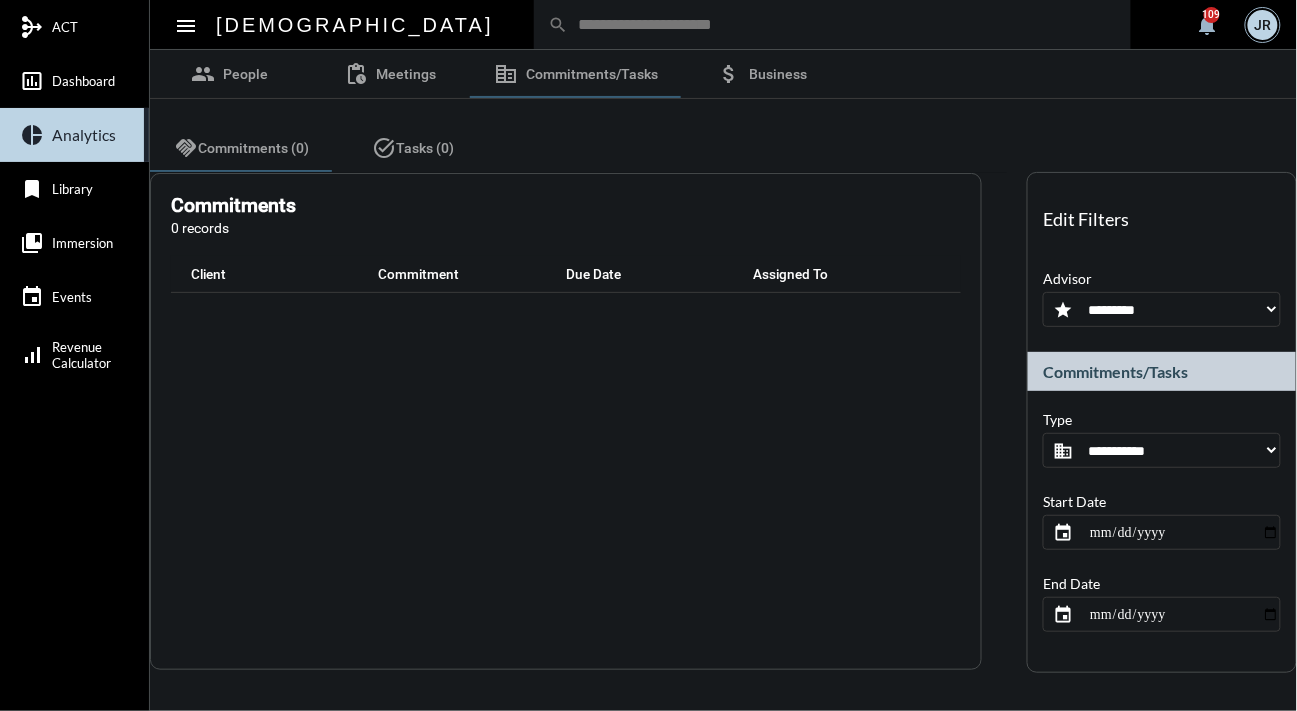 click on "**********" 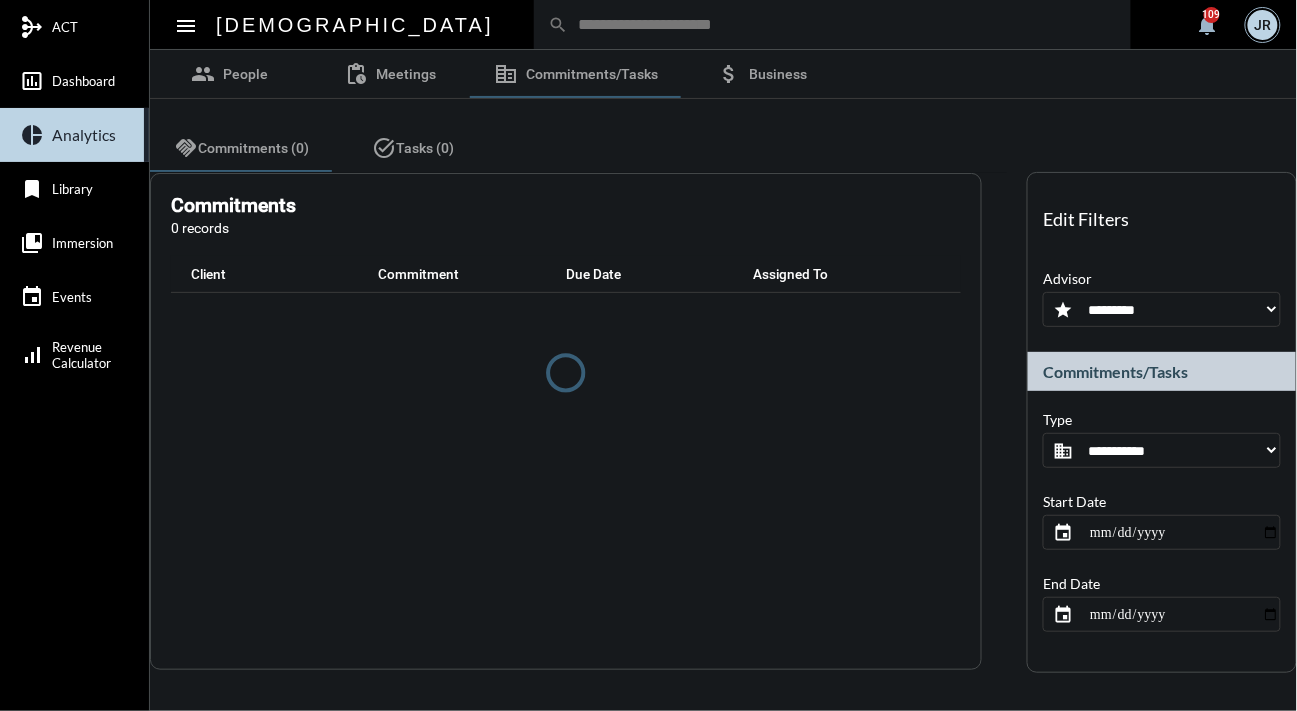 type on "**********" 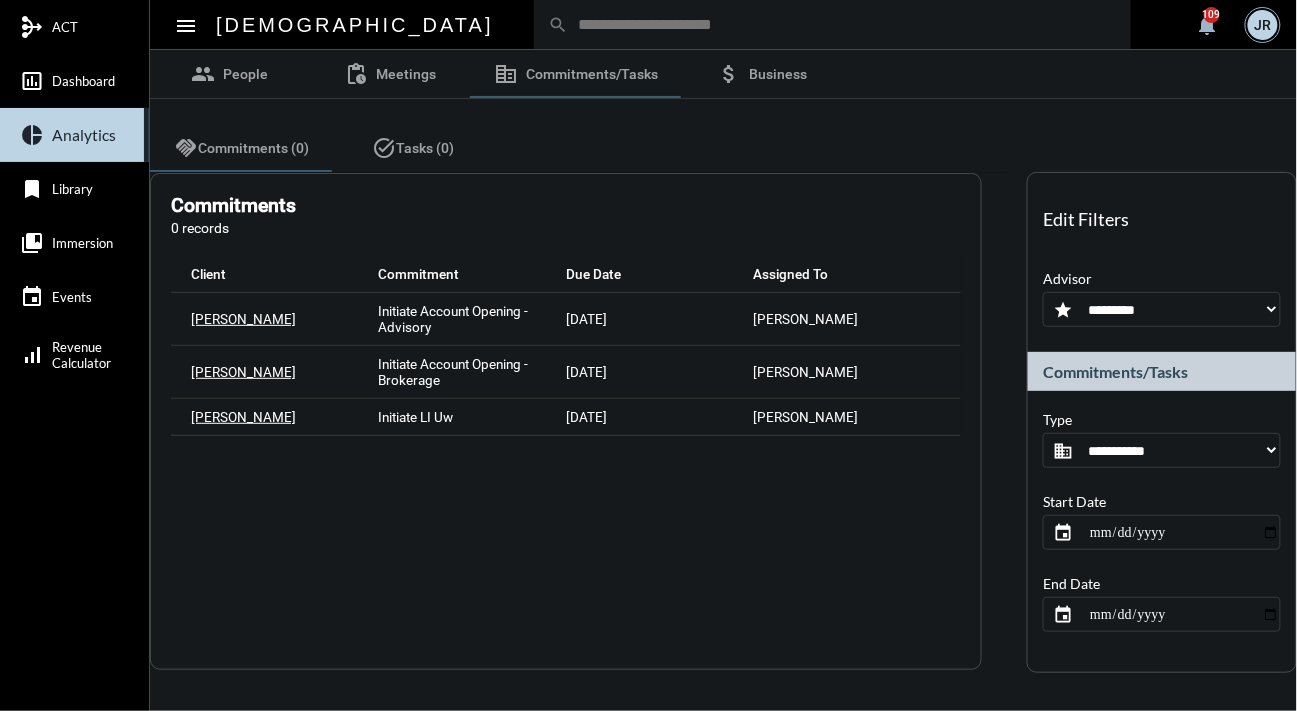 click on "**********" 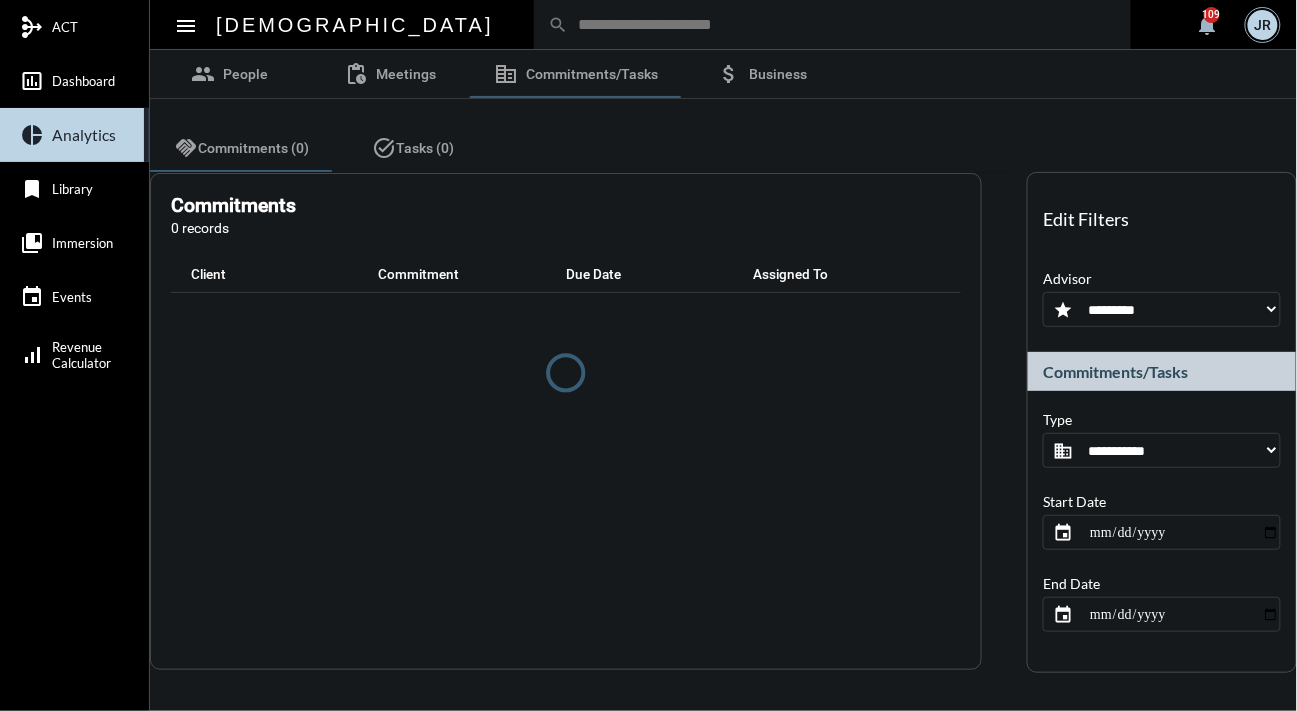 type on "**********" 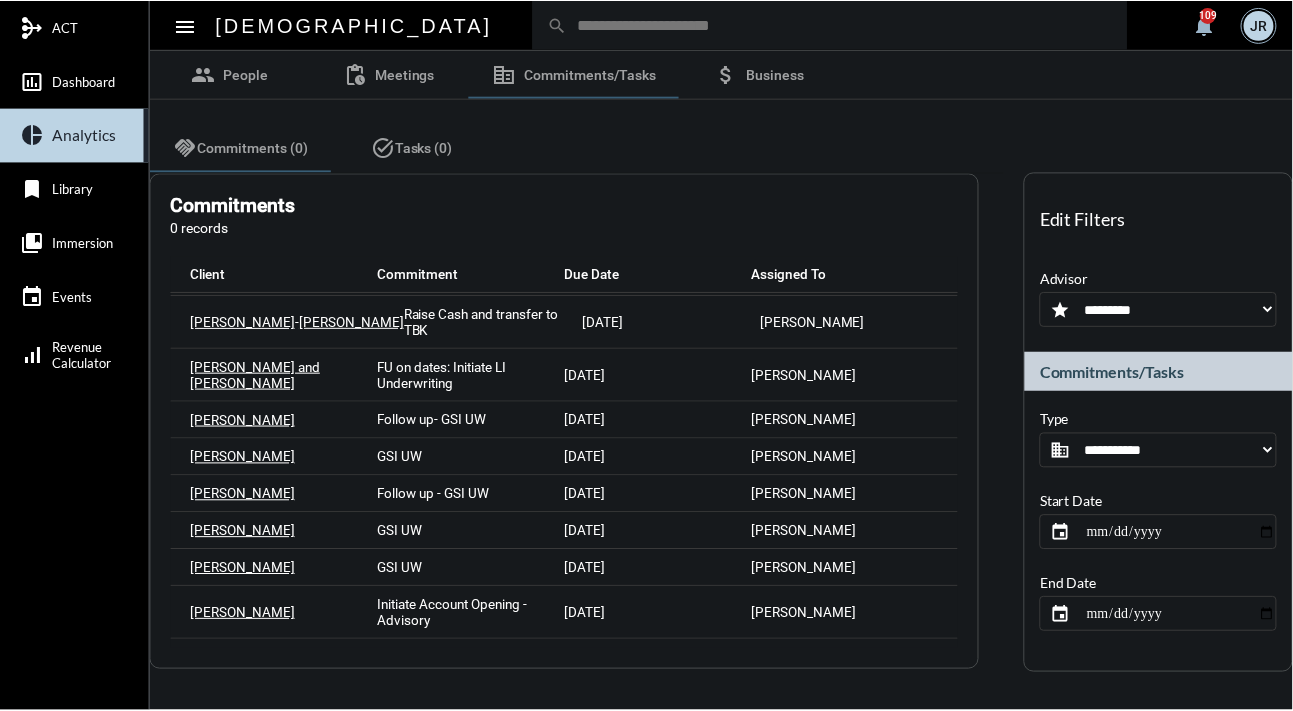 scroll, scrollTop: 317, scrollLeft: 0, axis: vertical 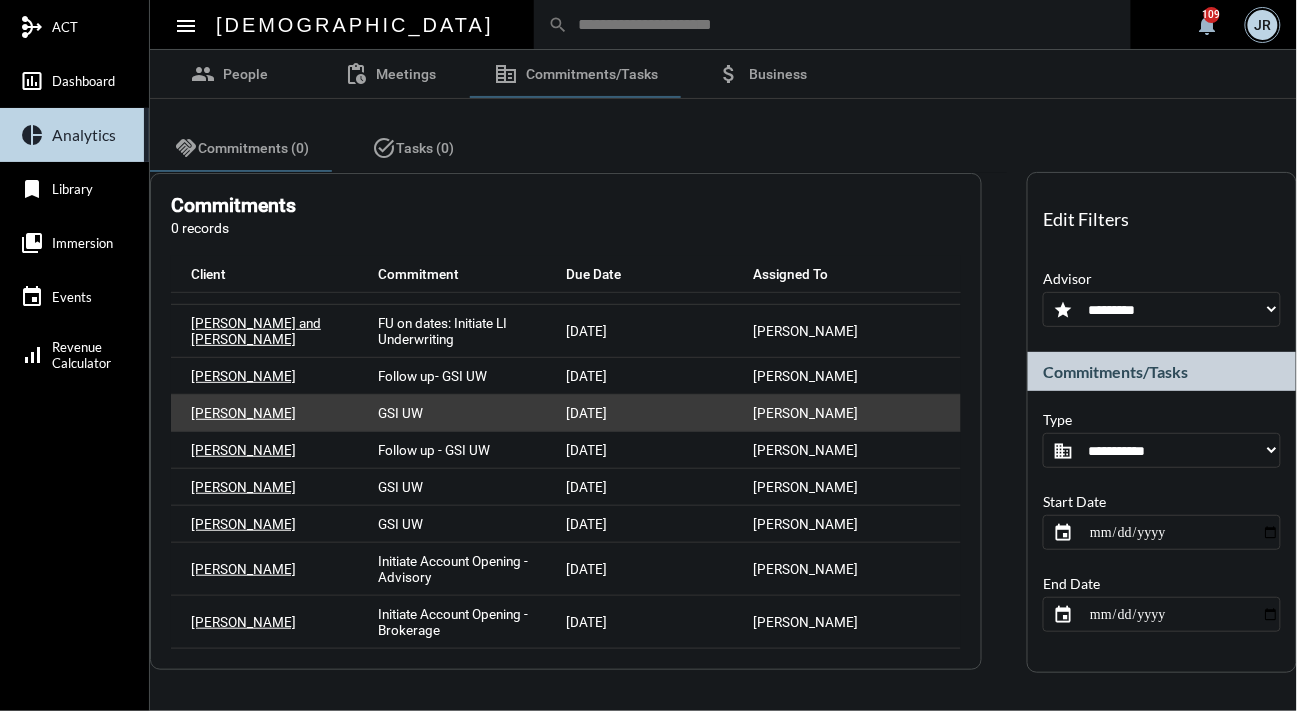 click on "GSI UW" at bounding box center (401, 413) 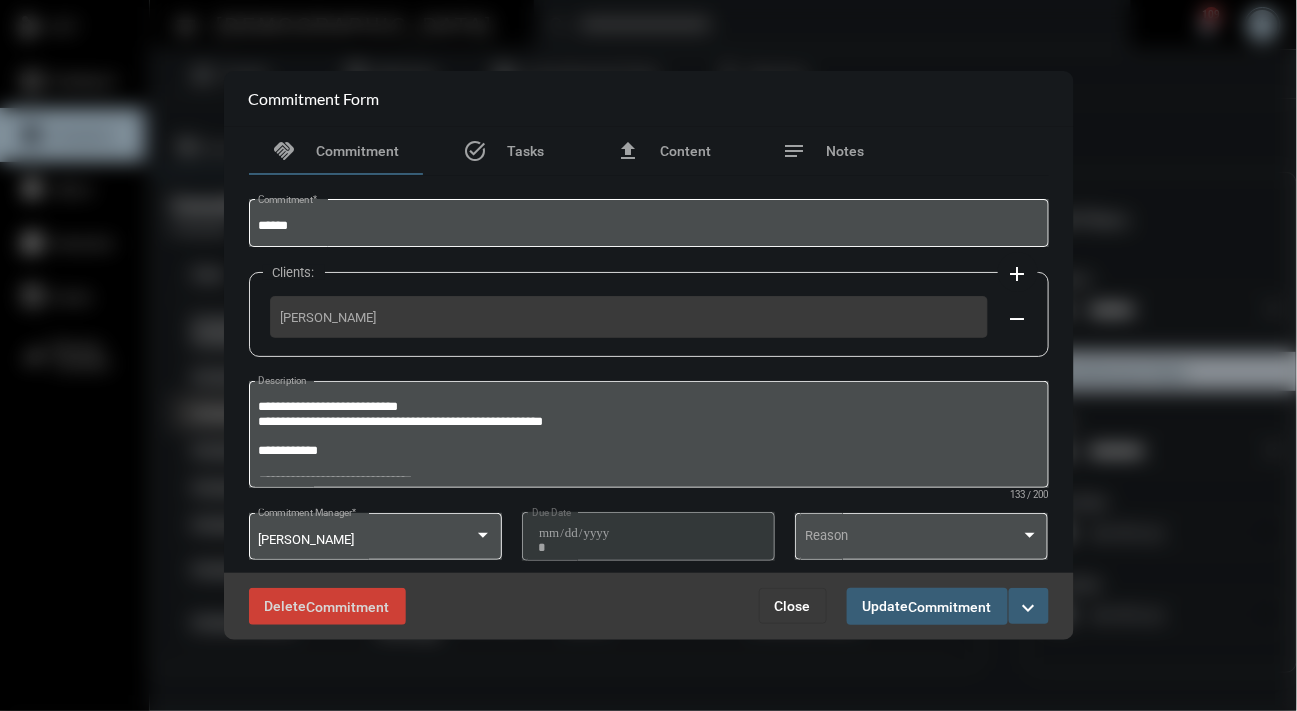 scroll, scrollTop: 334, scrollLeft: 0, axis: vertical 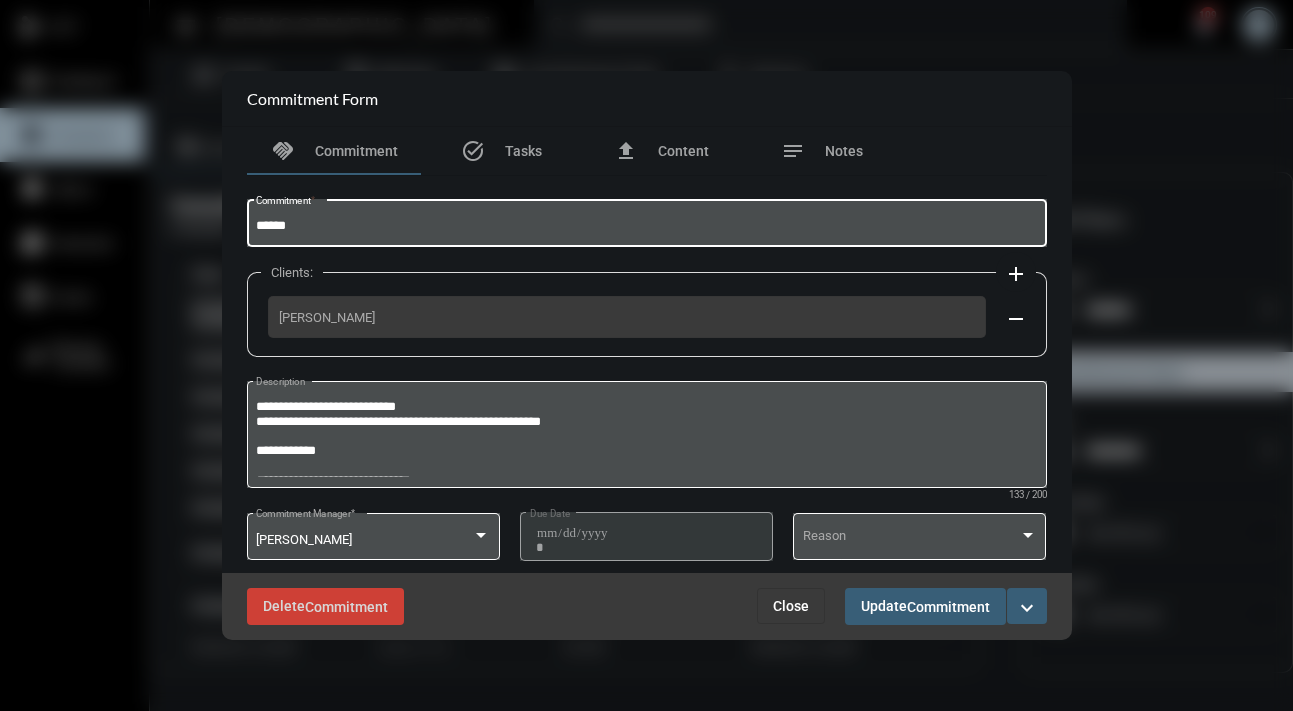 click on "******" at bounding box center (646, 226) 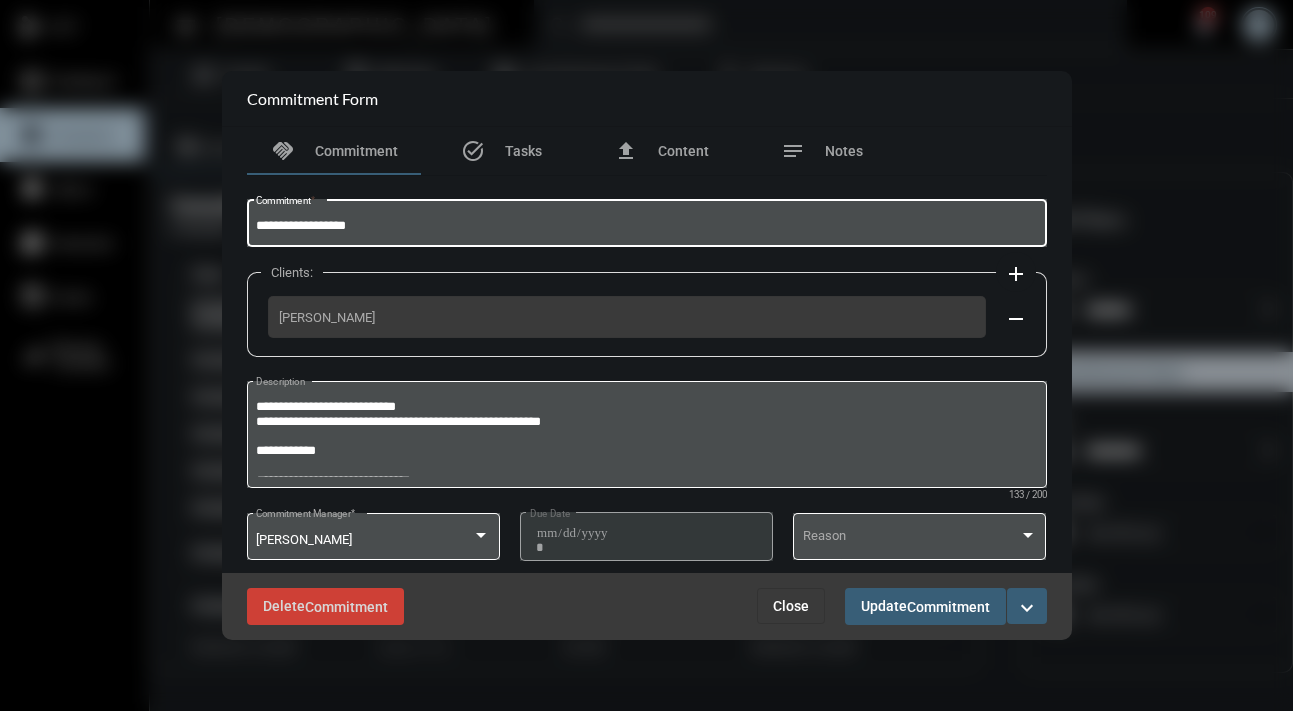 type on "**********" 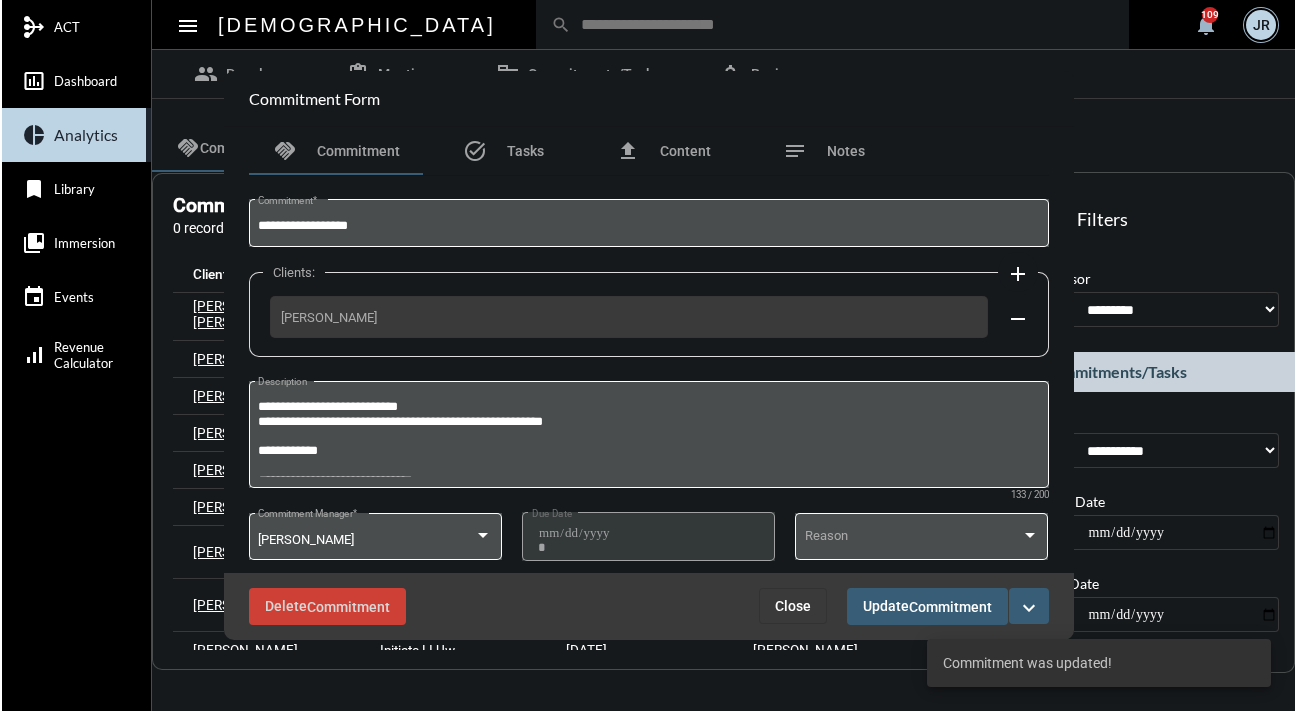 scroll, scrollTop: 0, scrollLeft: 0, axis: both 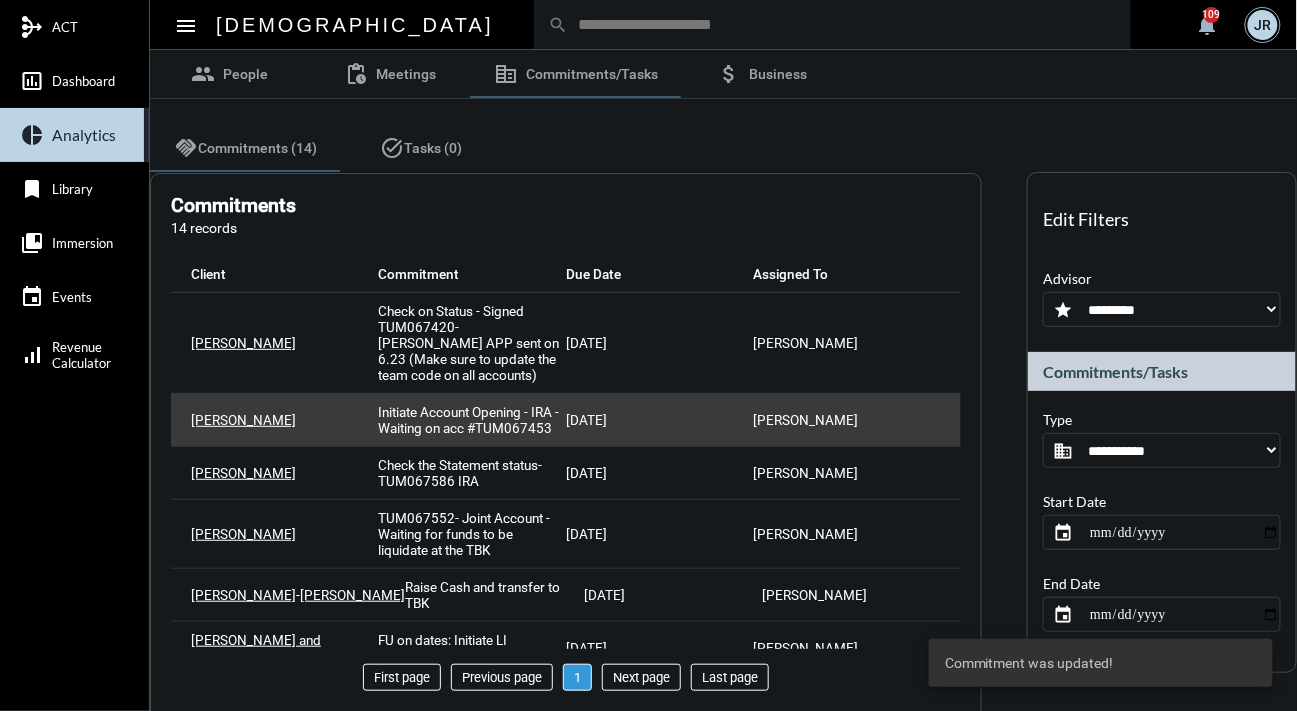 drag, startPoint x: 958, startPoint y: 309, endPoint x: 940, endPoint y: 377, distance: 70.34202 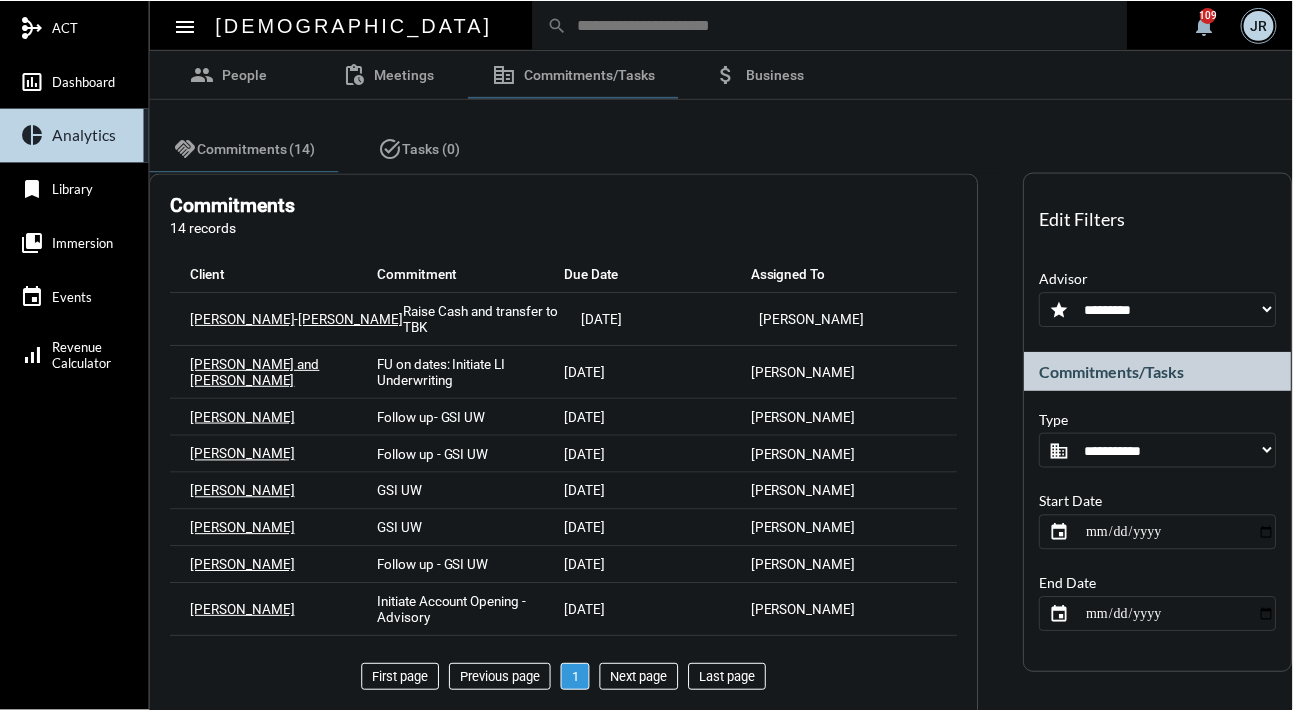 scroll, scrollTop: 277, scrollLeft: 0, axis: vertical 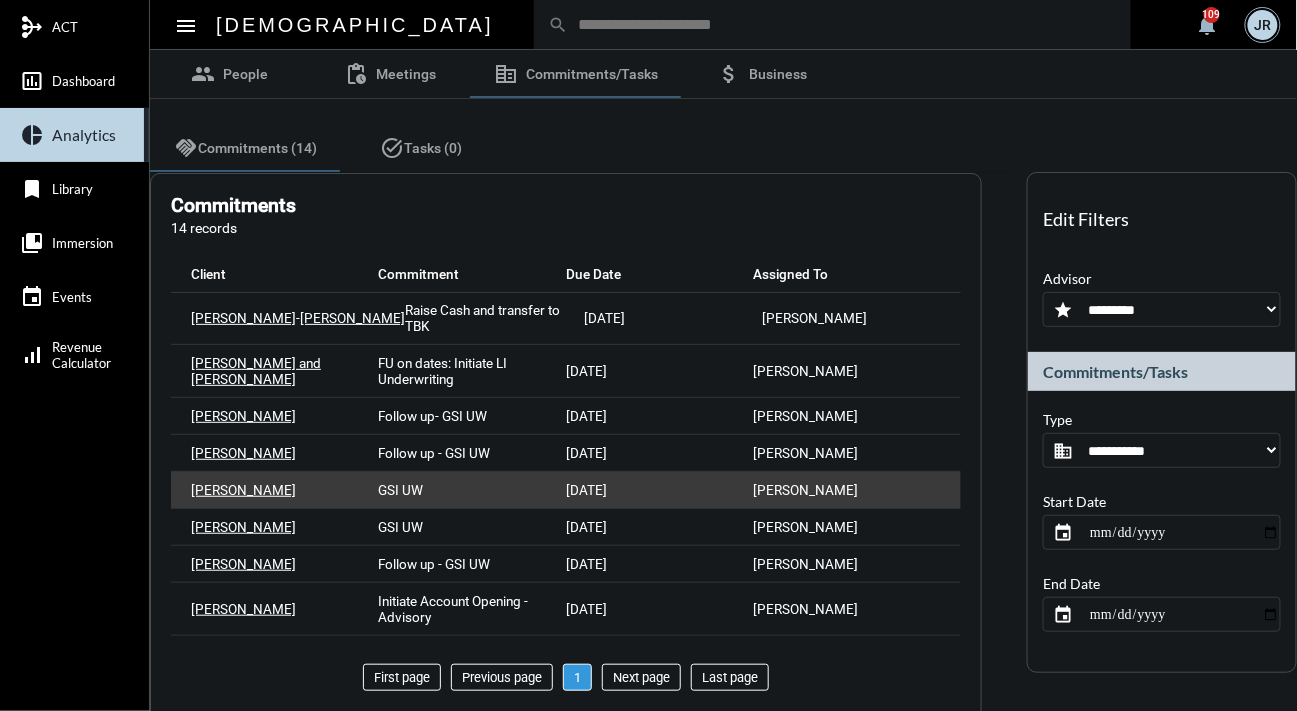 click on "GSI UW" at bounding box center (401, 490) 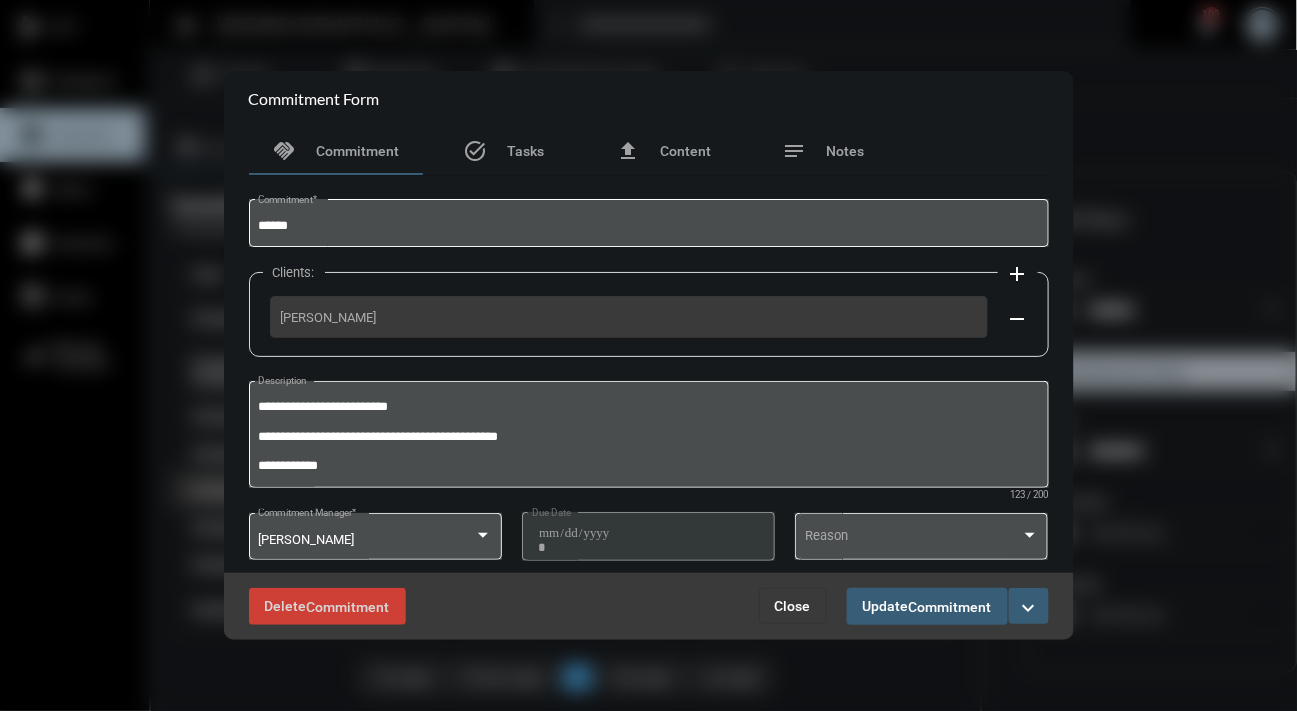 scroll, scrollTop: 294, scrollLeft: 0, axis: vertical 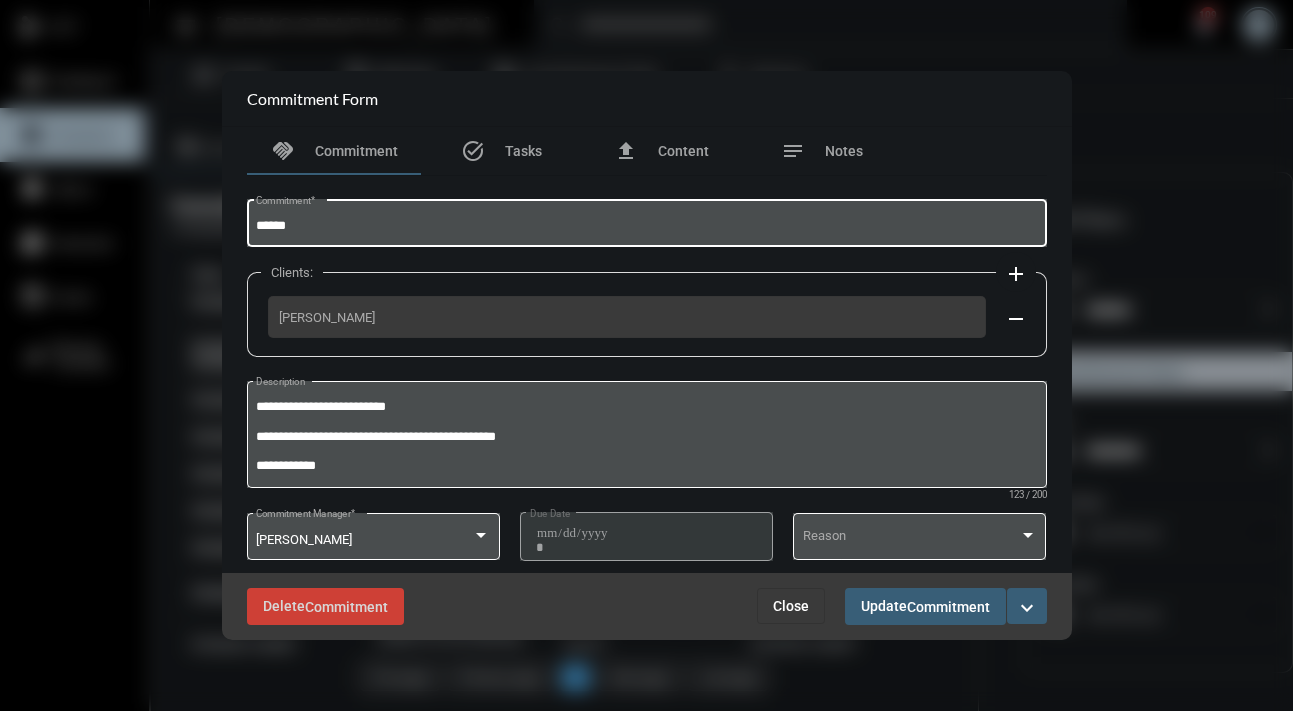 click on "****** Commitment  *" at bounding box center (647, 221) 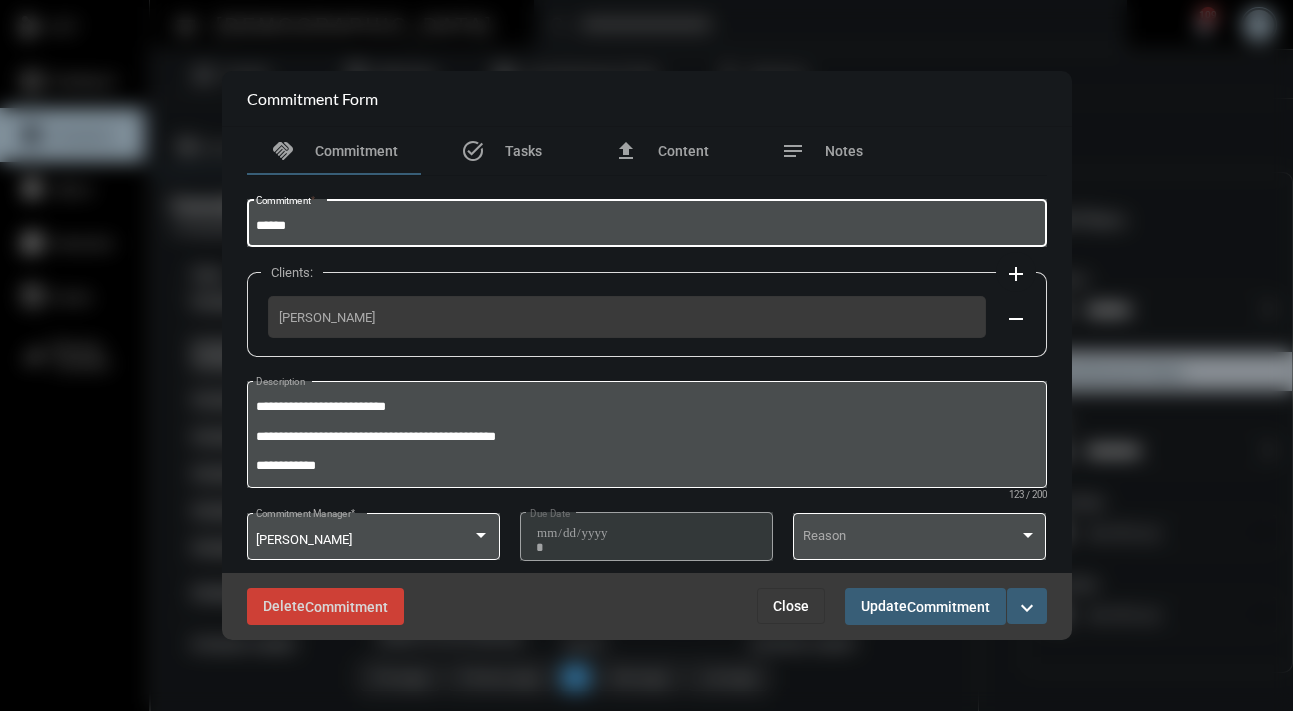 click on "******" at bounding box center [646, 226] 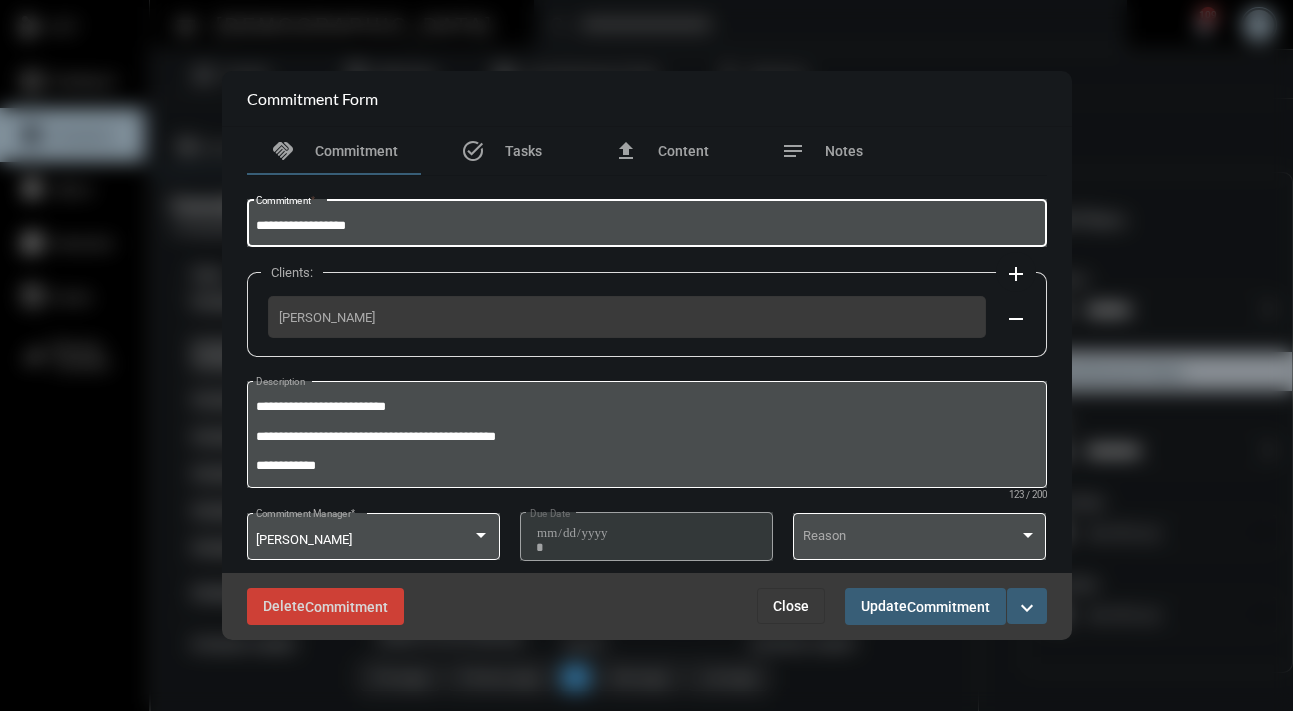 type on "**********" 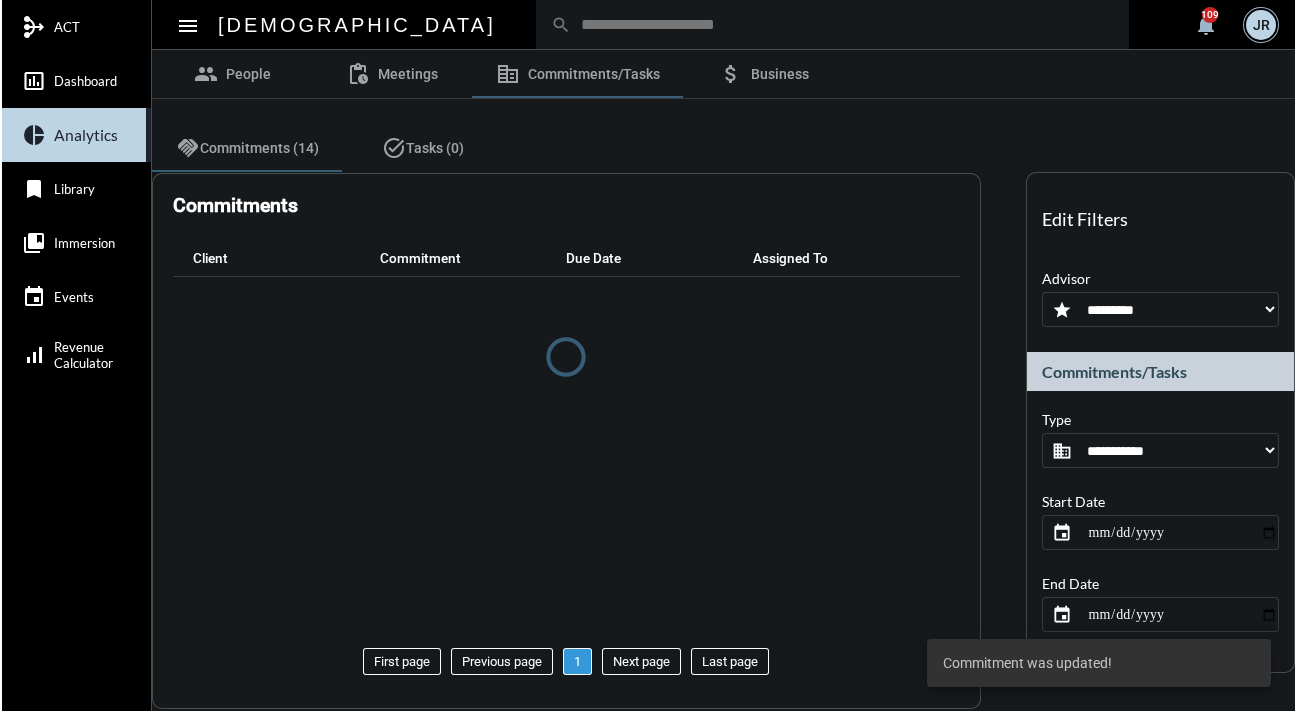 scroll, scrollTop: 0, scrollLeft: 0, axis: both 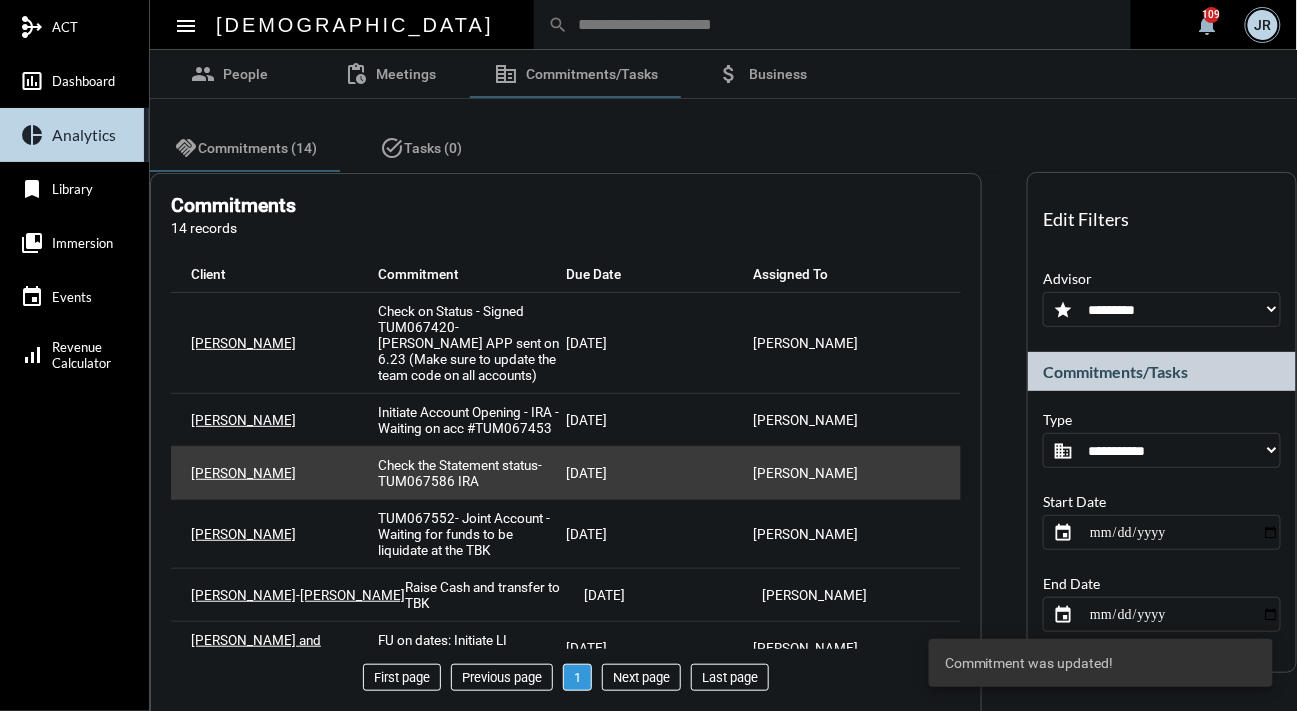 drag, startPoint x: 958, startPoint y: 336, endPoint x: 907, endPoint y: 432, distance: 108.706024 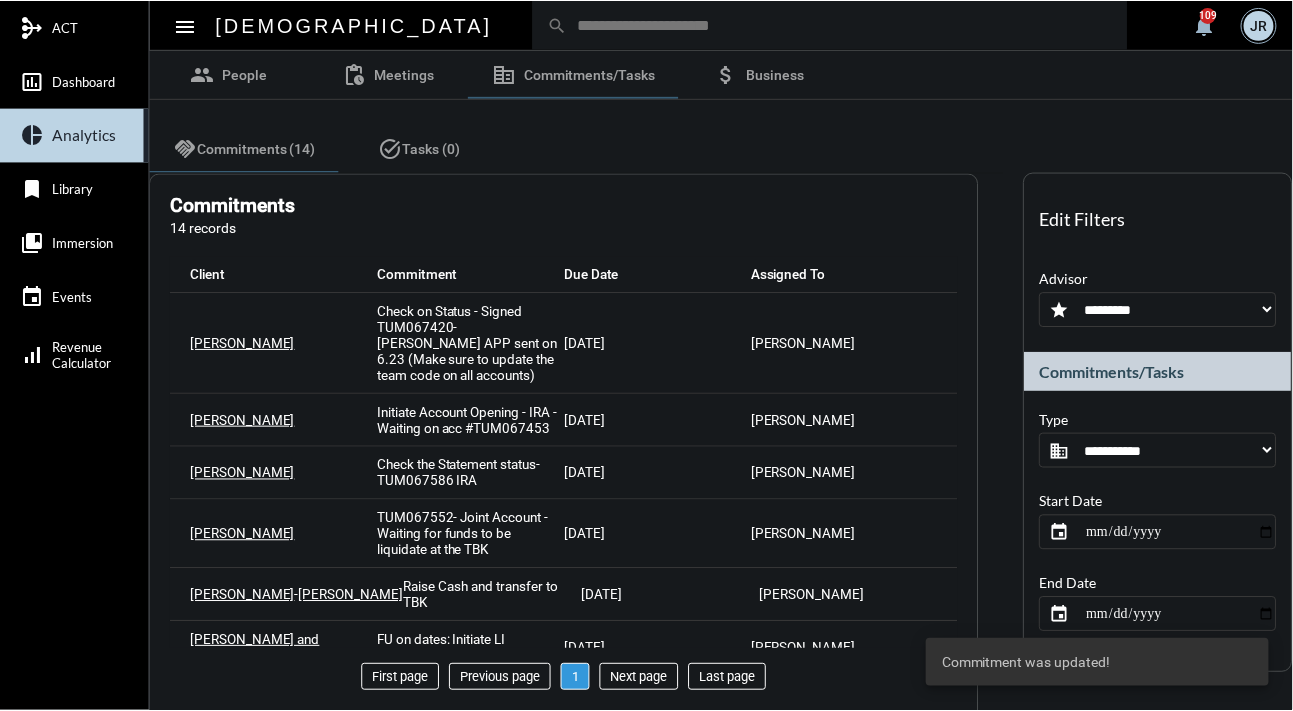 scroll, scrollTop: 334, scrollLeft: 0, axis: vertical 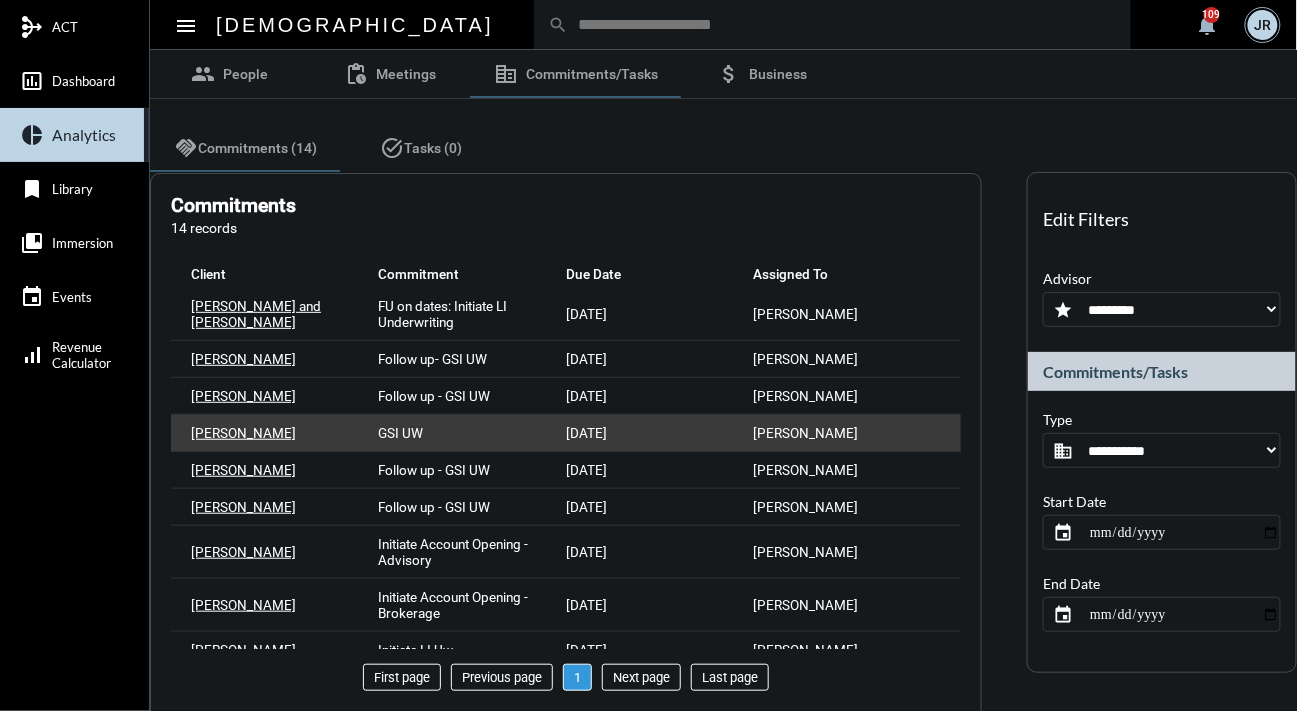 click on "GSI UW" at bounding box center (401, 433) 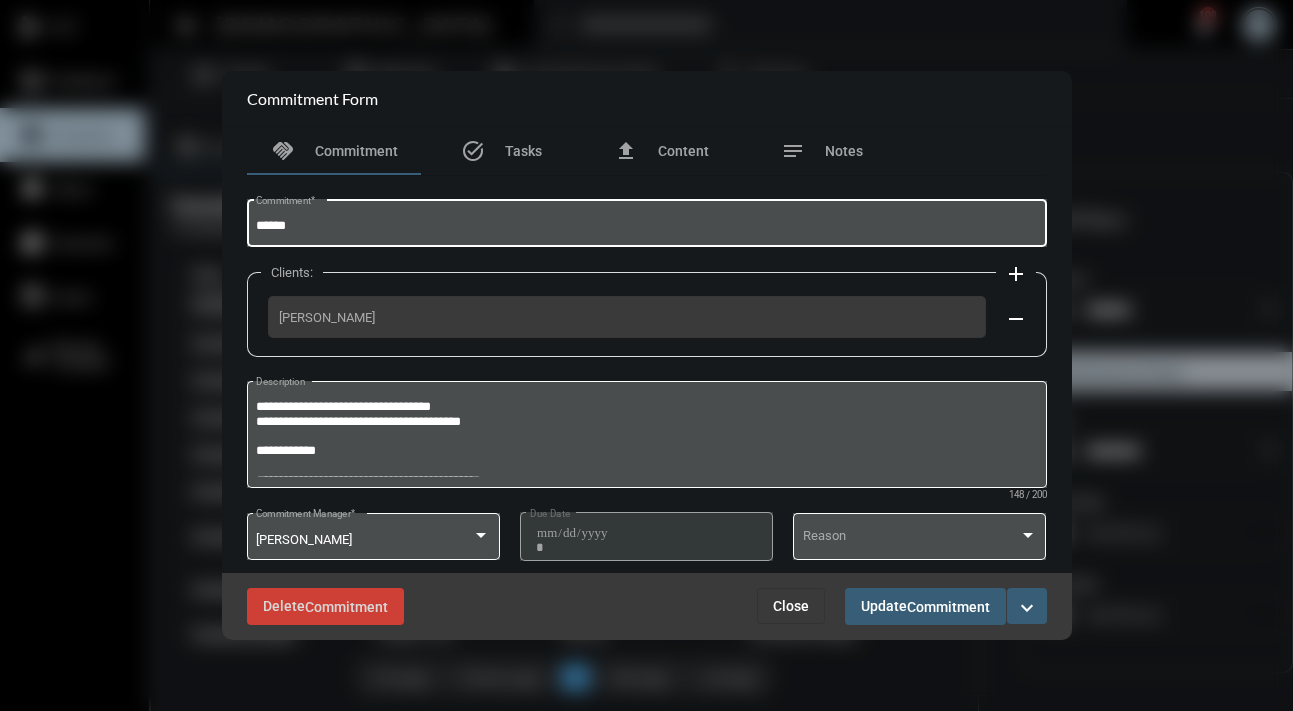 click on "****** Commitment  *" at bounding box center (647, 221) 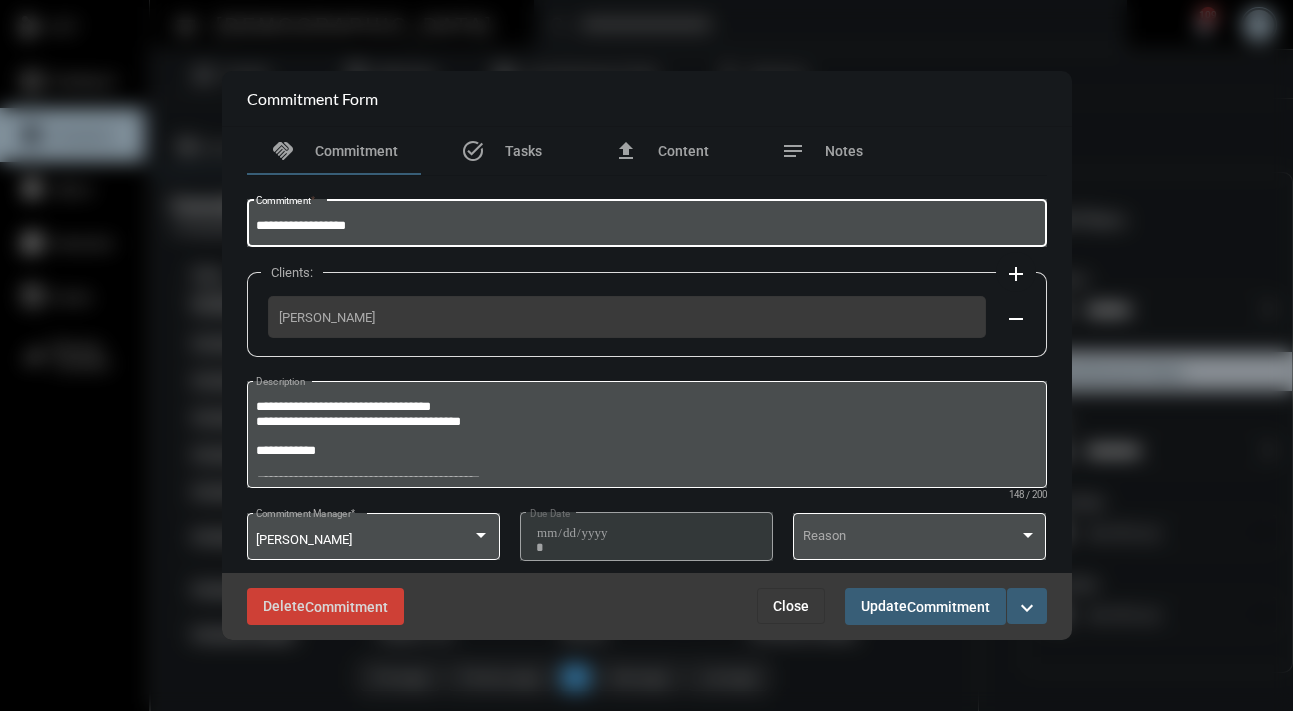 type on "**********" 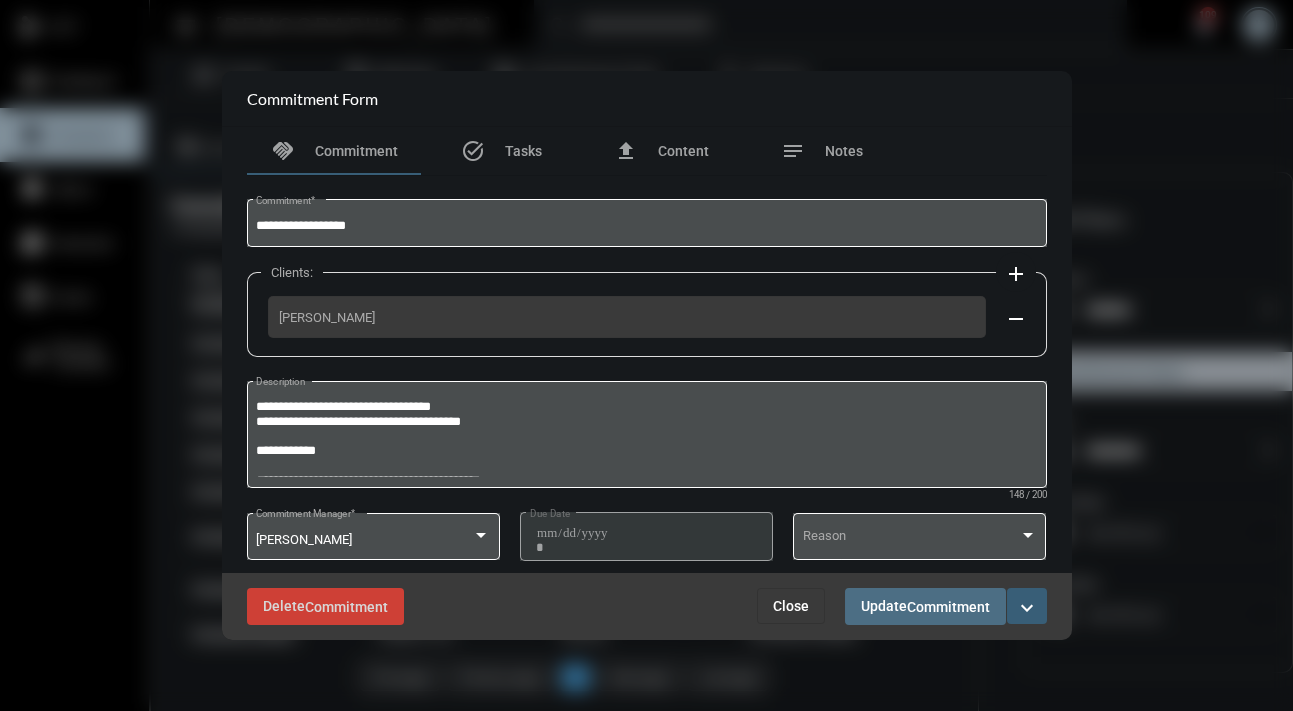 click on "Commitment" at bounding box center [948, 607] 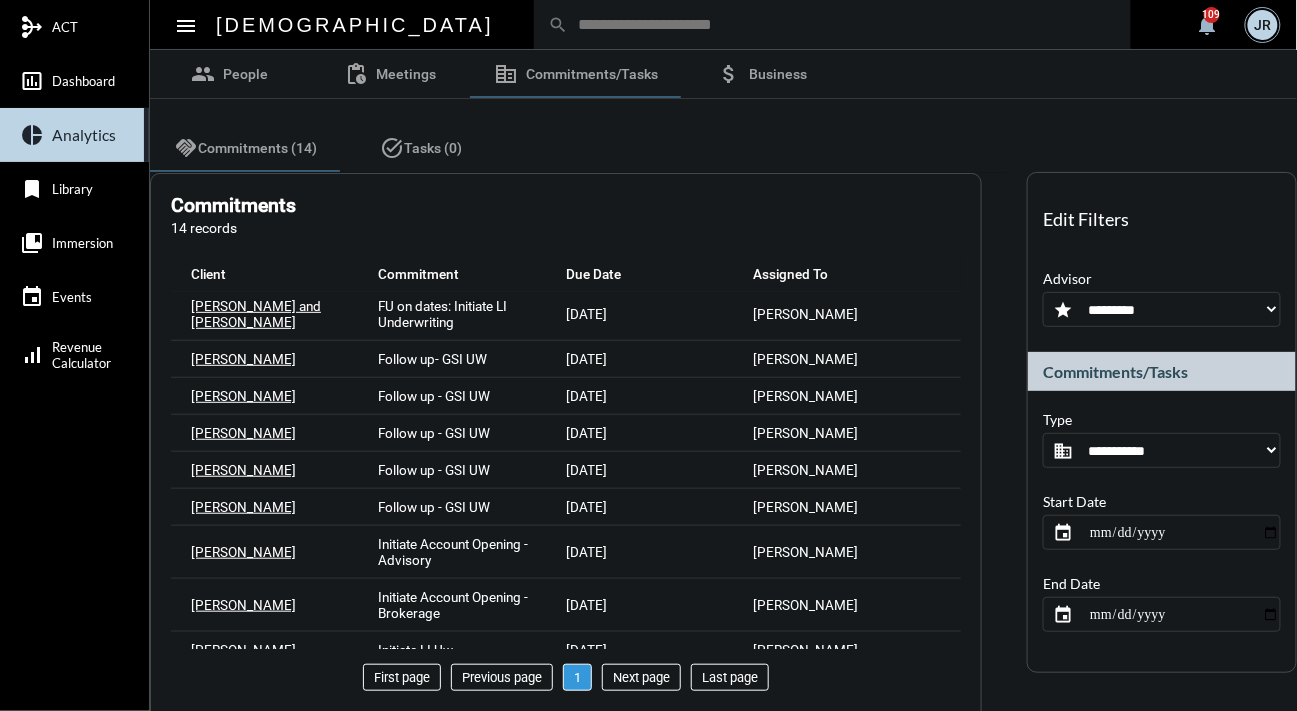 scroll, scrollTop: 291, scrollLeft: 0, axis: vertical 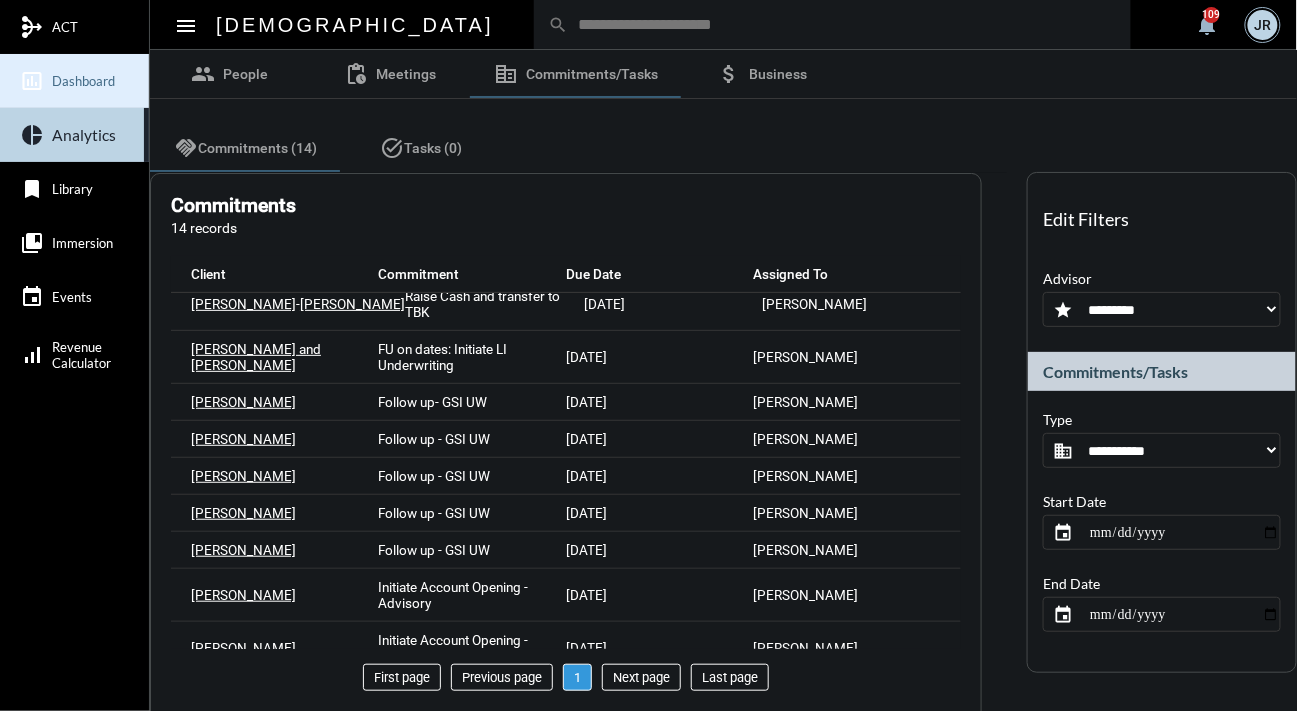 click on "insert_chart_outlined Dashboard" at bounding box center (74, 81) 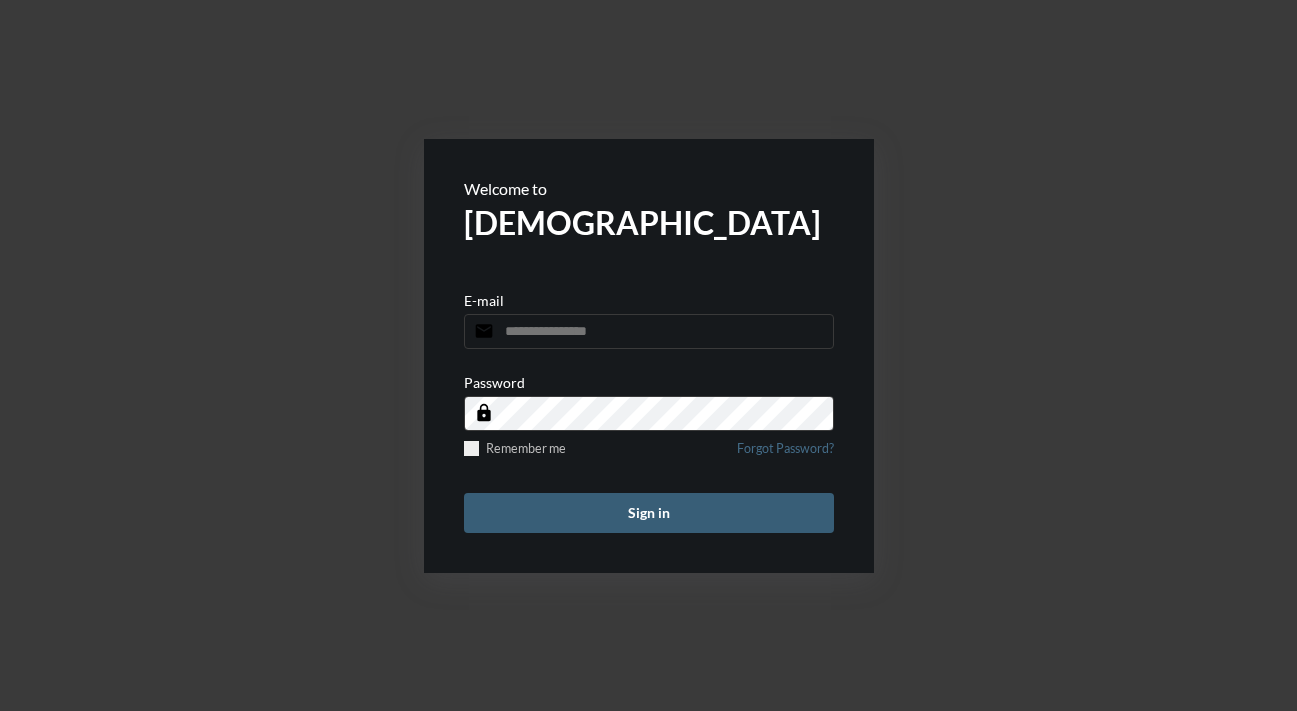 scroll, scrollTop: 0, scrollLeft: 0, axis: both 